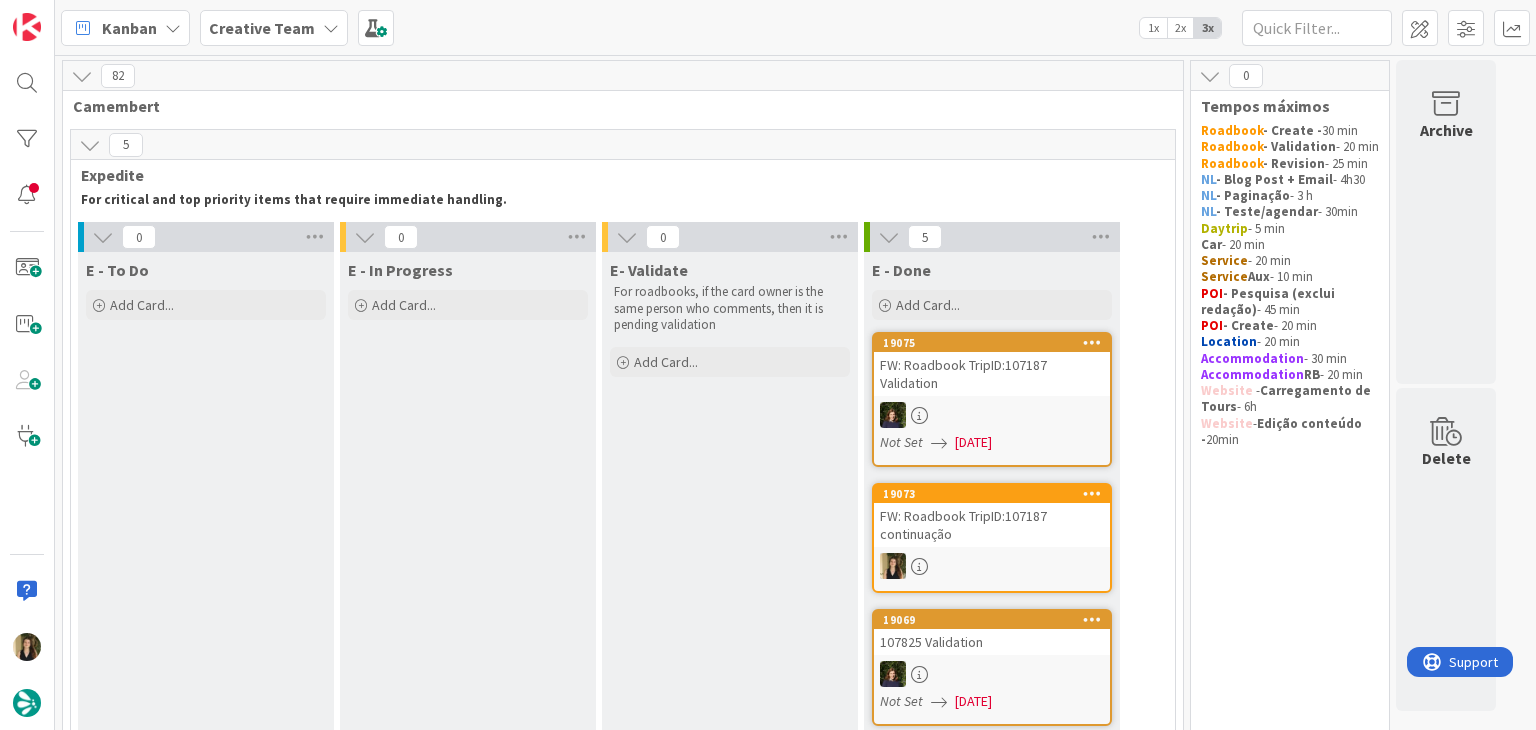 scroll, scrollTop: 0, scrollLeft: 0, axis: both 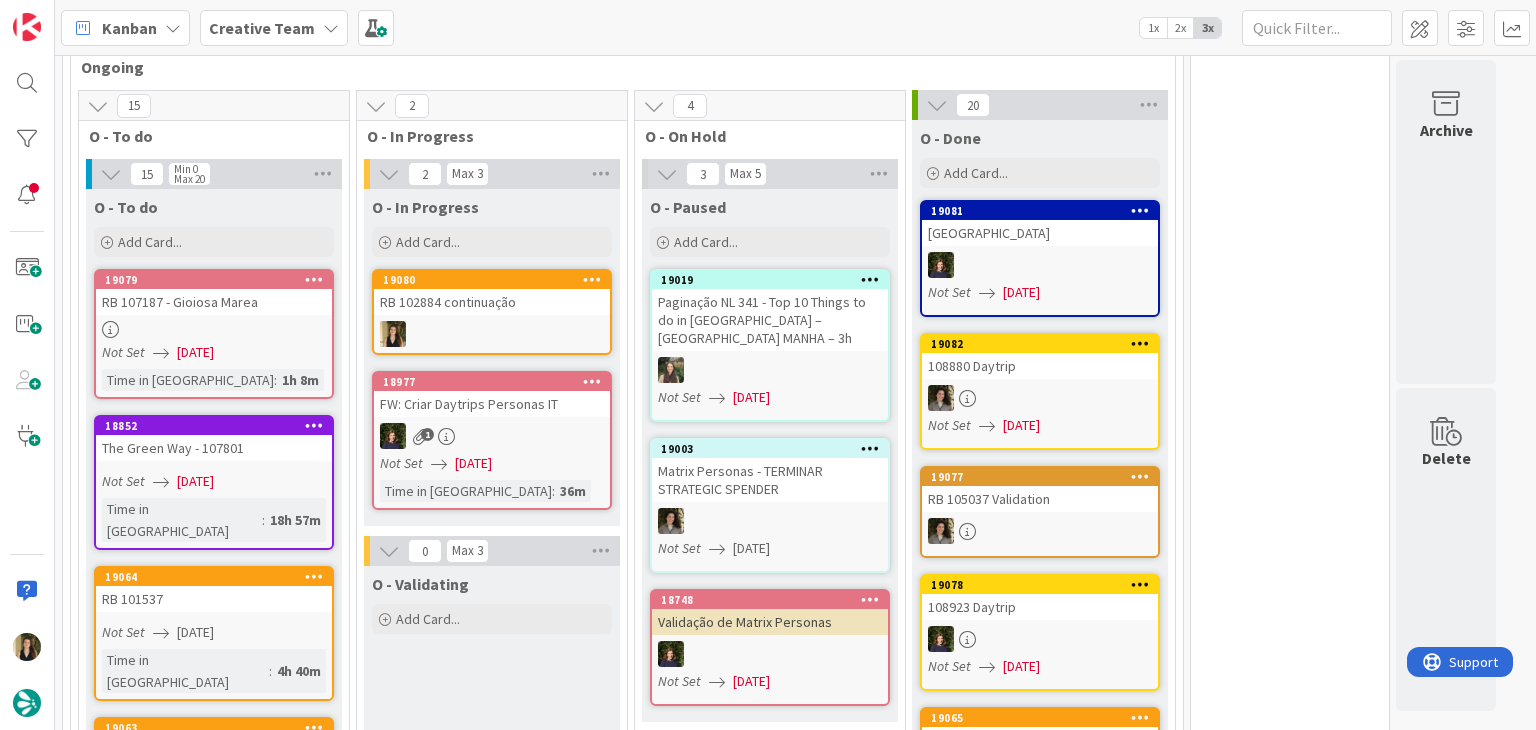 click on "RB 102884 continuação" at bounding box center [492, 302] 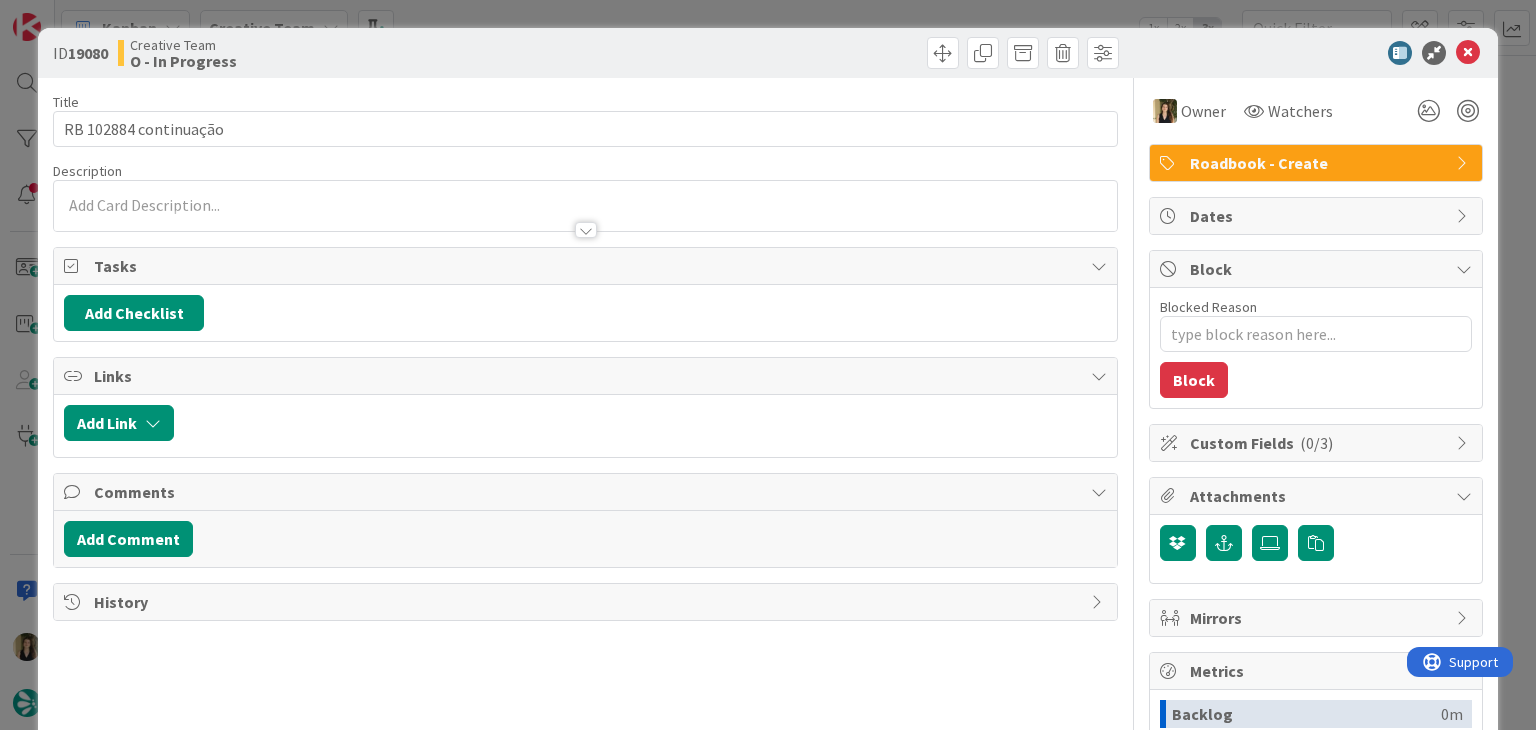type on "x" 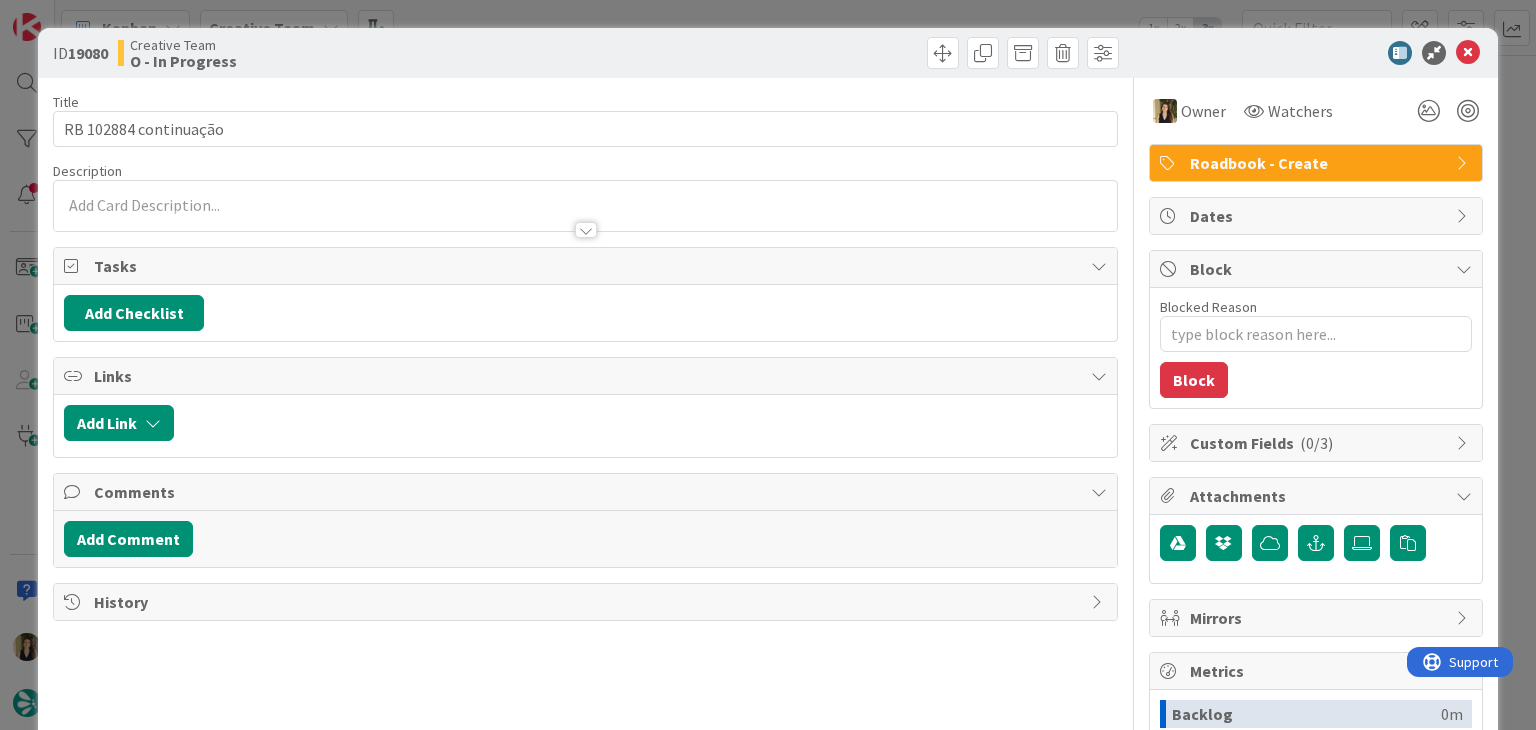 click at bounding box center [585, 206] 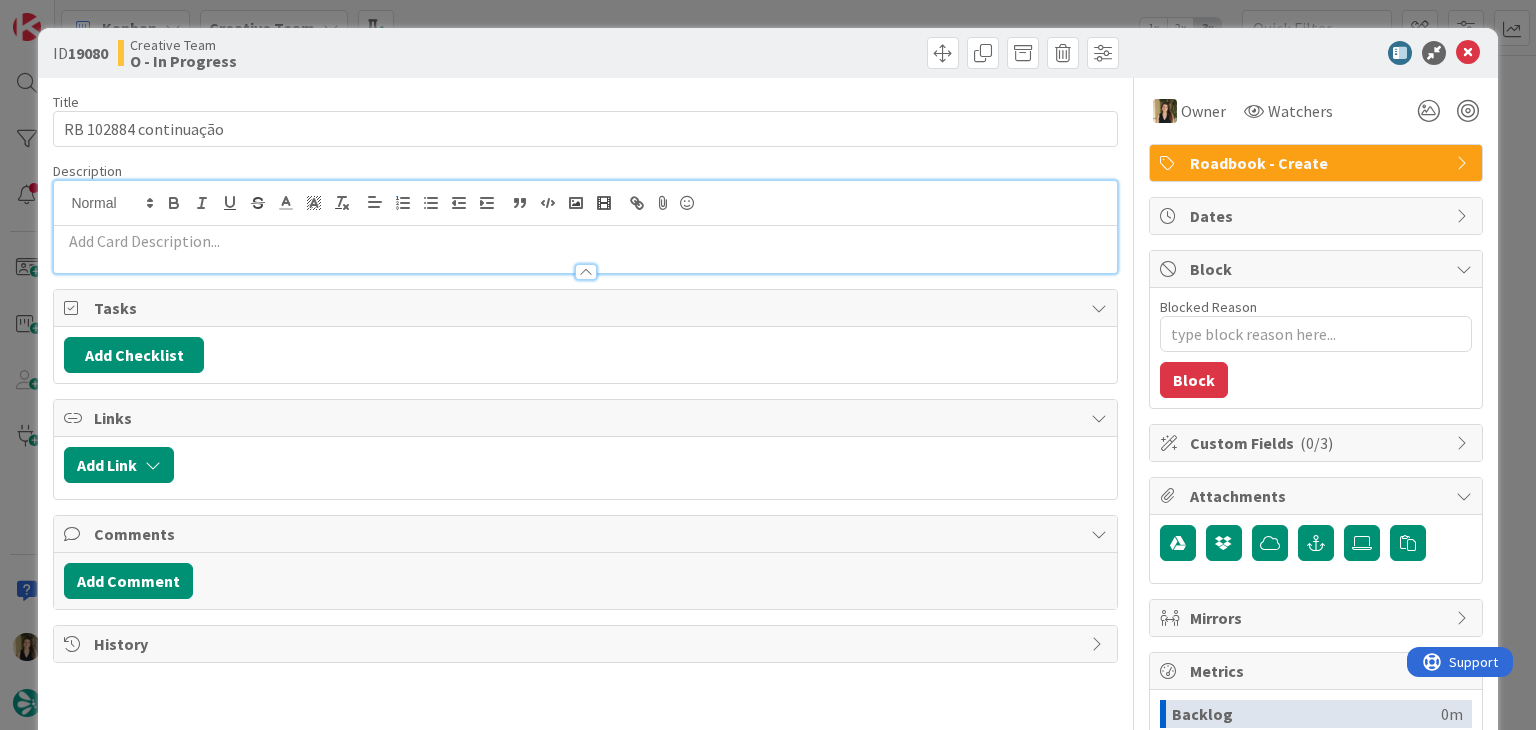 paste 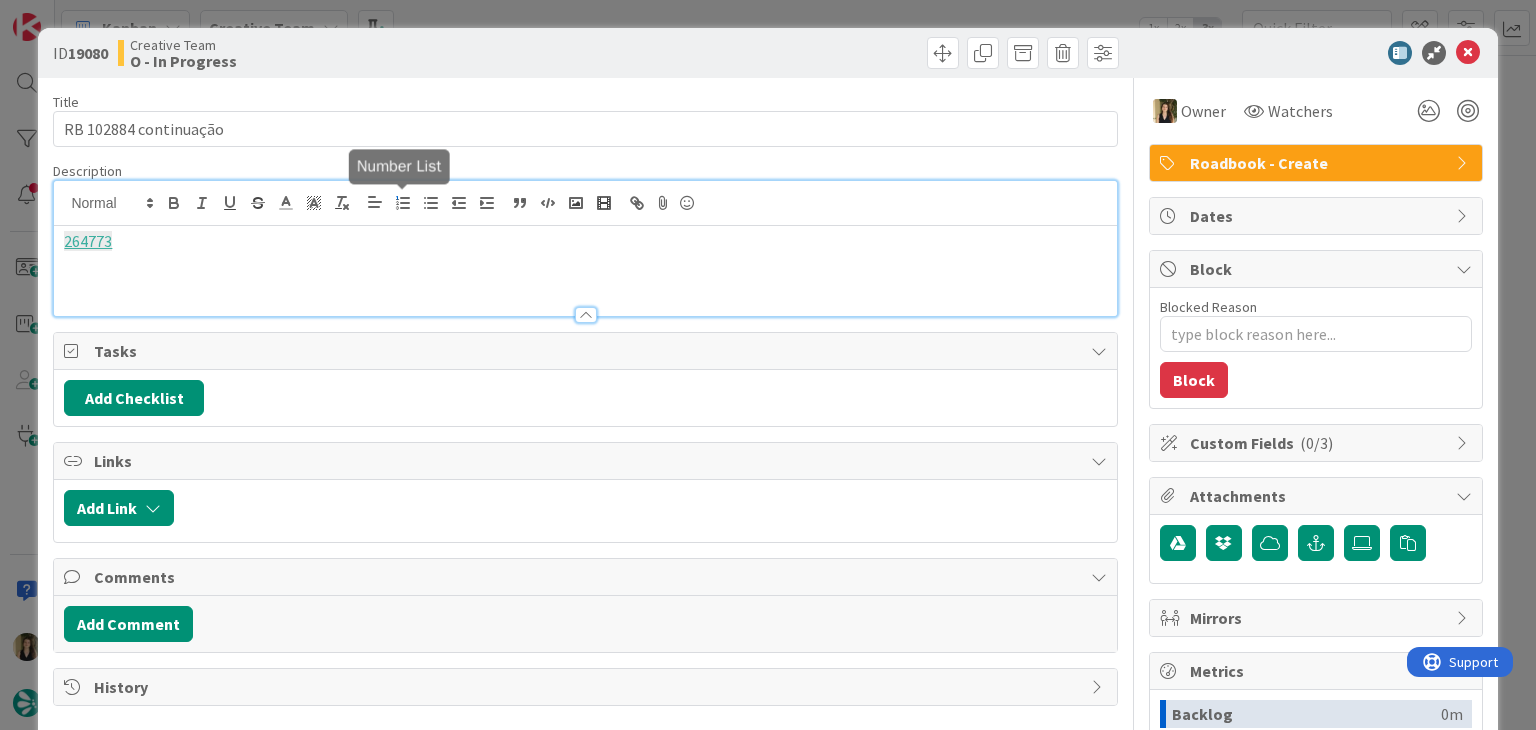 type 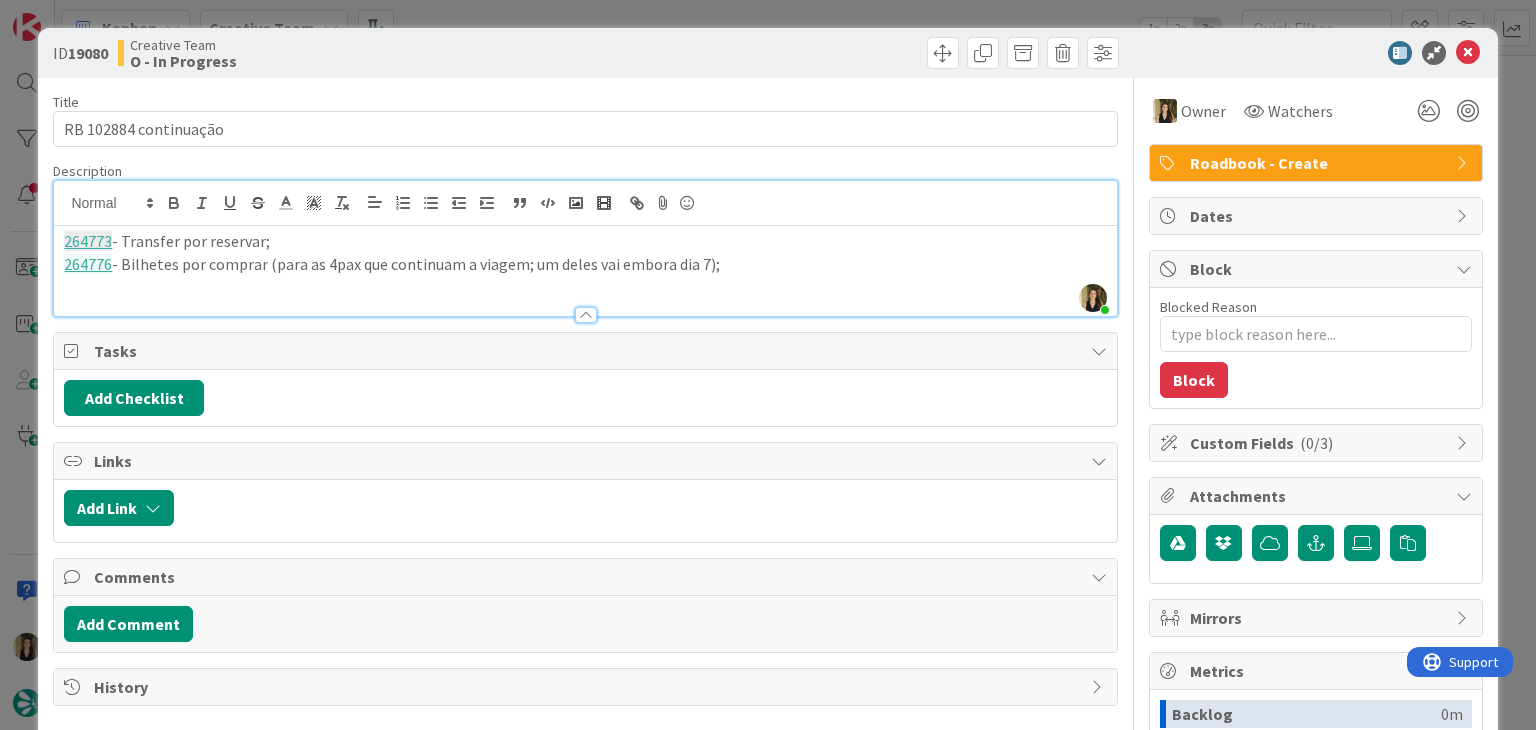 click on "264773  - Transfer por reservar;" at bounding box center [585, 241] 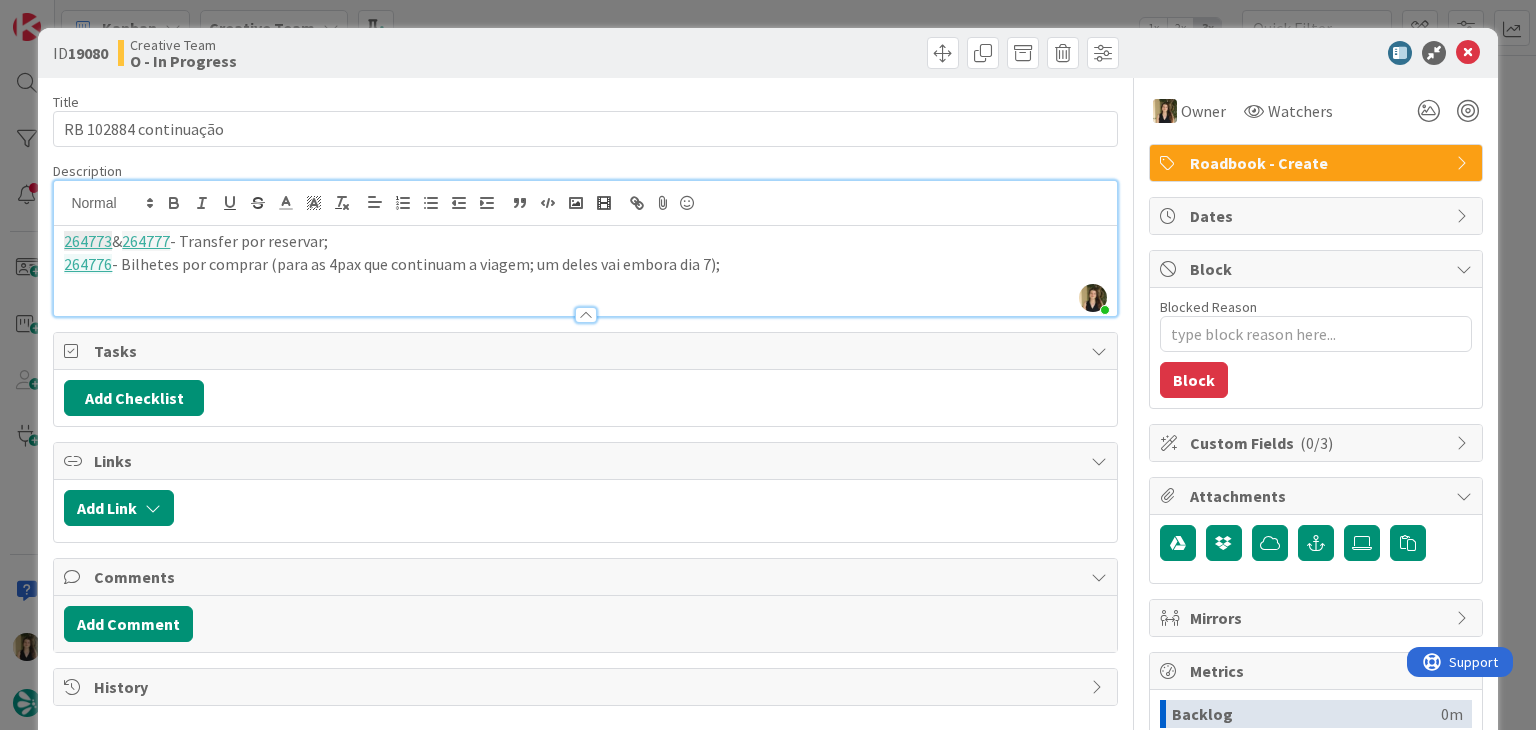 click on "264773  &  264777  - Transfer por reservar;" at bounding box center [585, 241] 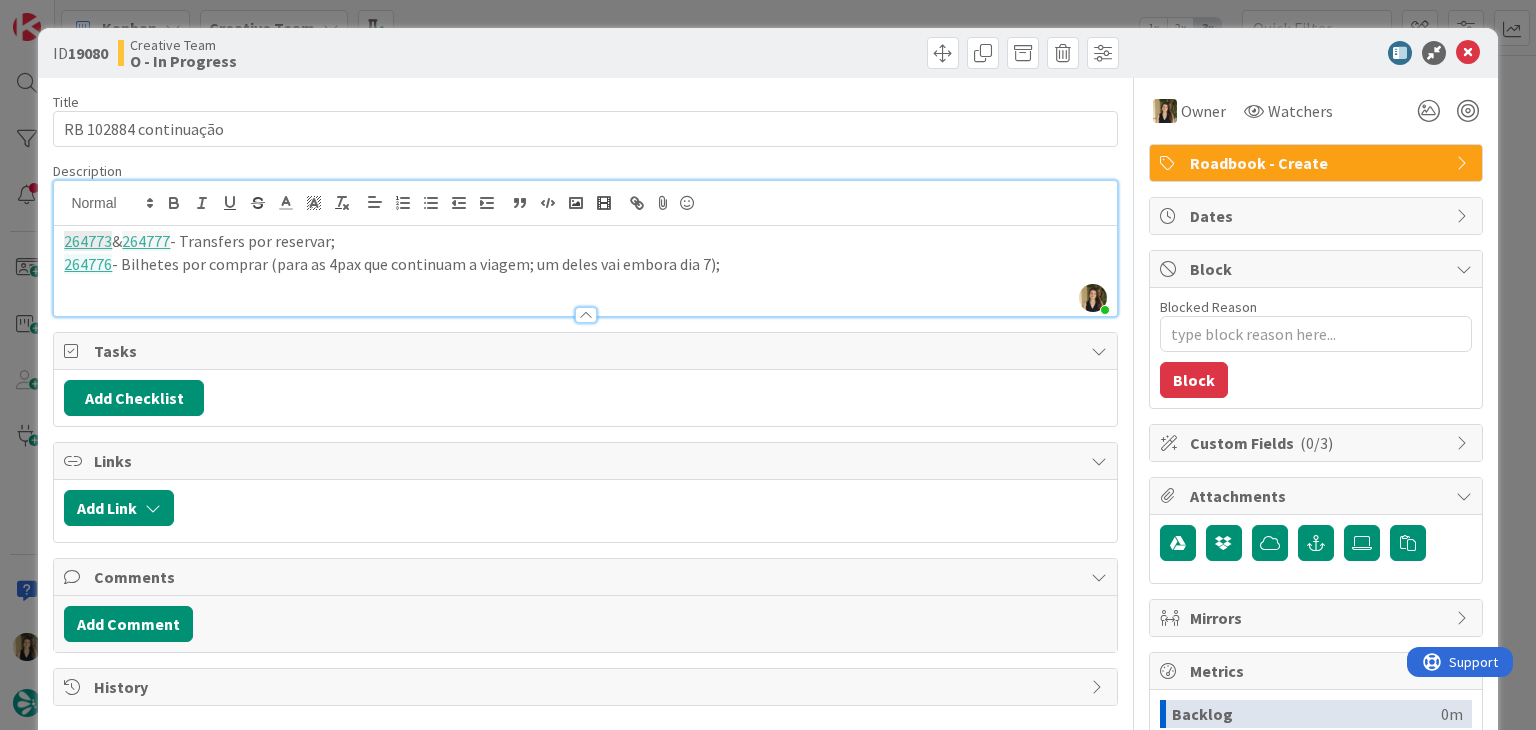 click on "264773  &  264777  - Transfers por reservar;" at bounding box center (585, 241) 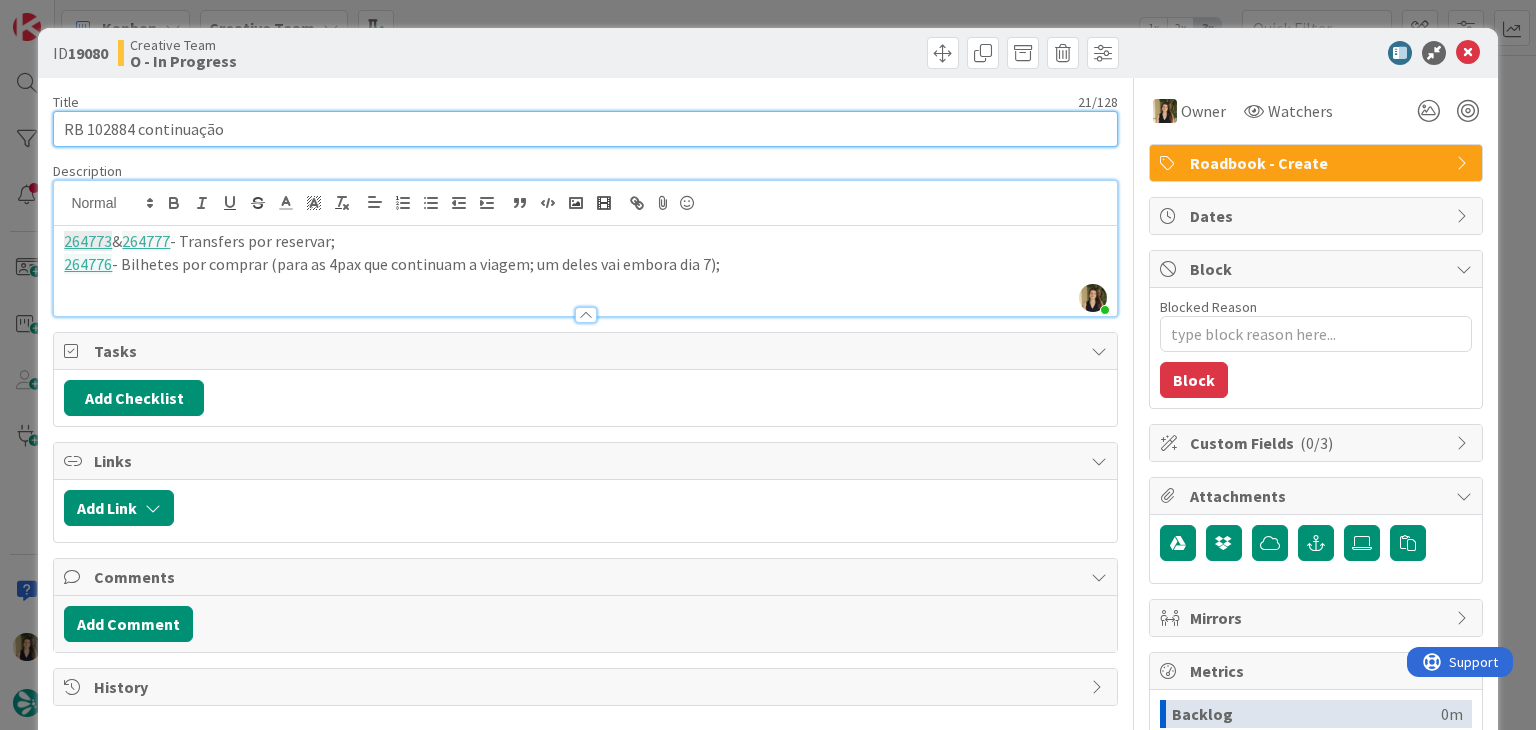 click on "RB 102884 continuação" at bounding box center [585, 129] 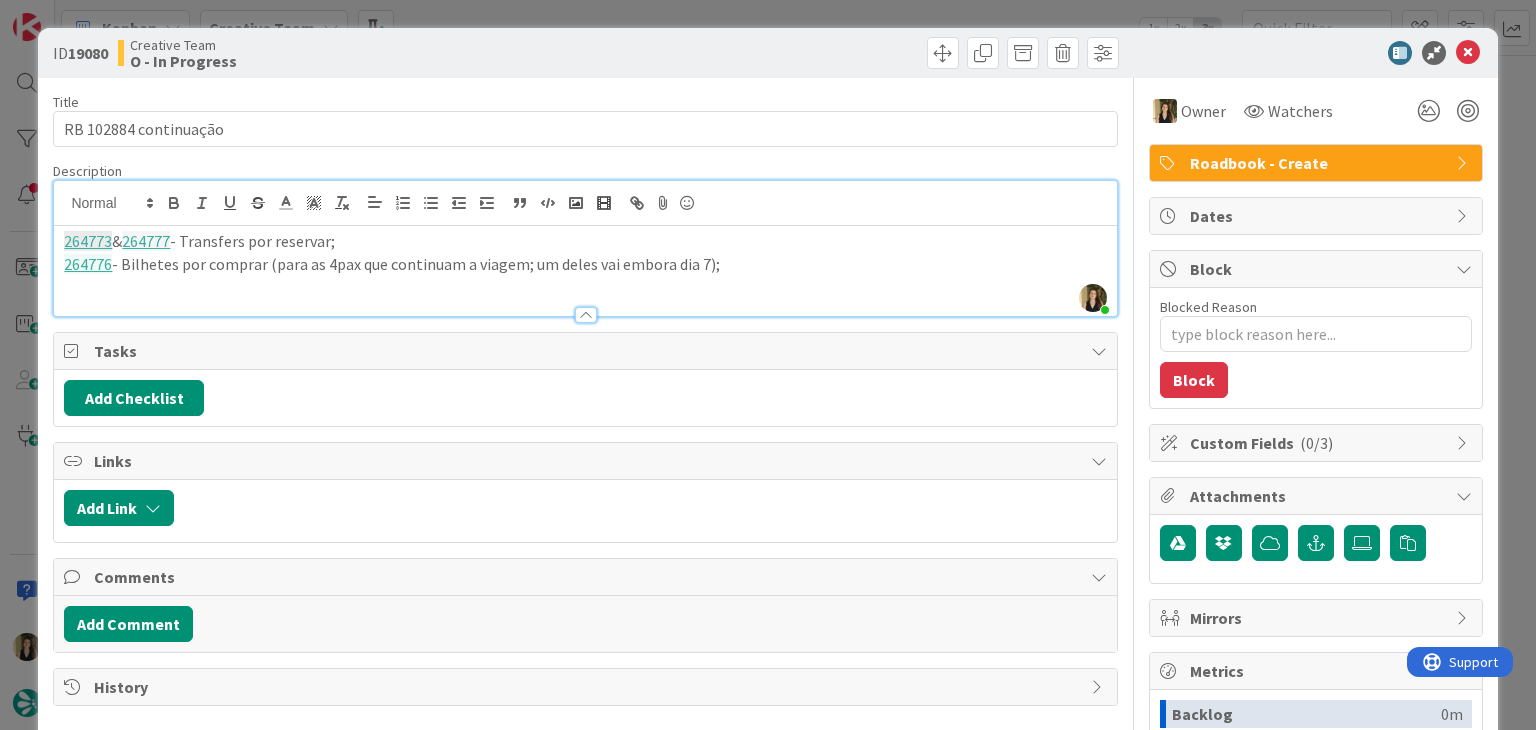 click on "264773  &  264777  - Transfers por reservar;" at bounding box center [585, 241] 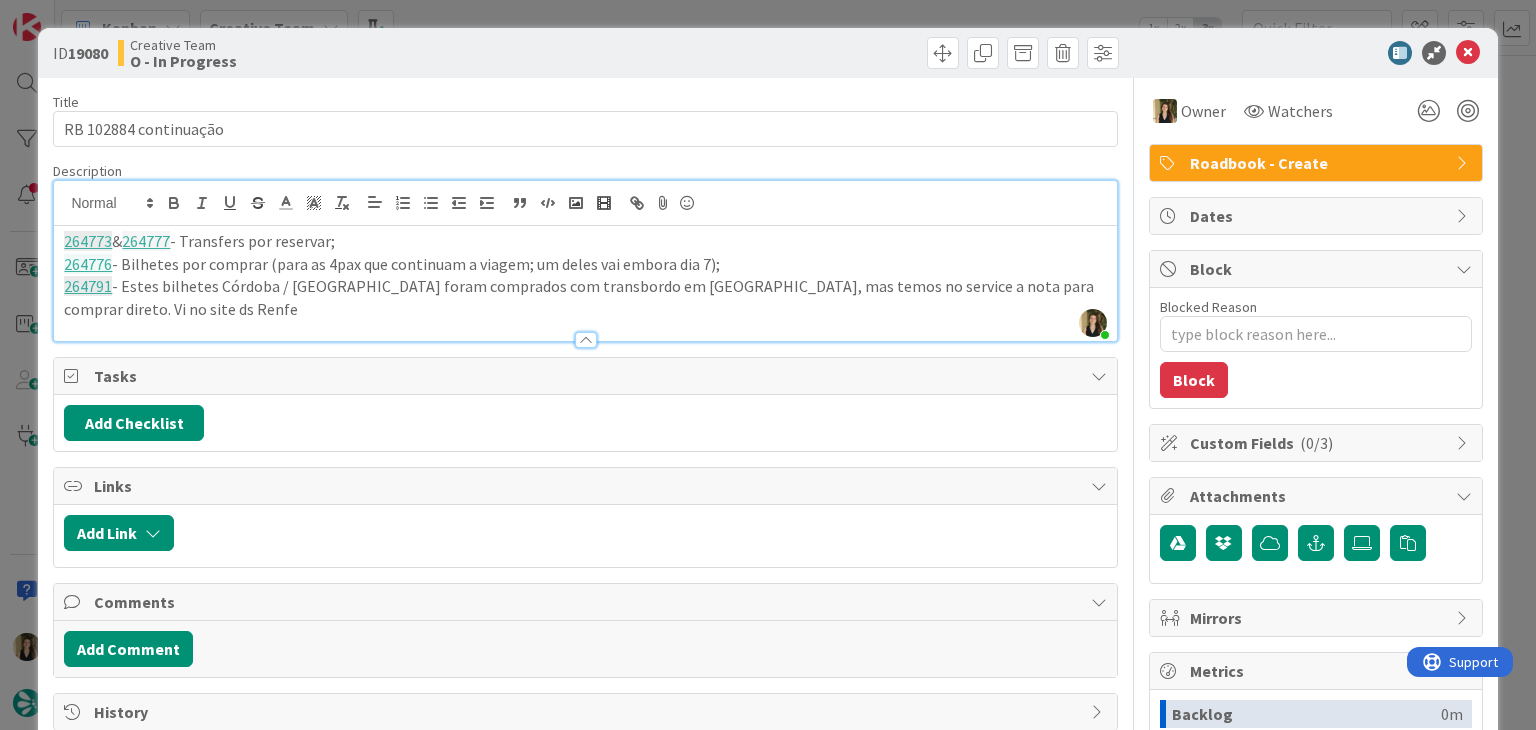 click on "264791  - Estes bilhetes [GEOGRAPHIC_DATA] / [GEOGRAPHIC_DATA] foram comprados com transbordo em [GEOGRAPHIC_DATA], mas temos no service a nota para comprar direto. Vi no site ds Renfe" at bounding box center [585, 297] 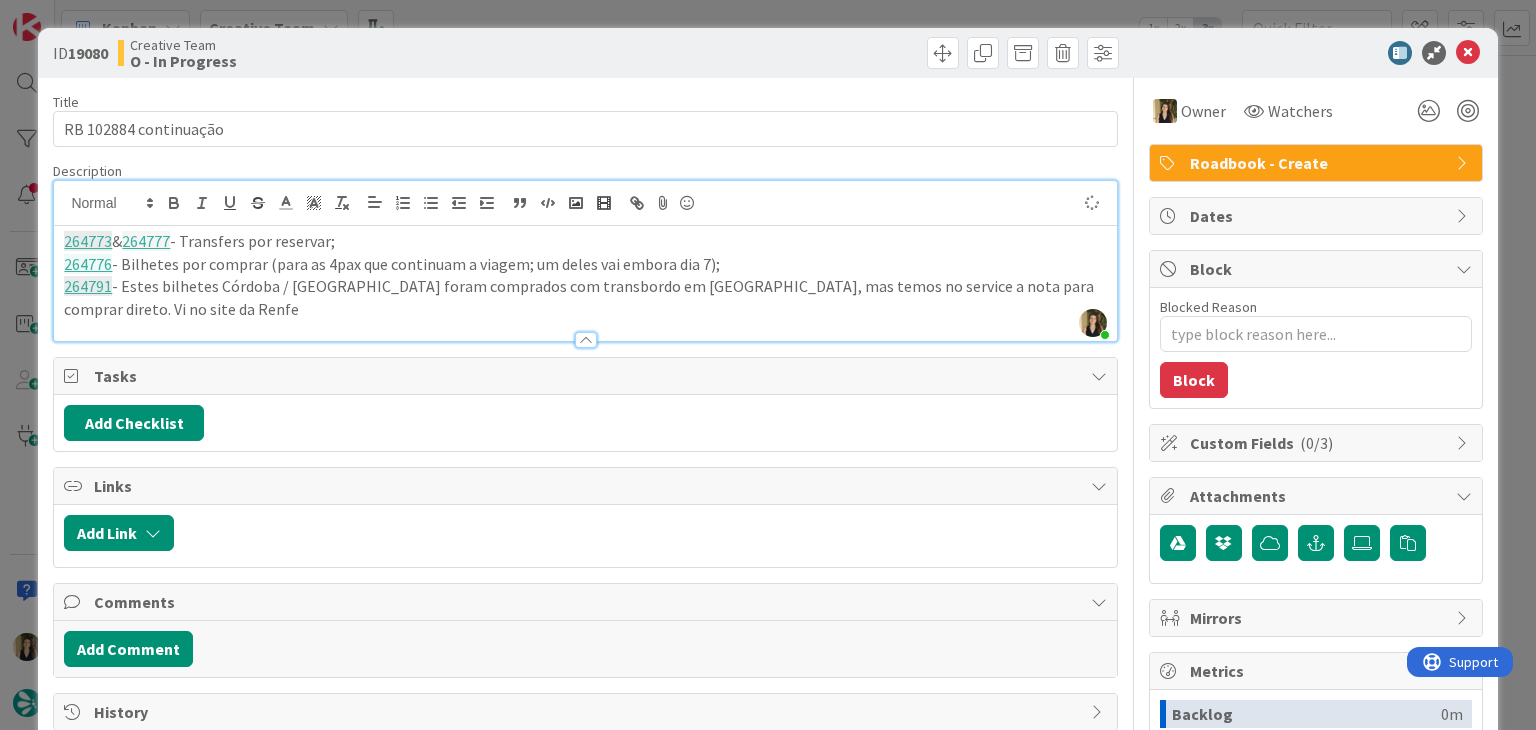 click on "264791  - Estes bilhetes [GEOGRAPHIC_DATA] / [GEOGRAPHIC_DATA] foram comprados com transbordo em [GEOGRAPHIC_DATA], mas temos no service a nota para comprar direto. Vi no site da Renfe" at bounding box center [585, 297] 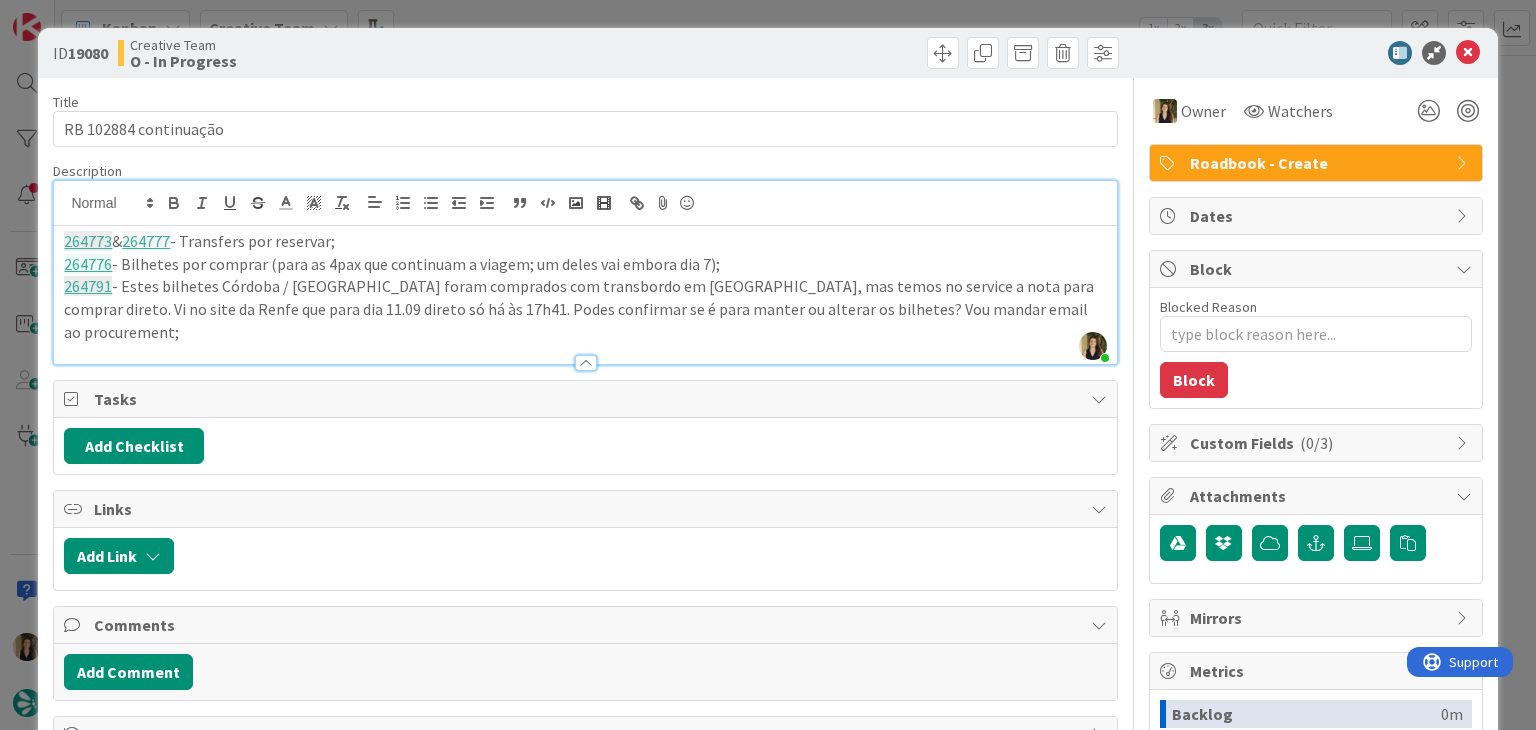 click at bounding box center [855, 53] 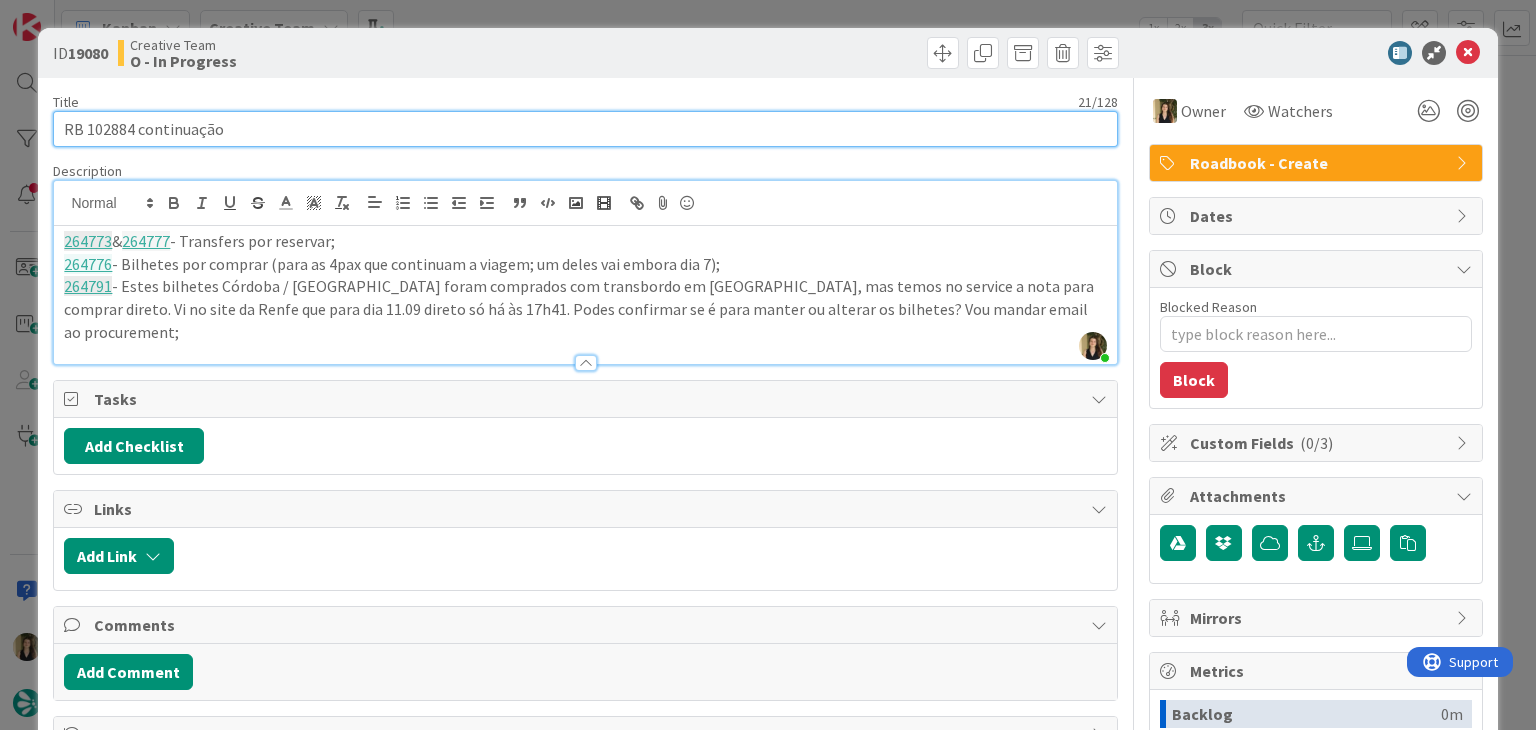 click on "RB 102884 continuação" at bounding box center (585, 129) 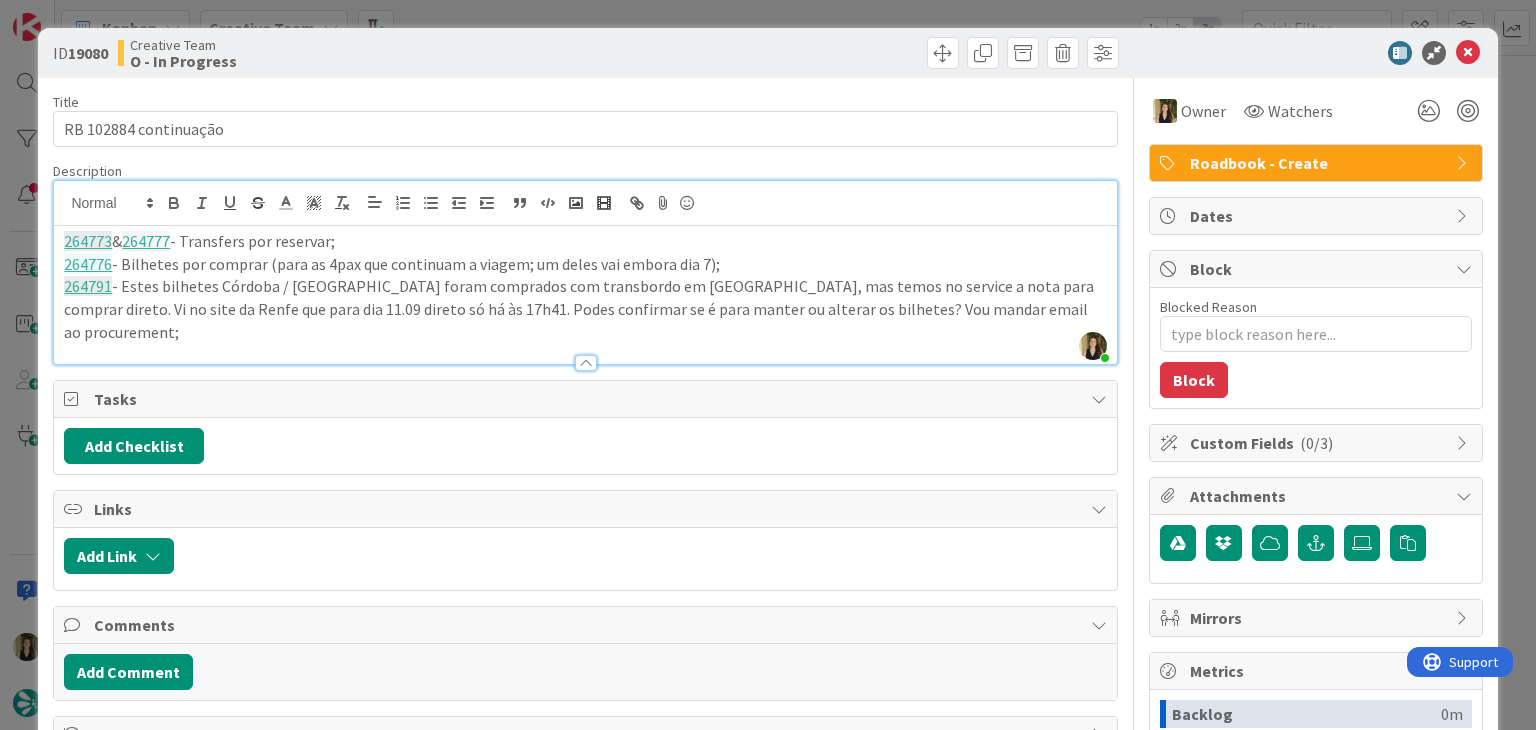 click on "ID  19080 Creative Team O - In Progress Title 21 / 128 RB 102884 continuação Description [PERSON_NAME] joined  22 m ago 264773  &  264777  - Transfers por reservar; 264776  - Bilhetes por comprar (para as 4pax que continuam a viagem; um deles vai embora dia 7); 264791  - Estes bilhetes [GEOGRAPHIC_DATA] / [GEOGRAPHIC_DATA] foram comprados com transbordo em [GEOGRAPHIC_DATA], mas temos no service a nota para comprar direto. Vi no site da Renfe que para dia 11.09 direto só há às 17h41. Podes confirmar se é para manter ou alterar os bilhetes? Vou mandar email ao procurement; Owner Watchers Roadbook - Create Tasks Add Checklist Links Add Link Comments Add Comment History Owner Watchers Roadbook - Create Dates Block Blocked Reason 0 / 256 Block Custom Fields ( 0/3 ) Attachments Mirrors Metrics Backlog 0m To Do 0m Buffer 0m In Progress 11m Total Time 11m Lead Time 11m Cycle Time 11m Blocked Time 0m Show Details" at bounding box center [768, 365] 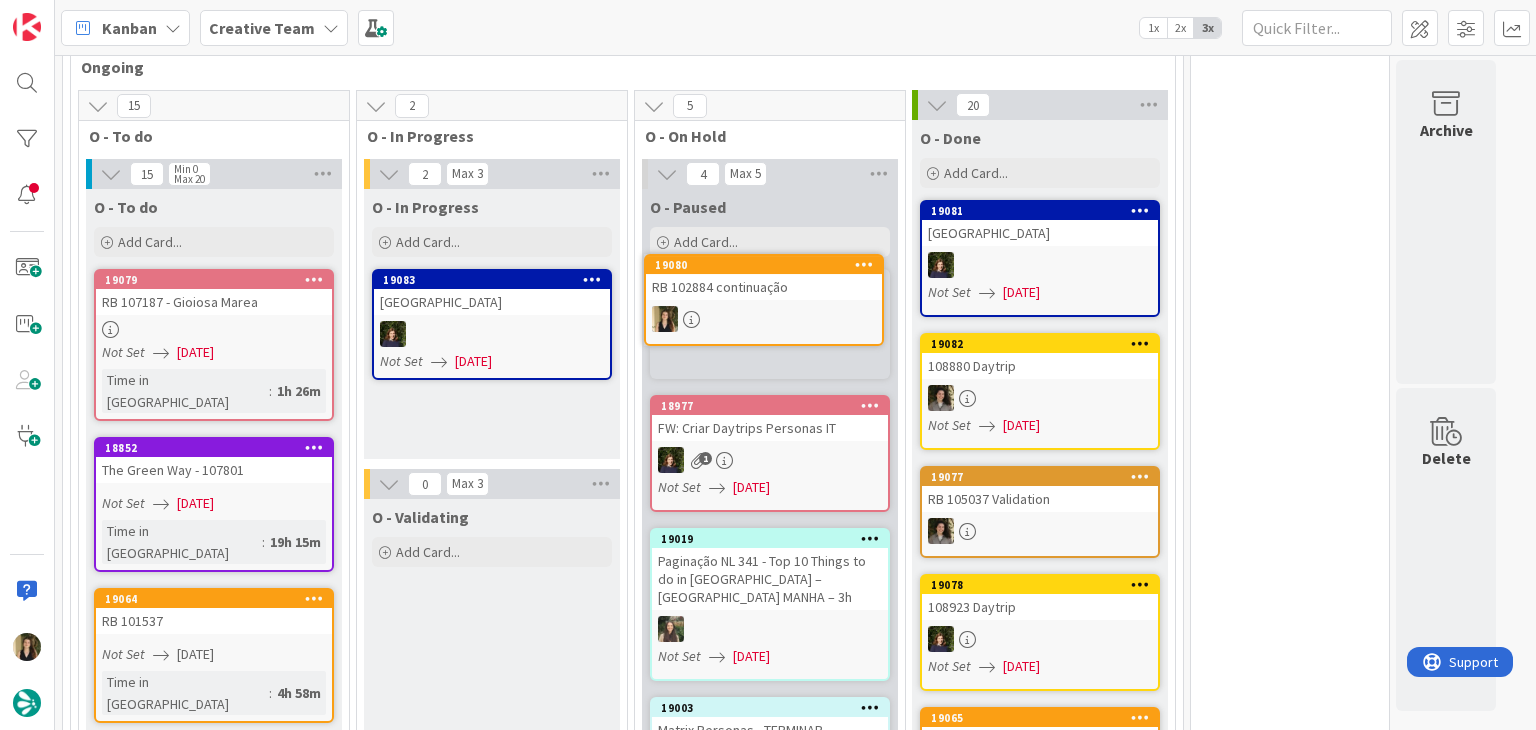 scroll, scrollTop: 0, scrollLeft: 0, axis: both 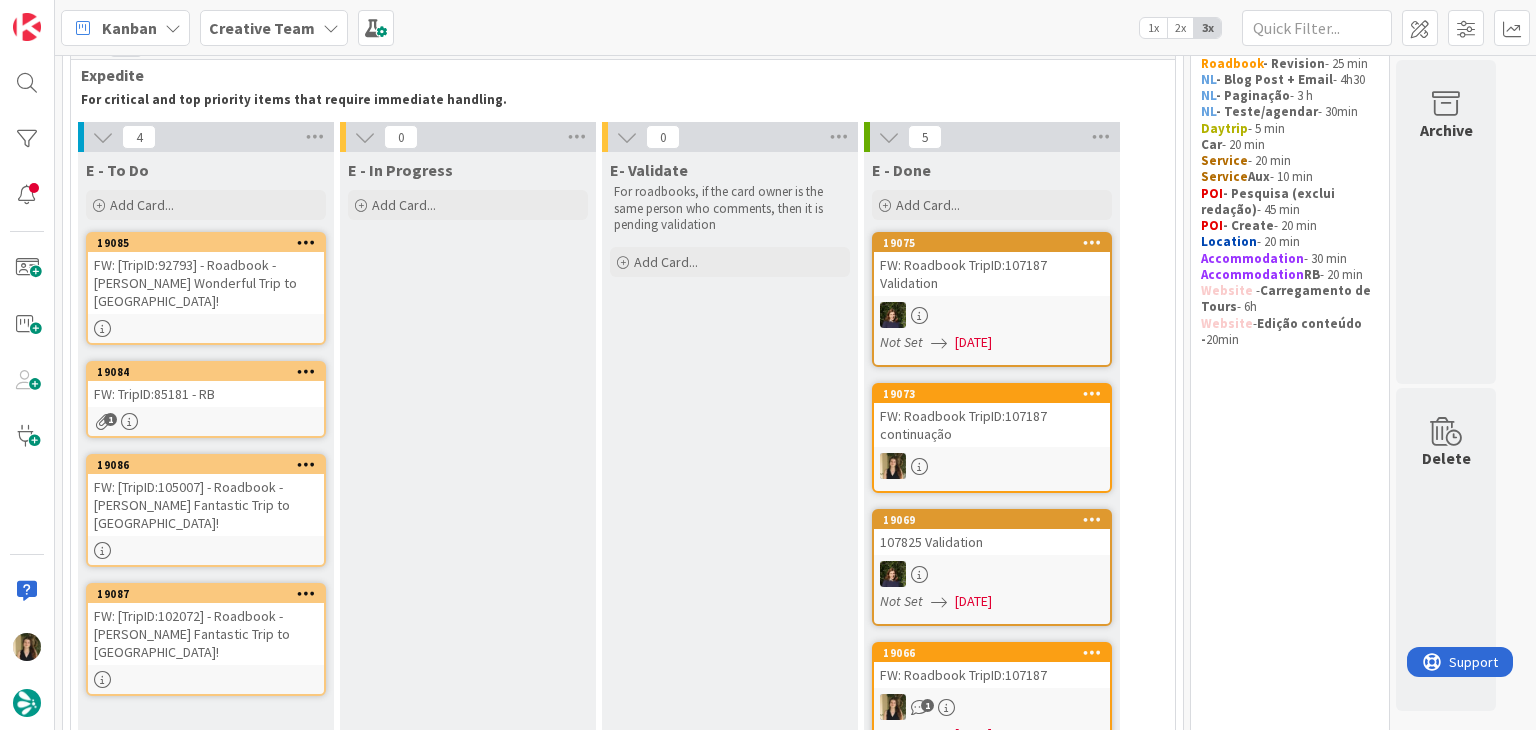 click on "FW: [TripID:92793] - Roadbook - [PERSON_NAME] Wonderful Trip to [GEOGRAPHIC_DATA]!" at bounding box center [206, 283] 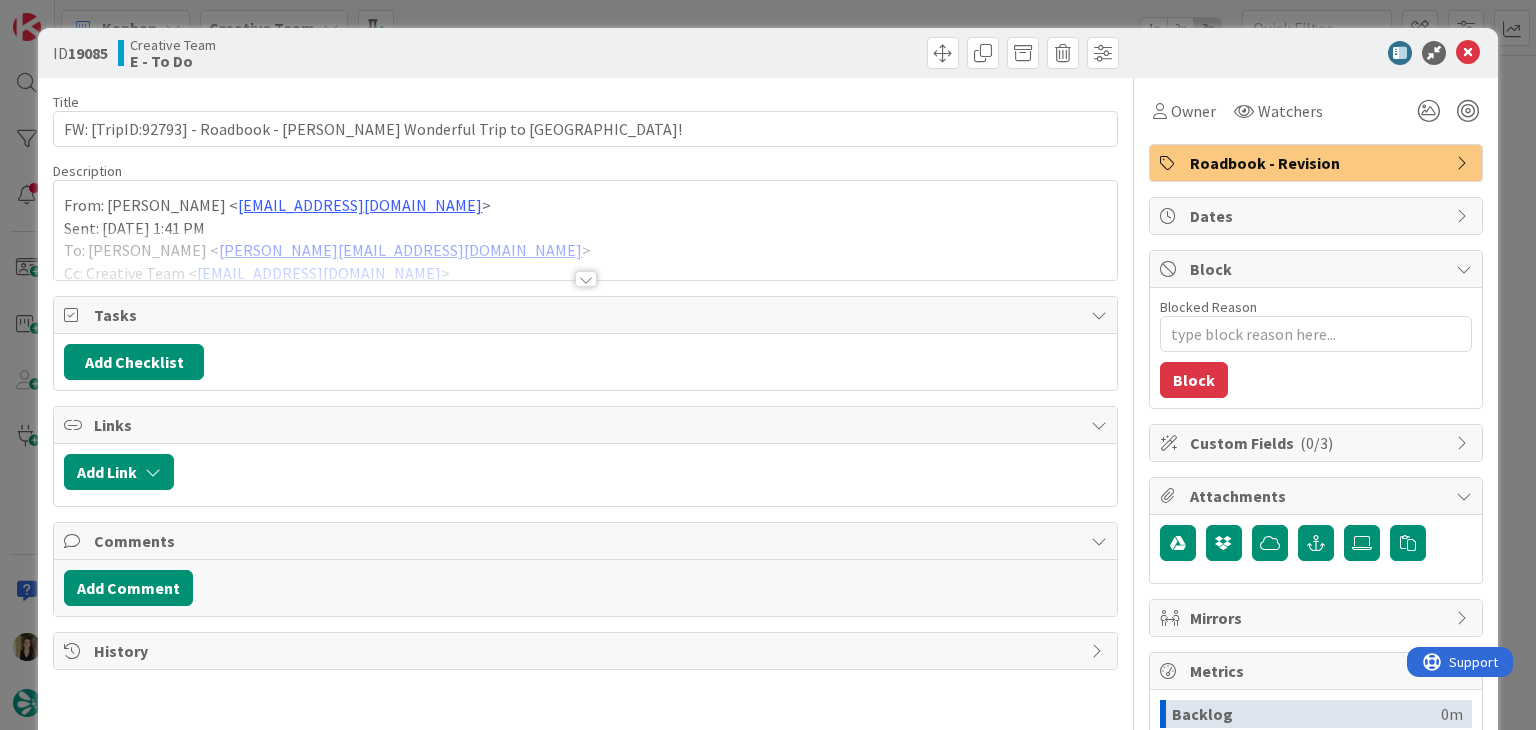 scroll, scrollTop: 0, scrollLeft: 0, axis: both 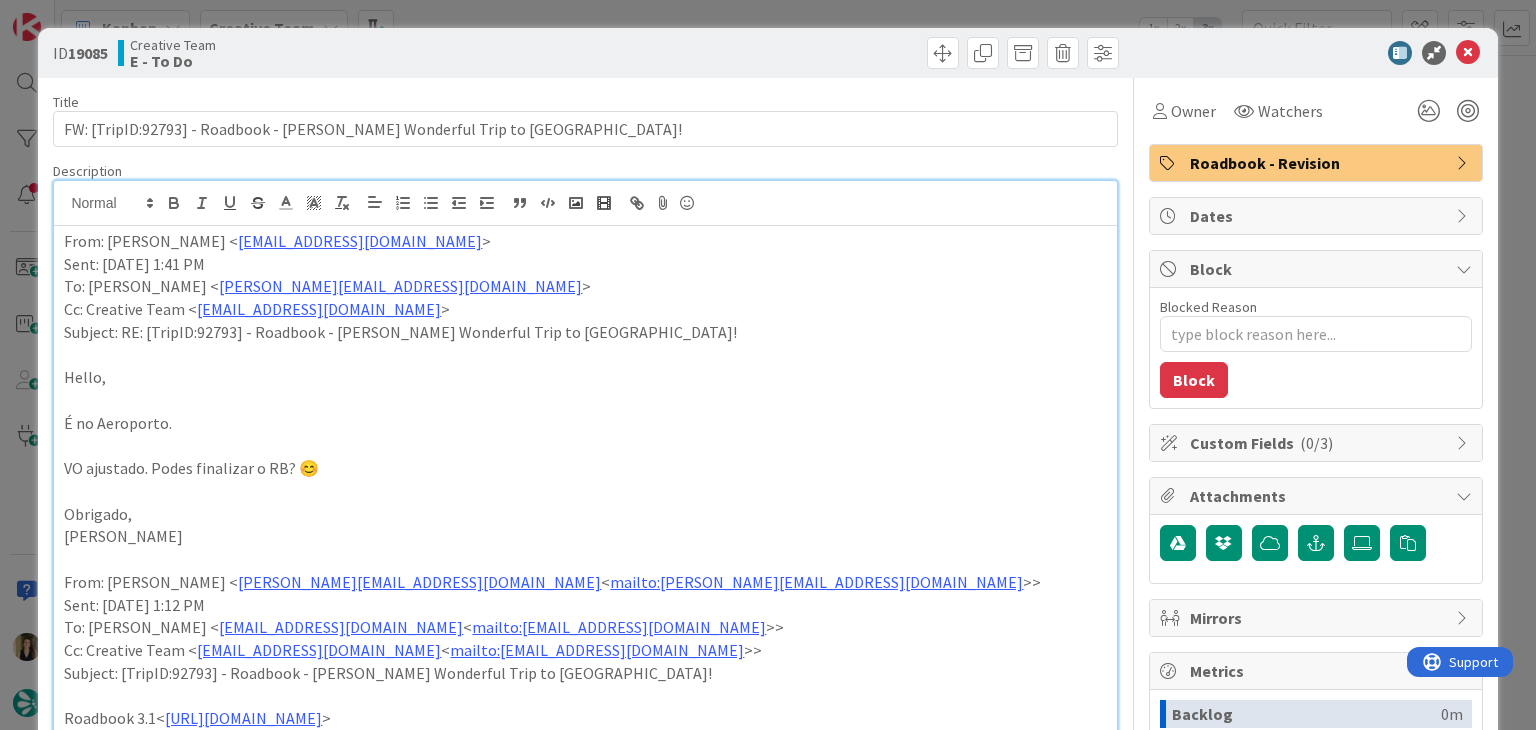 click on "ID  19085 Creative Team E - To Do Title 63 / 128 FW: [TripID:92793] - Roadbook - [PERSON_NAME] Wonderful Trip to [GEOGRAPHIC_DATA]! Description [PERSON_NAME] just joined From: [PERSON_NAME] < [EMAIL_ADDRESS][DOMAIN_NAME] > Sent: [DATE] 1:41 PM To: [PERSON_NAME] < [EMAIL_ADDRESS][DOMAIN_NAME] > Cc: Creative Team < [EMAIL_ADDRESS][DOMAIN_NAME] > Subject: RE: [TripID:92793] - Roadbook - [PERSON_NAME] Wonderful Trip to [GEOGRAPHIC_DATA]! Hello, É no Aeroporto. VO ajustado. Podes finalizar o RB? 😊 Obrigado, [PERSON_NAME] From: [PERSON_NAME] < [EMAIL_ADDRESS][DOMAIN_NAME] < mailto:[PERSON_NAME][EMAIL_ADDRESS][DOMAIN_NAME] >> Sent: [DATE] 1:12 PM To: [PERSON_NAME] < [EMAIL_ADDRESS][DOMAIN_NAME] < mailto:[EMAIL_ADDRESS][DOMAIN_NAME] >> Cc: Creative Team < [EMAIL_ADDRESS][DOMAIN_NAME] < mailto:[EMAIL_ADDRESS][DOMAIN_NAME] >> Subject: [TripID:92793] - Roadbook - [PERSON_NAME] Wonderful Trip to [GEOGRAPHIC_DATA]! Roadbook 3.1< [URL][DOMAIN_NAME] > Oi, [PERSON_NAME]! [" at bounding box center (768, 365) 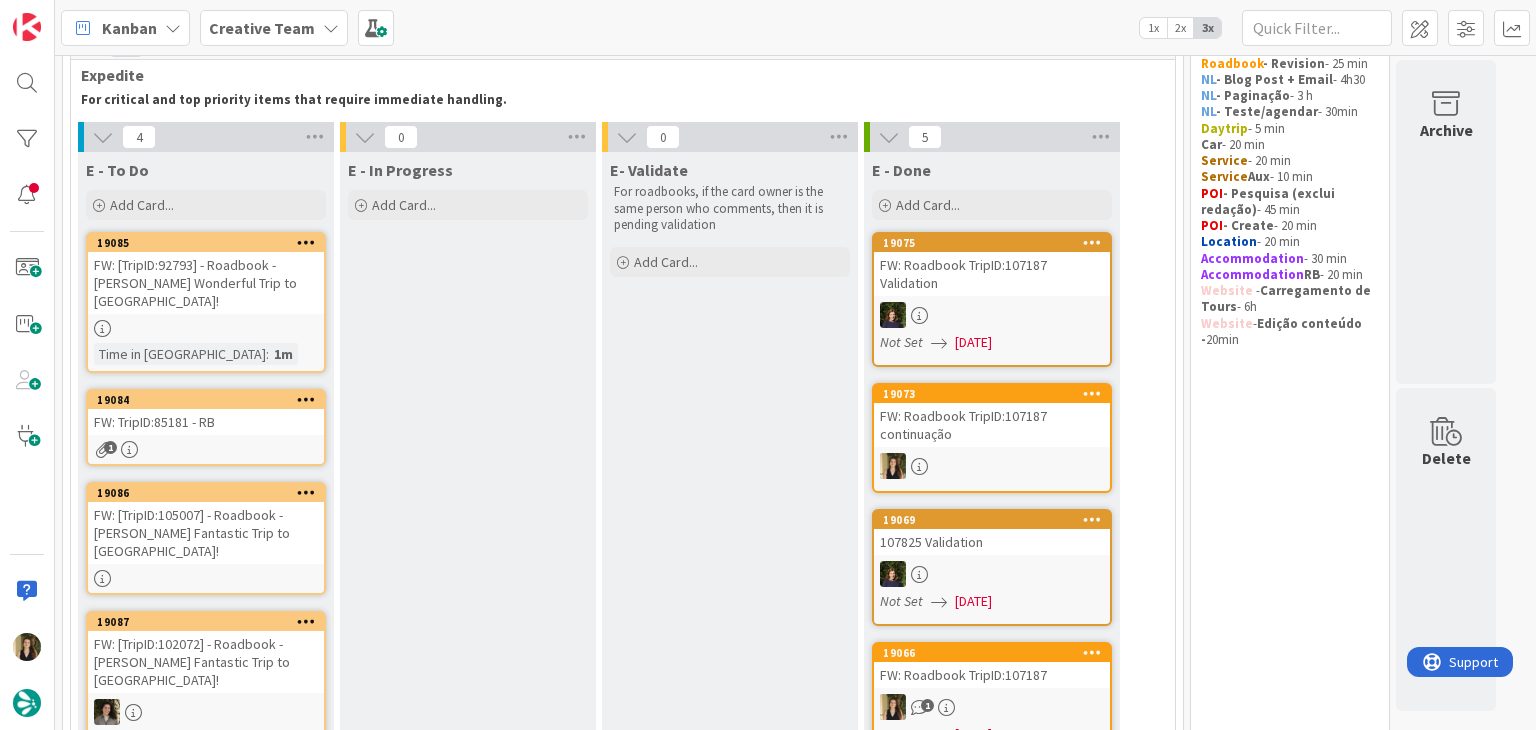 click on "19084 FW: TripID:85181 - RB 1" at bounding box center [206, 427] 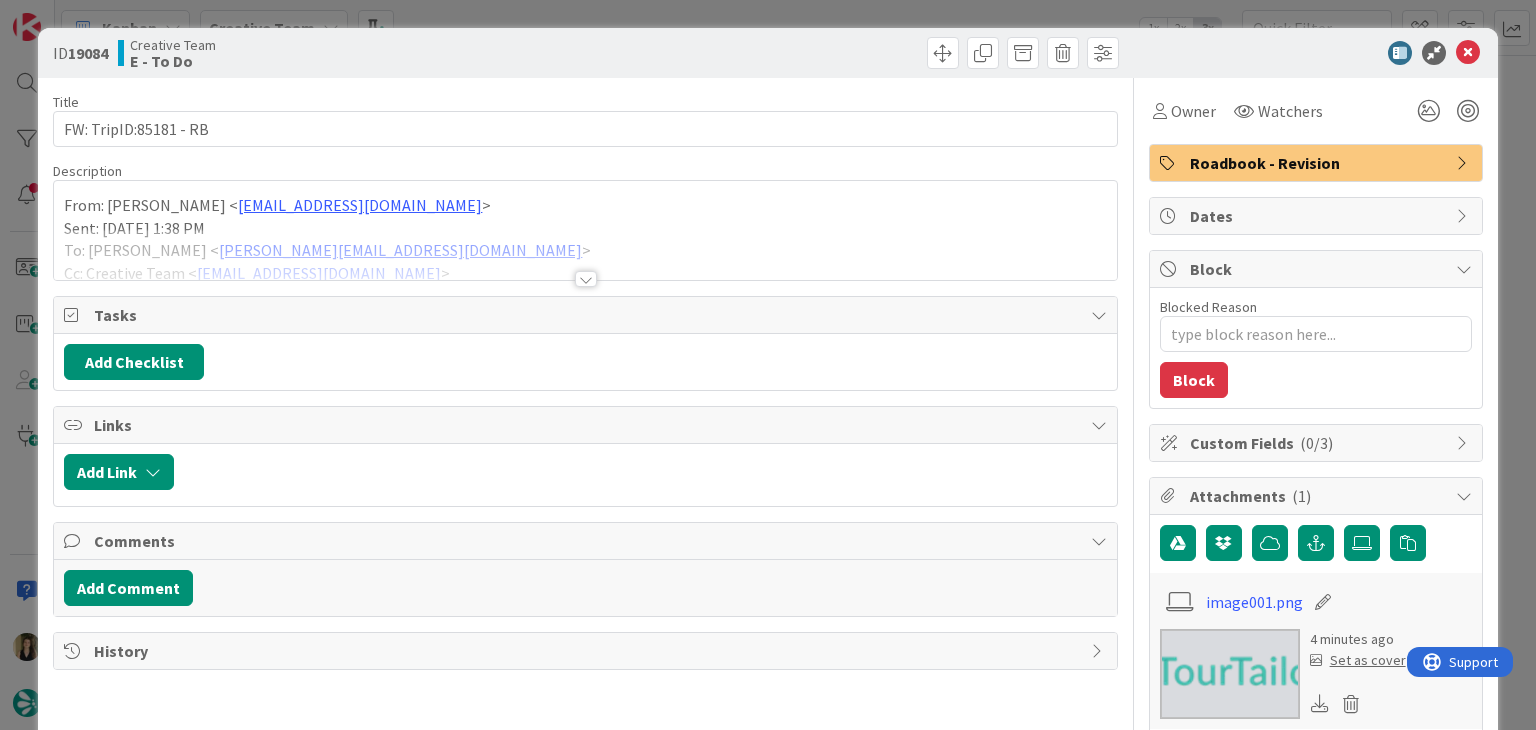 scroll, scrollTop: 0, scrollLeft: 0, axis: both 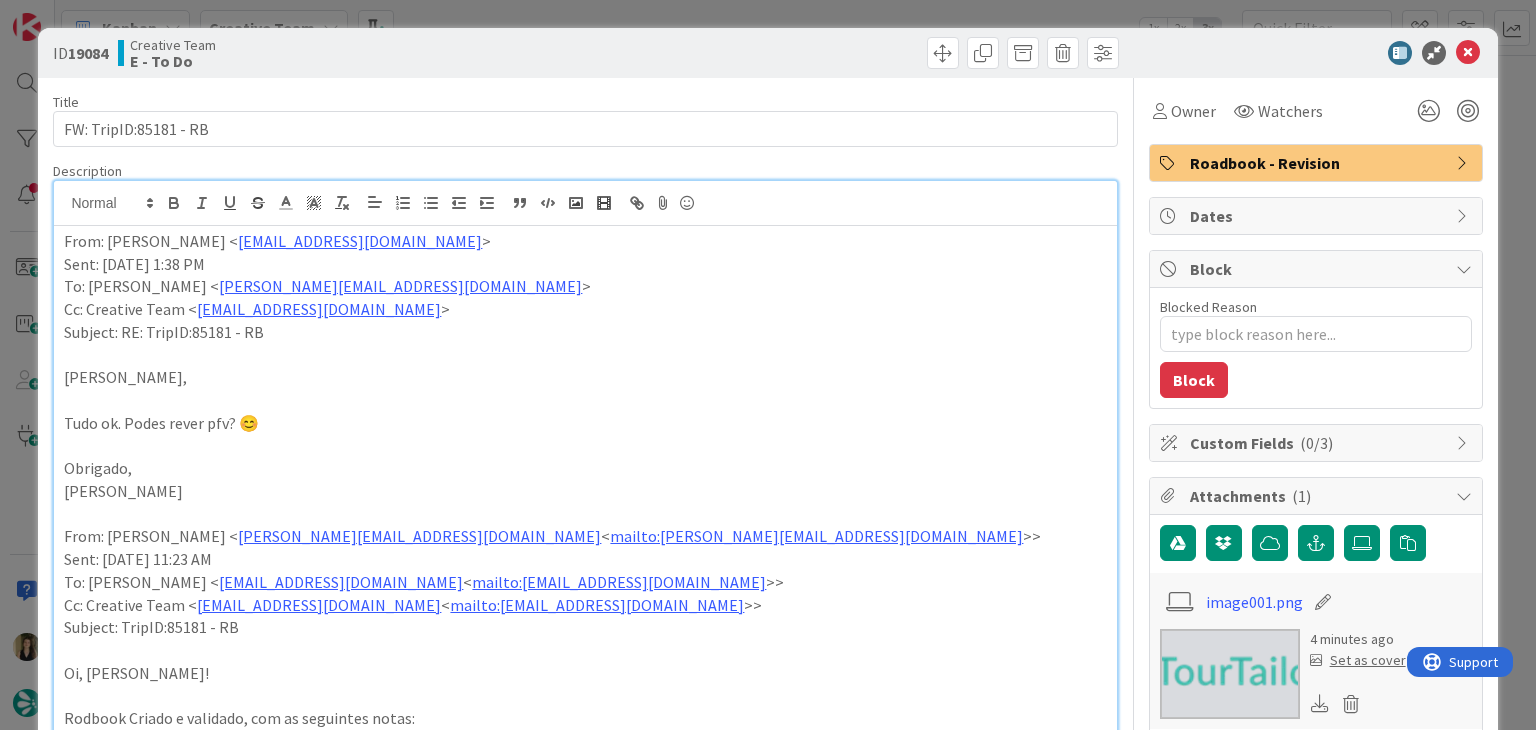 click on "ID  19084 Creative Team E - To Do Title 21 / 128 FW: TripID:85181 - RB Description [PERSON_NAME] just joined From: [PERSON_NAME] < [EMAIL_ADDRESS][DOMAIN_NAME] > Sent: [DATE] 1:38 PM To: [PERSON_NAME] < [EMAIL_ADDRESS][DOMAIN_NAME] > Cc: Creative Team < [EMAIL_ADDRESS][DOMAIN_NAME] > Subject: RE: TripID:85181 - RB [PERSON_NAME], Tudo ok. Podes rever pfv? 😊 Obrigado, [PERSON_NAME] From: [PERSON_NAME] < [EMAIL_ADDRESS][DOMAIN_NAME] < mailto:[EMAIL_ADDRESS][DOMAIN_NAME] >> Sent: [DATE] 11:23 AM To: [PERSON_NAME] < [EMAIL_ADDRESS][DOMAIN_NAME] < mailto:[EMAIL_ADDRESS][DOMAIN_NAME] >> Cc: Creative Team < [EMAIL_ADDRESS][DOMAIN_NAME] < mailto:[EMAIL_ADDRESS][DOMAIN_NAME] >> Subject: TripID:85181 - RB Oi, Gonçalo! Rodbook Criado e validado, com as seguintes notas: 243681< [URL][DOMAIN_NAME] > - Welcome por confirmar (está preenchido); 243682< [URL][DOMAIN_NAME] 243688< Obg." at bounding box center [768, 365] 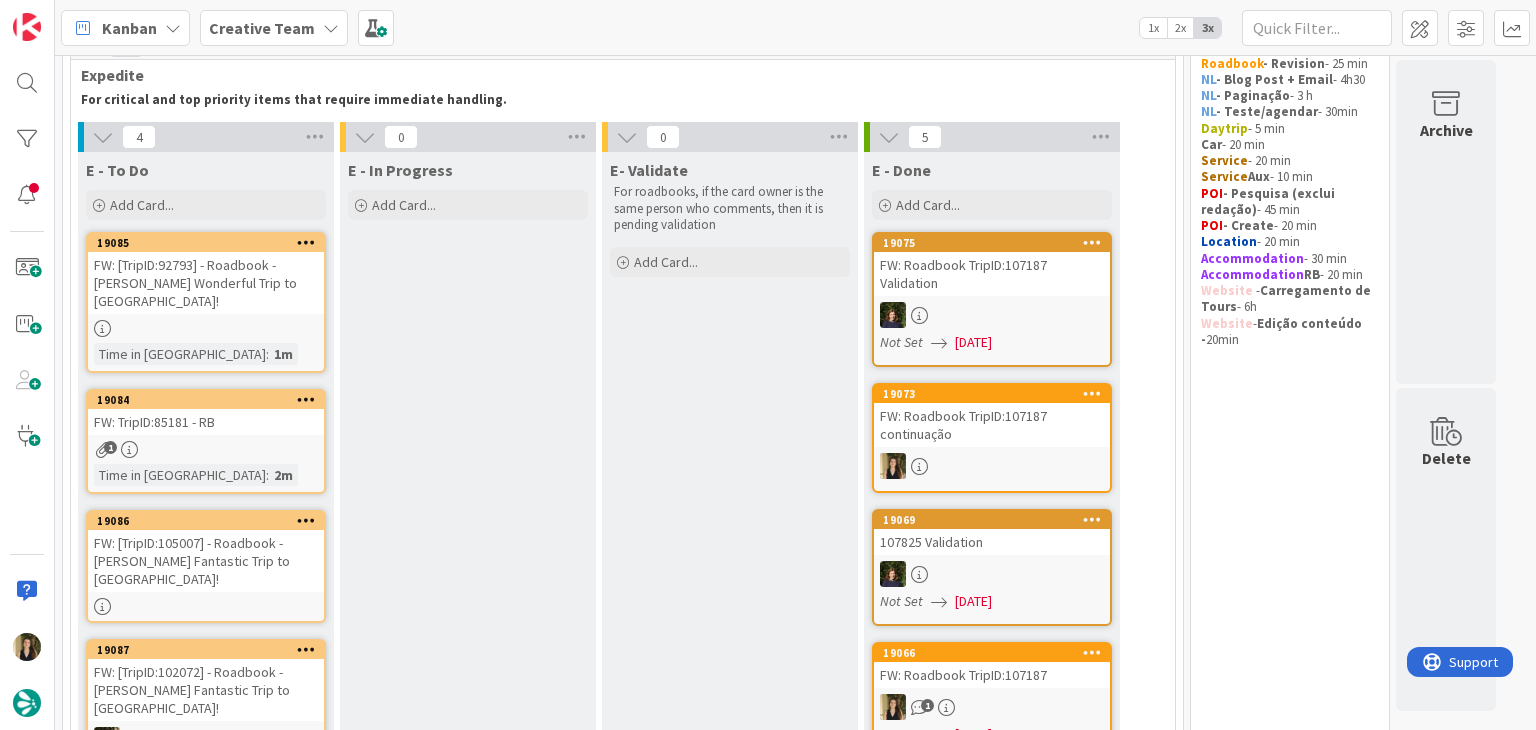 click on "FW: [TripID:105007] - Roadbook - [PERSON_NAME] Fantastic Trip to [GEOGRAPHIC_DATA]!" at bounding box center [206, 561] 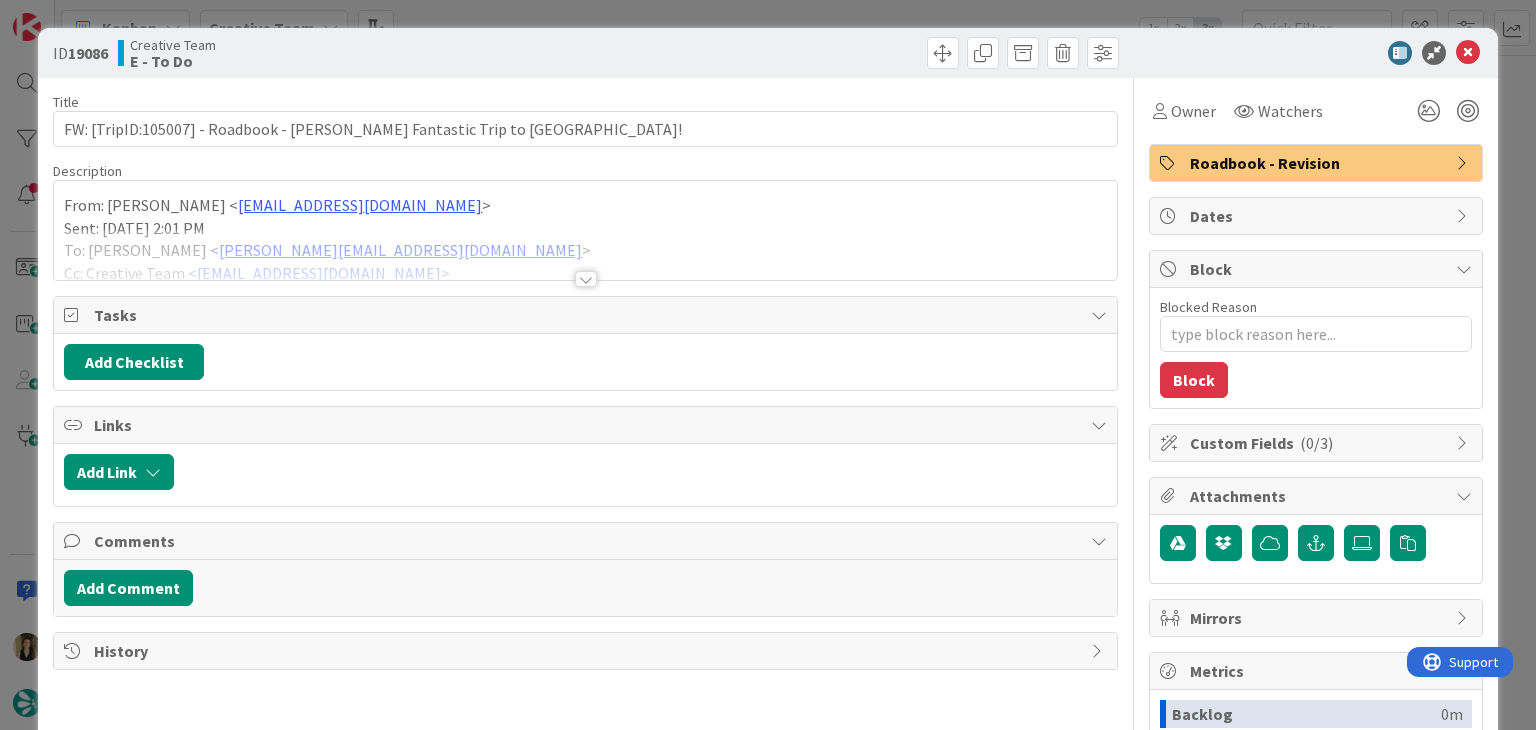 scroll, scrollTop: 0, scrollLeft: 0, axis: both 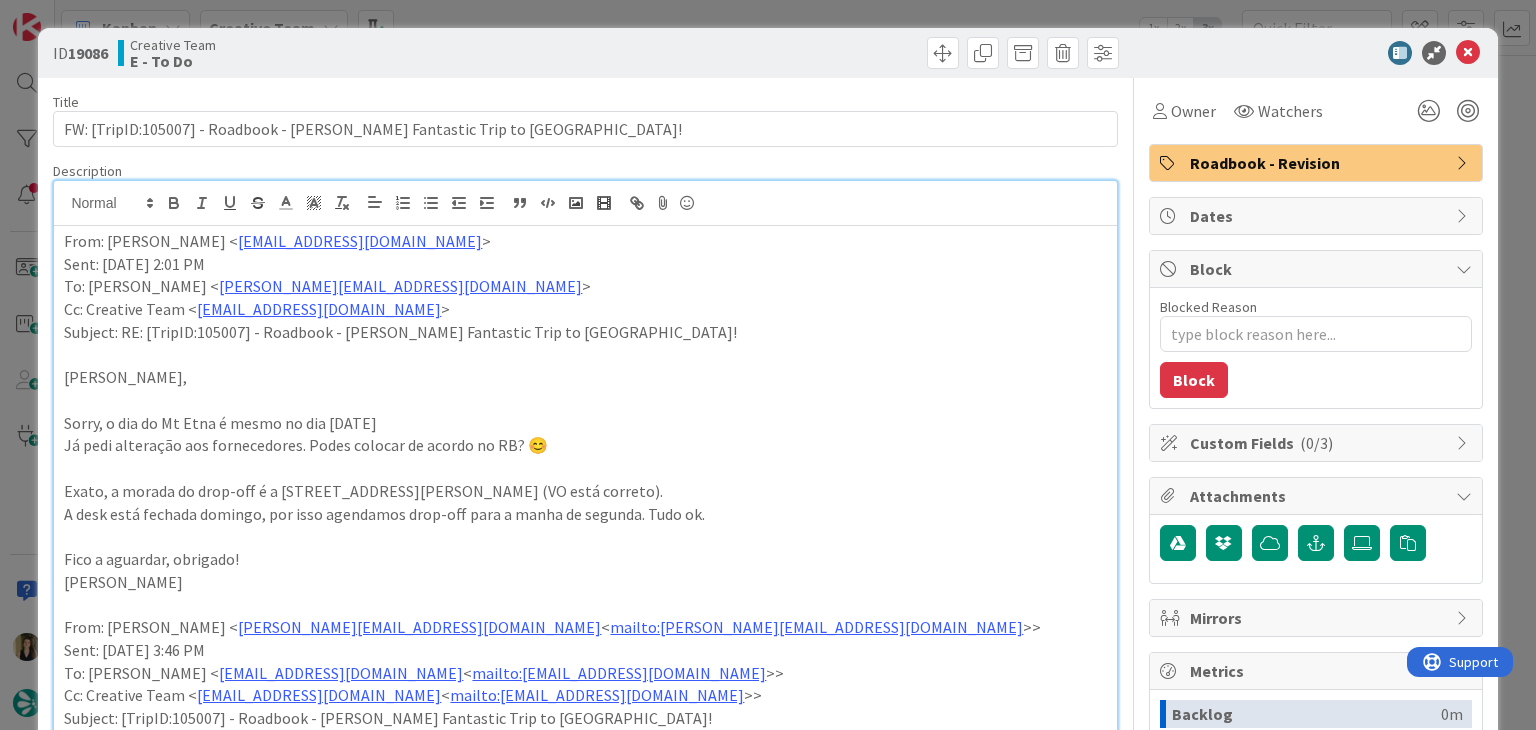 click on "ID  19086 Creative Team E - To Do Title 66 / 128 FW: [TripID:105007] - Roadbook - [PERSON_NAME] Fantastic Trip to [GEOGRAPHIC_DATA]! Description [PERSON_NAME] just joined From: [PERSON_NAME] < [EMAIL_ADDRESS][DOMAIN_NAME] > Sent: [DATE] 2:01 PM To: [PERSON_NAME] < [EMAIL_ADDRESS][DOMAIN_NAME] > Cc: Creative Team < [EMAIL_ADDRESS][DOMAIN_NAME] > Subject: RE: [TripID:105007] - Roadbook - [PERSON_NAME] Fantastic Trip to [GEOGRAPHIC_DATA]! Olá Margarida, Sorry, o dia do Mt Etna é mesmo no dia [DATE] Já pedi alteração aos fornecedores. Podes colocar de acordo no RB? 😊 Exato, a morada do drop-off é a [STREET_ADDRESS][PERSON_NAME] (VO está correto). A desk está fechada domingo, por isso agendamos drop-off para a manha de segunda. Tudo ok. Fico a aguardar, obrigado! [PERSON_NAME]: [PERSON_NAME] < [EMAIL_ADDRESS][DOMAIN_NAME] < mailto:[PERSON_NAME][EMAIL_ADDRESS][DOMAIN_NAME] >> Sent: [DATE] 3:46 PM To: [PERSON_NAME] < [EMAIL_ADDRESS][DOMAIN_NAME] < mailto:[EMAIL_ADDRESS][DOMAIN_NAME] >> <" at bounding box center (768, 365) 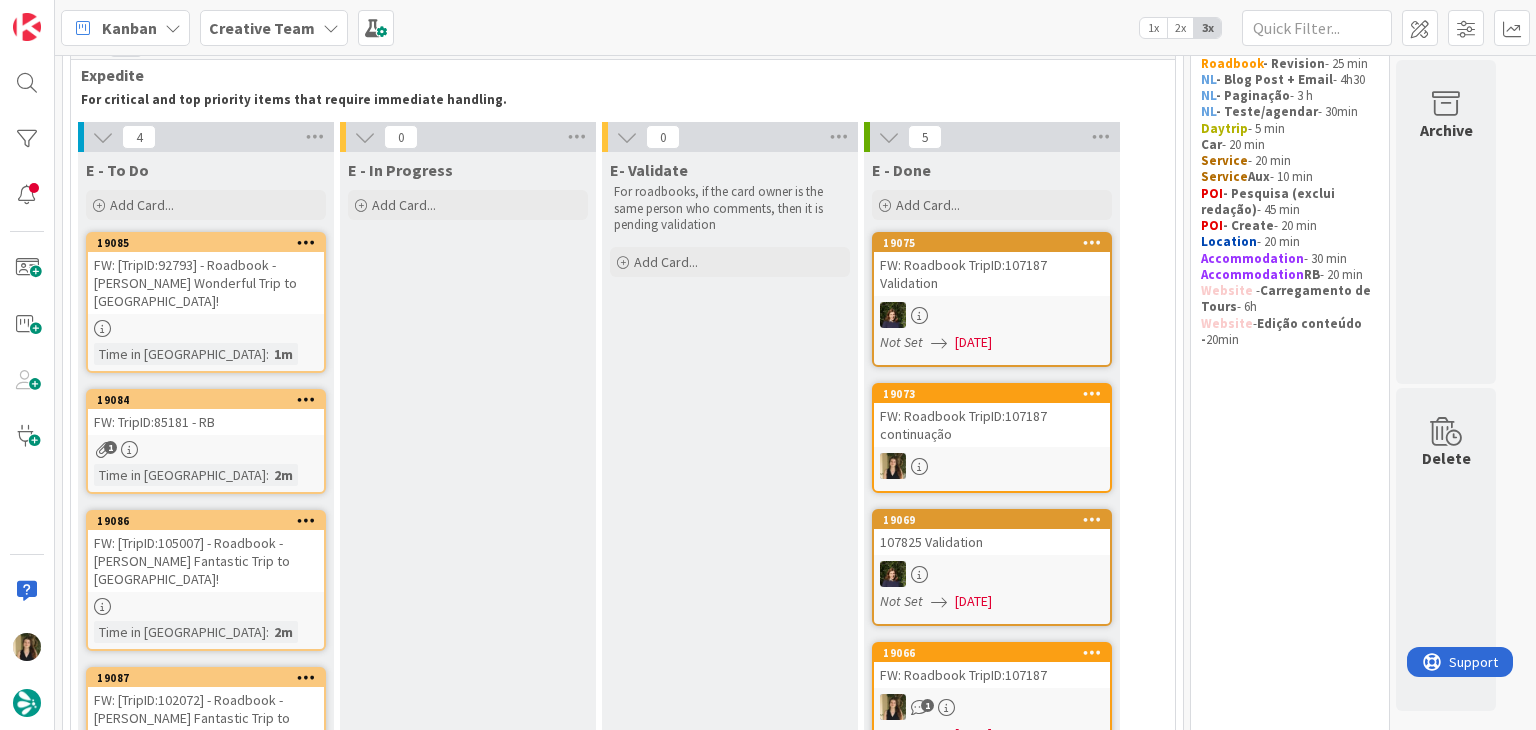 click at bounding box center [206, 328] 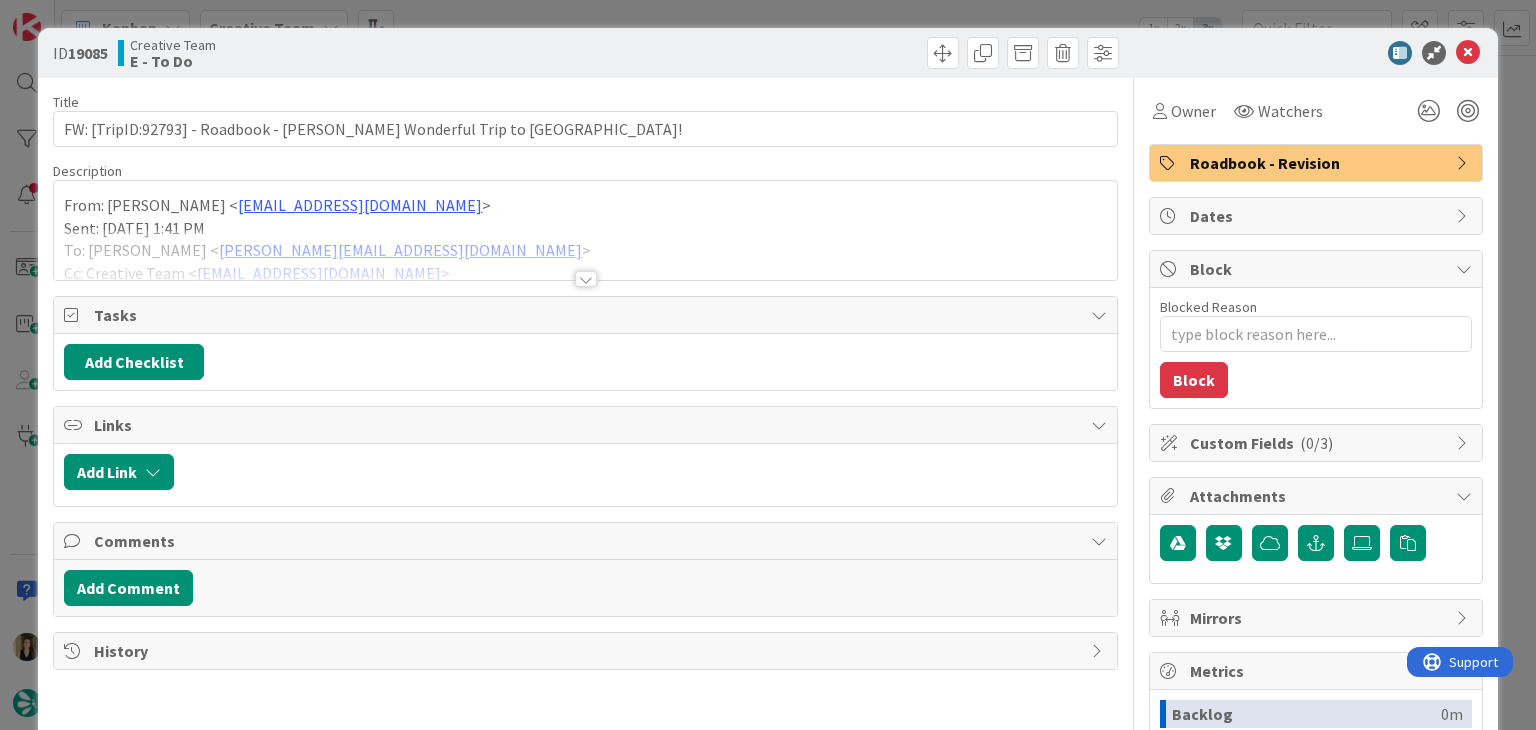 scroll, scrollTop: 0, scrollLeft: 0, axis: both 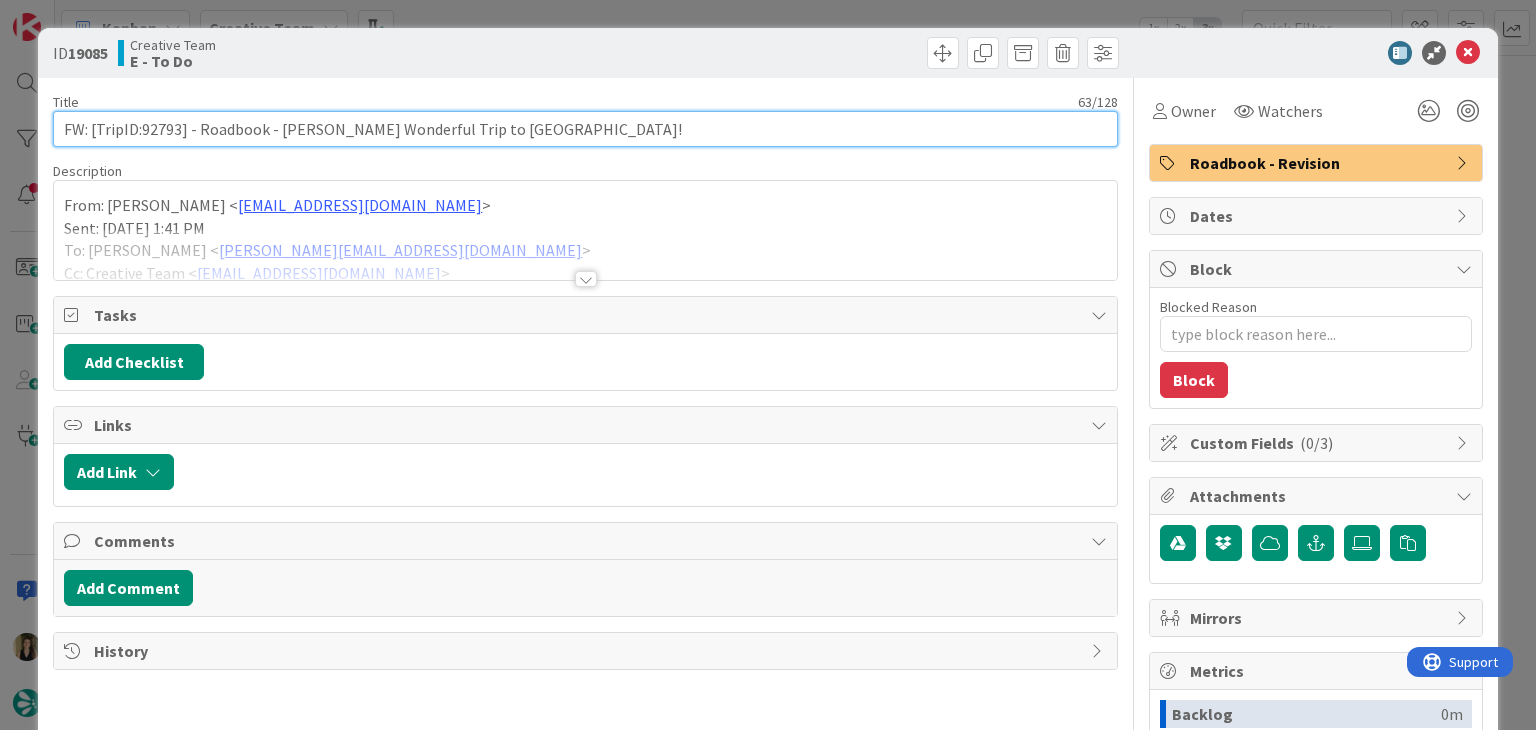click on "FW: [TripID:92793] - Roadbook - [PERSON_NAME] Wonderful Trip to [GEOGRAPHIC_DATA]!" at bounding box center (585, 129) 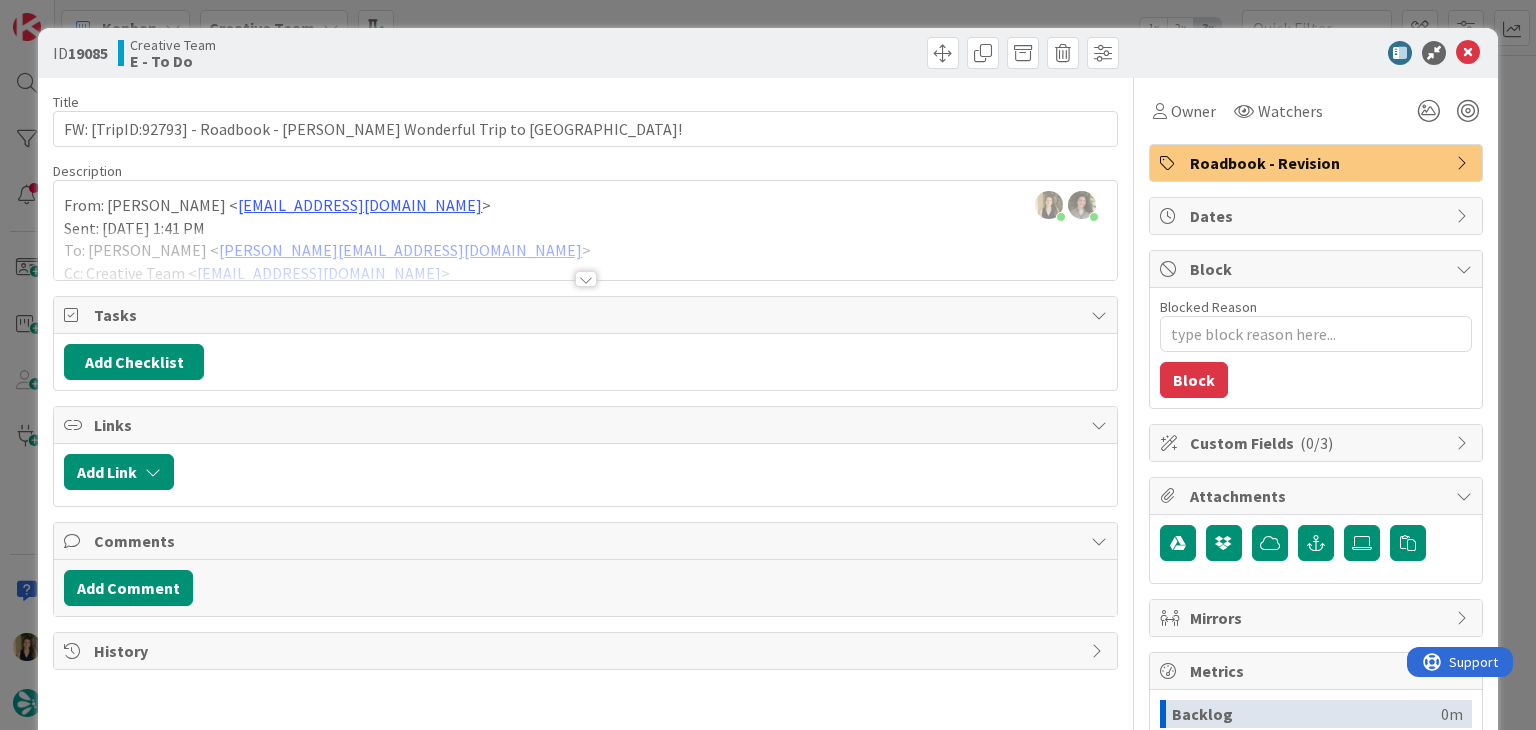 click on "ID  19085 Creative Team E - To Do Title 63 / 128 FW: [TripID:92793] - Roadbook - [PERSON_NAME] Wonderful Trip to [GEOGRAPHIC_DATA]! Description [PERSON_NAME] just joined [PERSON_NAME] just joined From: [PERSON_NAME] < [EMAIL_ADDRESS][DOMAIN_NAME] > Sent: [DATE] 1:41 PM To: [PERSON_NAME] < [EMAIL_ADDRESS][DOMAIN_NAME] > Cc: Creative Team < [EMAIL_ADDRESS][DOMAIN_NAME] > Subject: RE: [TripID:92793] - Roadbook - [PERSON_NAME] Wonderful Trip to [GEOGRAPHIC_DATA]! Hello, É no Aeroporto. VO ajustado. Podes finalizar o RB? 😊 Obrigado, [PERSON_NAME] From: [PERSON_NAME] < [EMAIL_ADDRESS][DOMAIN_NAME] < mailto:[PERSON_NAME][EMAIL_ADDRESS][DOMAIN_NAME] >> Sent: [DATE] 1:12 PM To: [PERSON_NAME] < [EMAIL_ADDRESS][DOMAIN_NAME] < mailto:[EMAIL_ADDRESS][DOMAIN_NAME] >> Cc: Creative Team < [EMAIL_ADDRESS][DOMAIN_NAME] < mailto:[EMAIL_ADDRESS][DOMAIN_NAME] >> Subject: [TripID:92793] - Roadbook - [PERSON_NAME] Wonderful Trip to [GEOGRAPHIC_DATA]! Roadbook 3.1< > Oi, Gonçalo! Roadbook criado e validado. Tem a seguinte nota: 247247< [ ]" at bounding box center [768, 365] 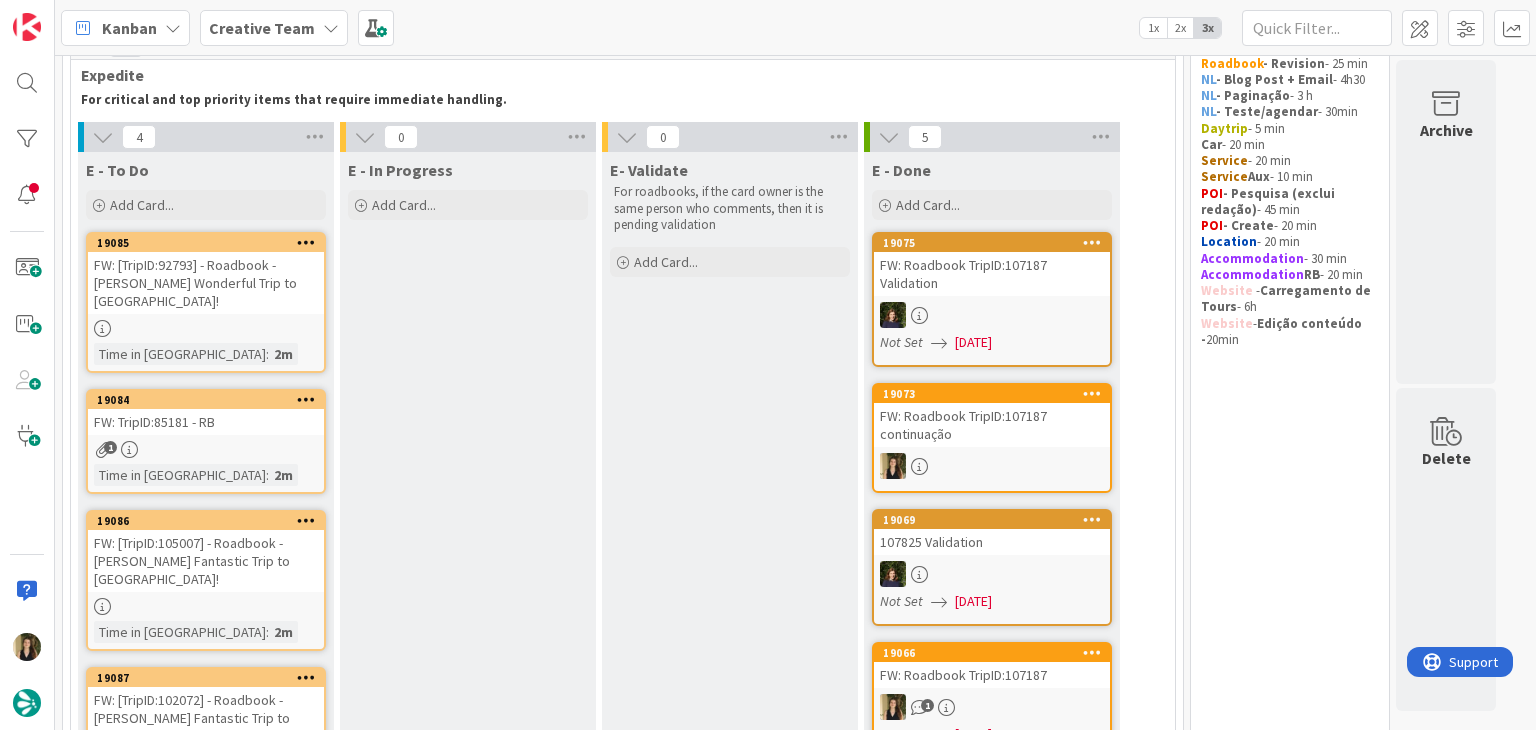 click on "19084 FW: TripID:85181 - RB 1 Time in Column : 2m" at bounding box center (206, 441) 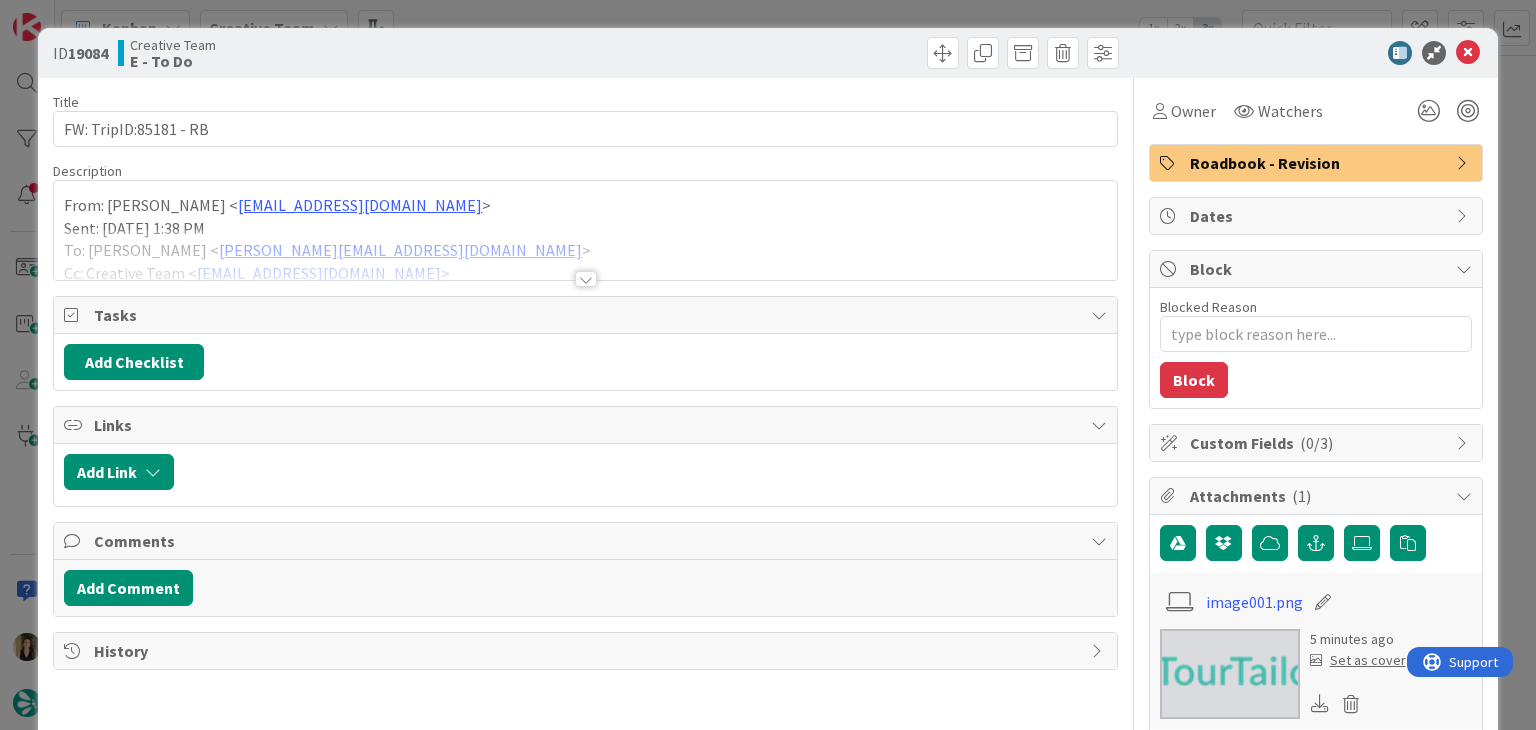 scroll, scrollTop: 0, scrollLeft: 0, axis: both 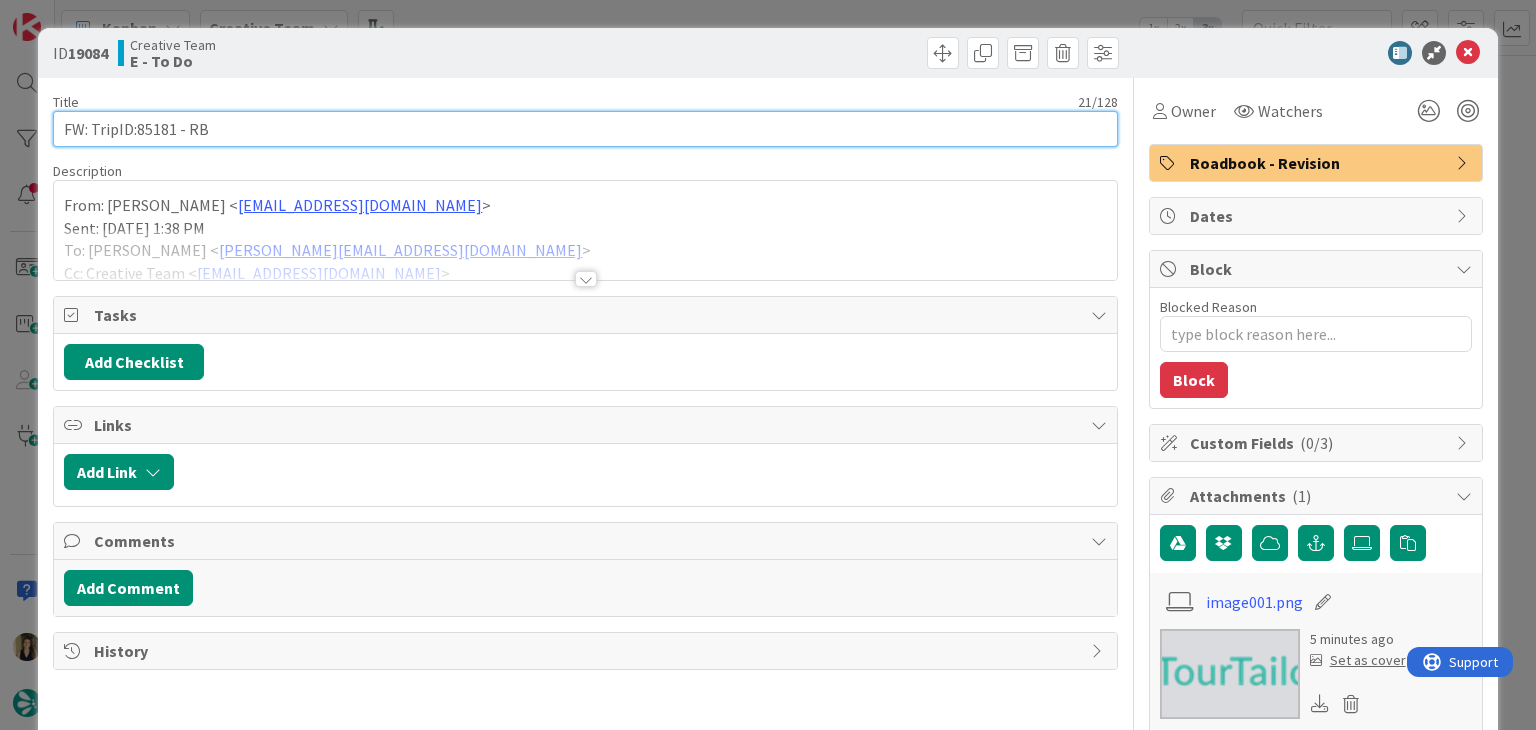 click on "FW: TripID:85181 - RB" at bounding box center (585, 129) 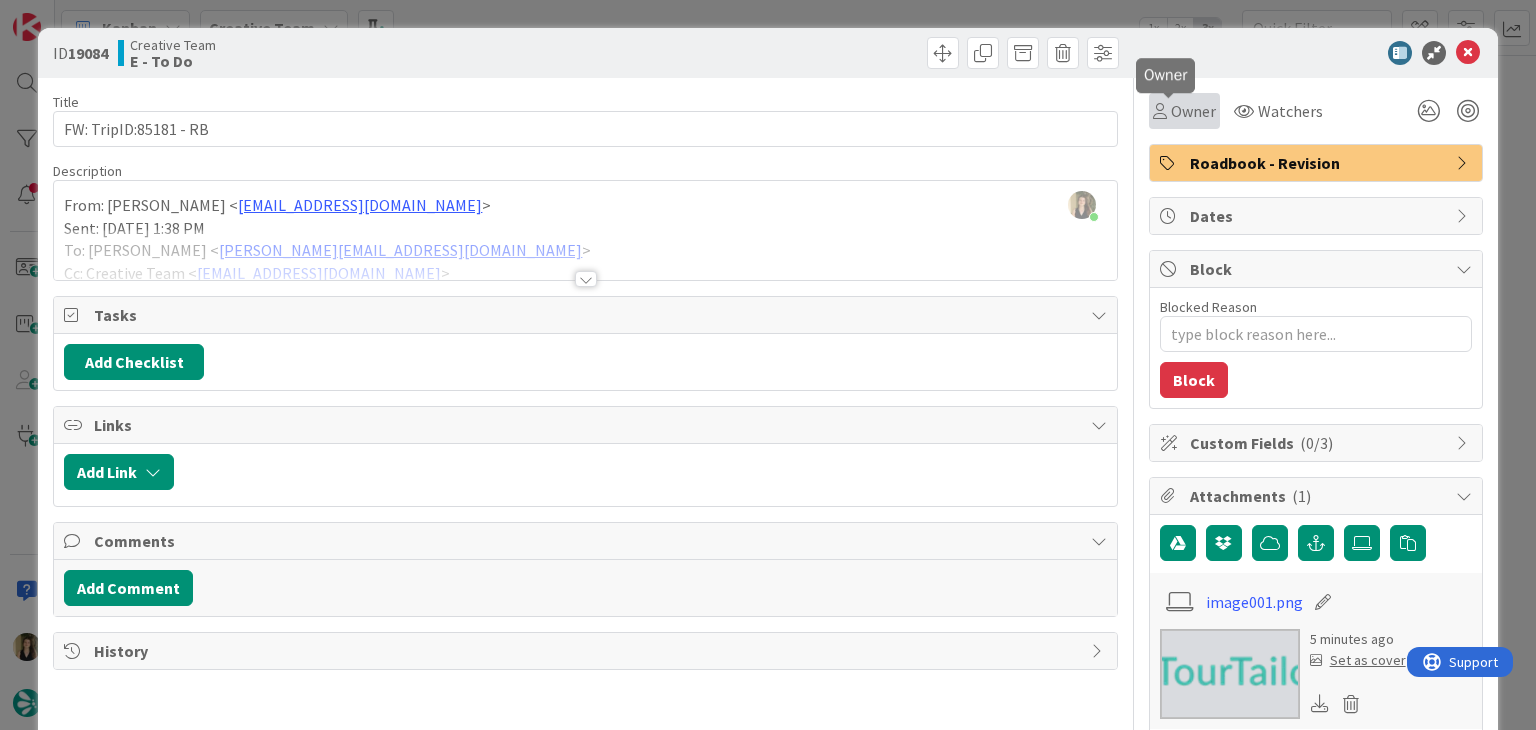 click at bounding box center [1160, 111] 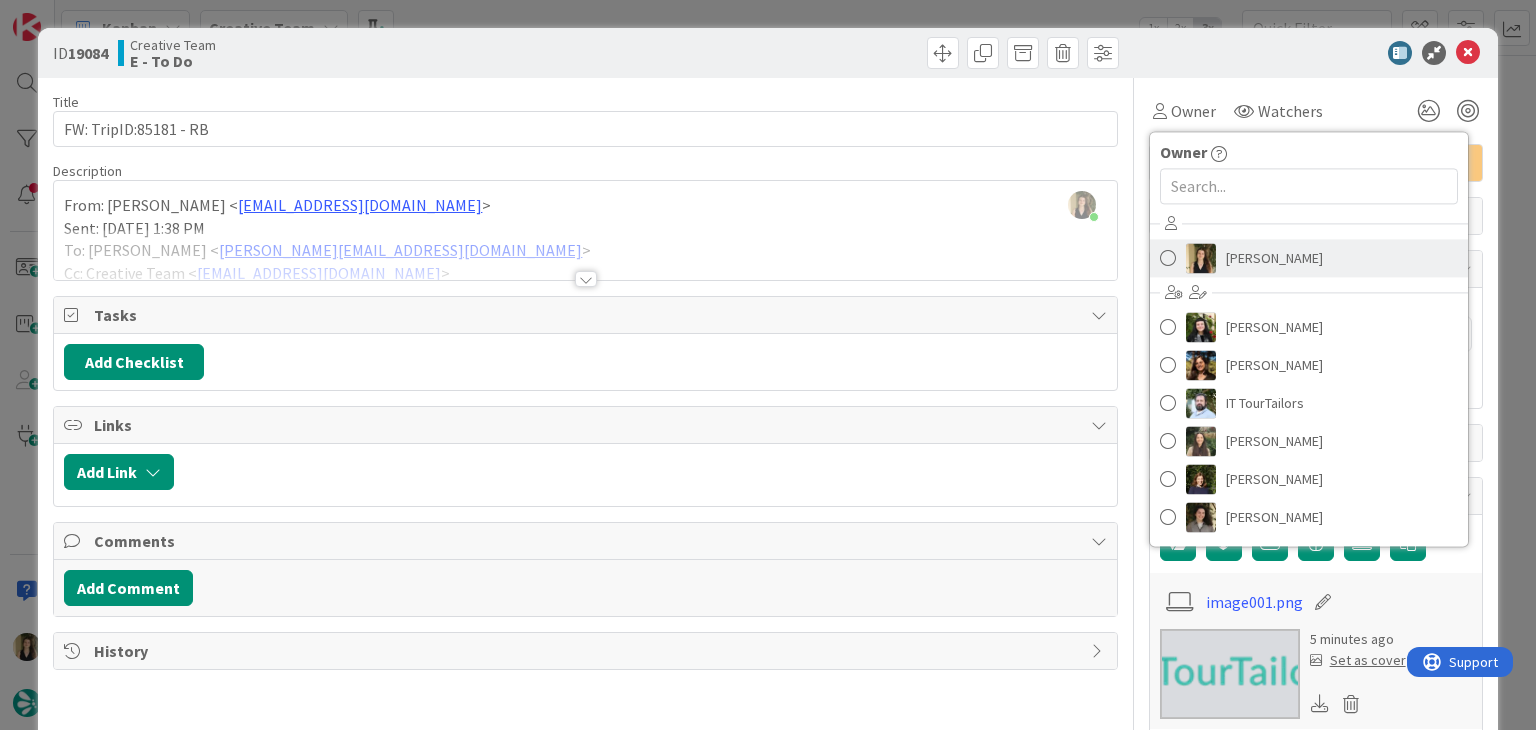click on "[PERSON_NAME]" at bounding box center (1274, 258) 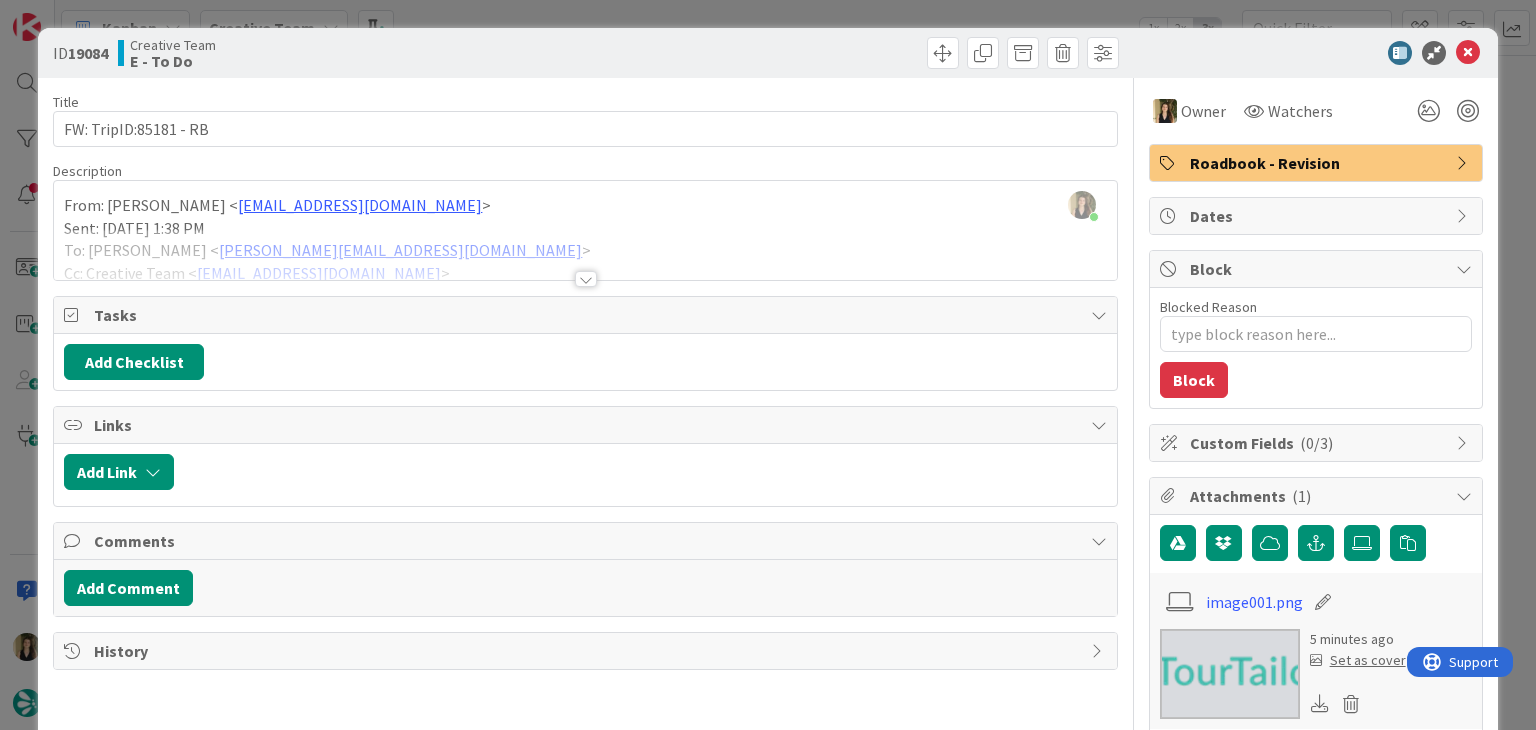 click at bounding box center [855, 53] 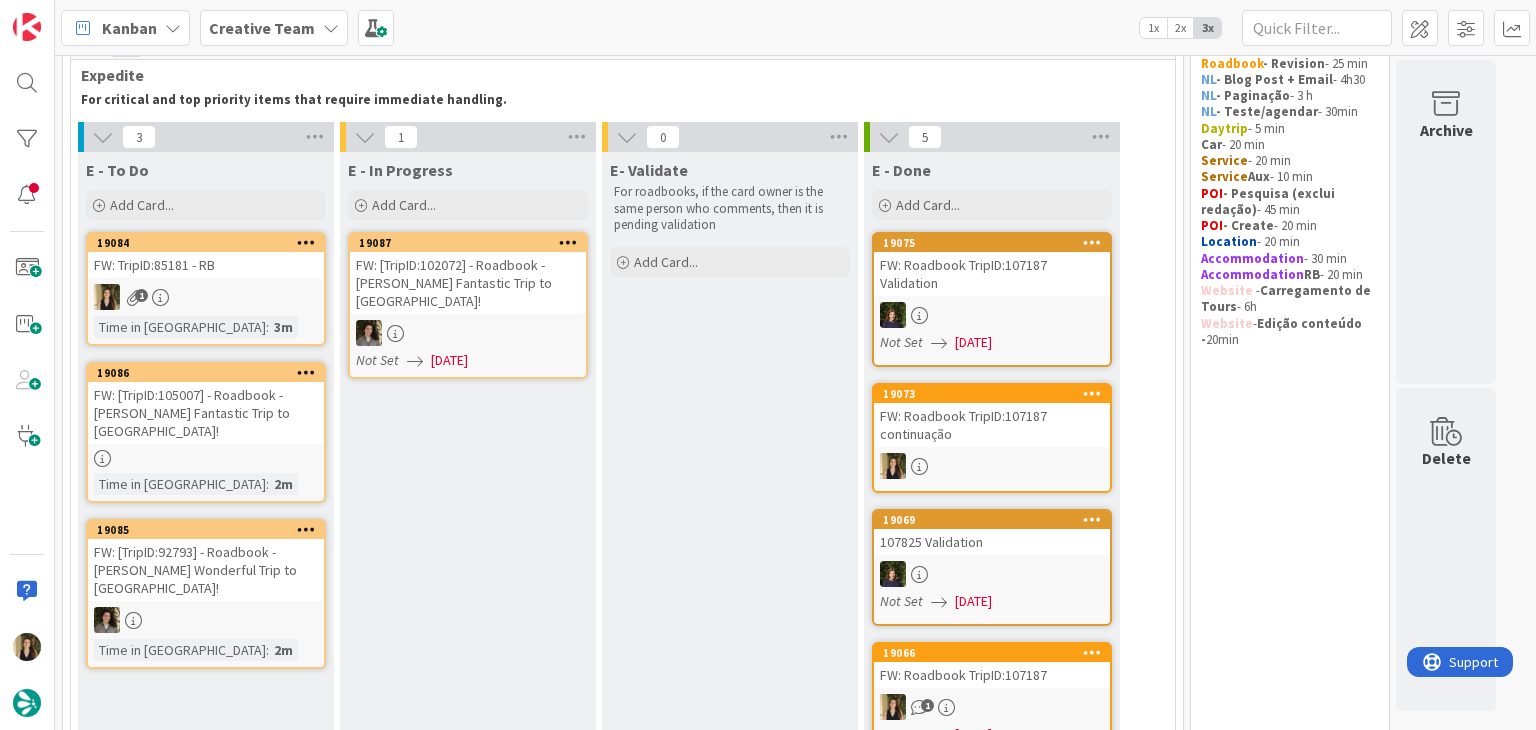 scroll, scrollTop: 0, scrollLeft: 0, axis: both 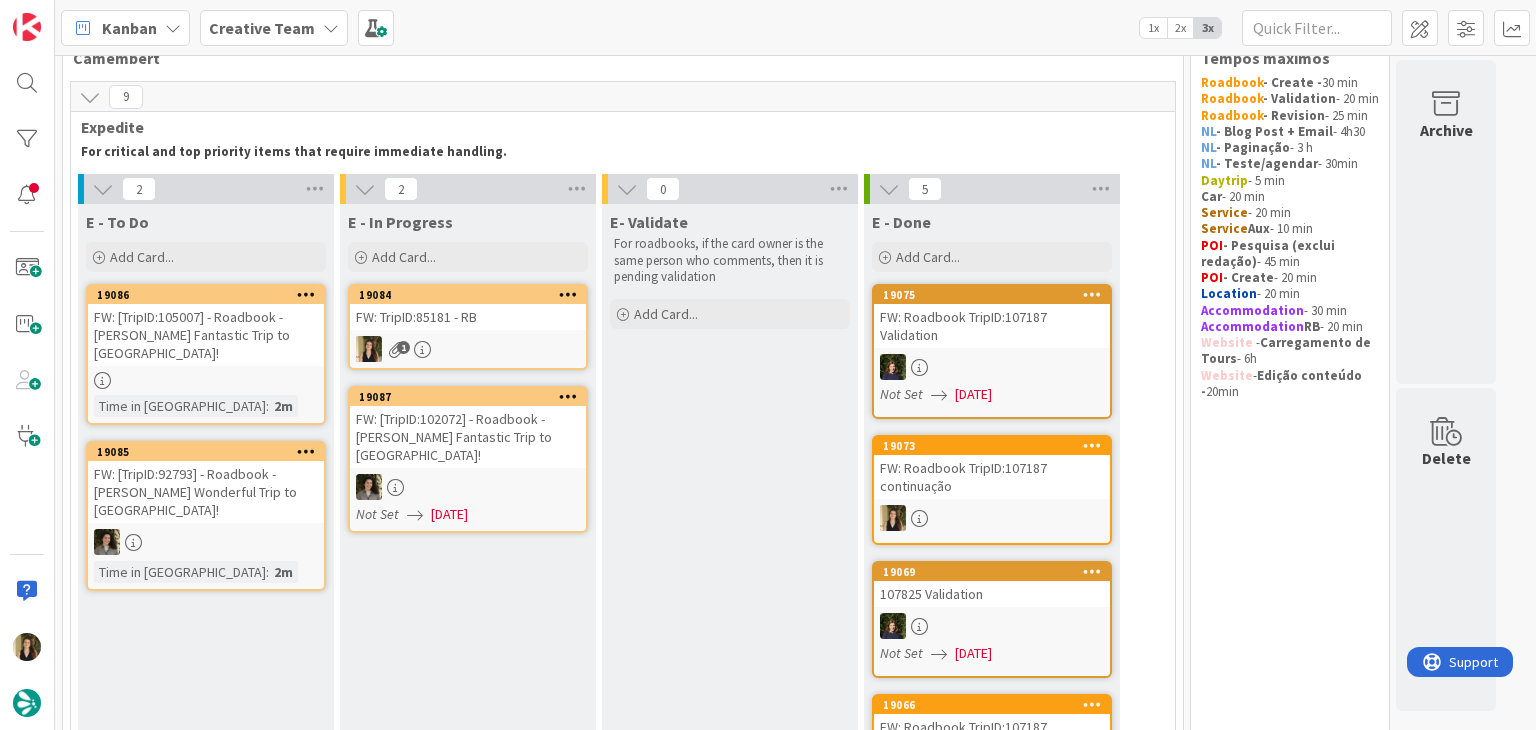 click on "E- Validate For roadbooks, if the card owner is the same person who comments, then it is pending validation Add Card..." at bounding box center [730, 582] 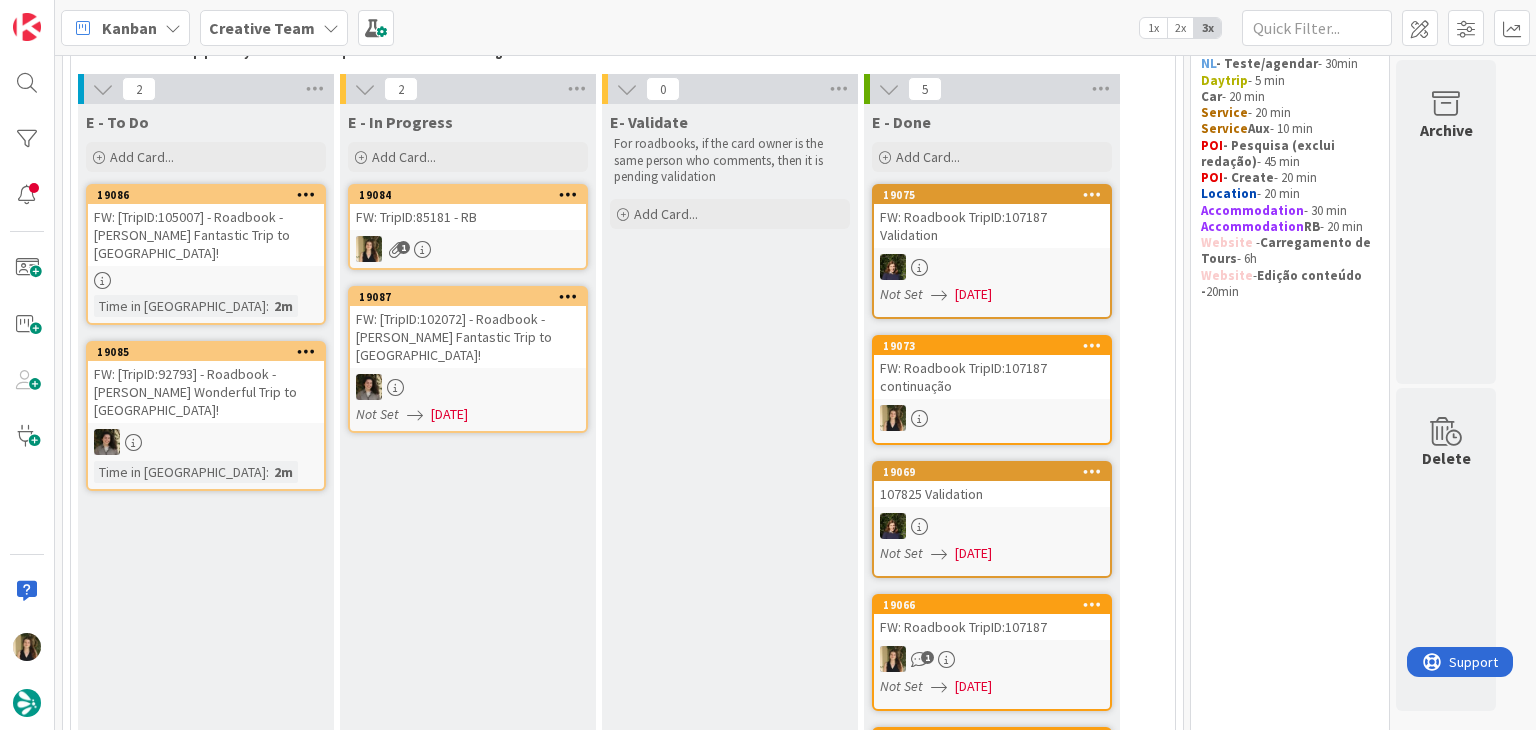 click on "E- Validate For roadbooks, if the card owner is the same person who comments, then it is pending validation Add Card..." at bounding box center [730, 482] 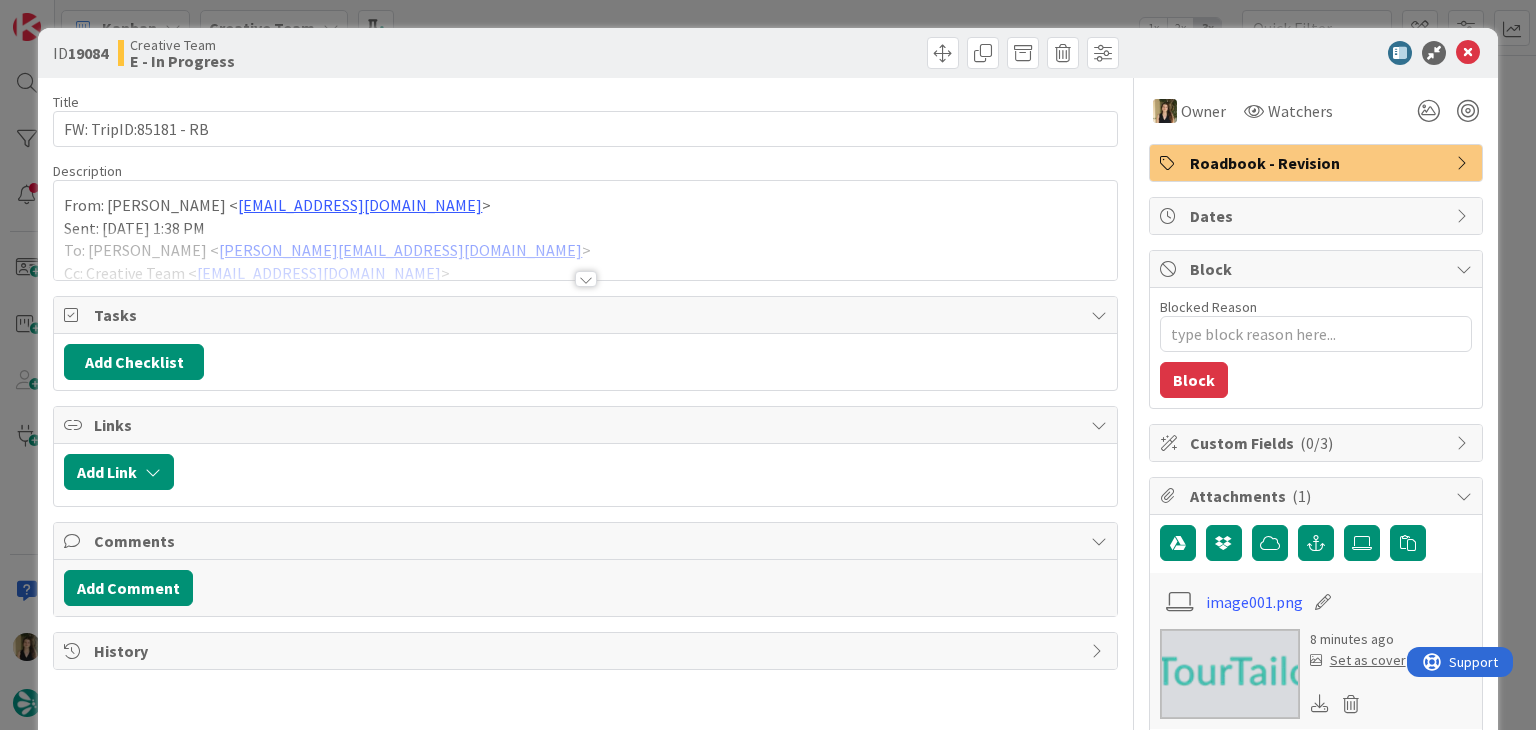 scroll, scrollTop: 0, scrollLeft: 0, axis: both 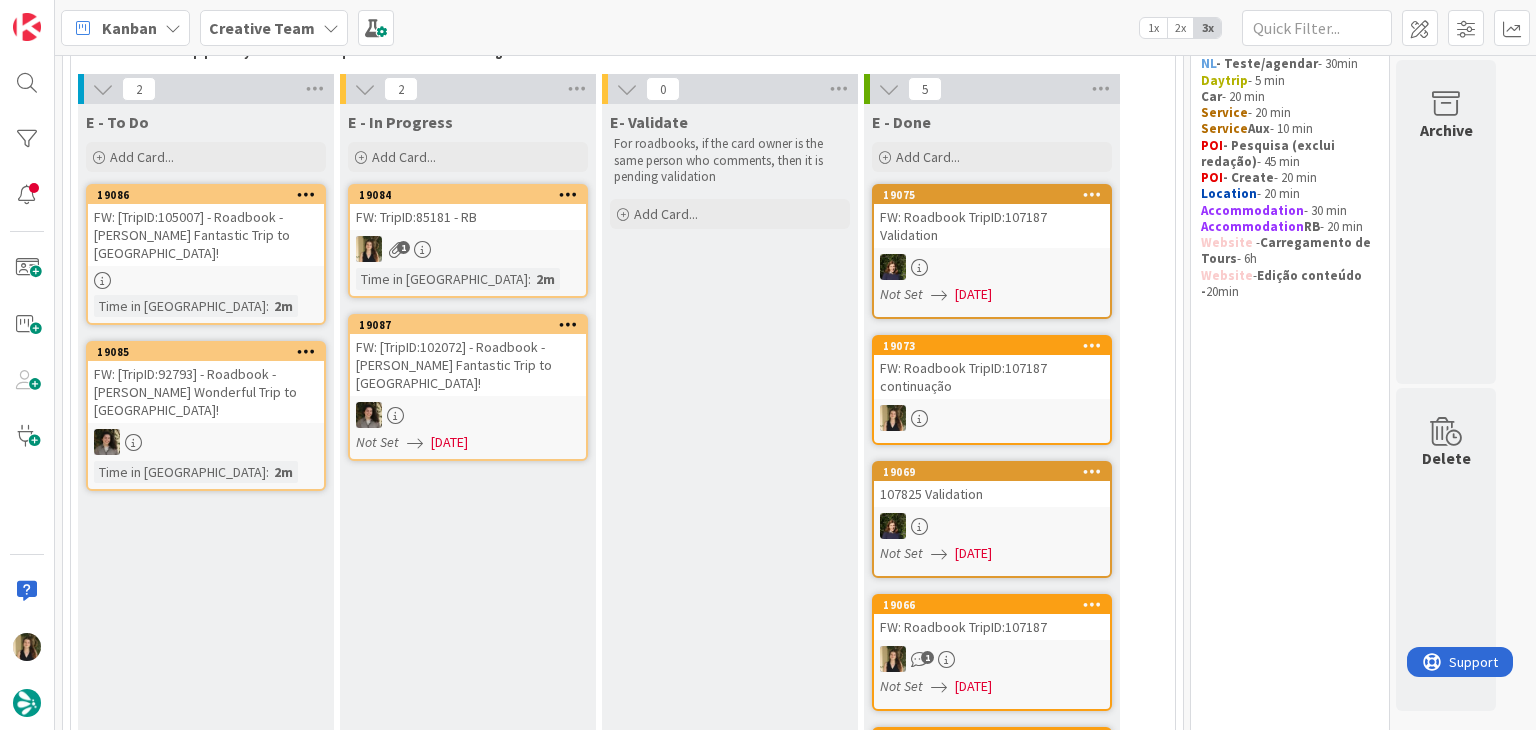 click on "19084" at bounding box center (468, 195) 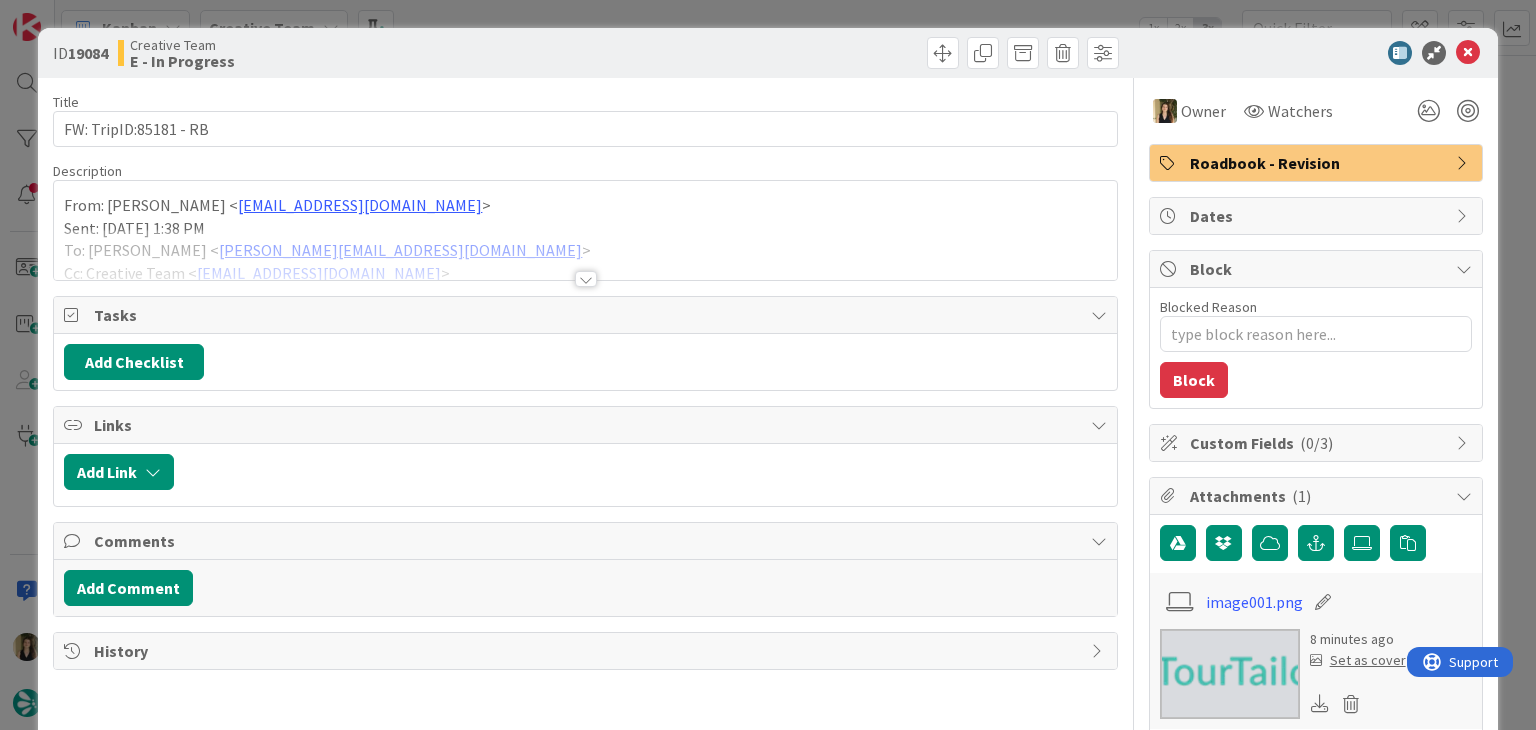 scroll, scrollTop: 0, scrollLeft: 0, axis: both 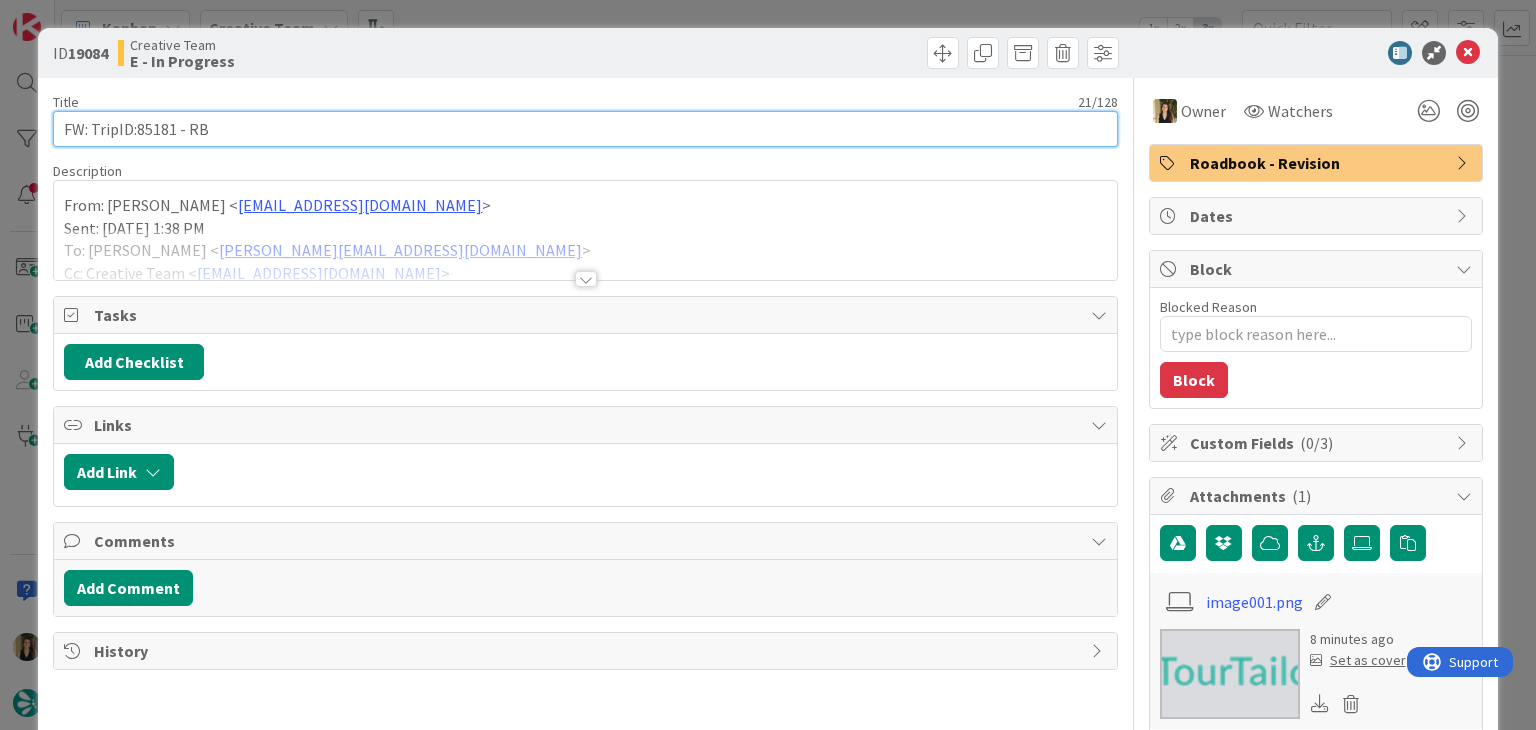 click on "FW: TripID:85181 - RB" at bounding box center [585, 129] 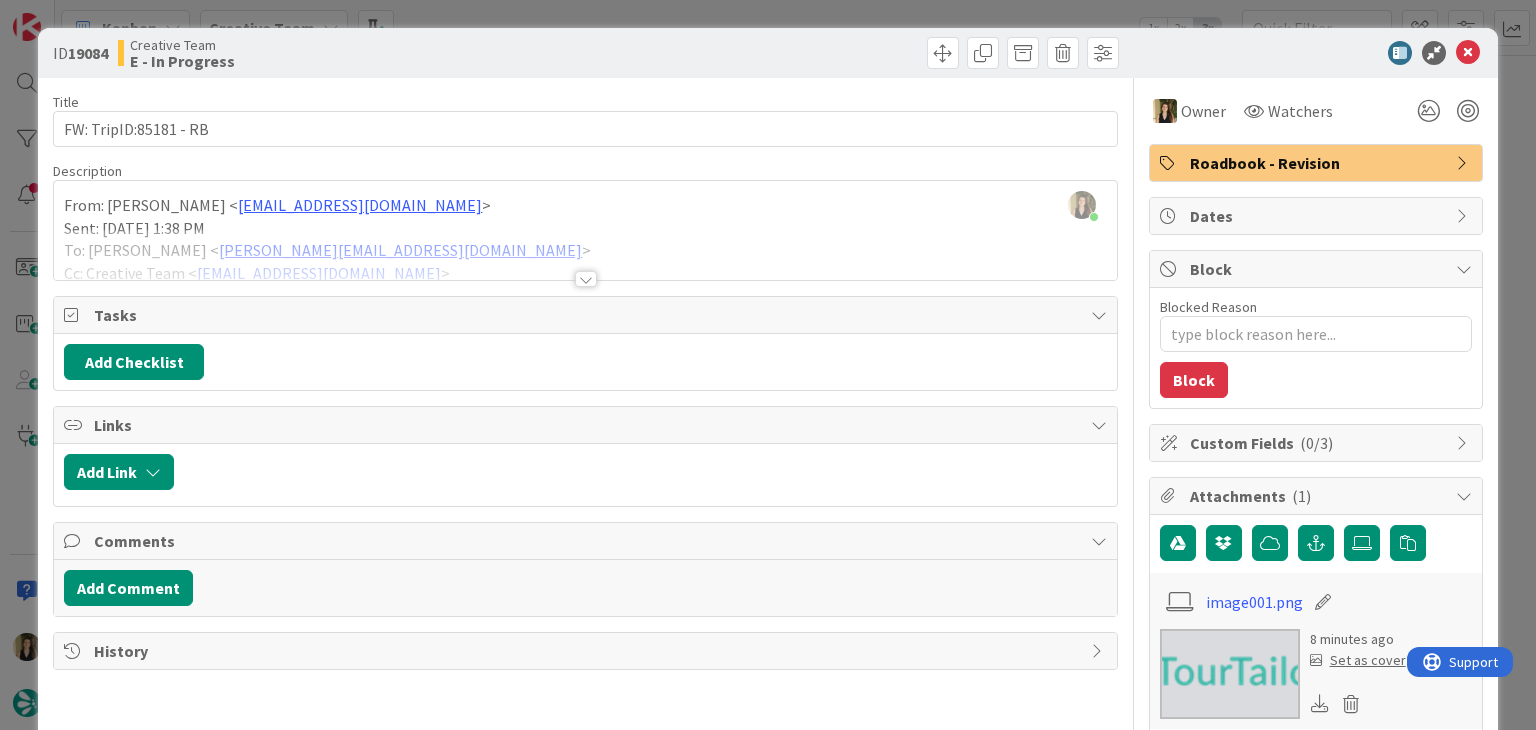 click at bounding box center [586, 279] 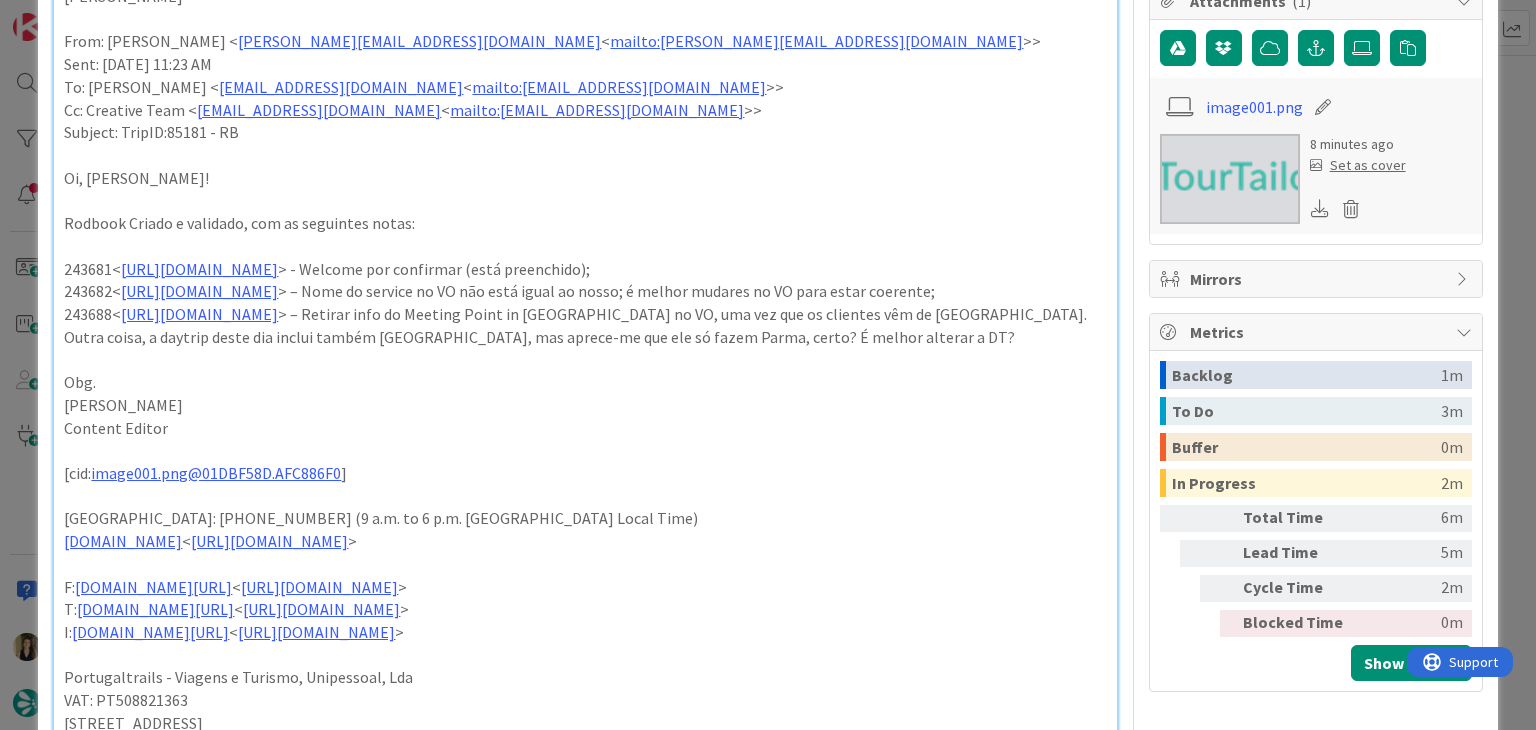 scroll, scrollTop: 500, scrollLeft: 0, axis: vertical 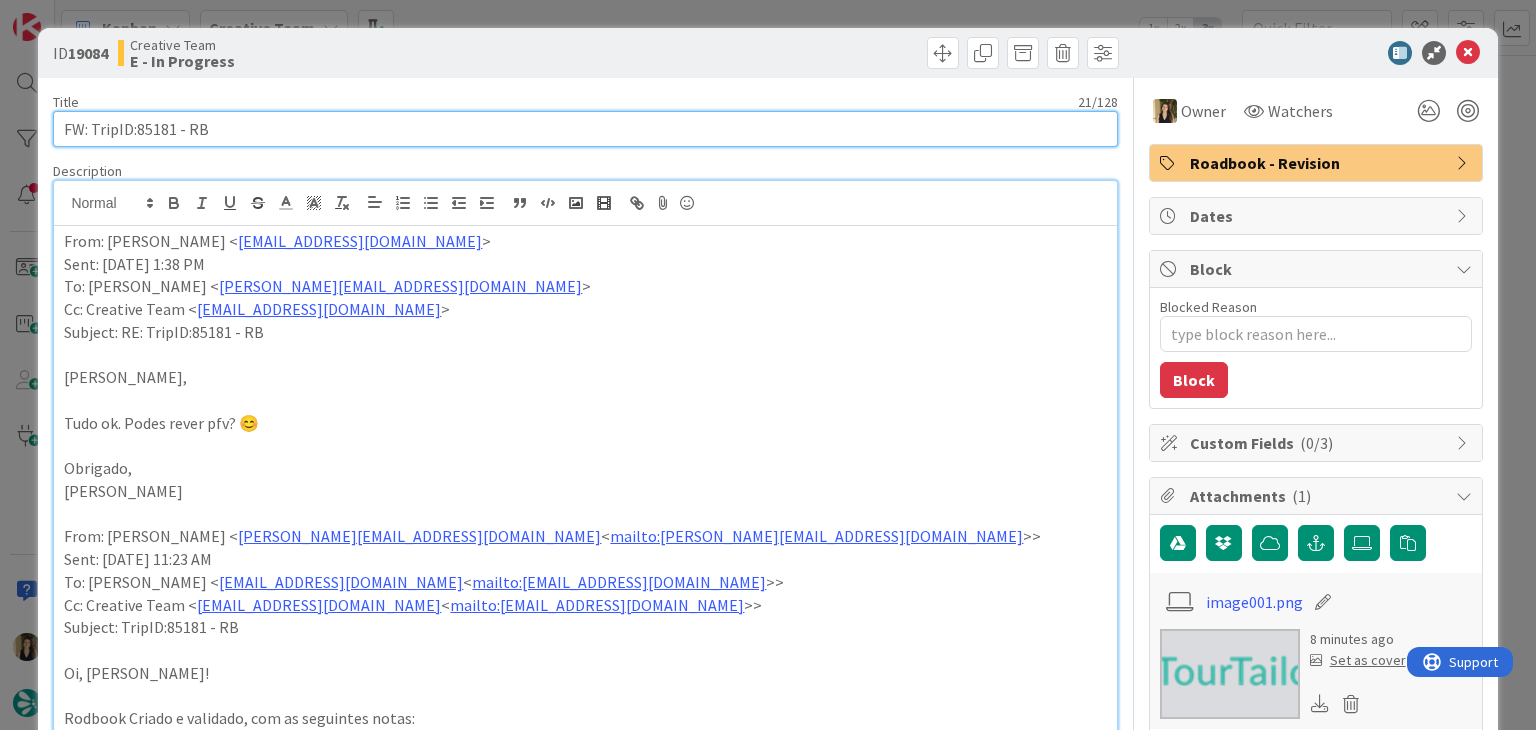click on "FW: TripID:85181 - RB" at bounding box center (585, 129) 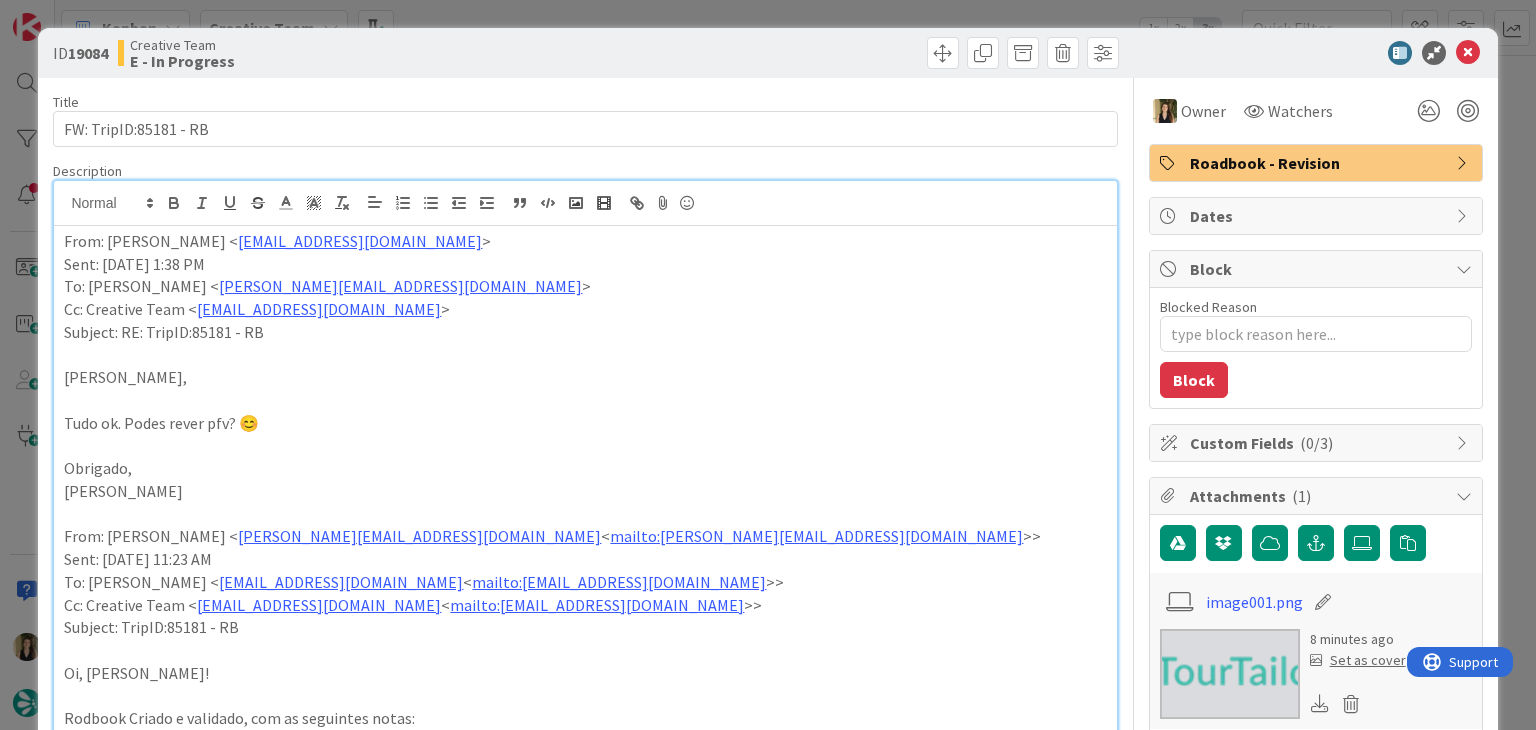 click on "Creative Team E - In Progress" at bounding box center [349, 53] 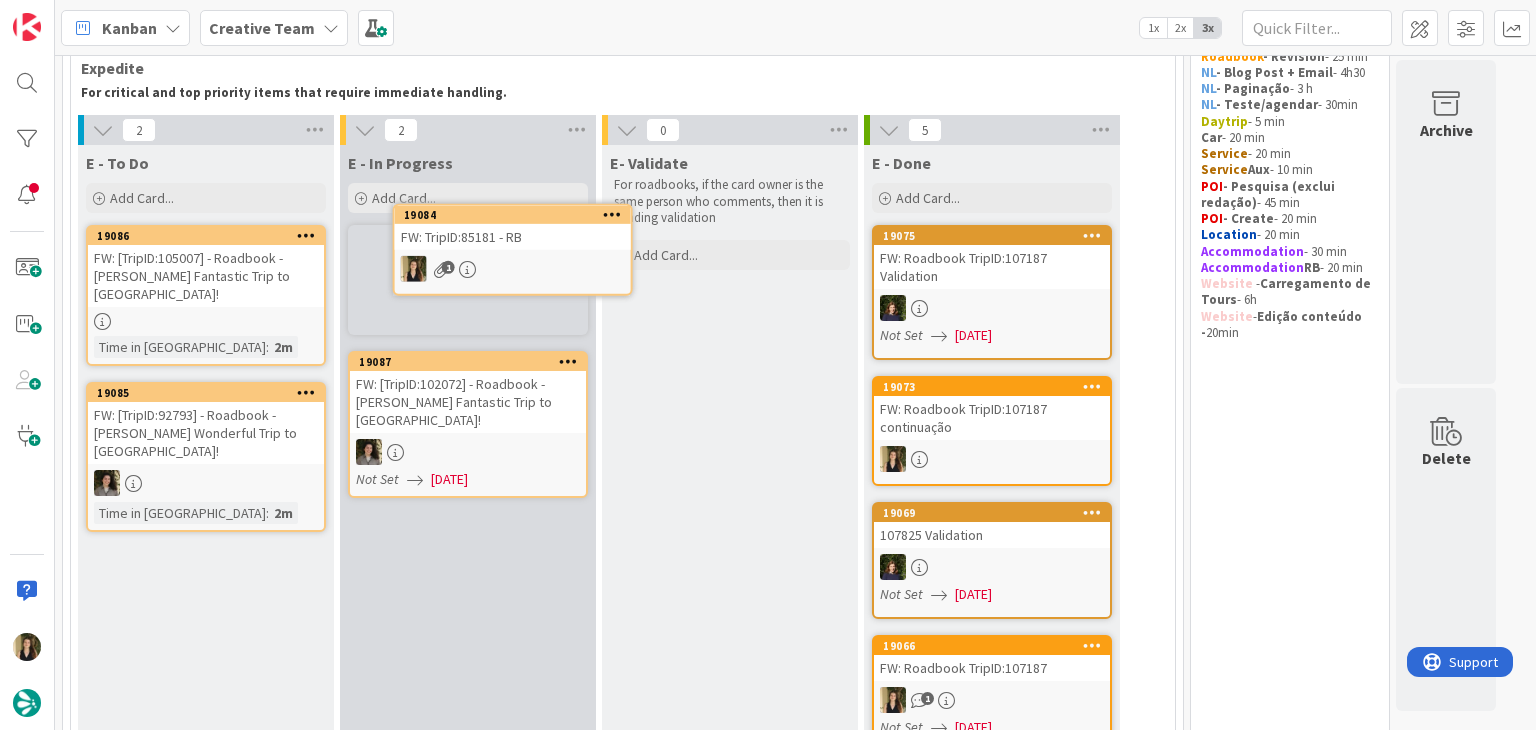 scroll, scrollTop: 100, scrollLeft: 0, axis: vertical 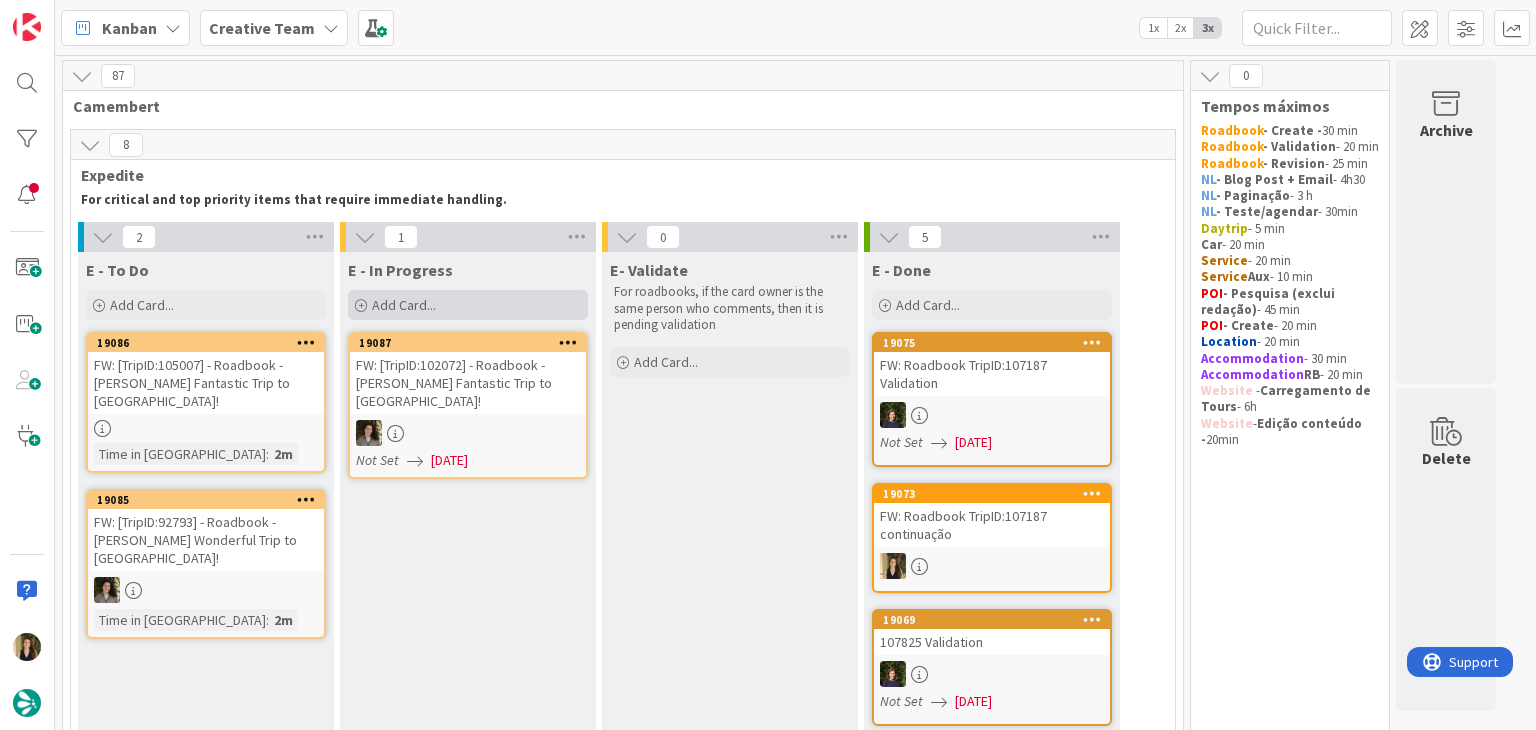 click on "Add Card..." at bounding box center (468, 305) 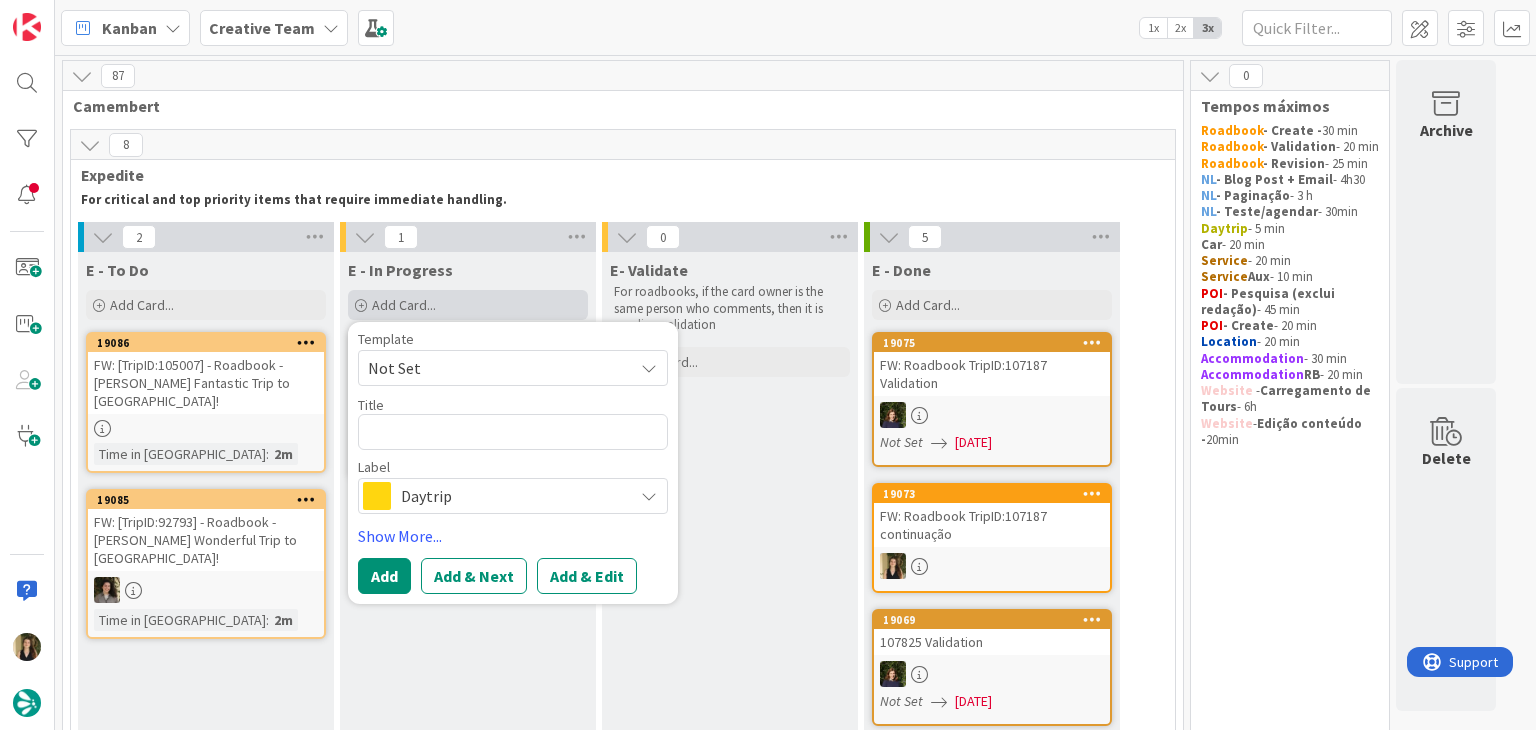 type on "x" 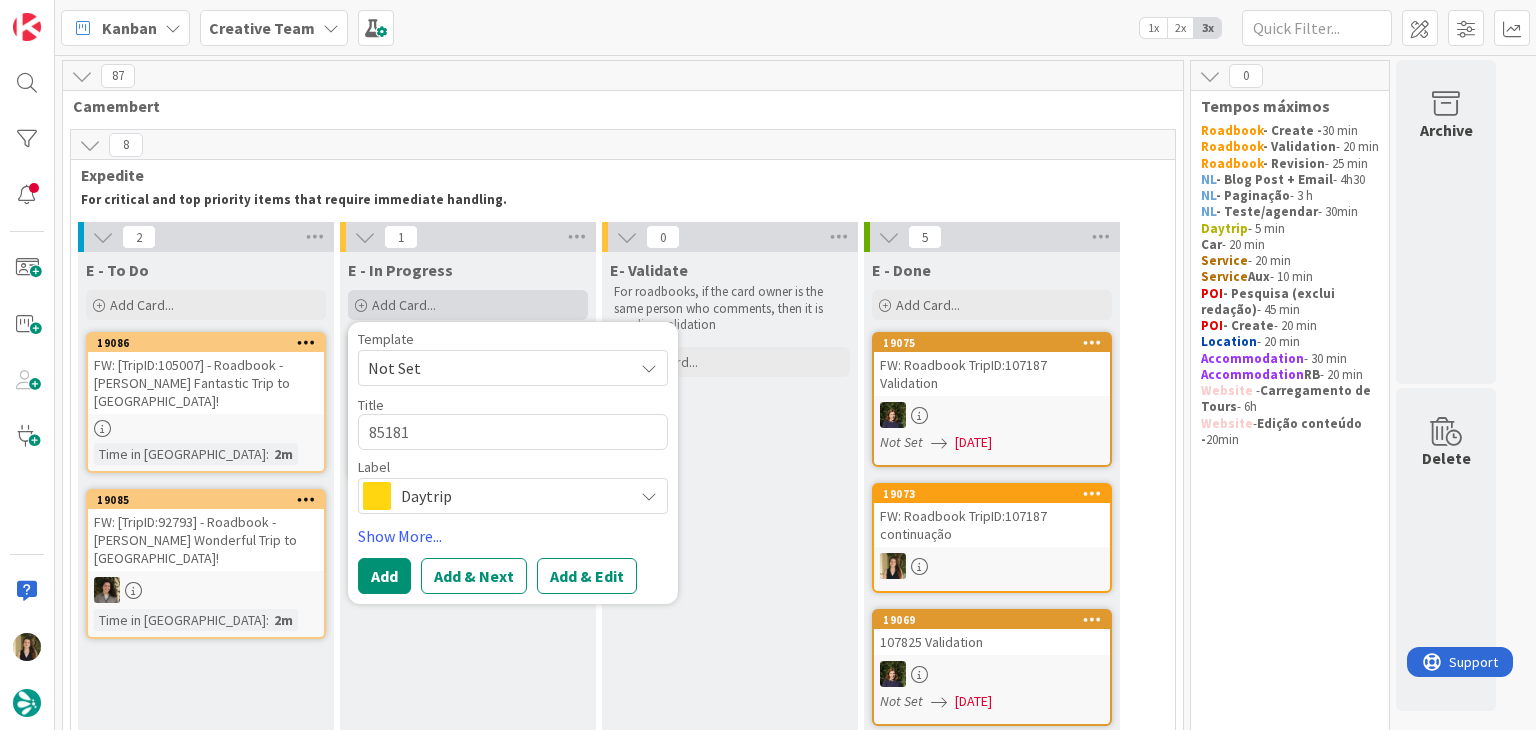 type on "x" 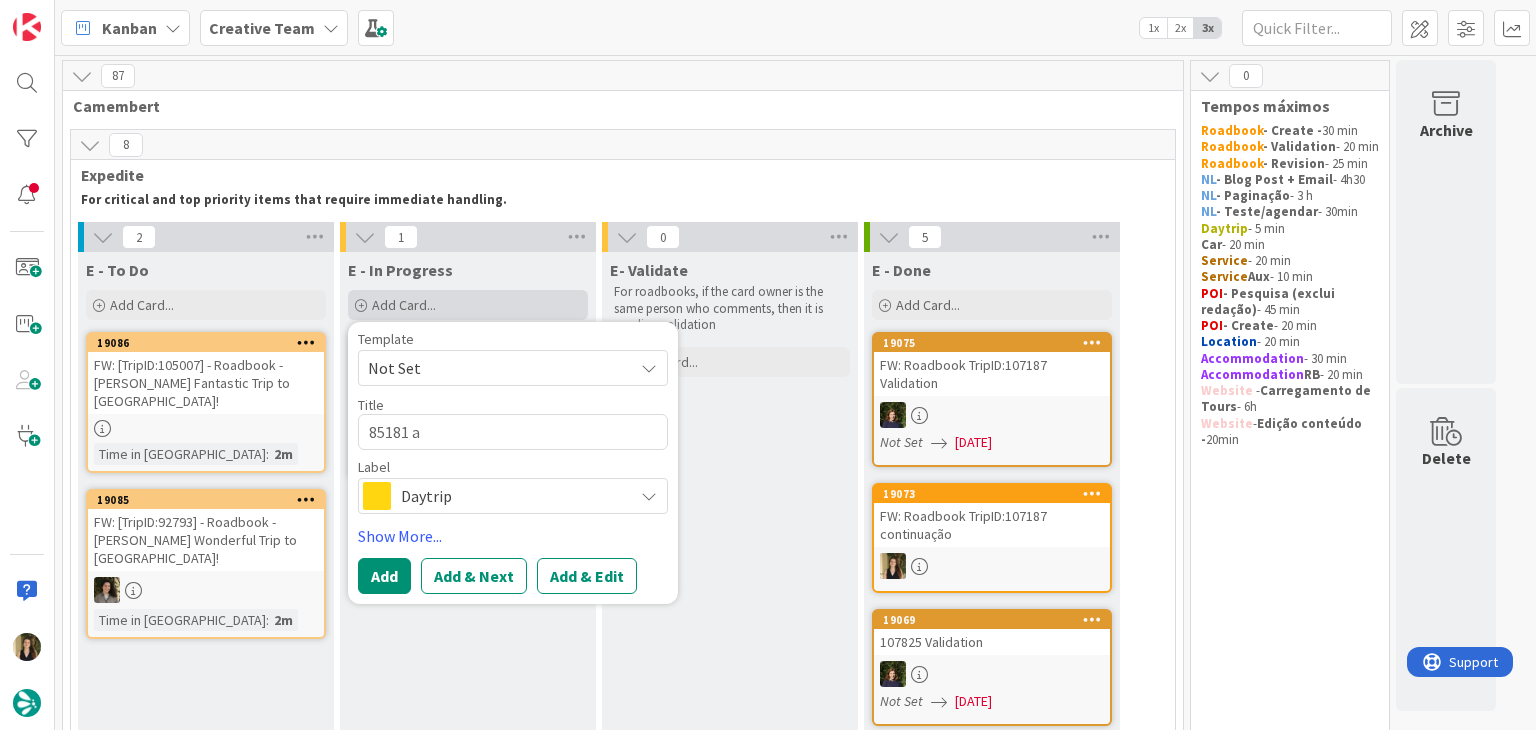 type on "x" 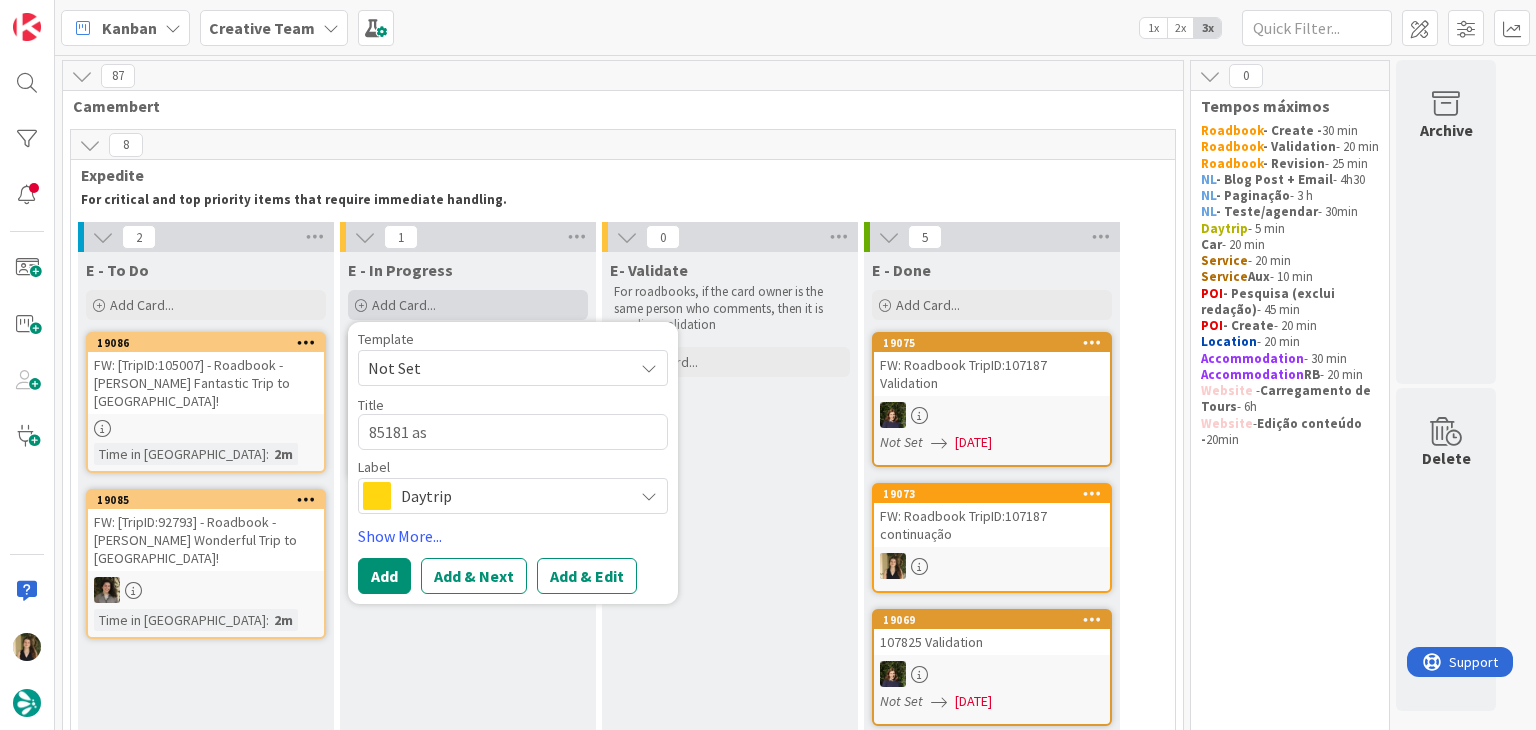 type on "x" 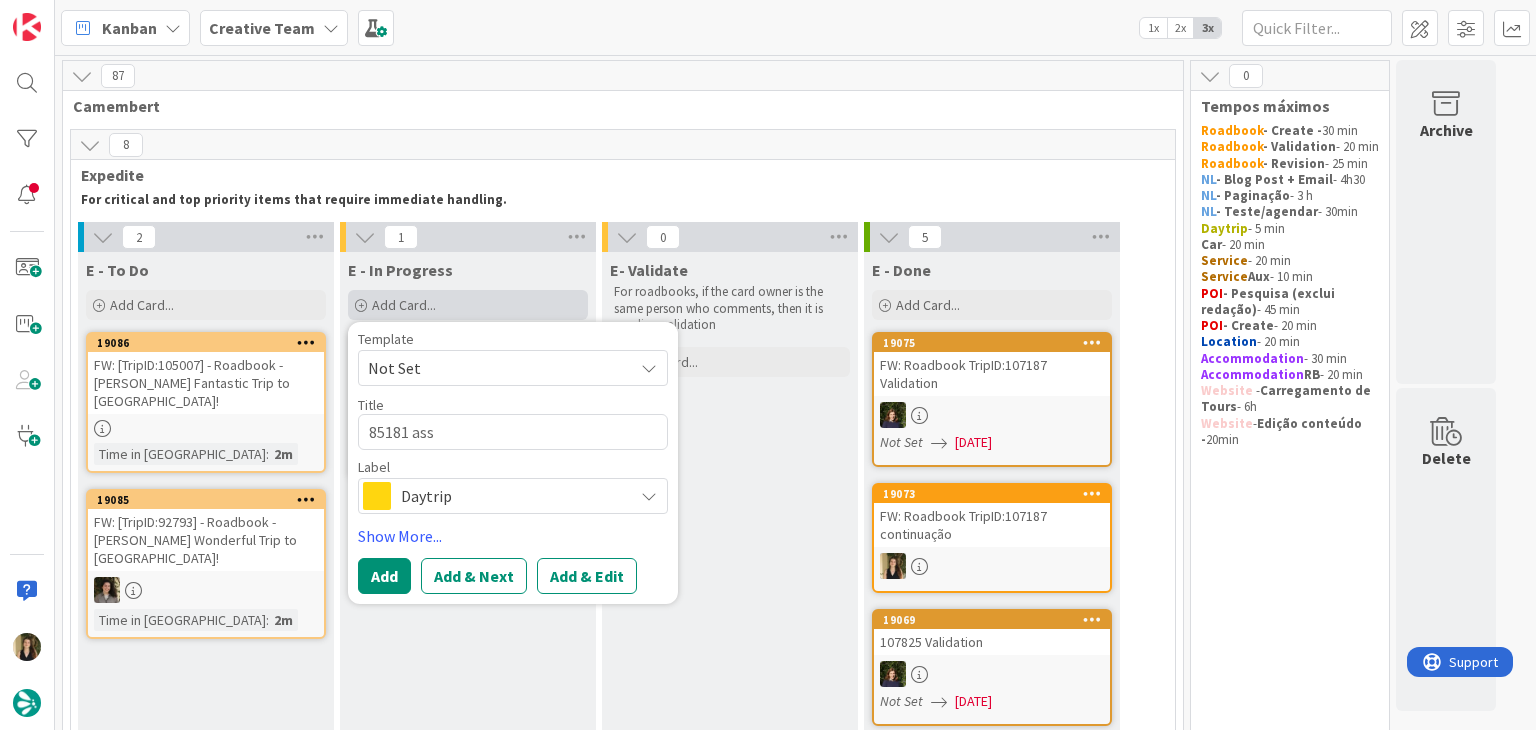 type on "x" 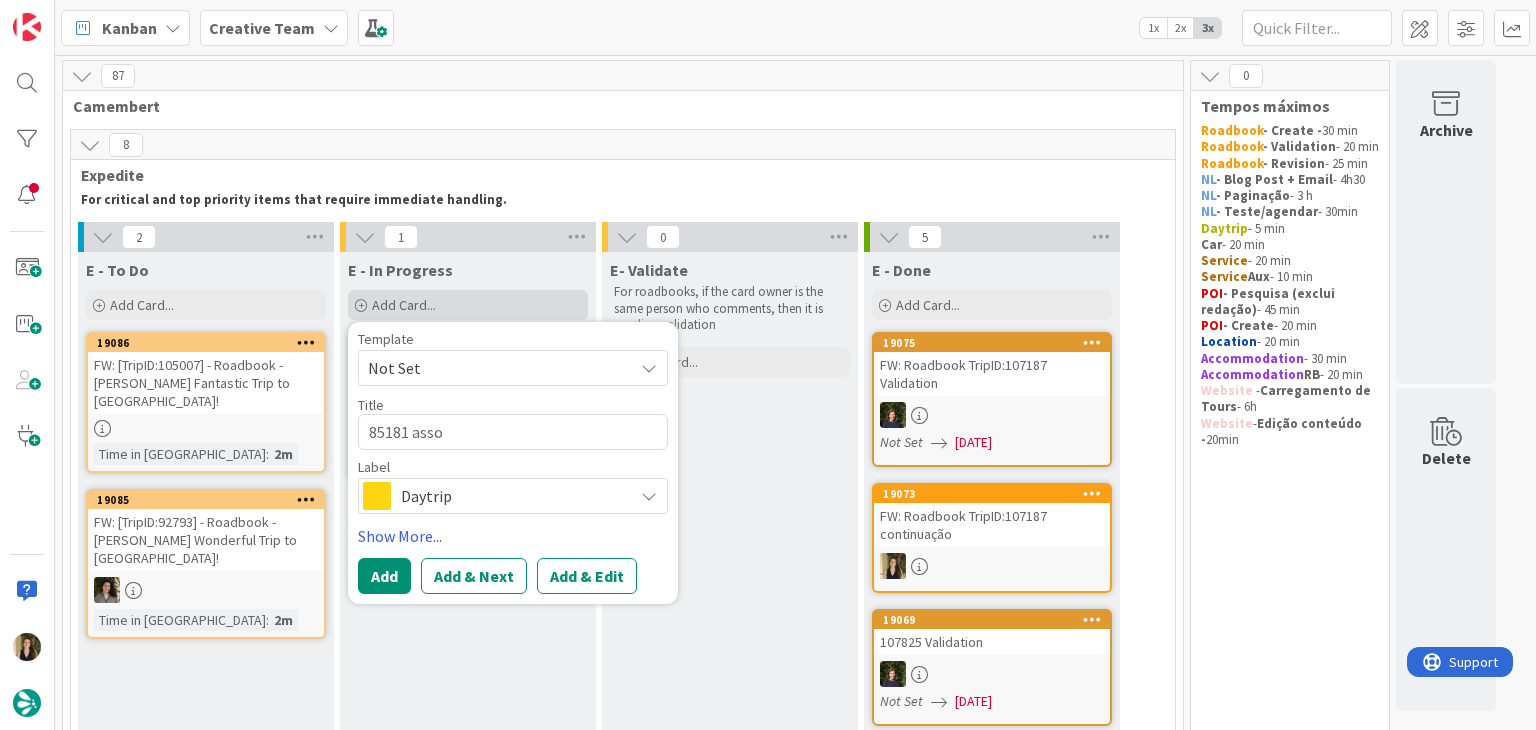 type on "x" 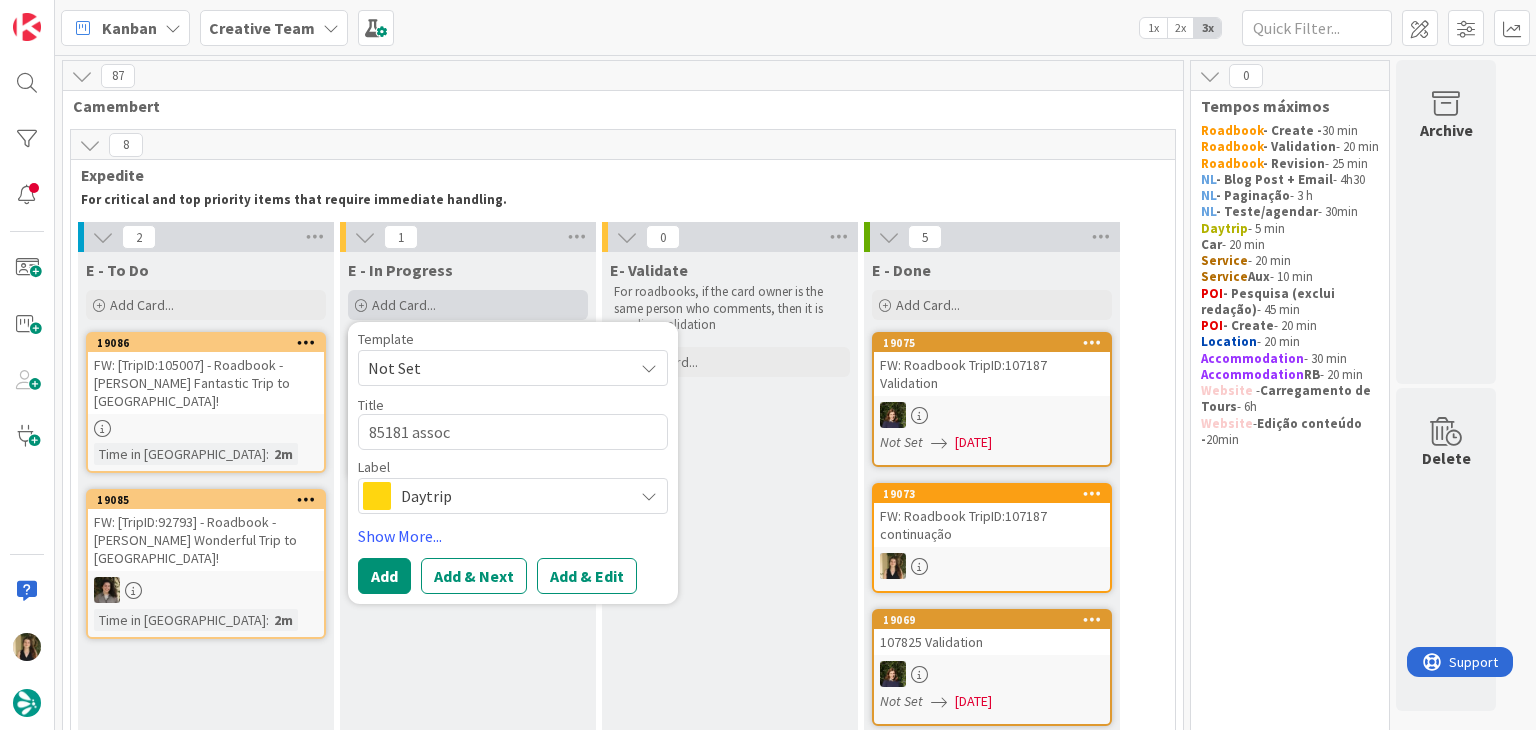 type on "x" 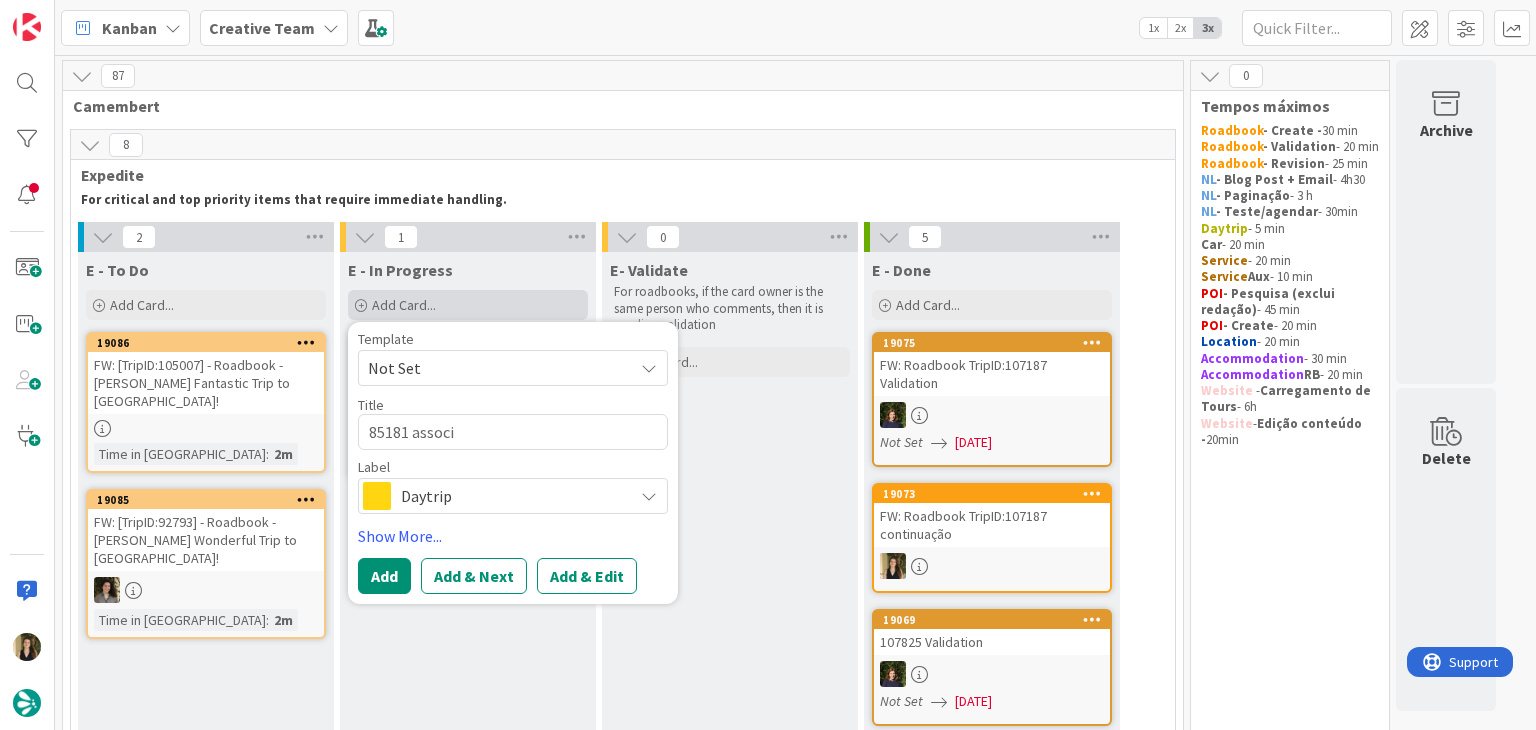 type on "x" 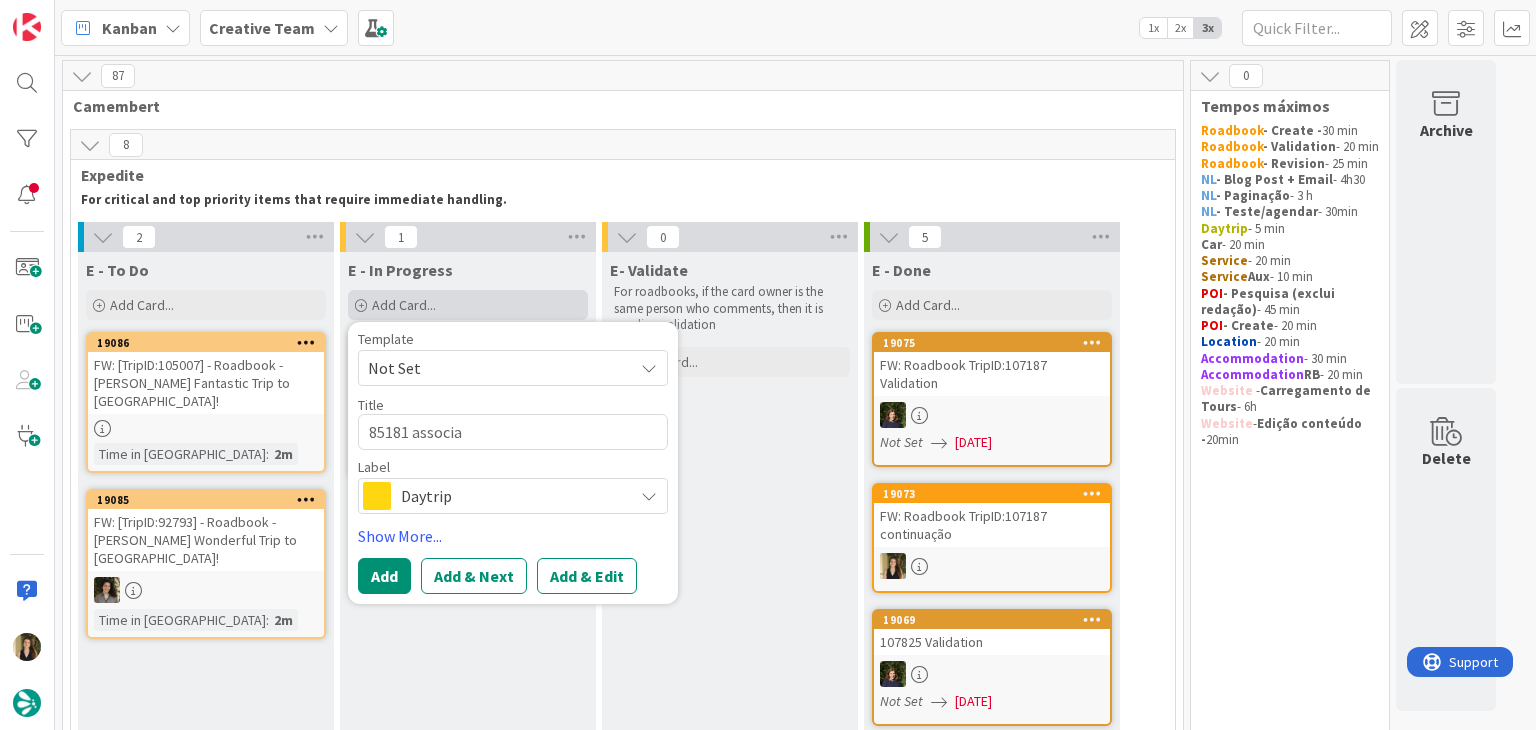 type on "x" 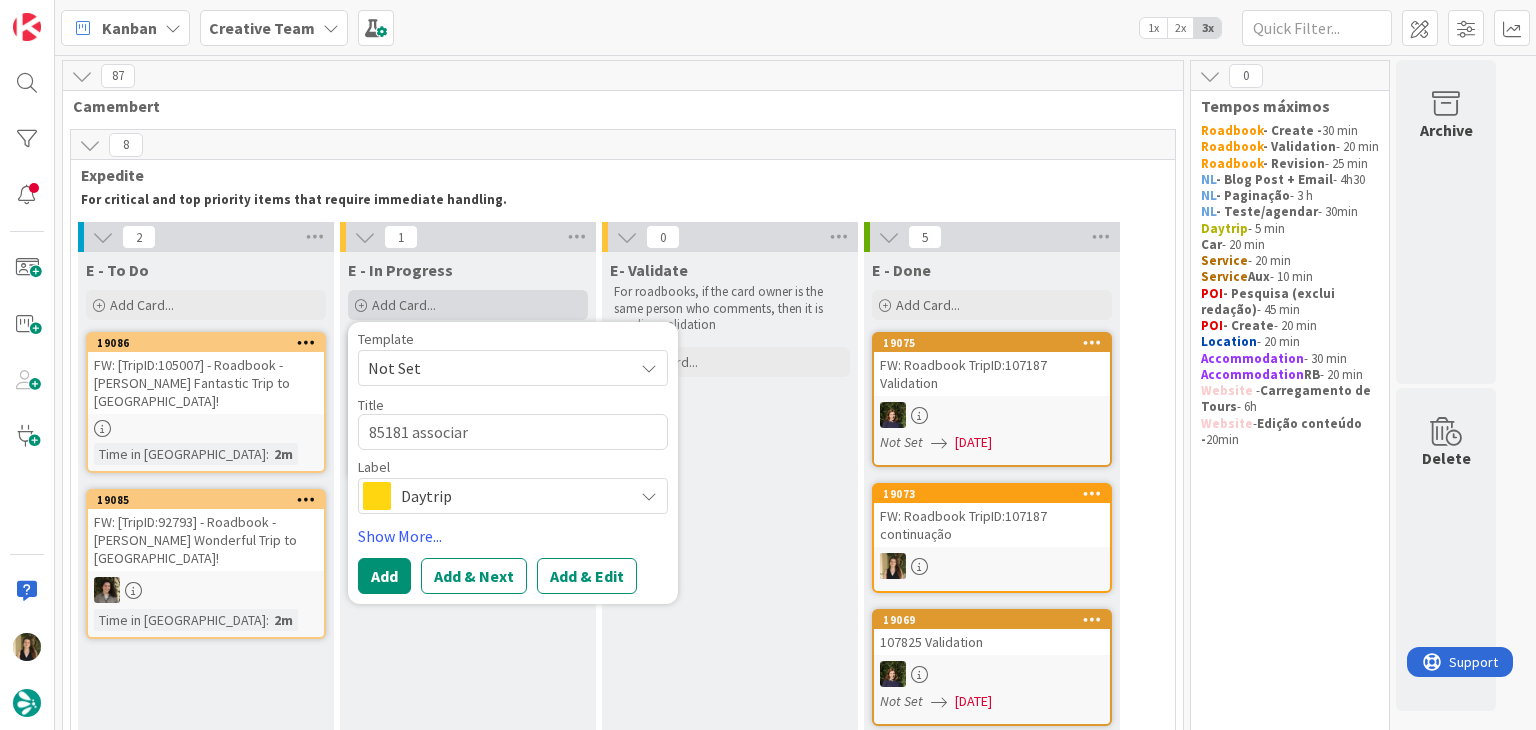 type on "x" 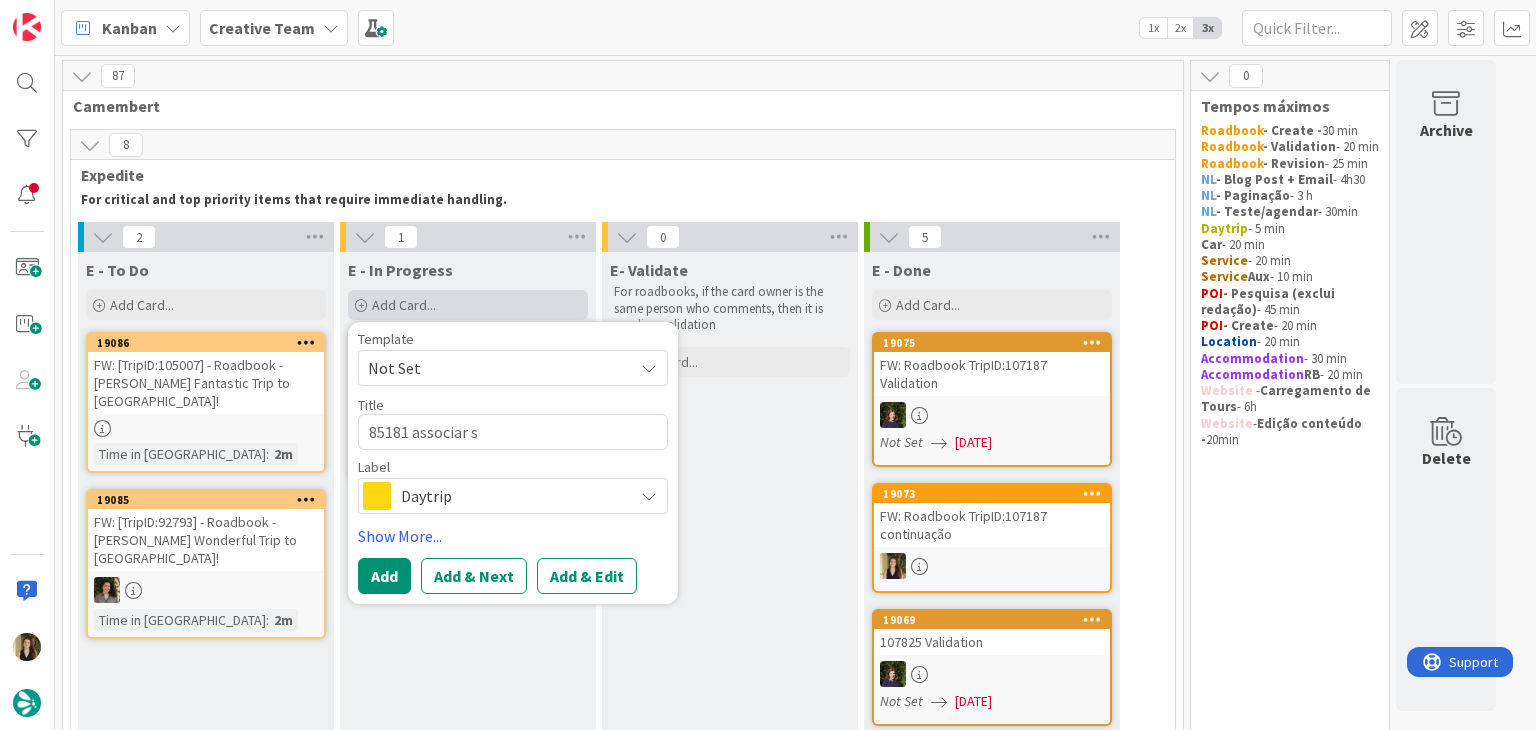 type on "x" 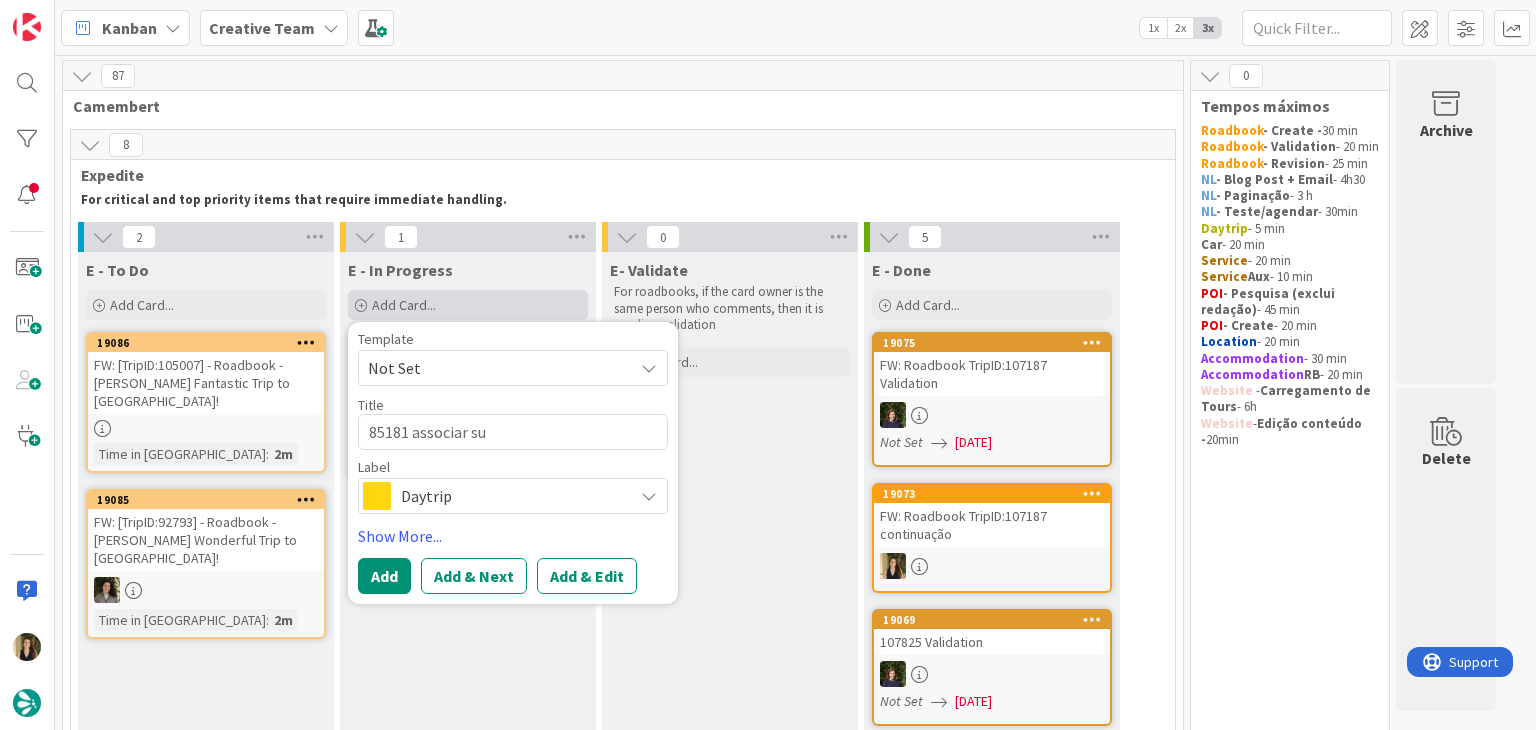 type on "x" 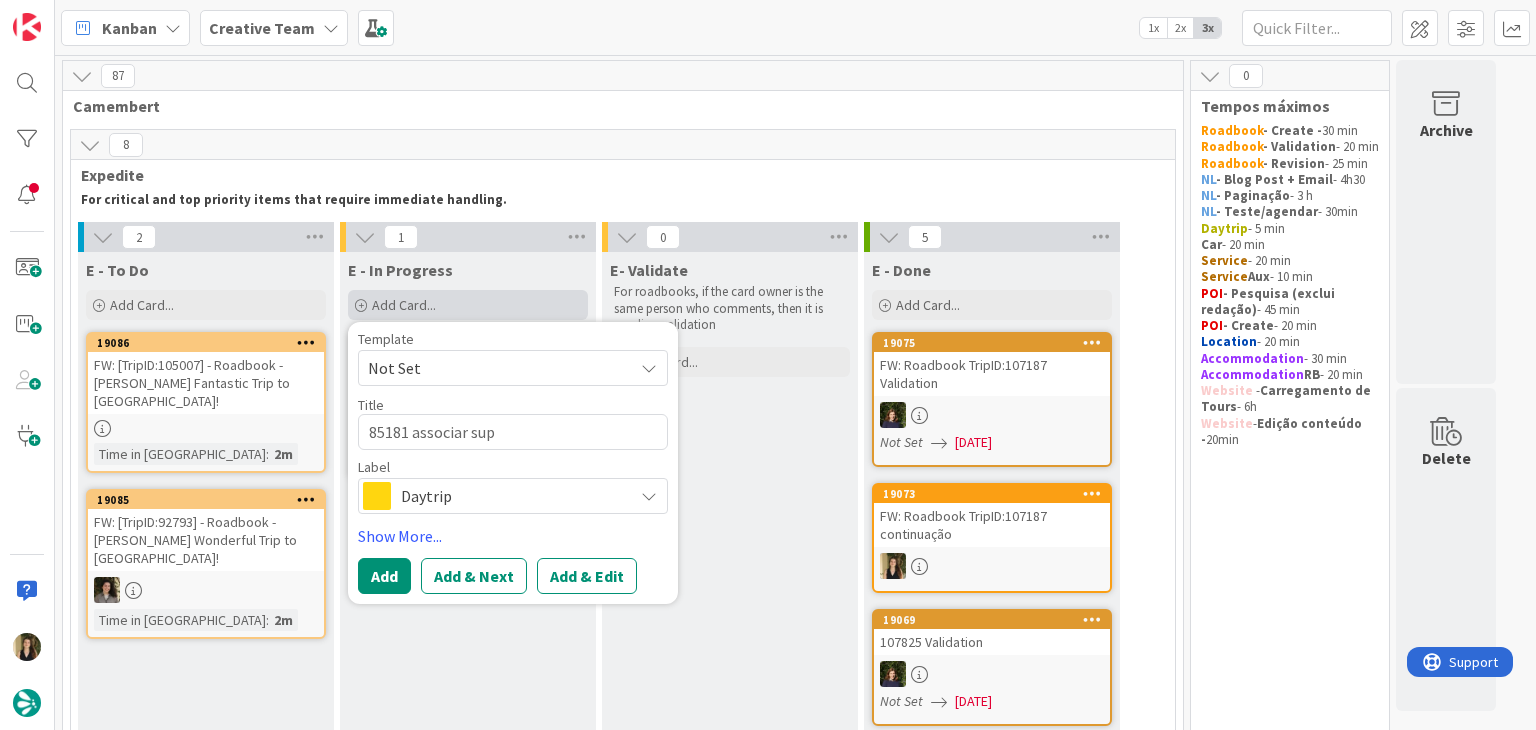 type on "x" 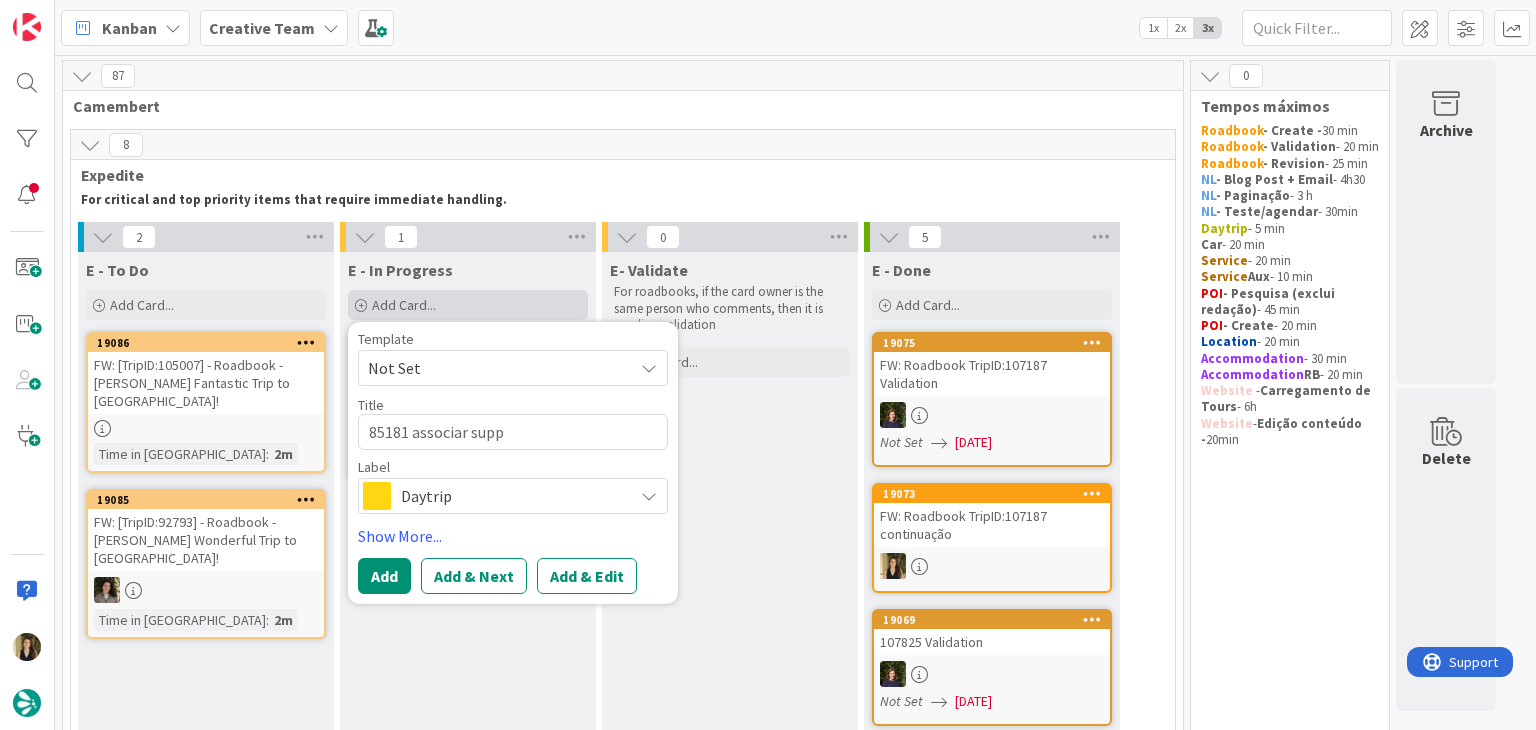 type on "x" 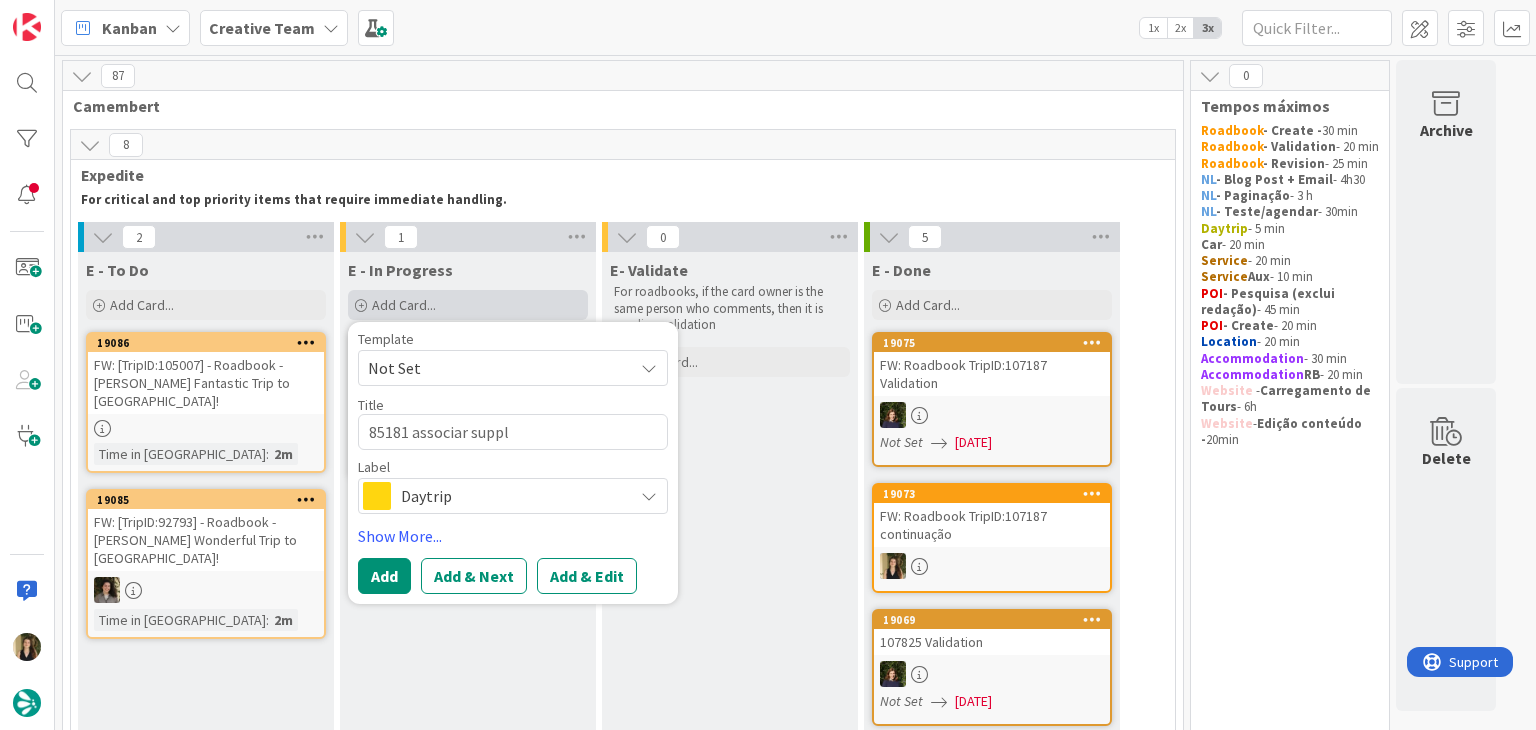 type on "x" 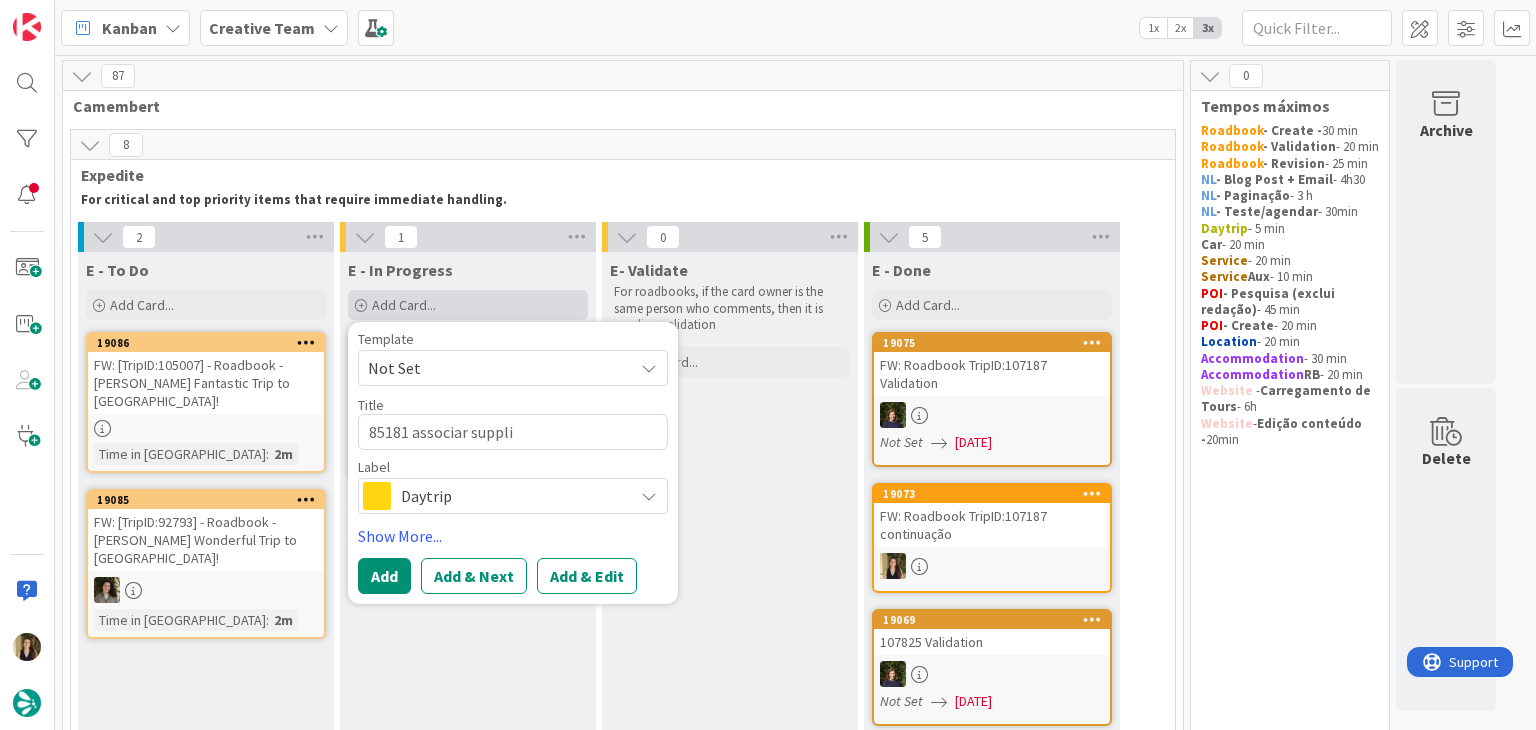 type on "x" 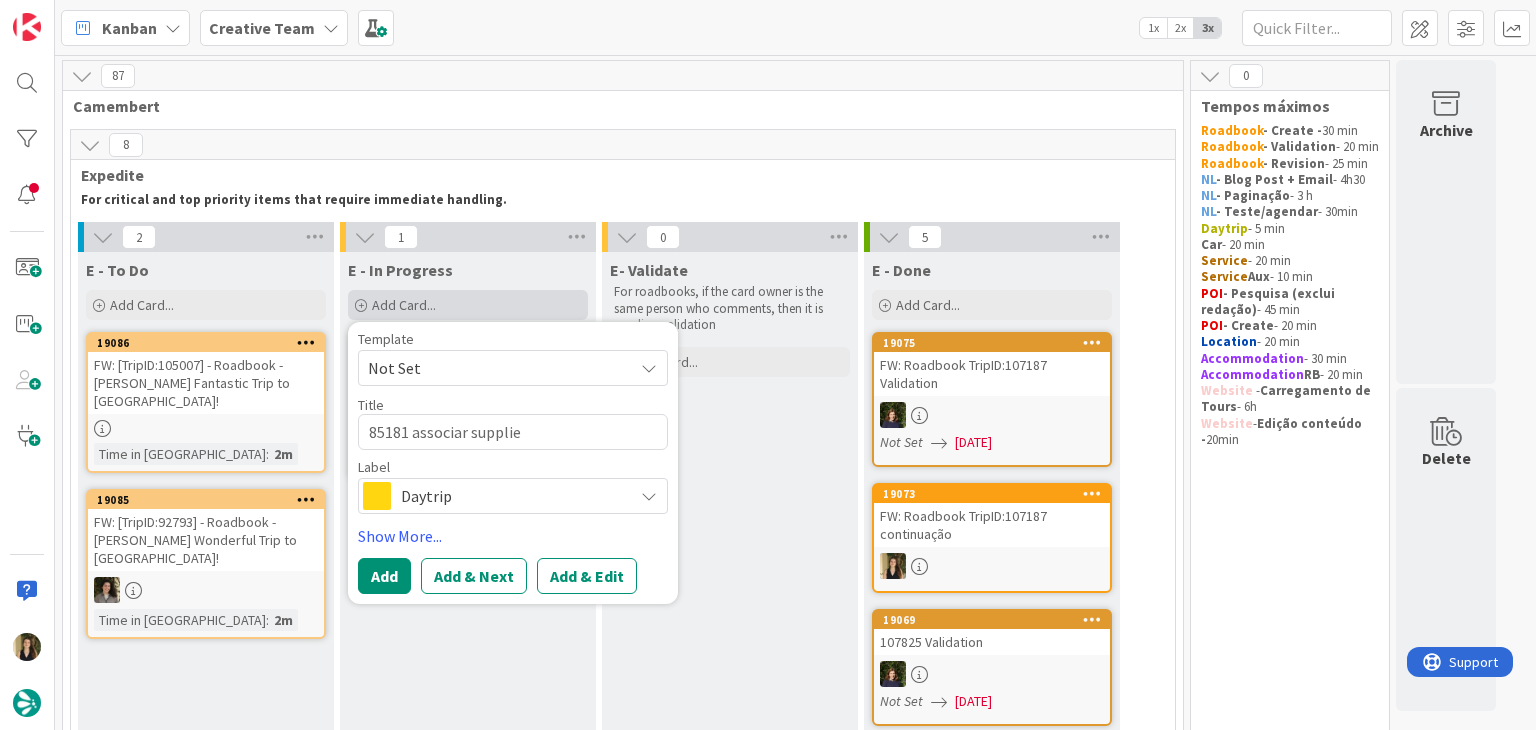 type on "x" 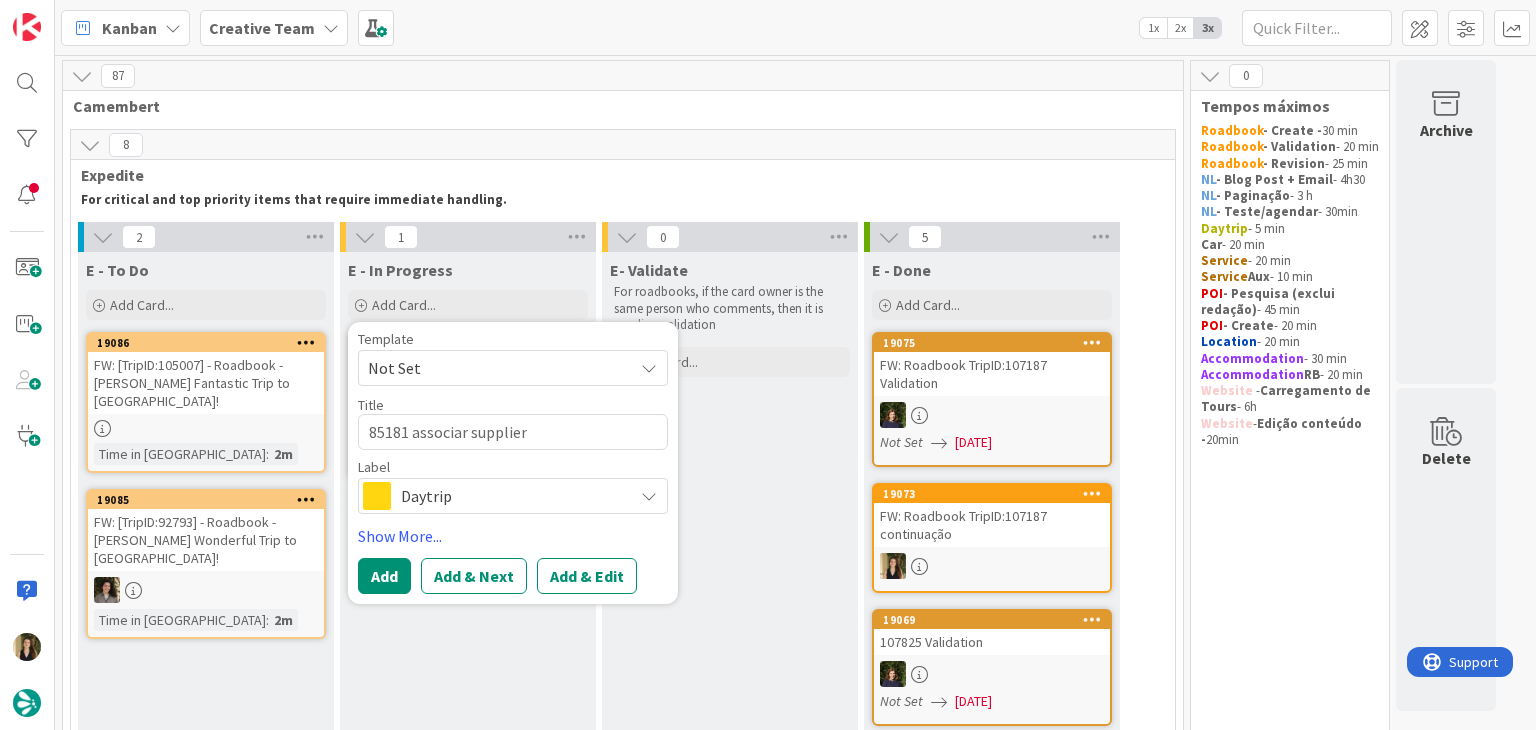 type on "85181 associar supplier" 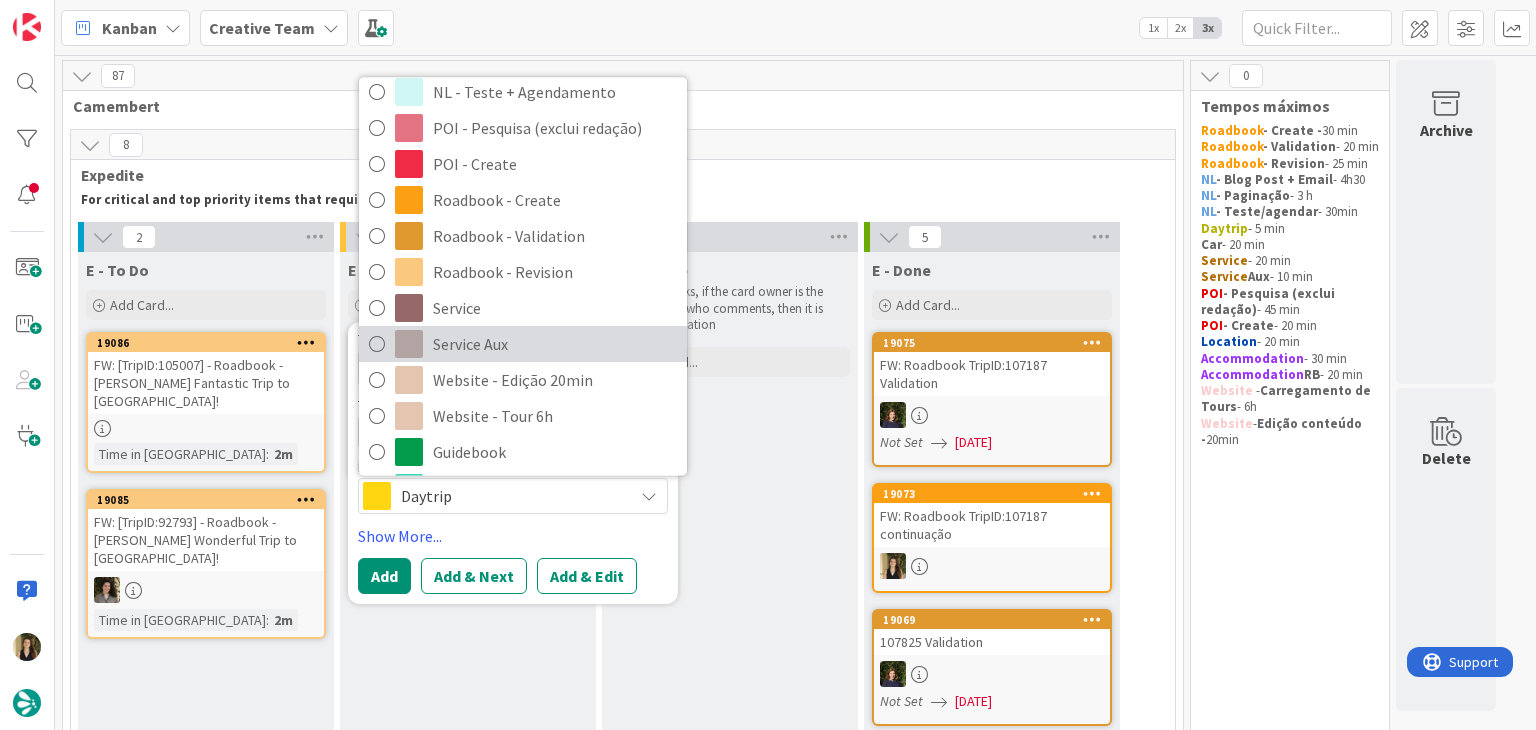 scroll, scrollTop: 300, scrollLeft: 0, axis: vertical 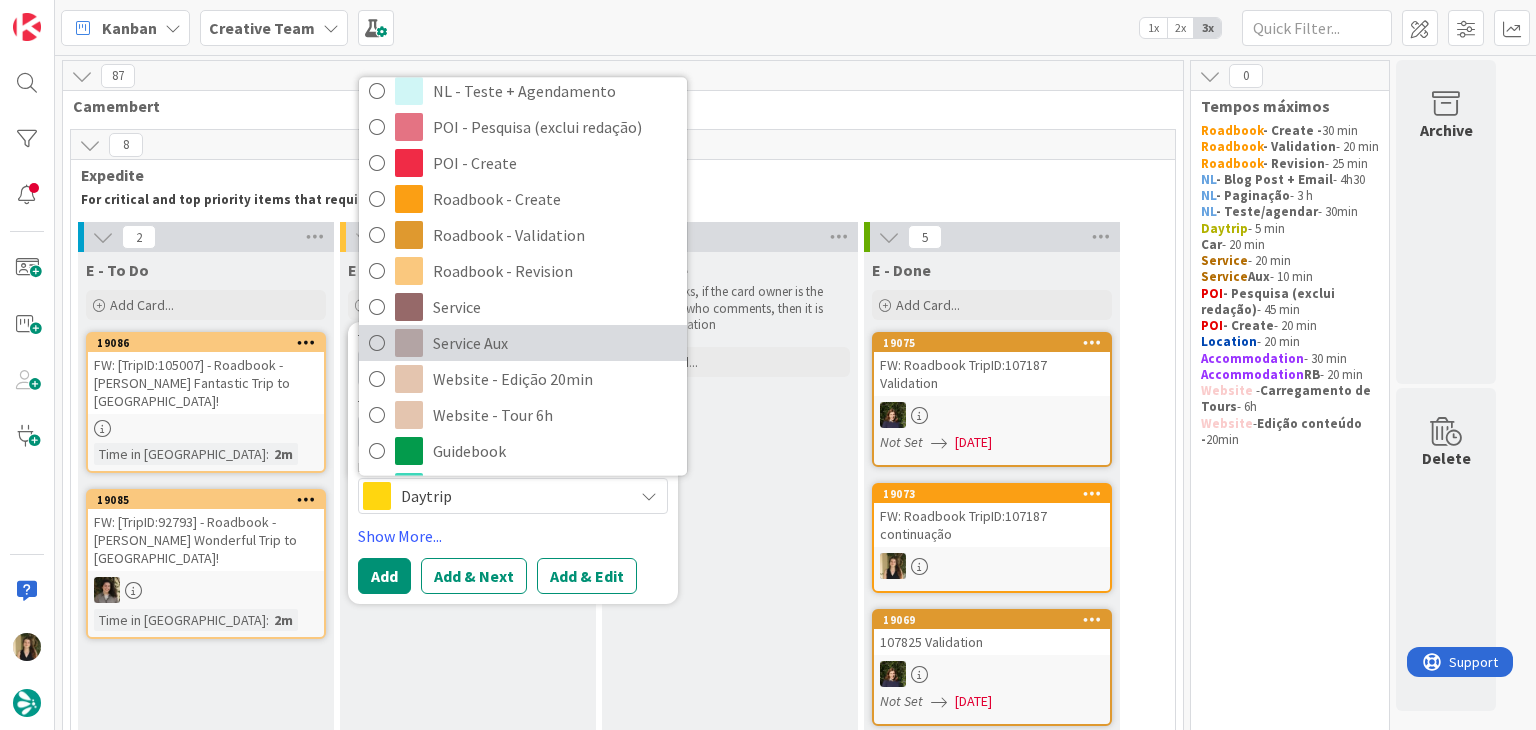 click on "Service Aux" at bounding box center (555, 344) 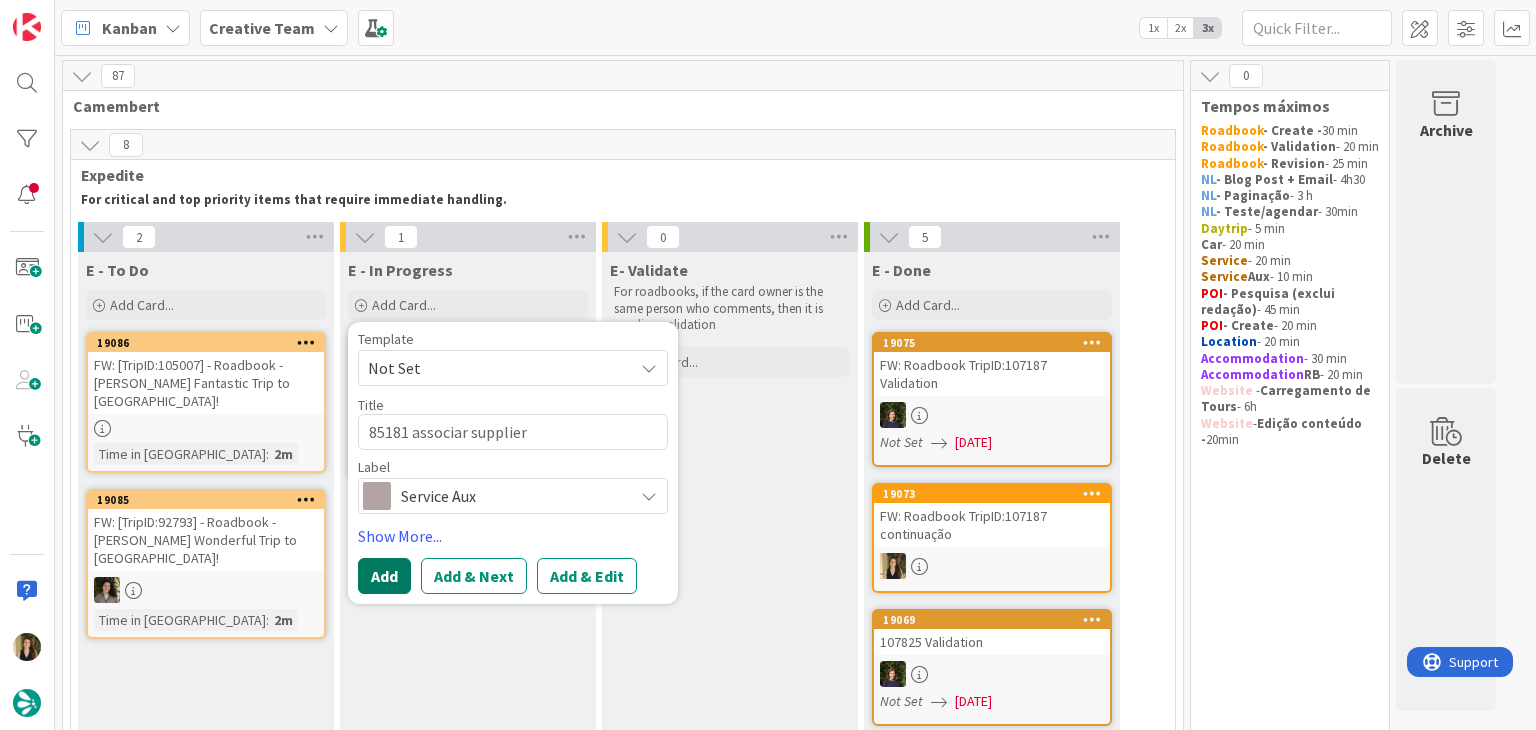 click on "Add" at bounding box center (384, 576) 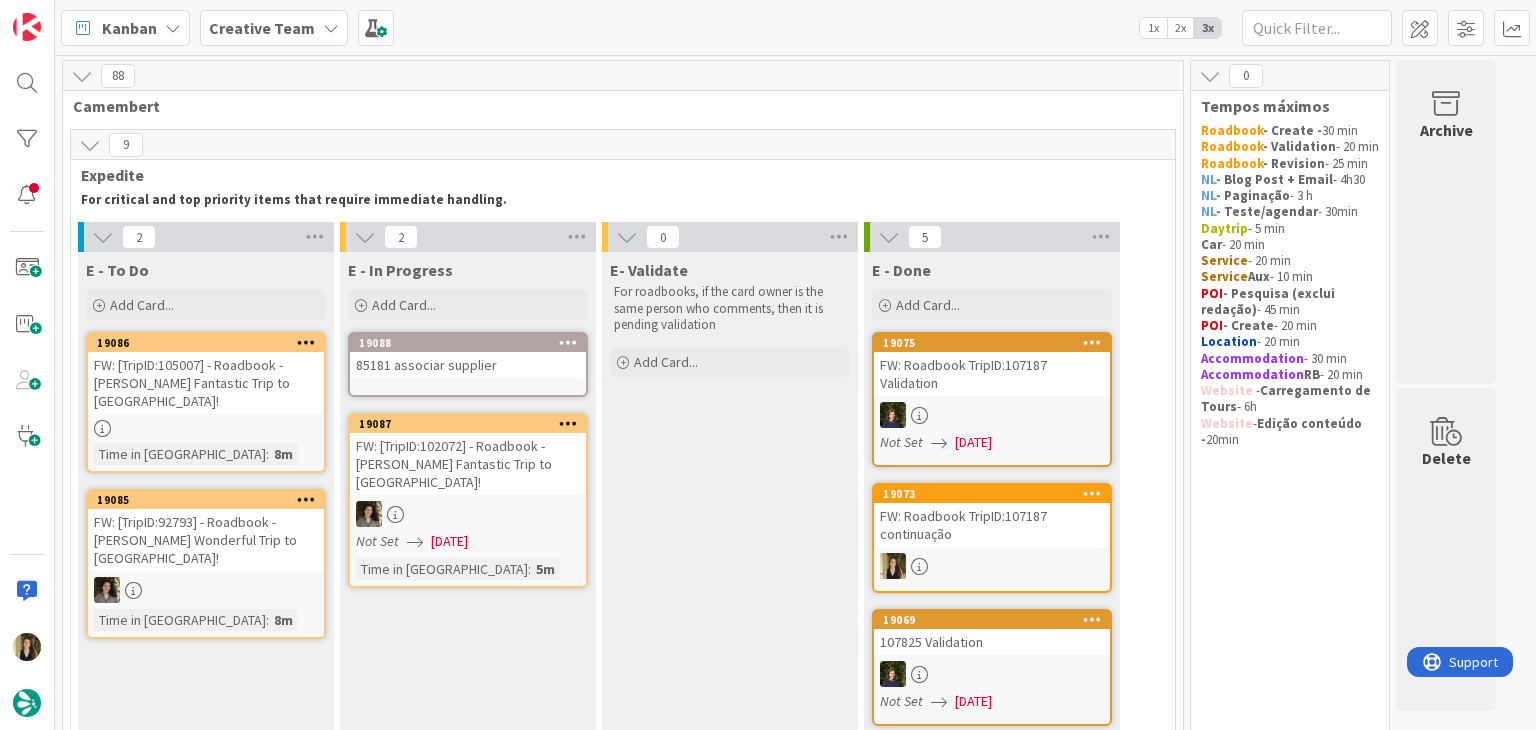 click on "85181 associar supplier" at bounding box center (468, 365) 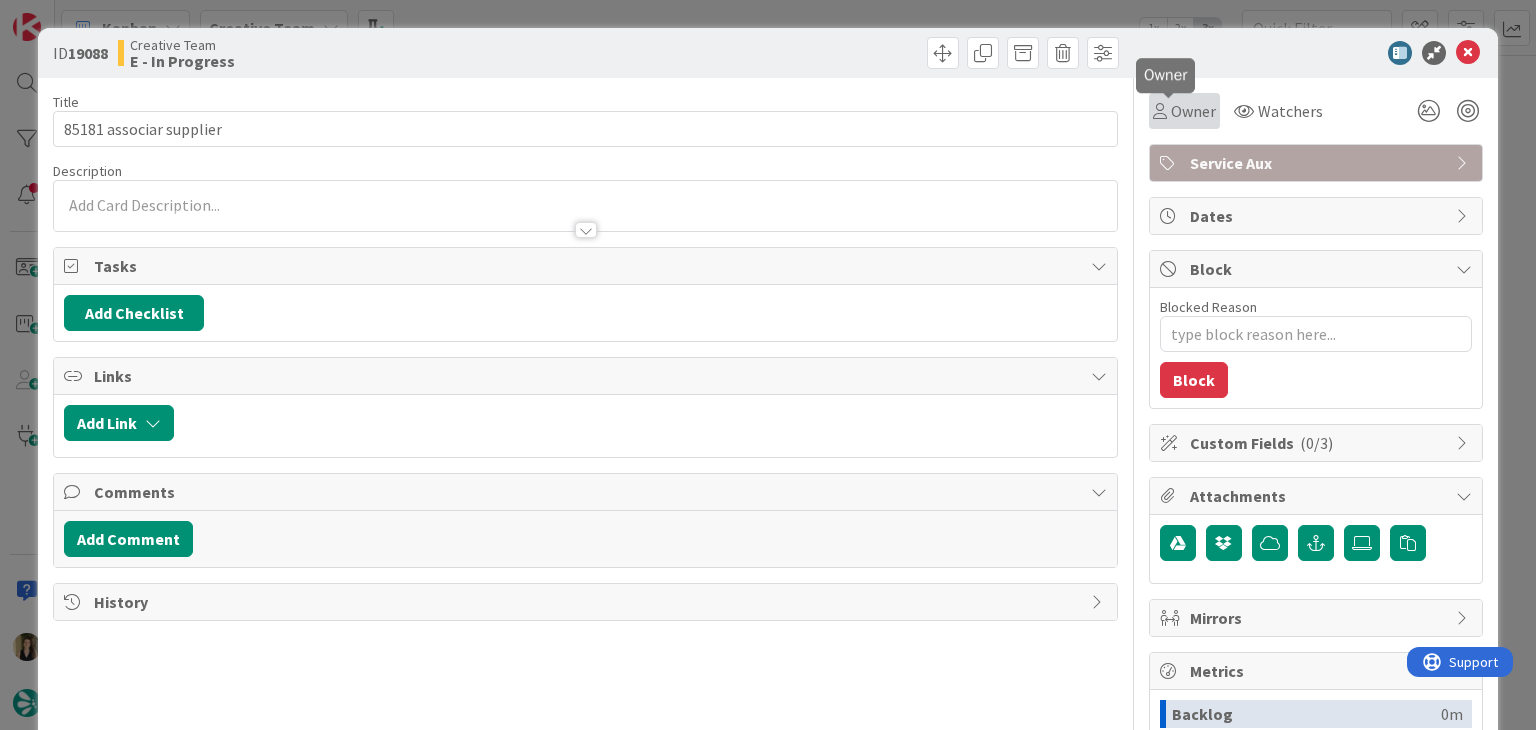 click on "Owner" at bounding box center (1193, 111) 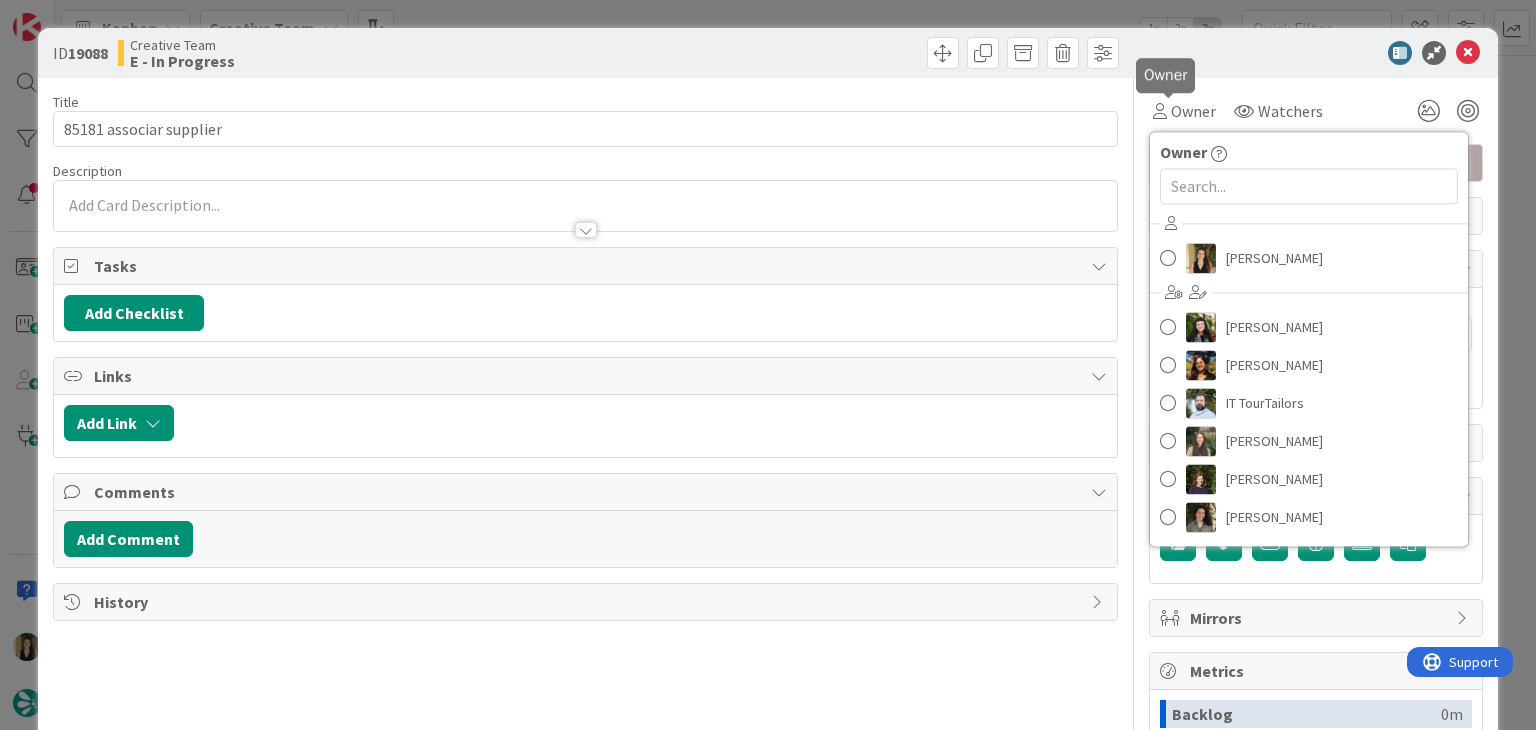 scroll, scrollTop: 0, scrollLeft: 0, axis: both 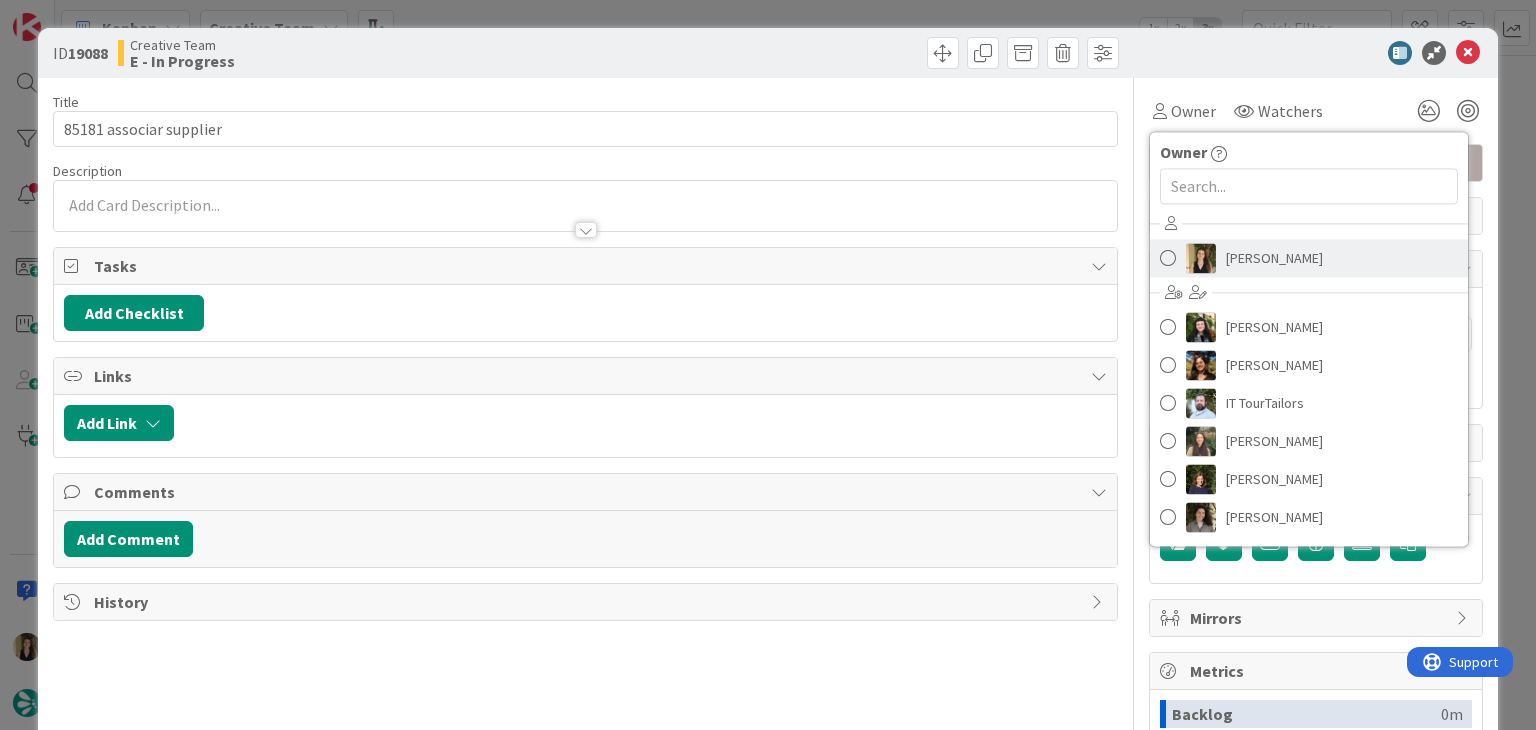 click on "[PERSON_NAME]" at bounding box center [1309, 258] 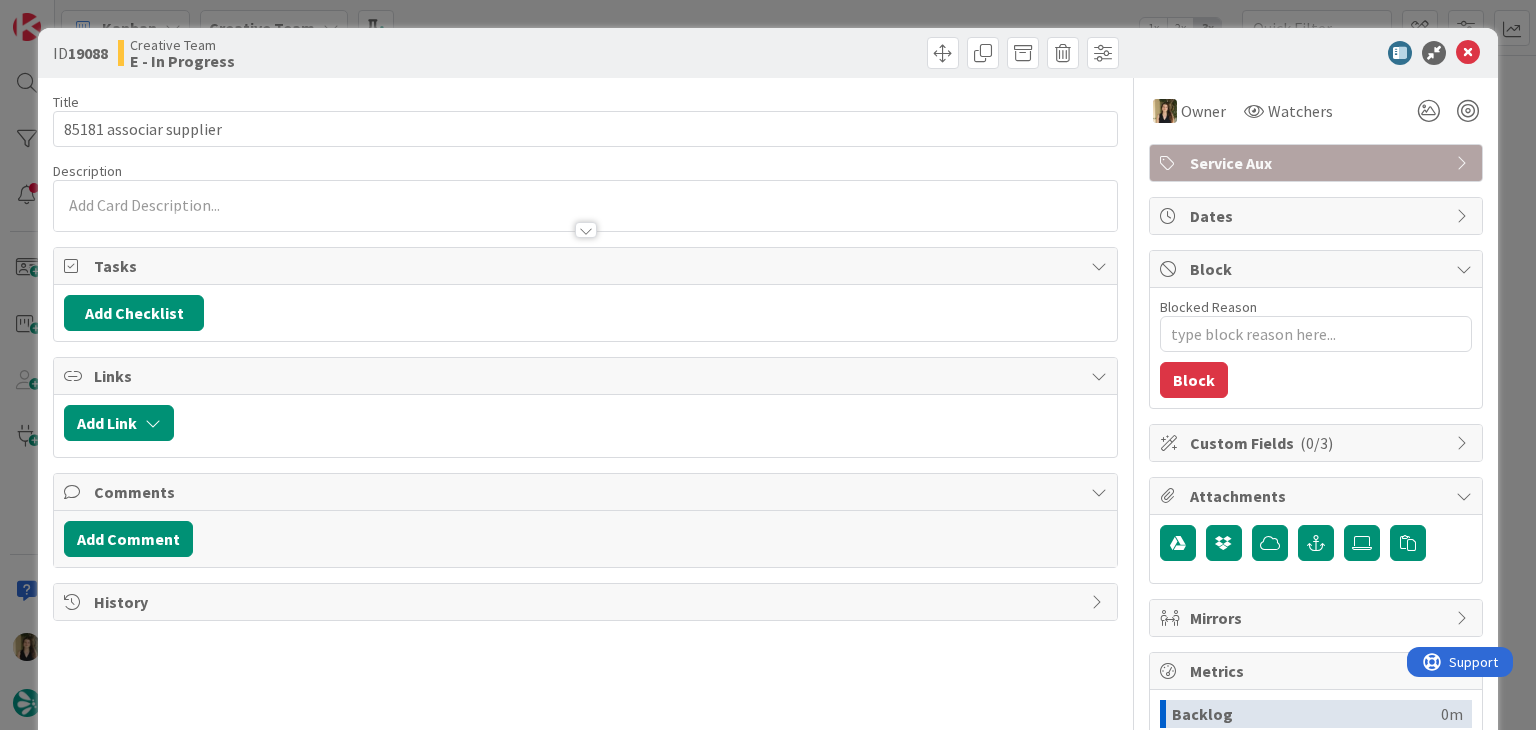 type on "x" 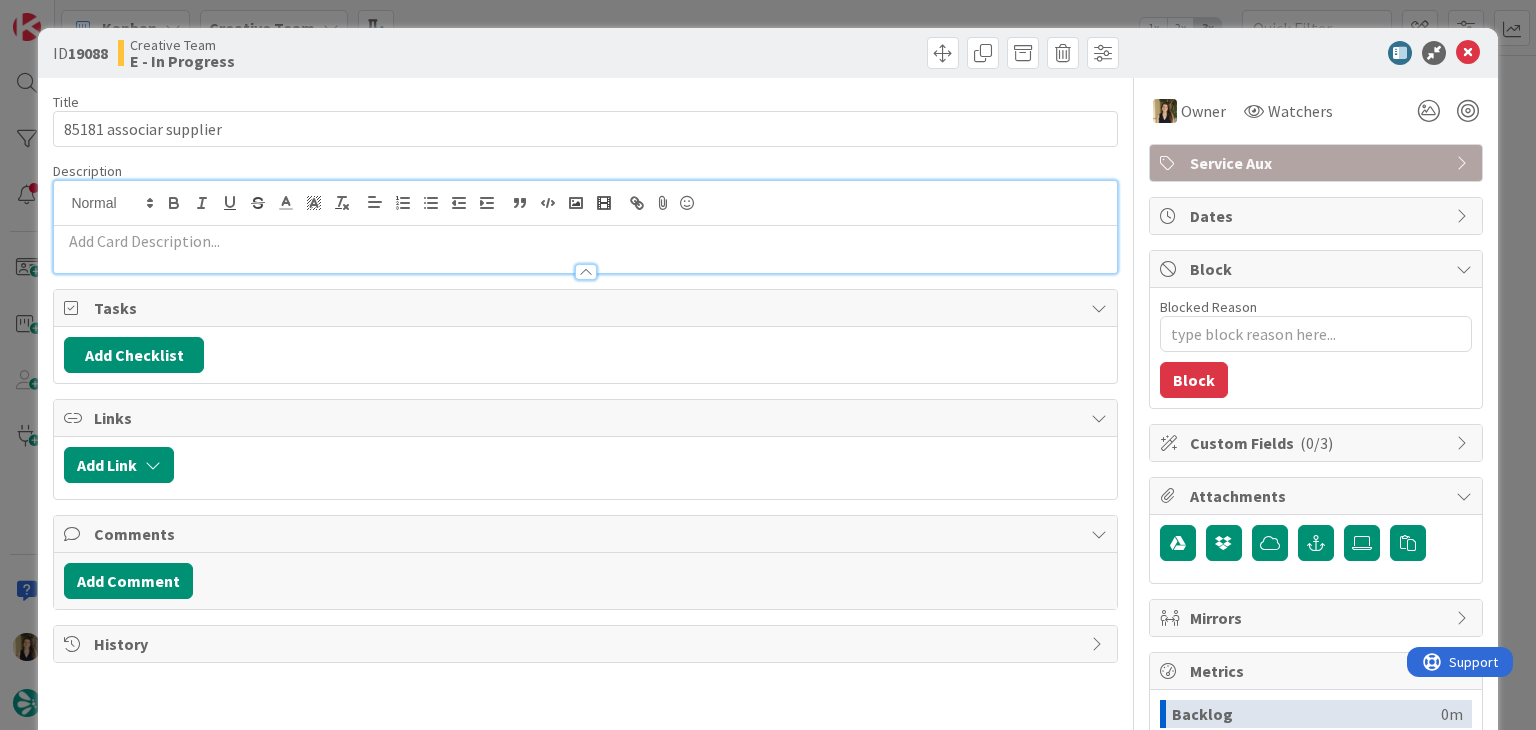 click at bounding box center [585, 241] 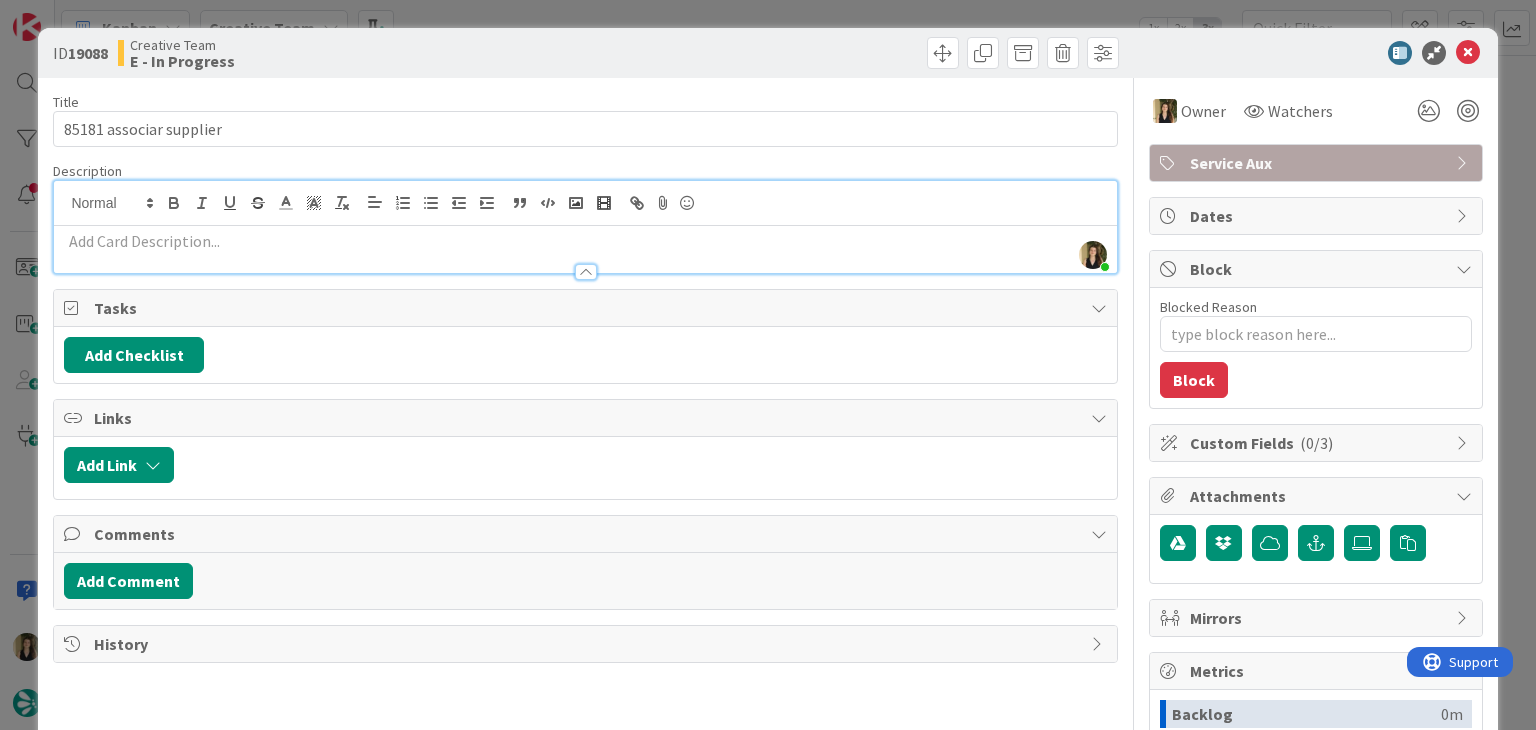 type 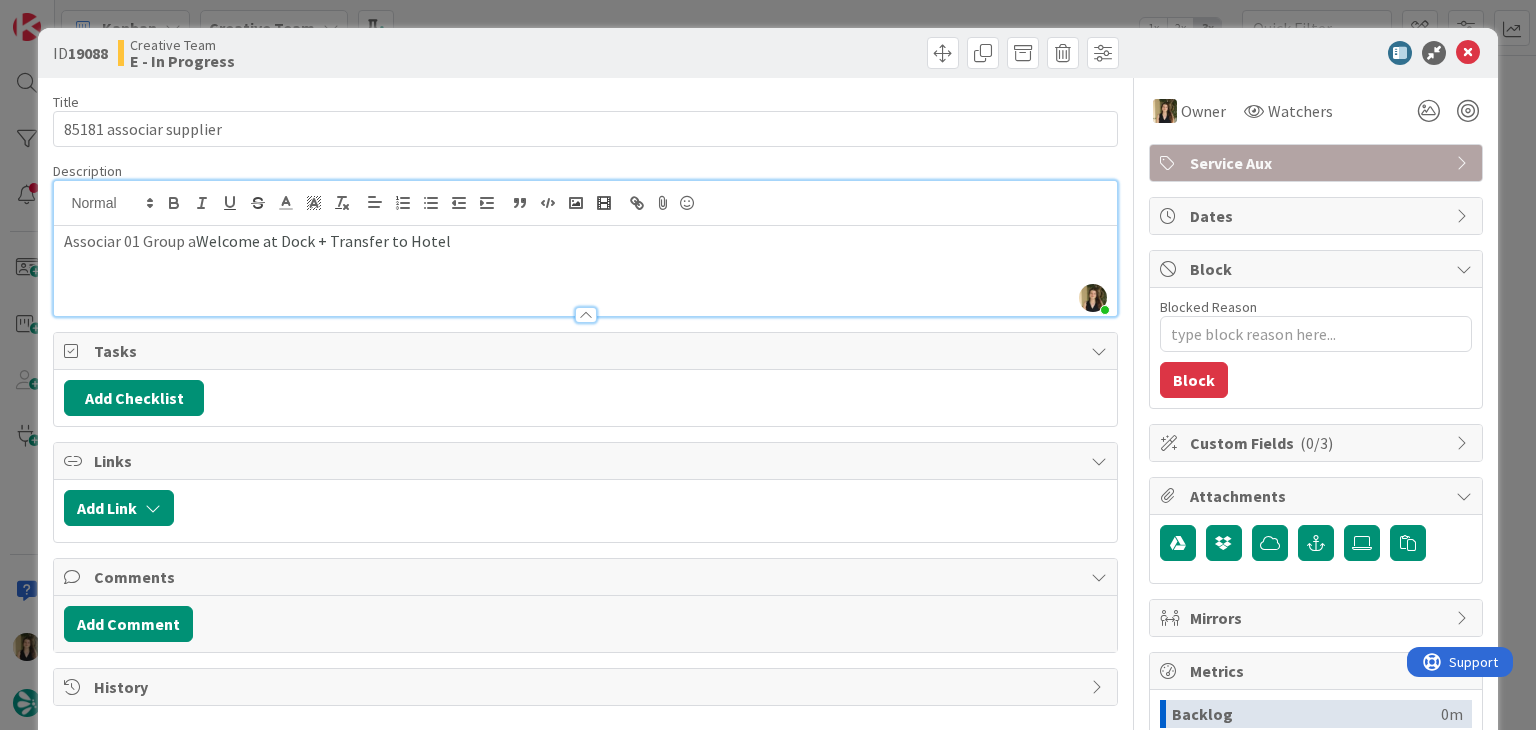 click on "Creative Team E - In Progress" at bounding box center [349, 53] 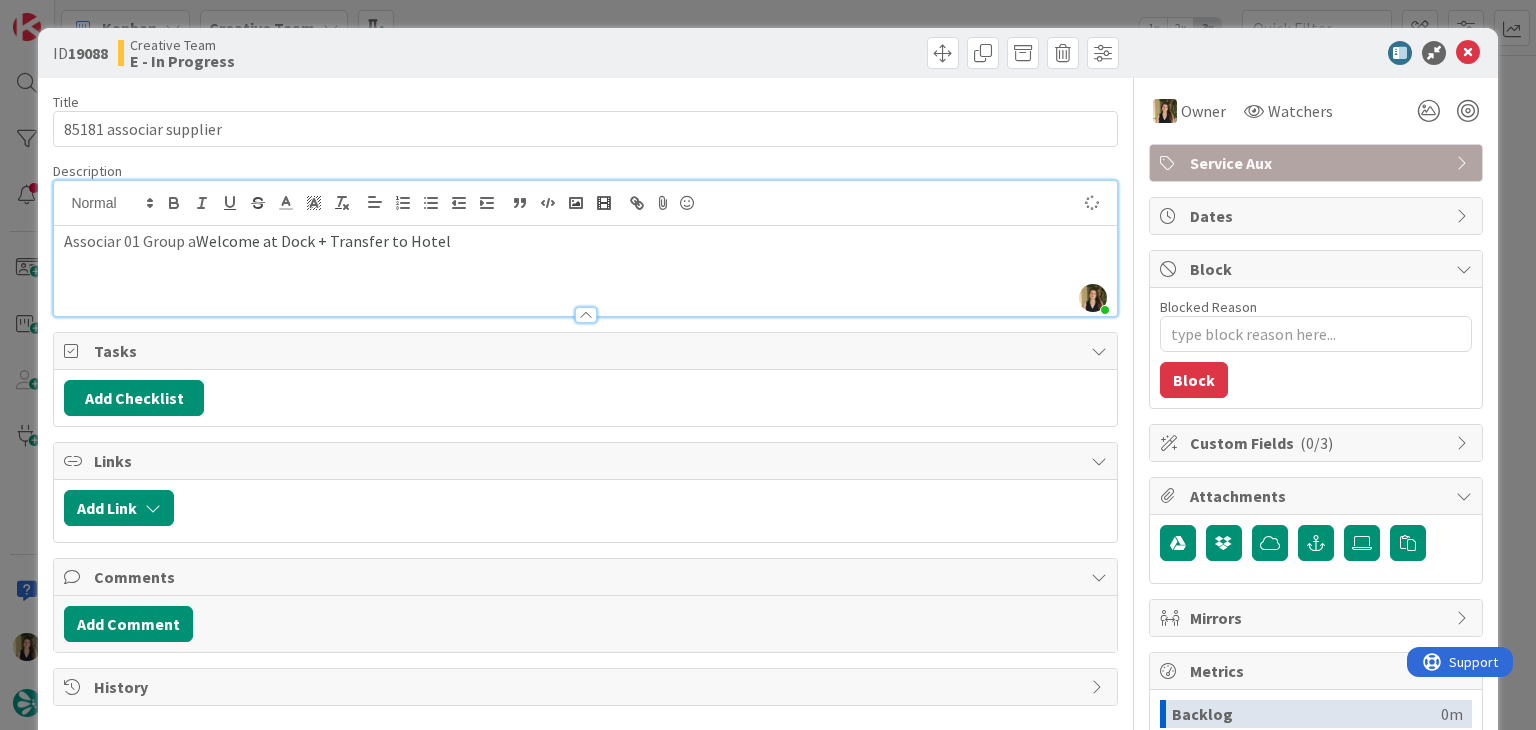 click on "ID  19088 Creative Team E - In Progress Title 23 / 128 85181 associar supplier Description [PERSON_NAME] just joined Associar 01 Group a  Welcome at Dock + Transfer to Hotel Owner Watchers Service Aux Tasks Add Checklist Links Add Link Comments Add Comment History Owner Owner Remove Set as Watcher [PERSON_NAME] [PERSON_NAME] [PERSON_NAME]  IT TourTailors [PERSON_NAME] [PERSON_NAME] Watchers Service Aux Dates Block Blocked Reason 0 / 256 Block Custom Fields ( 0/3 ) Attachments Mirrors Metrics Backlog 0m To Do 0m Buffer 0m In Progress 0m Total Time 0m Lead Time 0m Cycle Time 0m Blocked Time 0m Show Details" at bounding box center (768, 365) 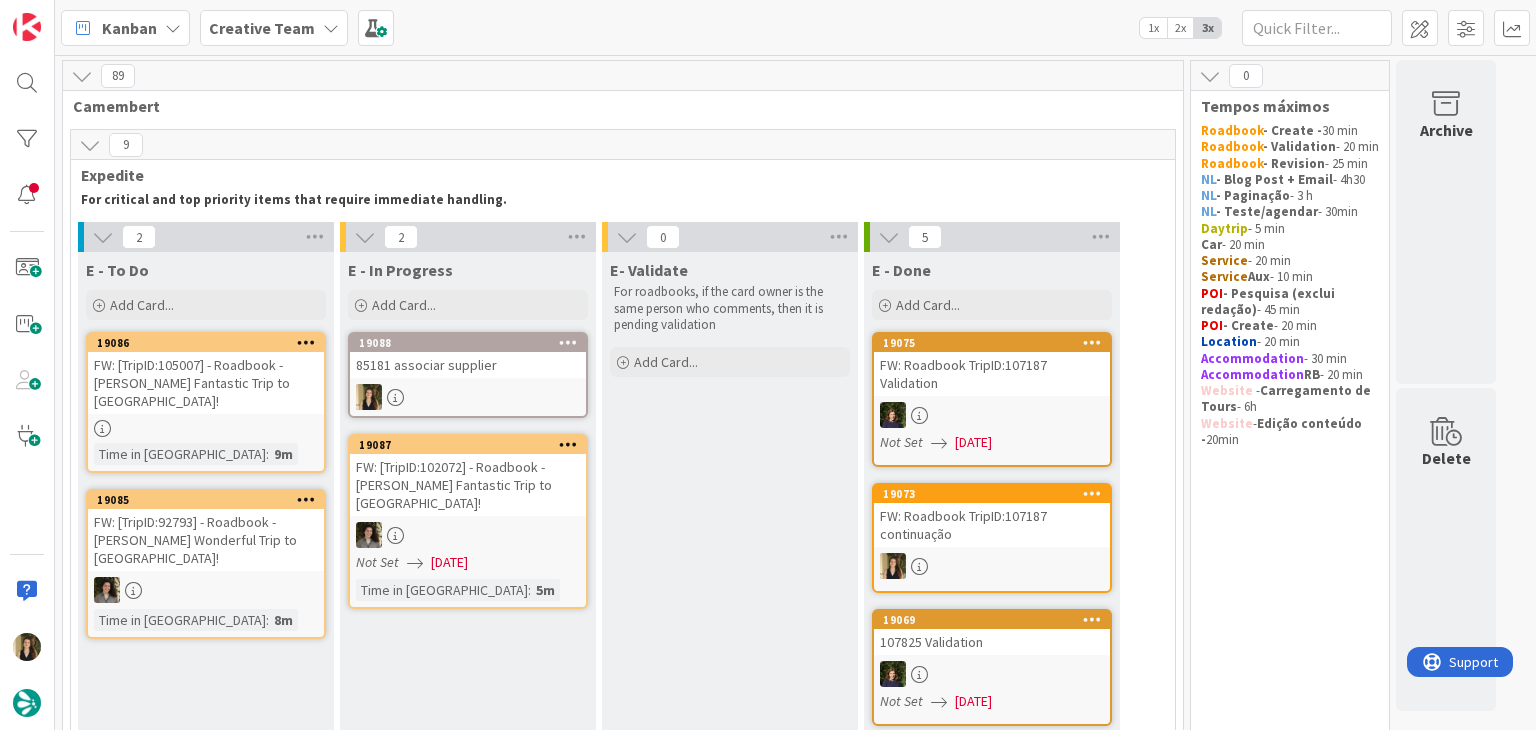 scroll, scrollTop: 0, scrollLeft: 0, axis: both 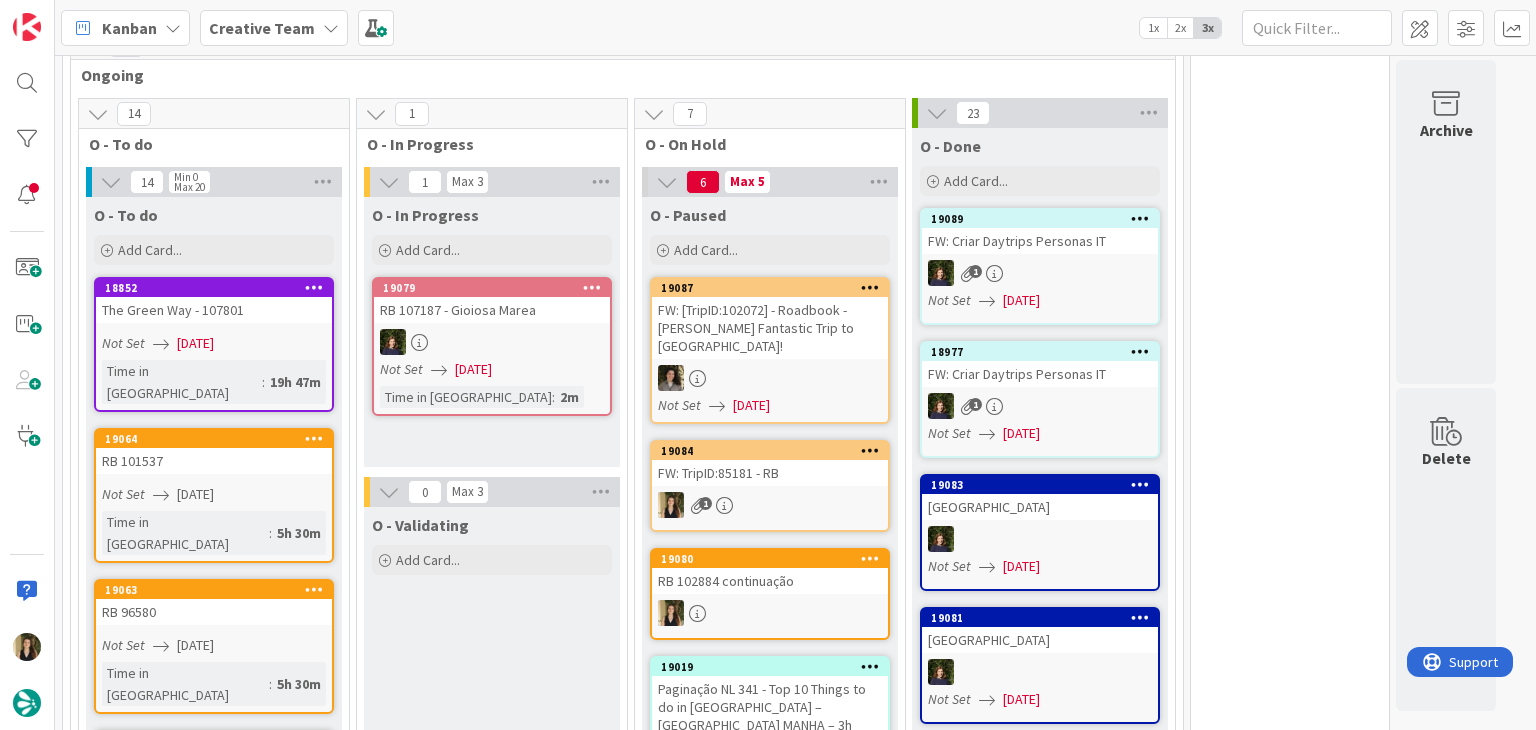 click on "19080" at bounding box center [770, 559] 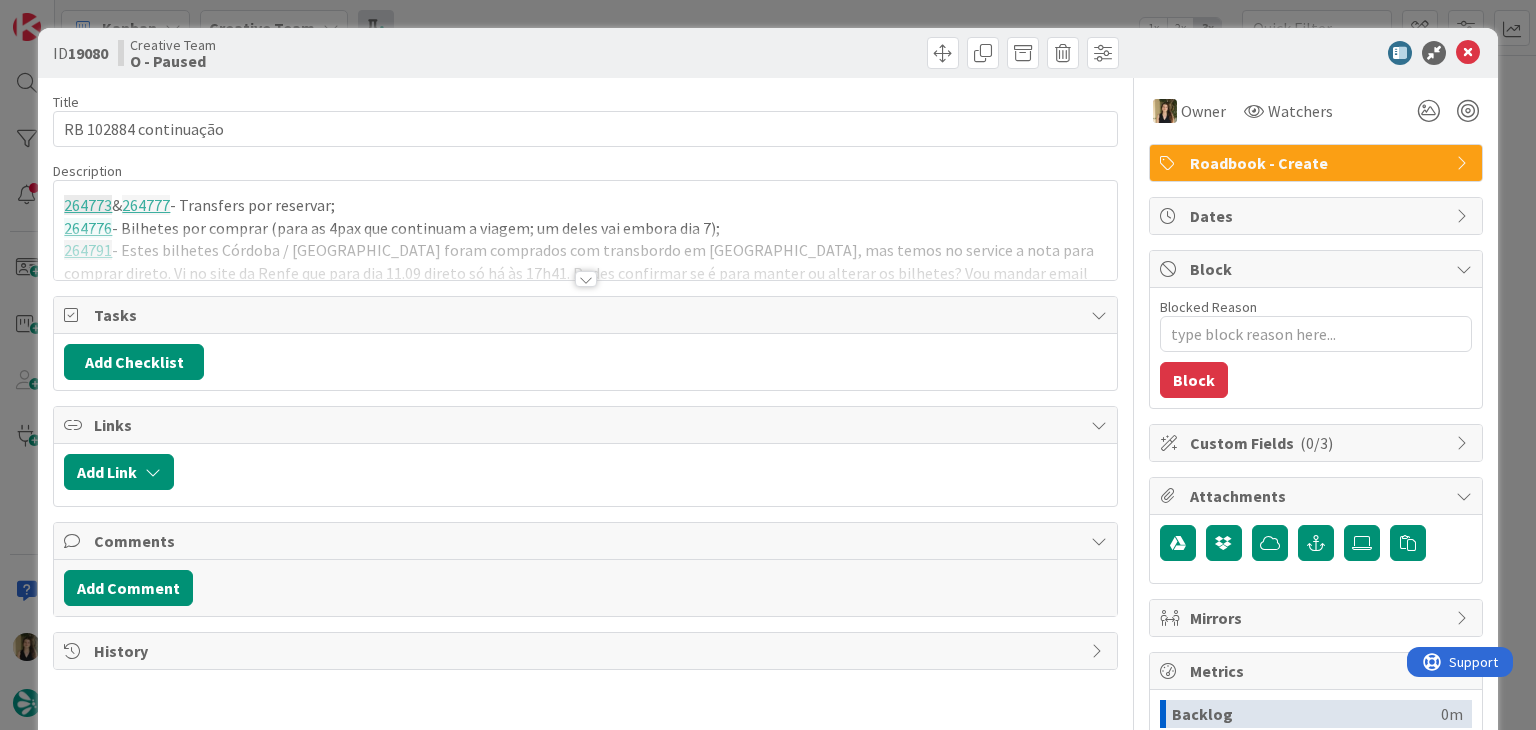 scroll, scrollTop: 0, scrollLeft: 0, axis: both 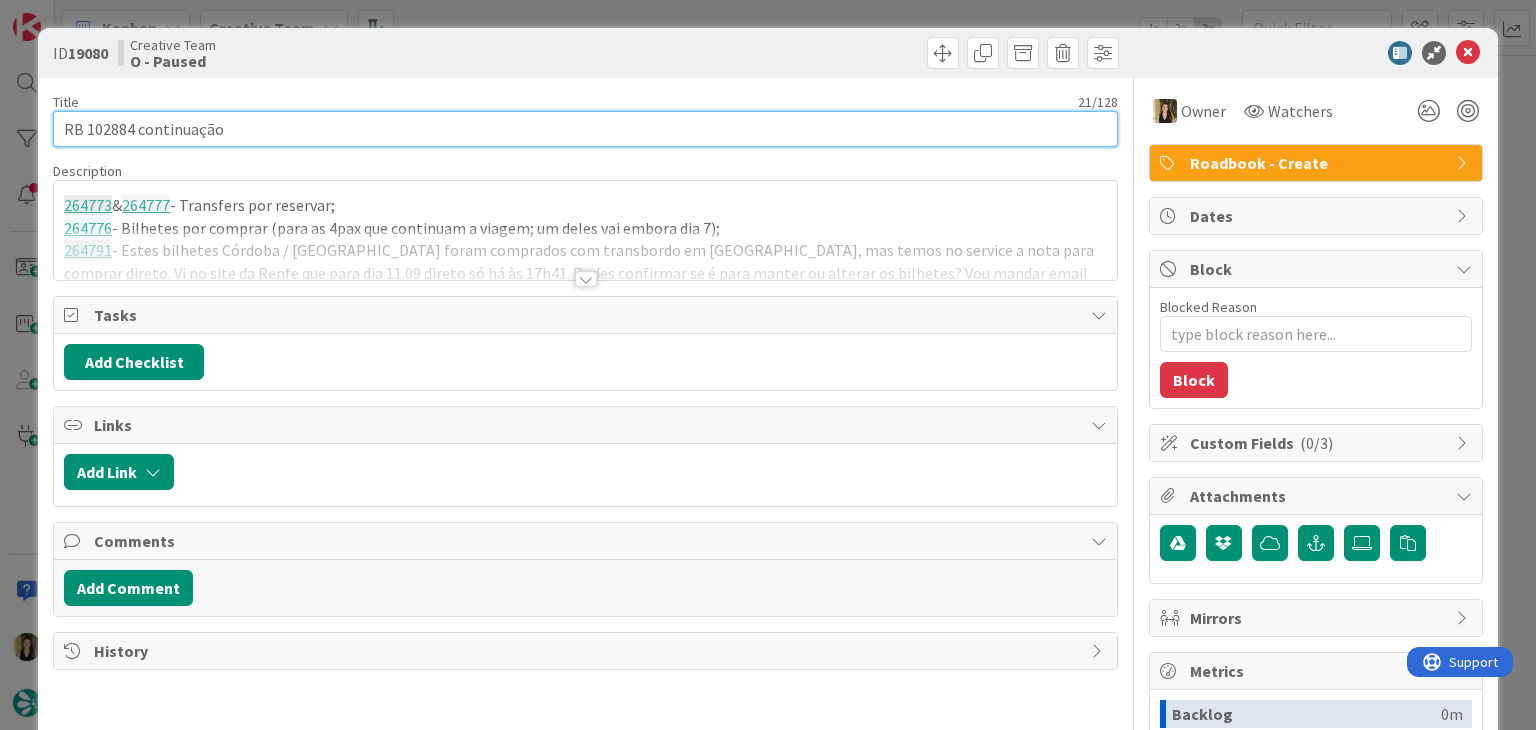 click on "RB 102884 continuação" at bounding box center (585, 129) 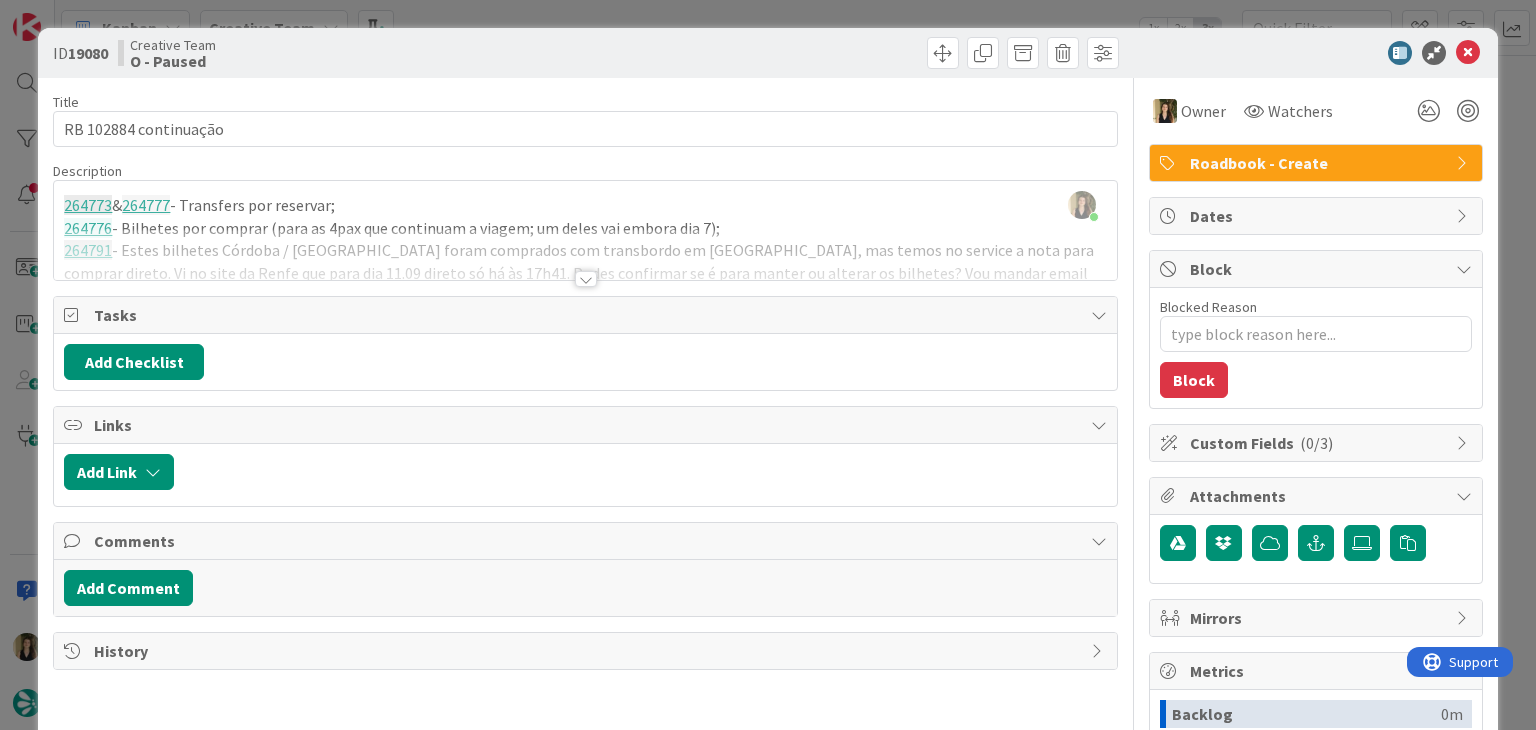 click at bounding box center [586, 279] 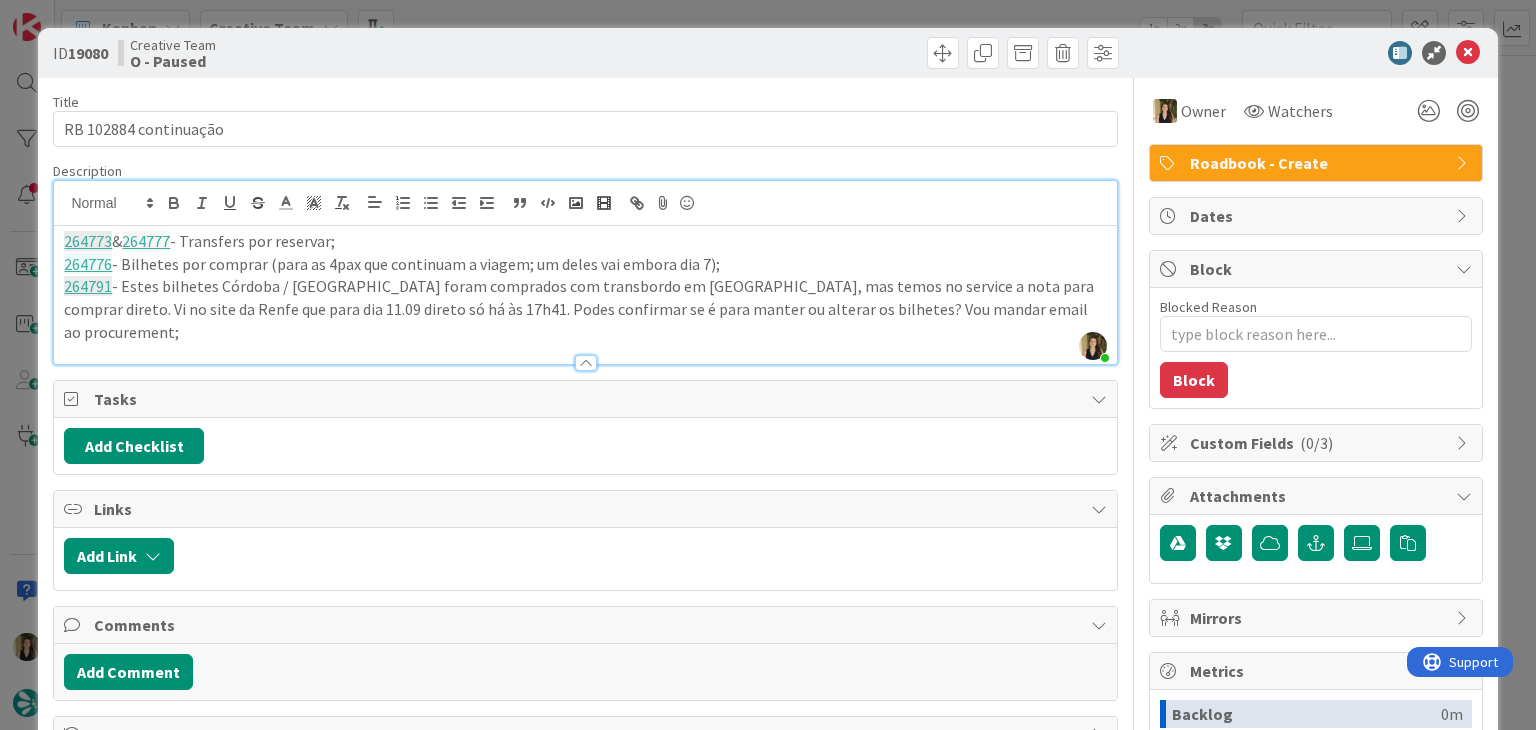 click on "264791  - Estes bilhetes [GEOGRAPHIC_DATA] / [GEOGRAPHIC_DATA] foram comprados com transbordo em [GEOGRAPHIC_DATA], mas temos no service a nota para comprar direto. Vi no site da Renfe que para dia 11.09 direto só há às 17h41. Podes confirmar se é para manter ou alterar os bilhetes? Vou mandar email ao procurement;" at bounding box center [585, 309] 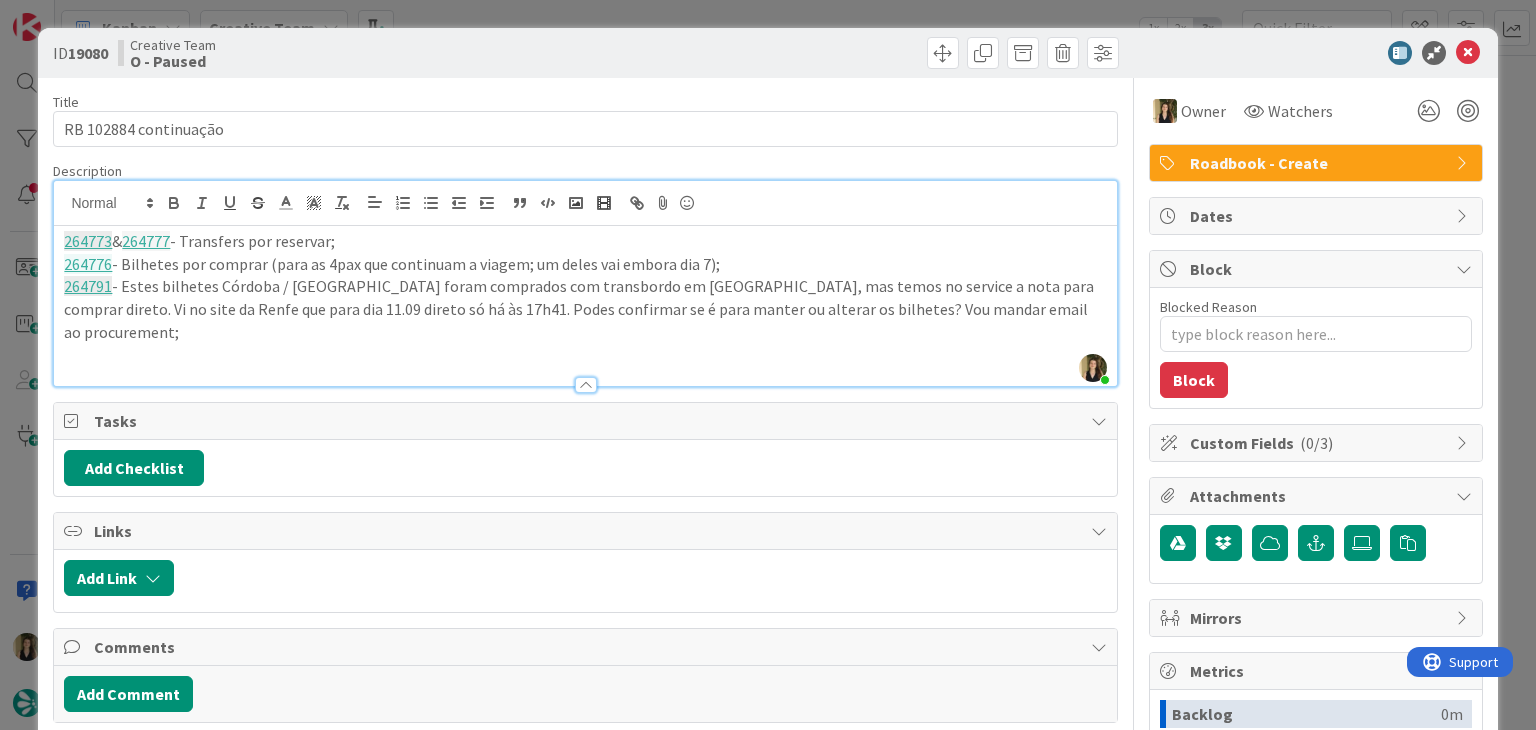 type 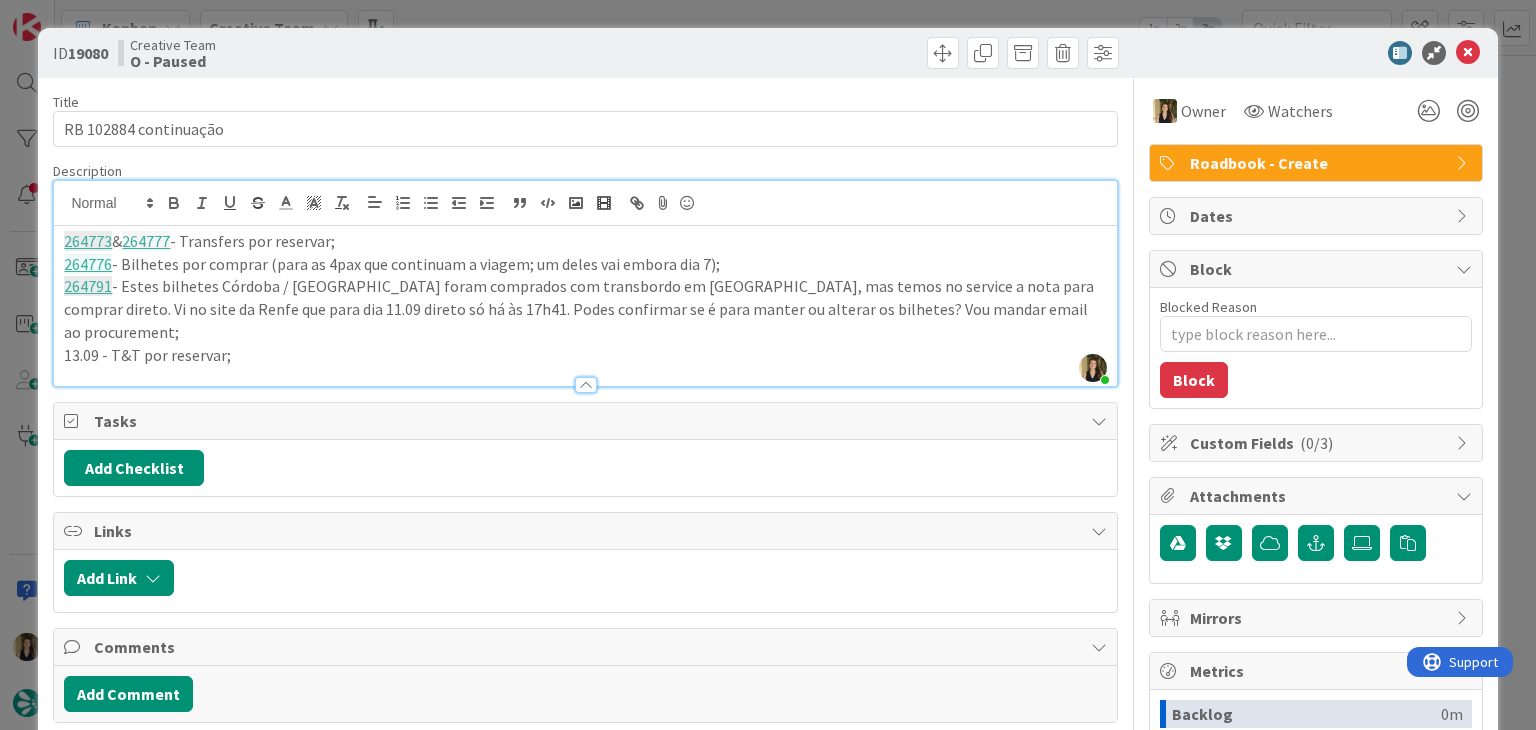 click on "264791  - Estes bilhetes [GEOGRAPHIC_DATA] / [GEOGRAPHIC_DATA] foram comprados com transbordo em [GEOGRAPHIC_DATA], mas temos no service a nota para comprar direto. Vi no site da Renfe que para dia 11.09 direto só há às 17h41. Podes confirmar se é para manter ou alterar os bilhetes? Vou mandar email ao procurement;" at bounding box center (585, 309) 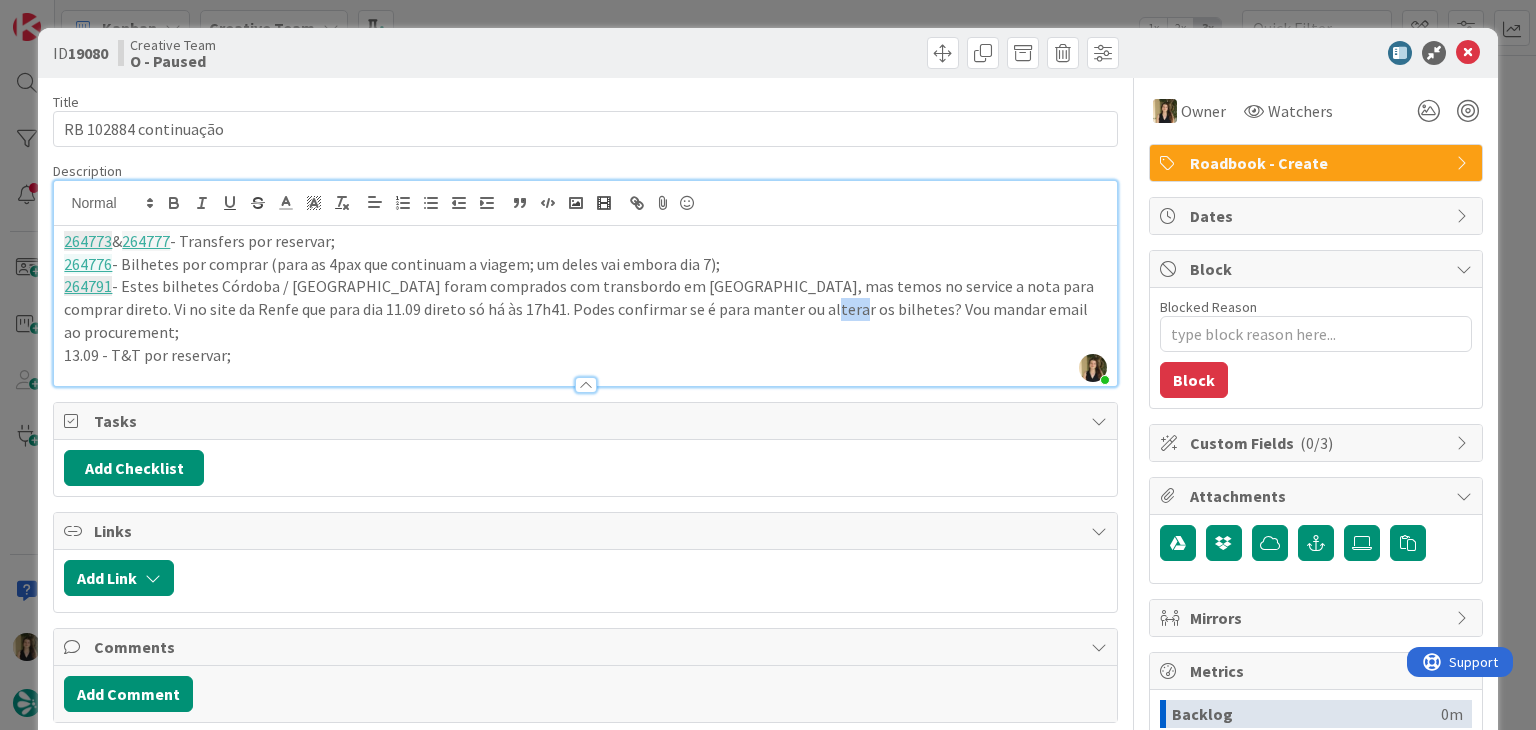 click on "264791  - Estes bilhetes [GEOGRAPHIC_DATA] / [GEOGRAPHIC_DATA] foram comprados com transbordo em [GEOGRAPHIC_DATA], mas temos no service a nota para comprar direto. Vi no site da Renfe que para dia 11.09 direto só há às 17h41. Podes confirmar se é para manter ou alterar os bilhetes? Vou mandar email ao procurement;" at bounding box center [585, 309] 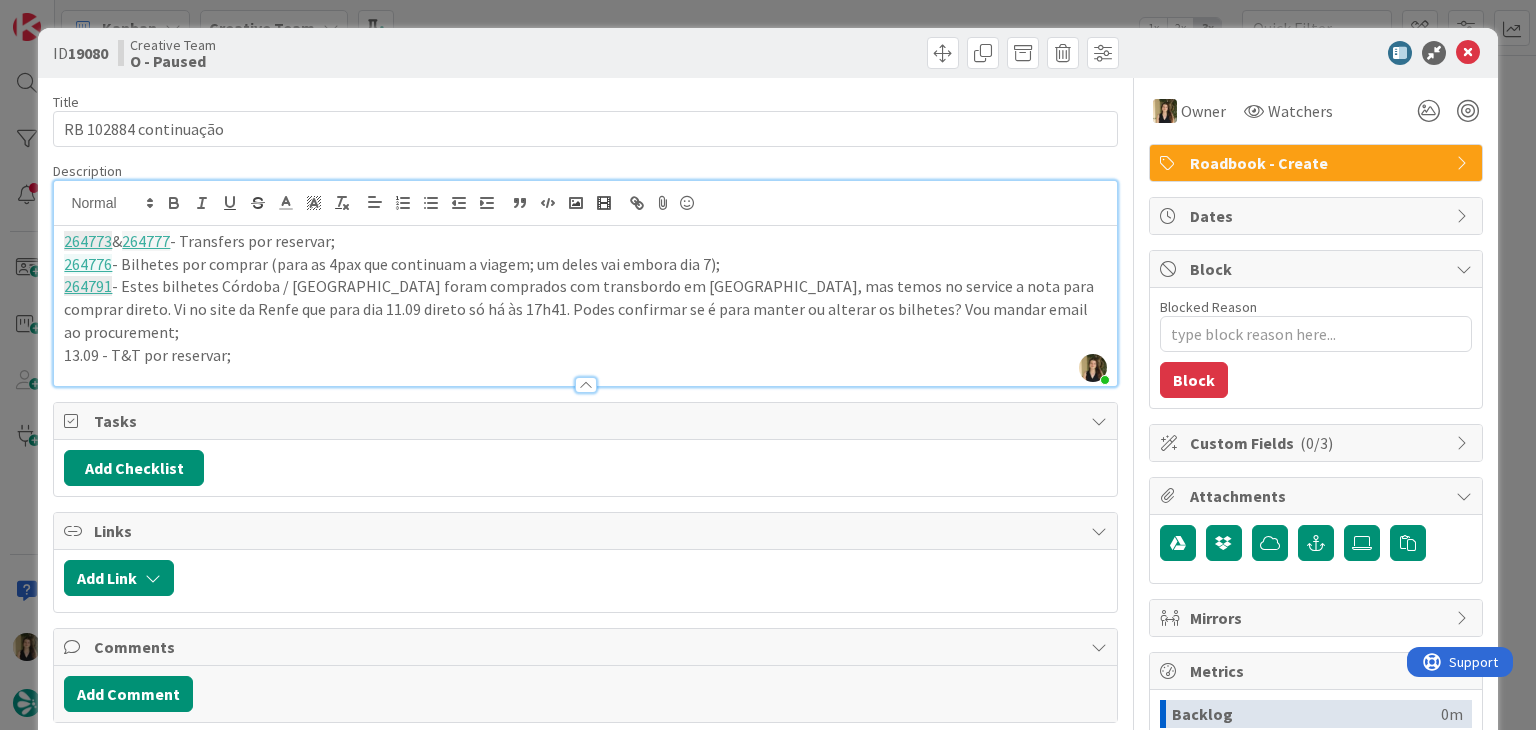 click on "264791  - Estes bilhetes [GEOGRAPHIC_DATA] / [GEOGRAPHIC_DATA] foram comprados com transbordo em [GEOGRAPHIC_DATA], mas temos no service a nota para comprar direto. Vi no site da Renfe que para dia 11.09 direto só há às 17h41. Podes confirmar se é para manter ou alterar os bilhetes? Vou mandar email ao procurement;" at bounding box center (585, 309) 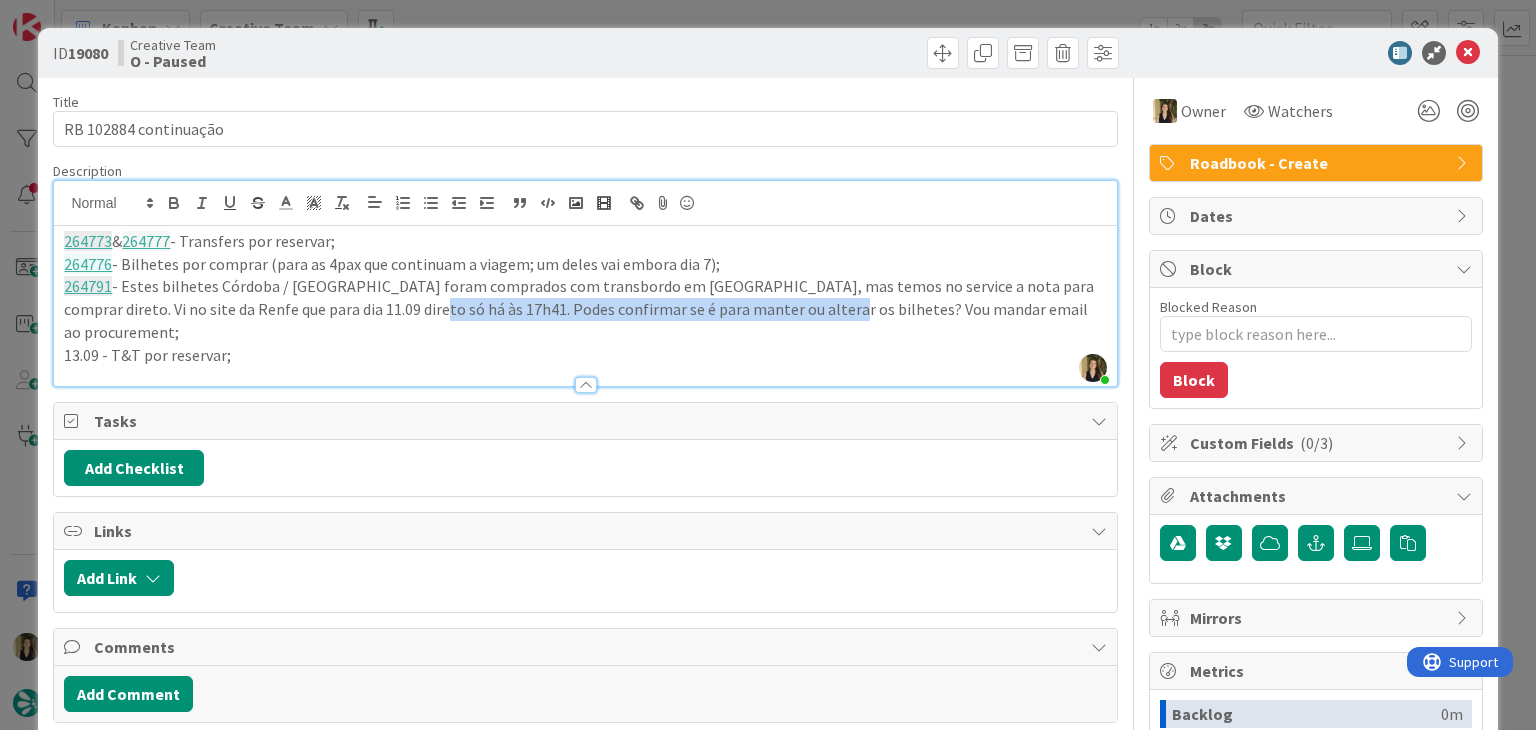 drag, startPoint x: 376, startPoint y: 309, endPoint x: 781, endPoint y: 310, distance: 405.00122 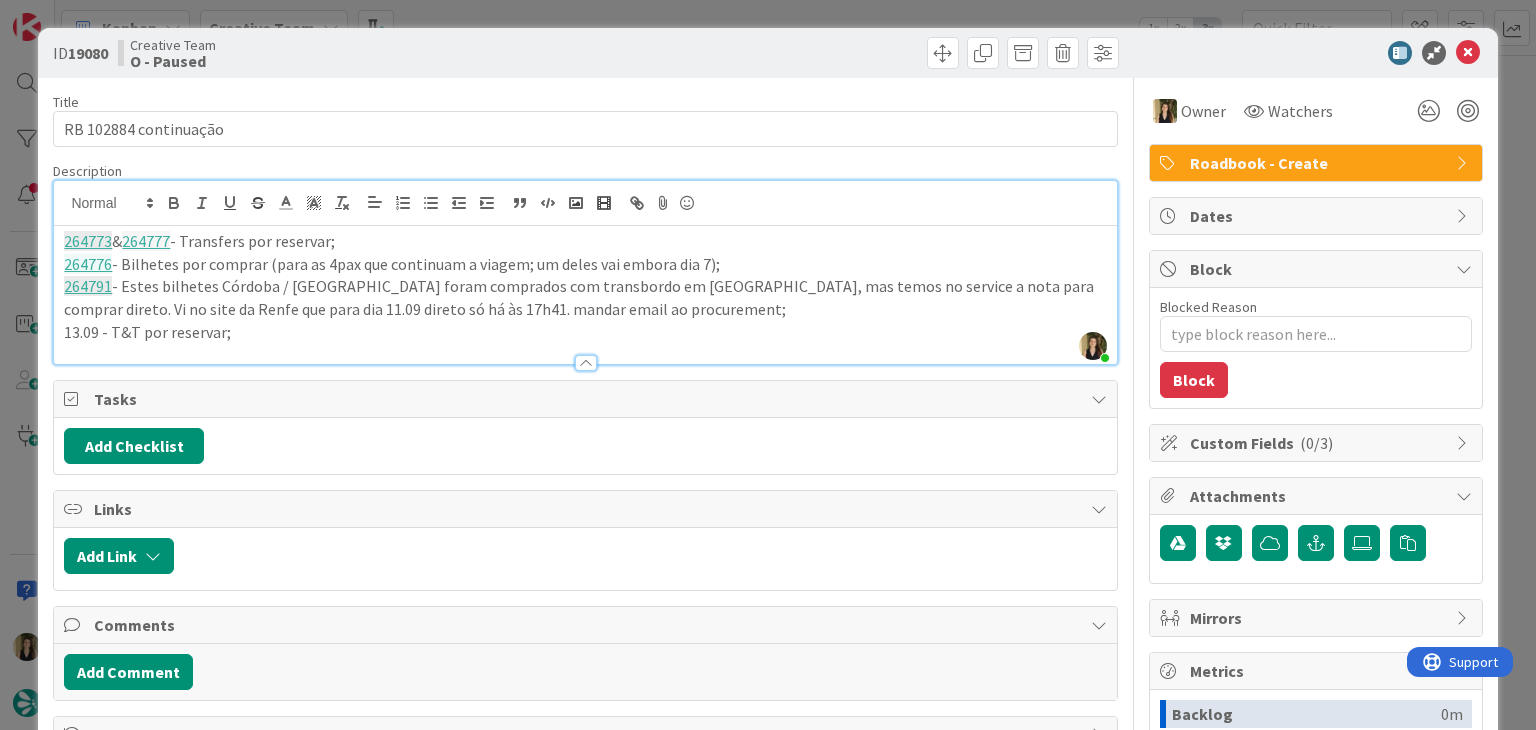 drag, startPoint x: 429, startPoint y: 308, endPoint x: 476, endPoint y: 289, distance: 50.695168 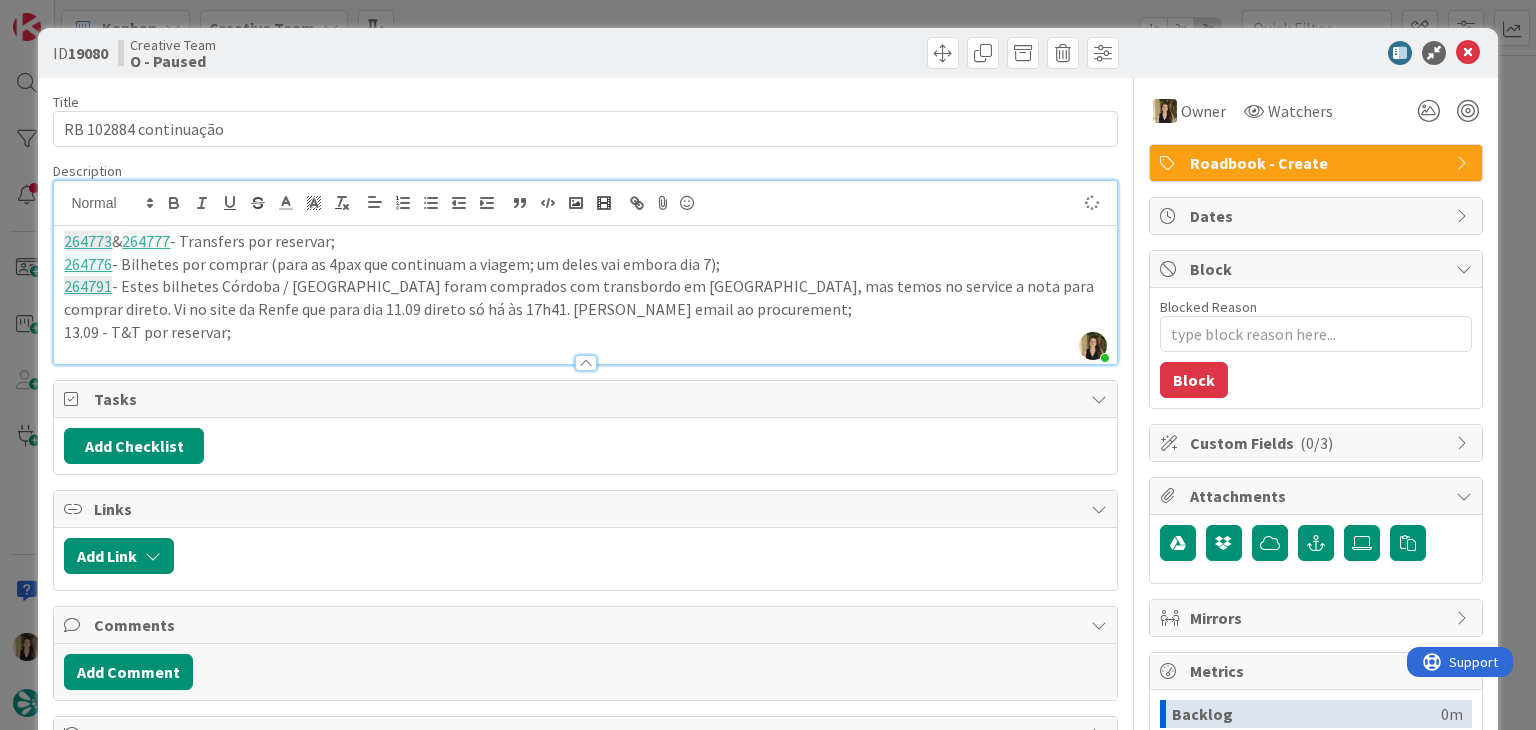 click on "264791  - Estes bilhetes [GEOGRAPHIC_DATA] / [GEOGRAPHIC_DATA] foram comprados com transbordo em [GEOGRAPHIC_DATA], mas temos no service a nota para comprar direto. Vi no site da Renfe que para dia 11.09 direto só há às 17h41. [PERSON_NAME] email ao procurement;" at bounding box center (585, 297) 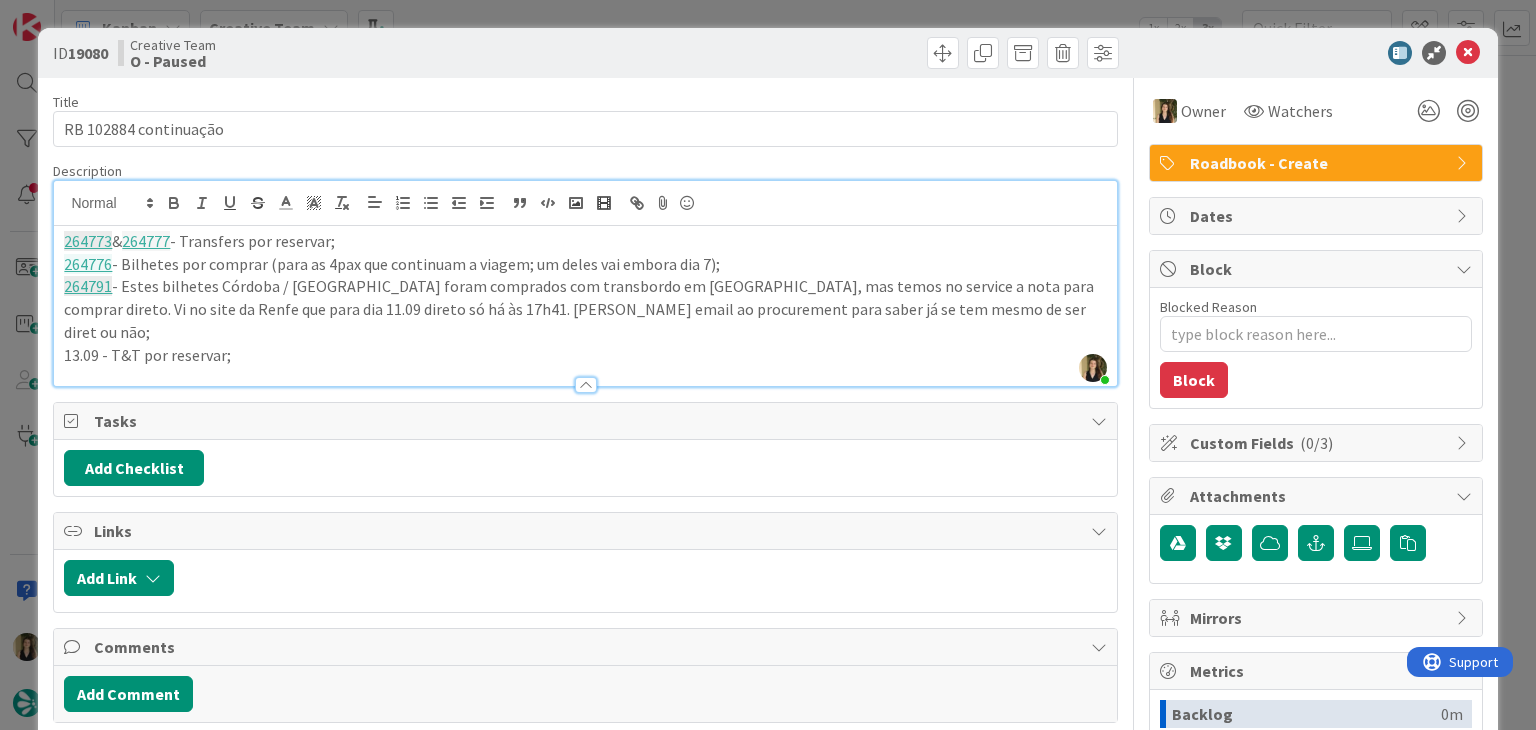 click on "264791  - Estes bilhetes [GEOGRAPHIC_DATA] / [GEOGRAPHIC_DATA] foram comprados com transbordo em [GEOGRAPHIC_DATA], mas temos no service a nota para comprar direto. Vi no site da Renfe que para dia 11.09 direto só há às 17h41. [PERSON_NAME] email ao procurement para saber já se tem mesmo de ser diret ou não;" at bounding box center [585, 309] 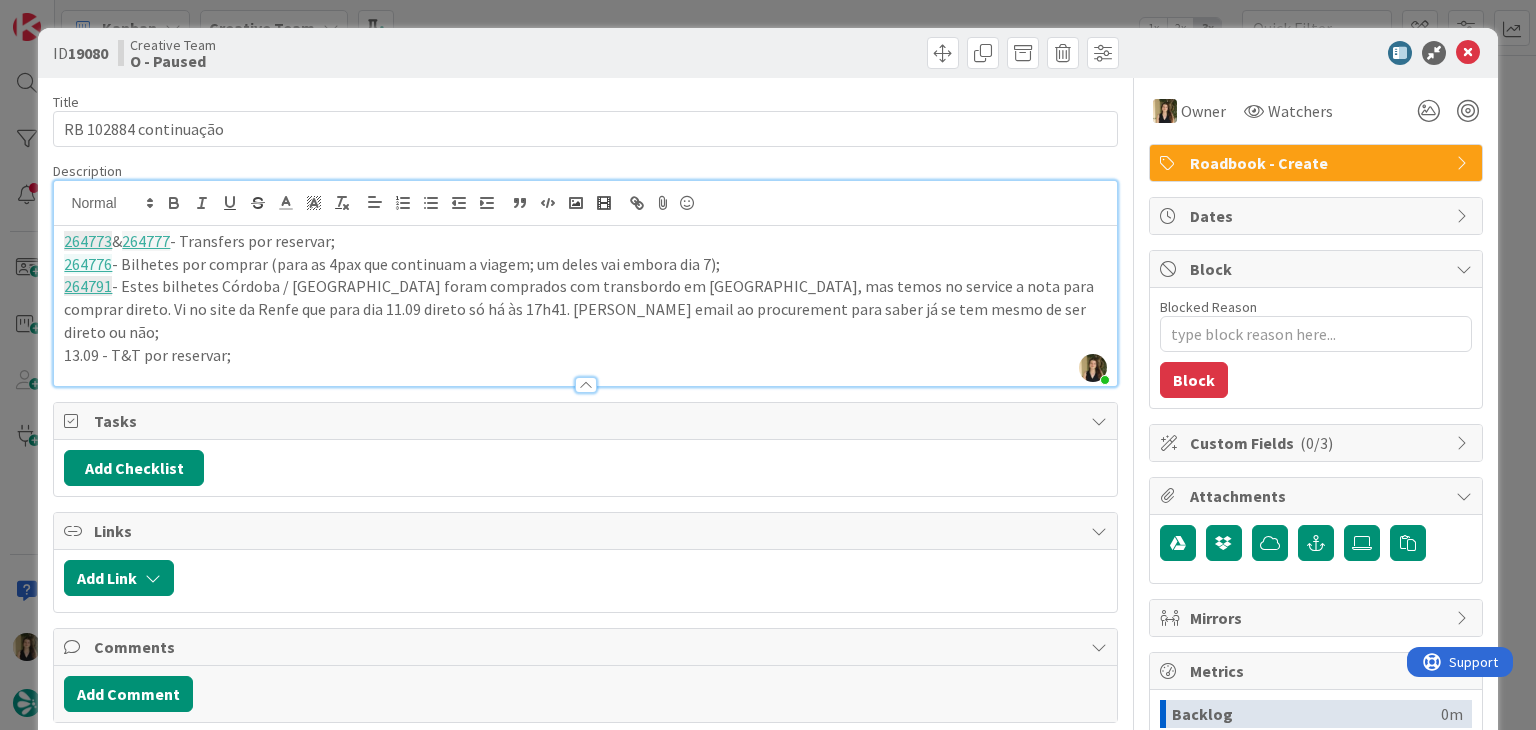 scroll, scrollTop: 1144, scrollLeft: 0, axis: vertical 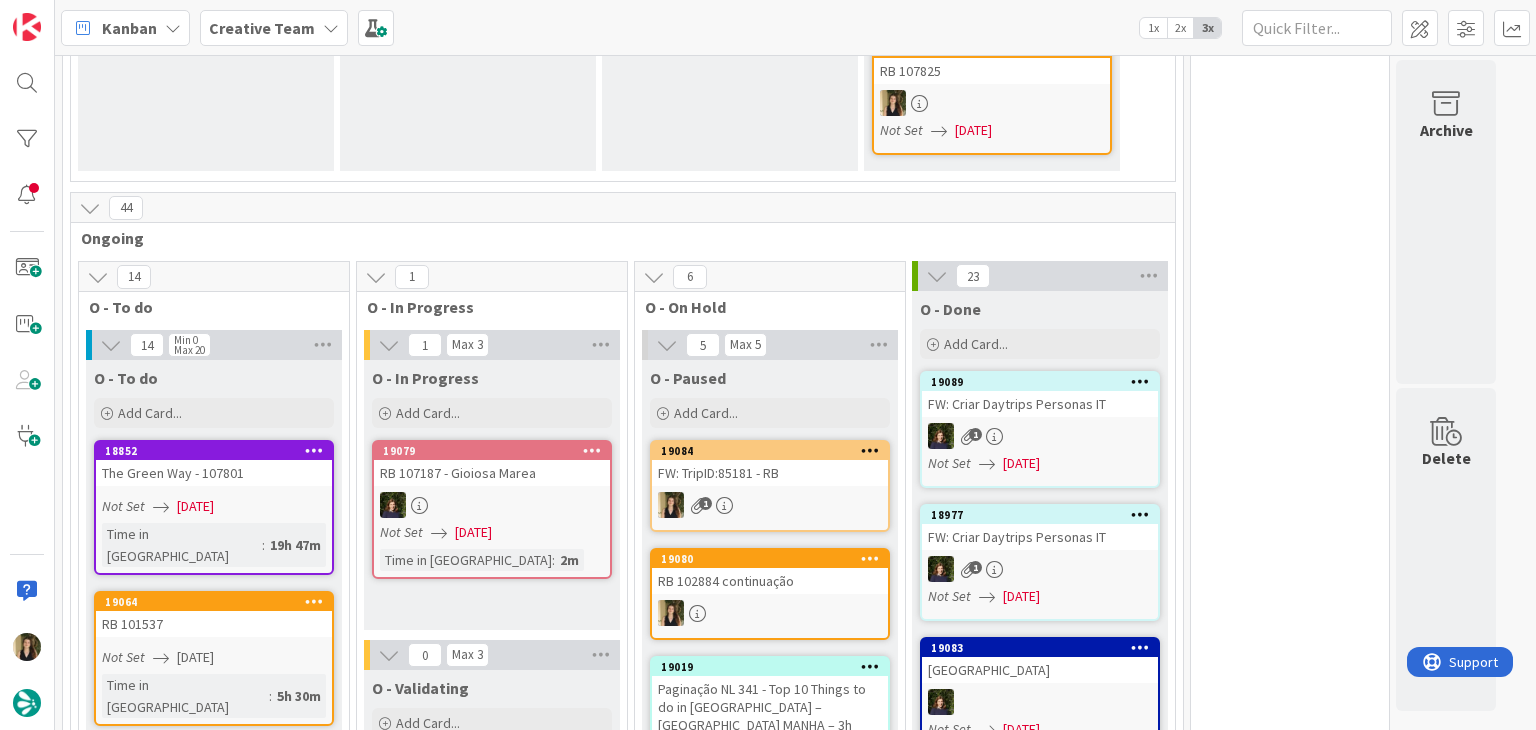 click on "Not Set [DATE]" at bounding box center (495, 532) 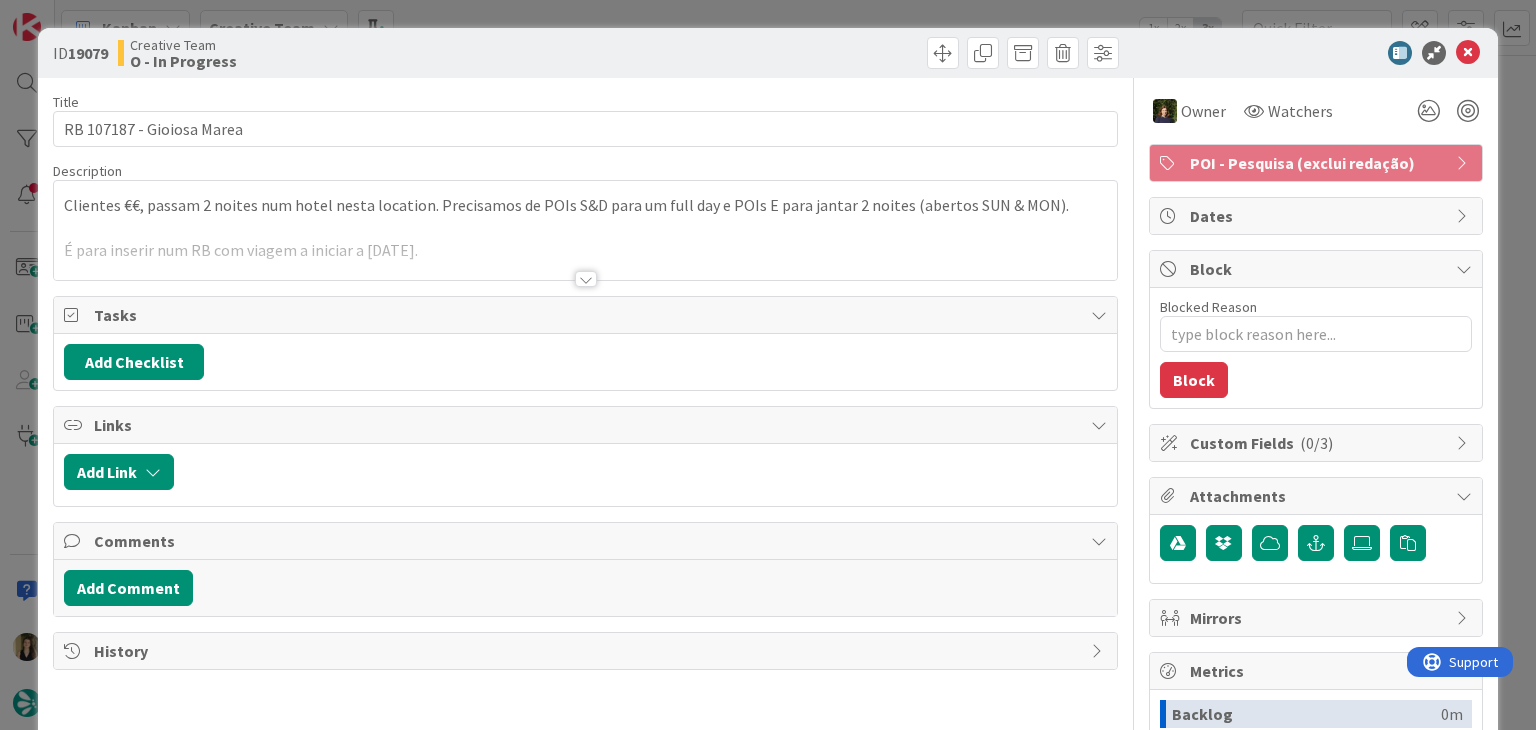scroll, scrollTop: 0, scrollLeft: 0, axis: both 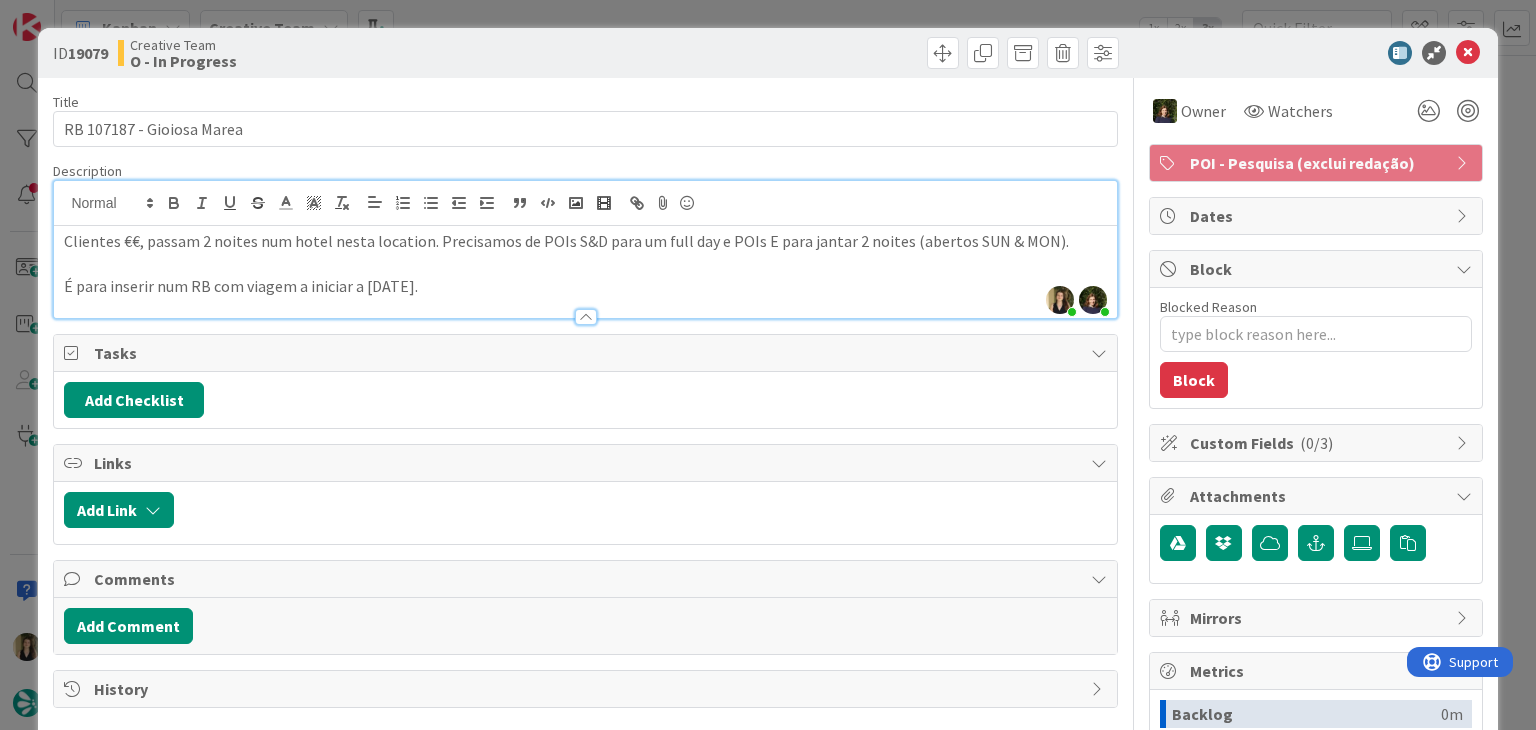 click on "ID  19079 Creative Team O - In Progress Title 26 / 128 RB 107187 - Gioiosa Marea Description [PERSON_NAME] just joined [PERSON_NAME] joined  5 m ago Clientes €€, passam 2 noites num hotel nesta location. Precisamos de POIs S&D para um full day e POIs E para jantar 2 noites (abertos SUN & MON). É para inserir num RB com viagem a iniciar a [DATE]. Owner Watchers POI - Pesquisa (exclui redação) Tasks Add Checklist Links Add Link Comments Add Comment History Owner Watchers POI - Pesquisa (exclui redação) Dates Block Blocked Reason 0 / 256 Block Custom Fields ( 0/3 ) Attachments Mirrors Metrics Backlog 0m To Do 1h 55m Buffer 0m In Progress 9m Total Time 2h 4m Lead Time 2h 4m Cycle Time 9m Blocked Time 0m Show Details" at bounding box center (768, 365) 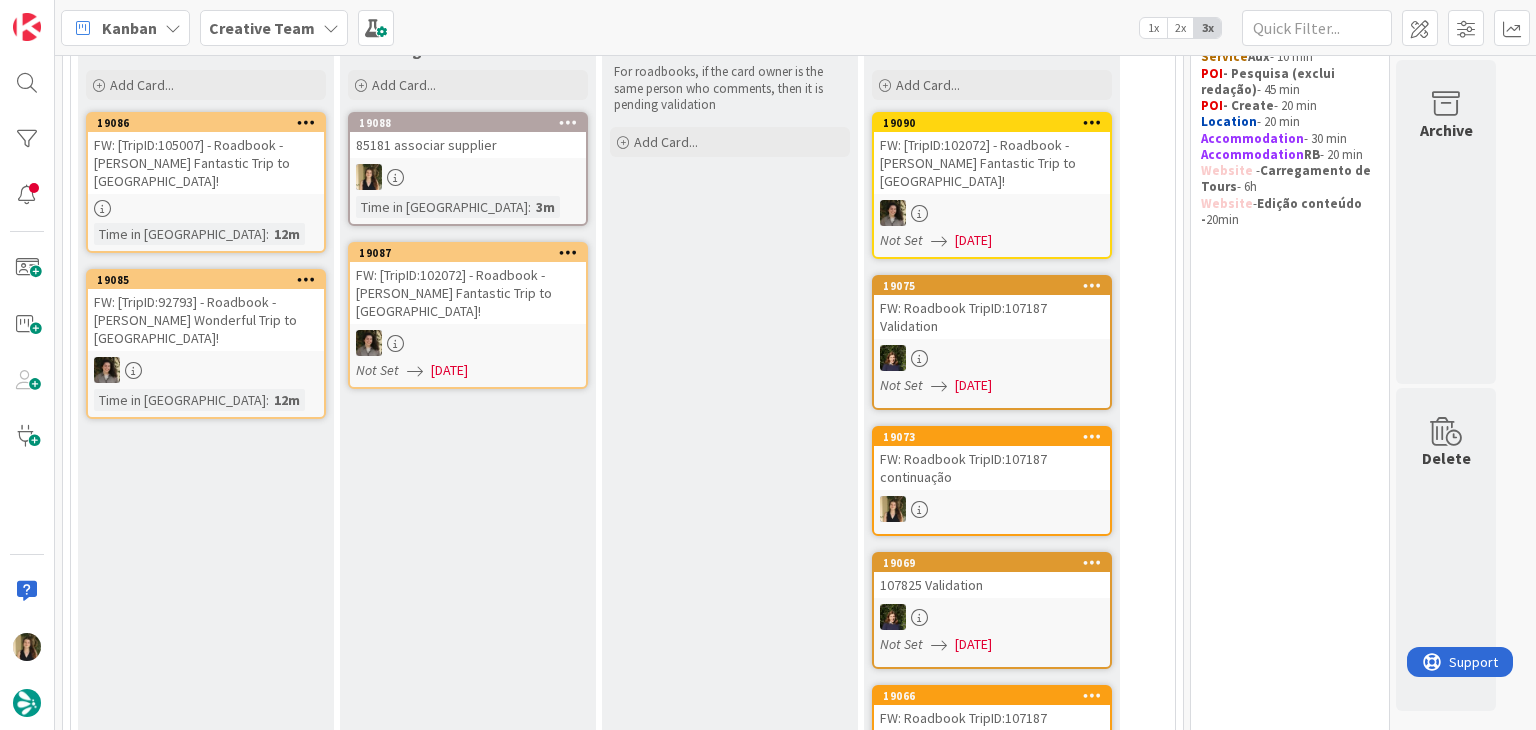 scroll, scrollTop: 200, scrollLeft: 0, axis: vertical 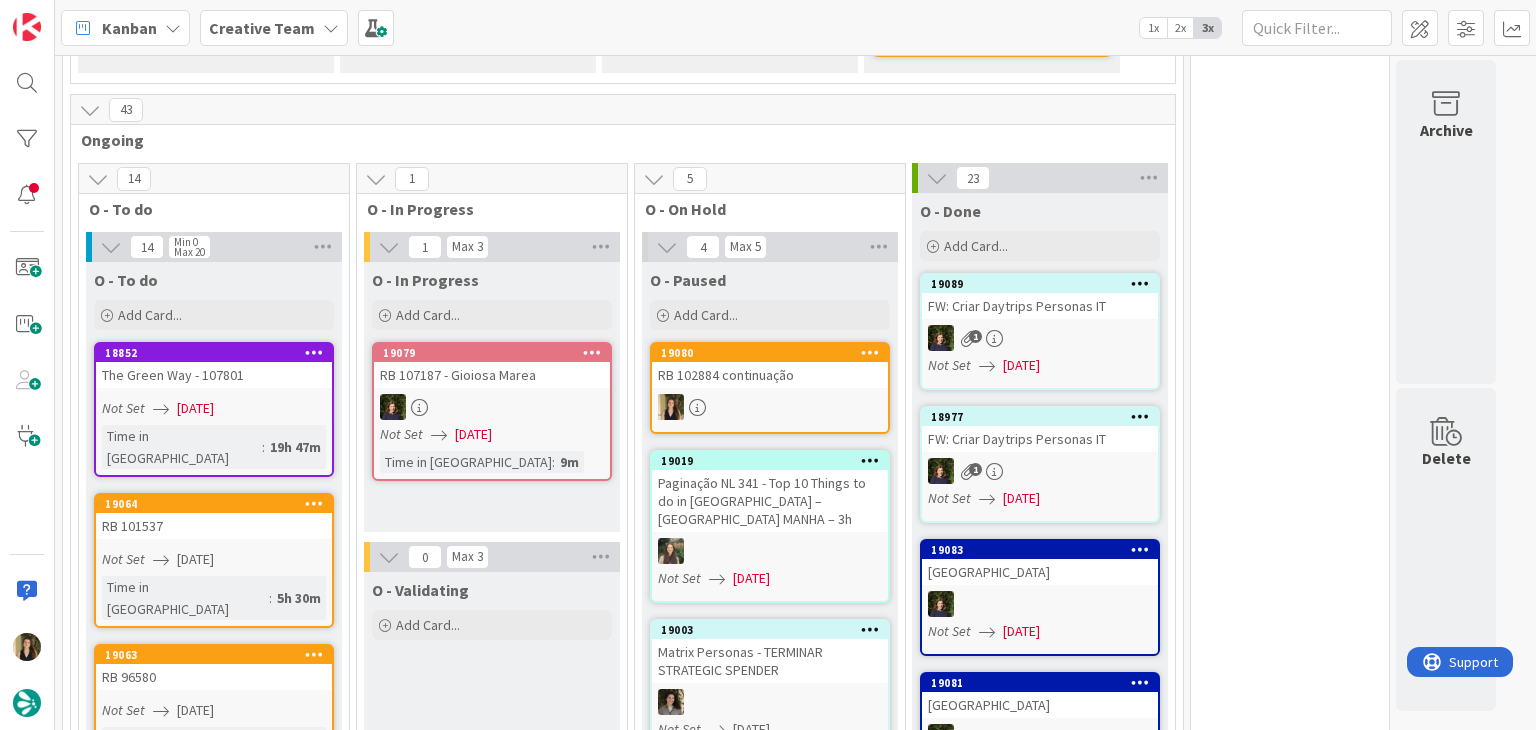 drag, startPoint x: 779, startPoint y: 432, endPoint x: 777, endPoint y: 390, distance: 42.047592 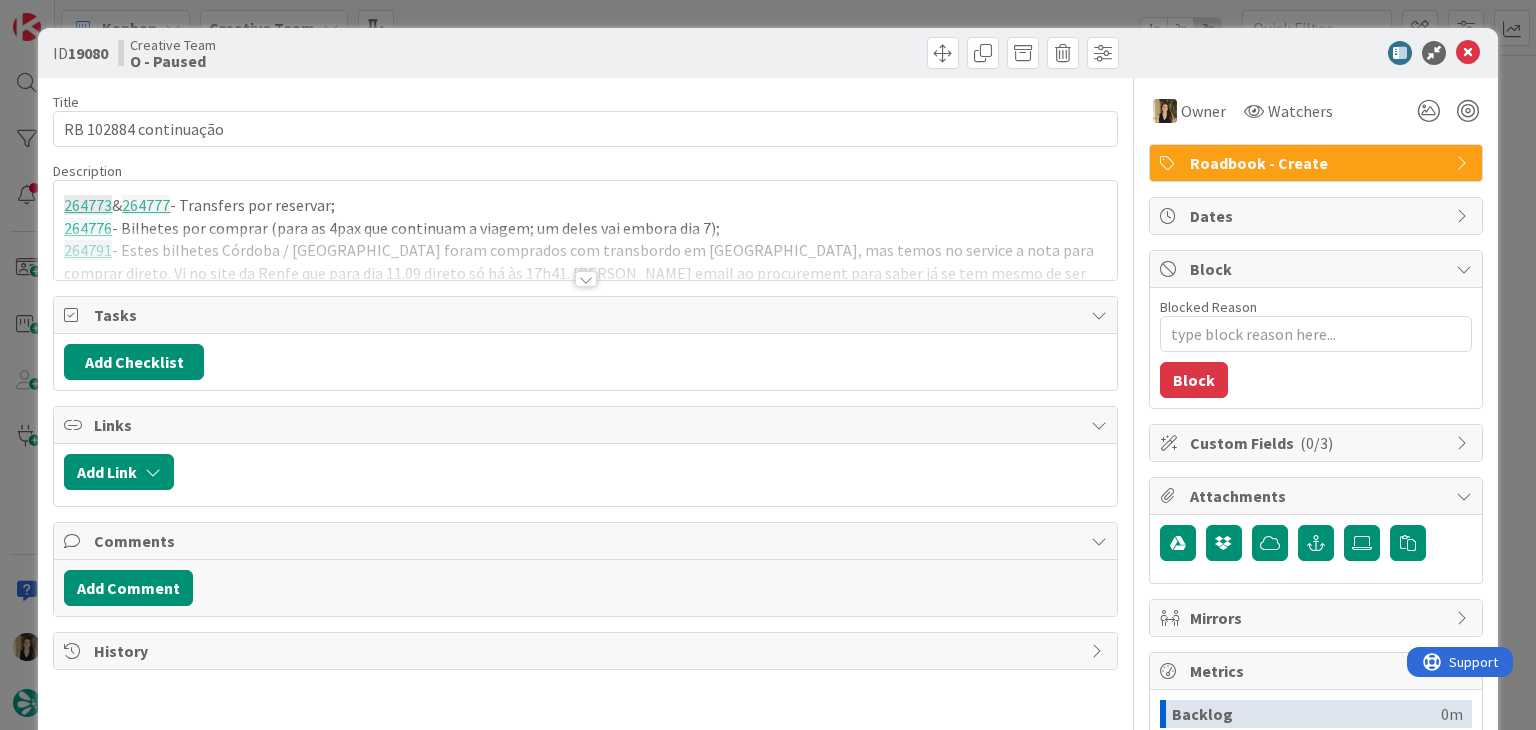 scroll, scrollTop: 0, scrollLeft: 0, axis: both 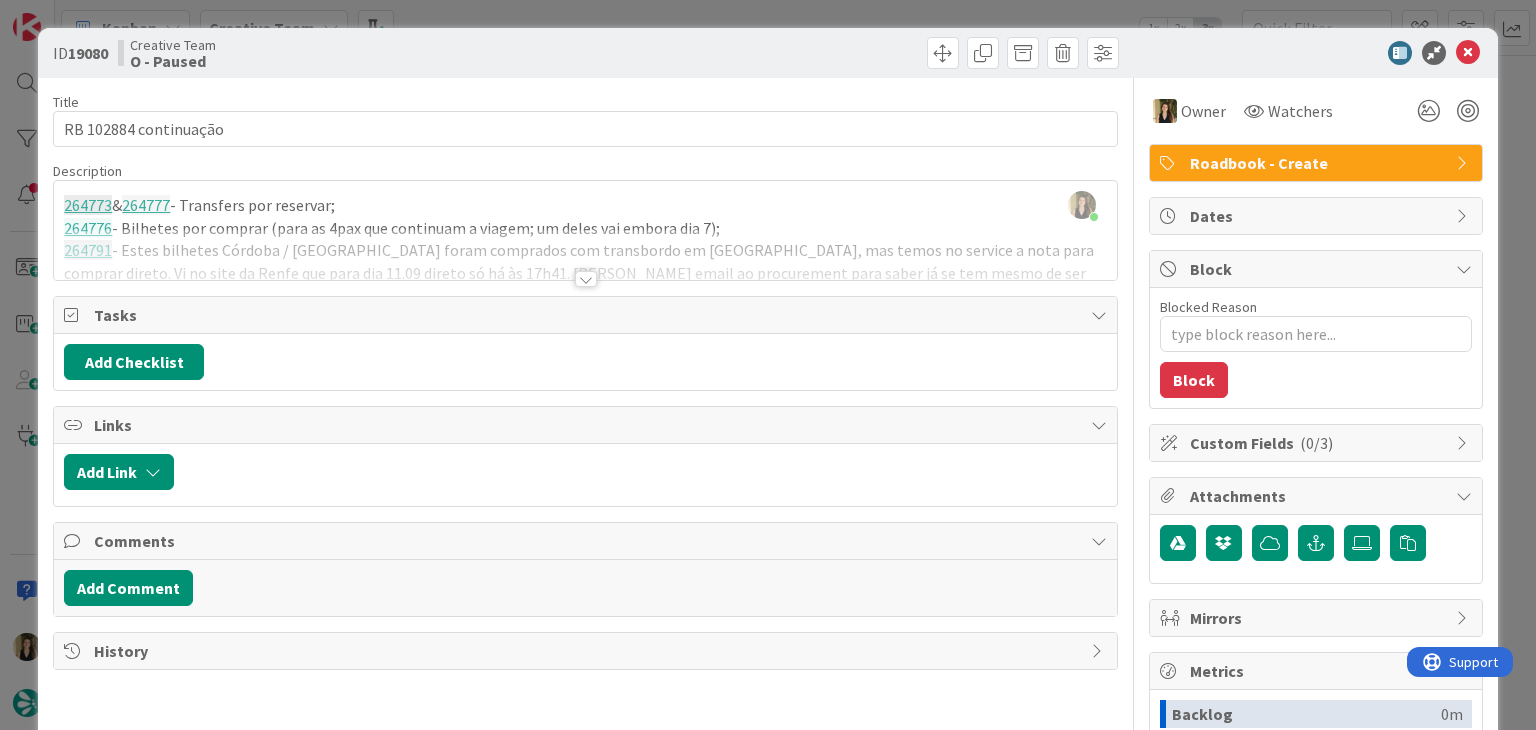 click at bounding box center [586, 279] 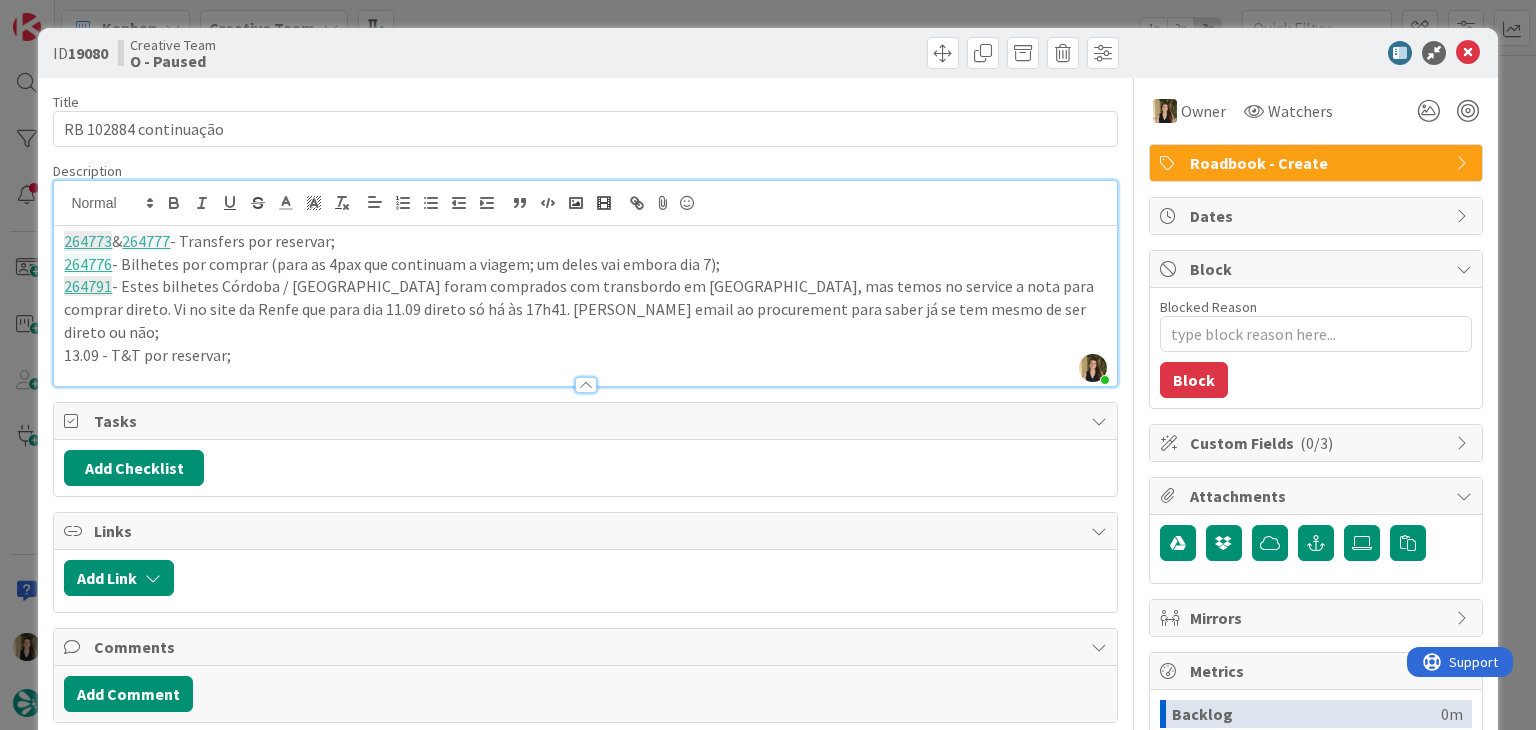 click on "ID  19080 Creative Team O - Paused Title 21 / 128 RB 102884 continuação Description [PERSON_NAME] joined  8 m ago 264773  &  264777  - Transfers por reservar; 264776  - Bilhetes por comprar (para as 4pax que continuam a viagem; um deles vai embora dia 7); 264791  - Estes bilhetes [GEOGRAPHIC_DATA] / [GEOGRAPHIC_DATA] foram comprados com transbordo em [GEOGRAPHIC_DATA], mas temos no service a nota para comprar direto. Vi no site da Renfe que para dia 11.09 direto só há às 17h41. [PERSON_NAME] email ao procurement para saber já se tem mesmo de ser direto ou não; 13.09 - T&T por reservar; Owner Watchers Roadbook - Create Tasks Add Checklist Links Add Link Comments Add Comment History Owner Watchers Roadbook - Create Dates Block Blocked Reason 0 / 256 Block Custom Fields ( 0/3 ) Attachments Mirrors Metrics Backlog 0m To Do 0m Buffer 0m In Progress 34m Total Time 34m Lead Time 34m Cycle Time 34m Blocked Time 0m Show Details" at bounding box center [768, 365] 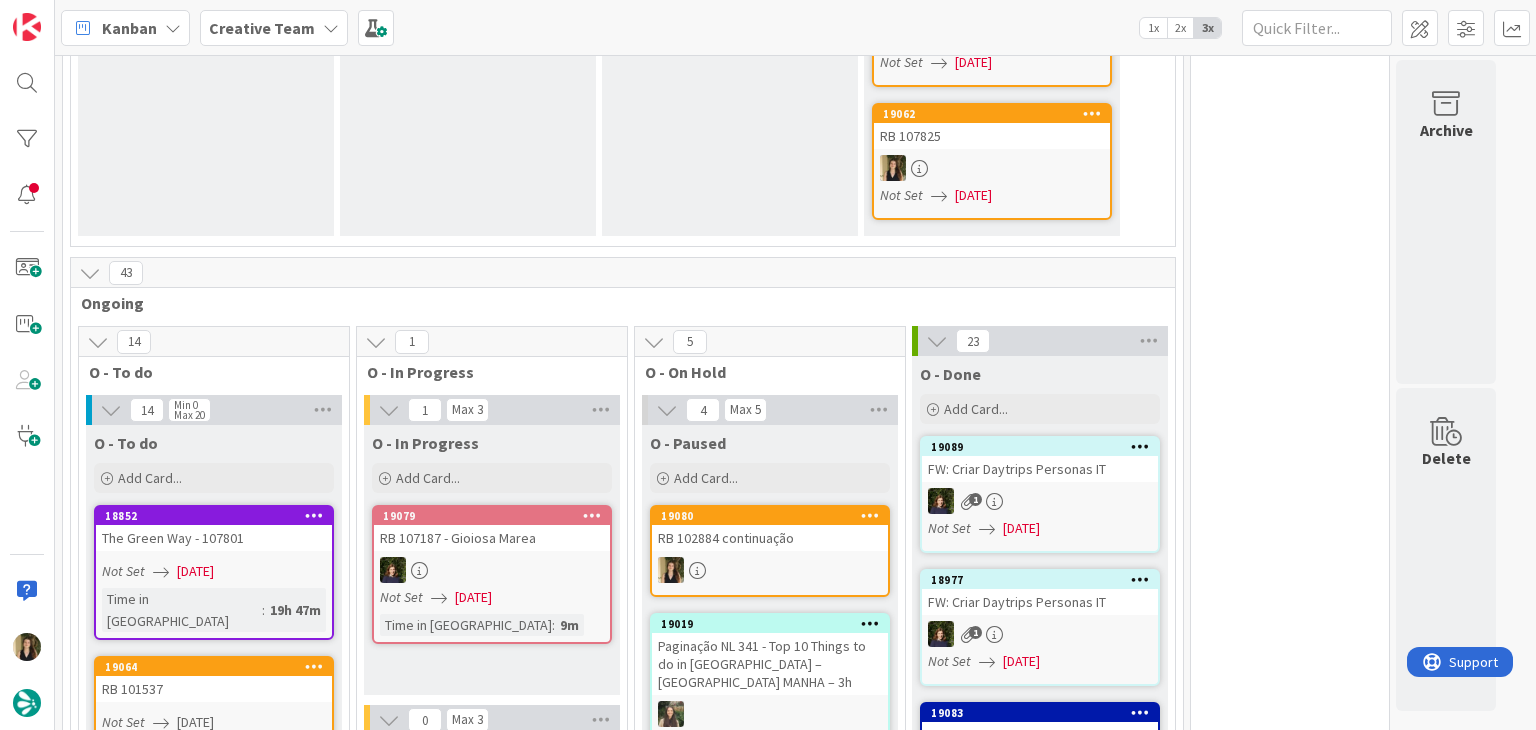 scroll, scrollTop: 1052, scrollLeft: 0, axis: vertical 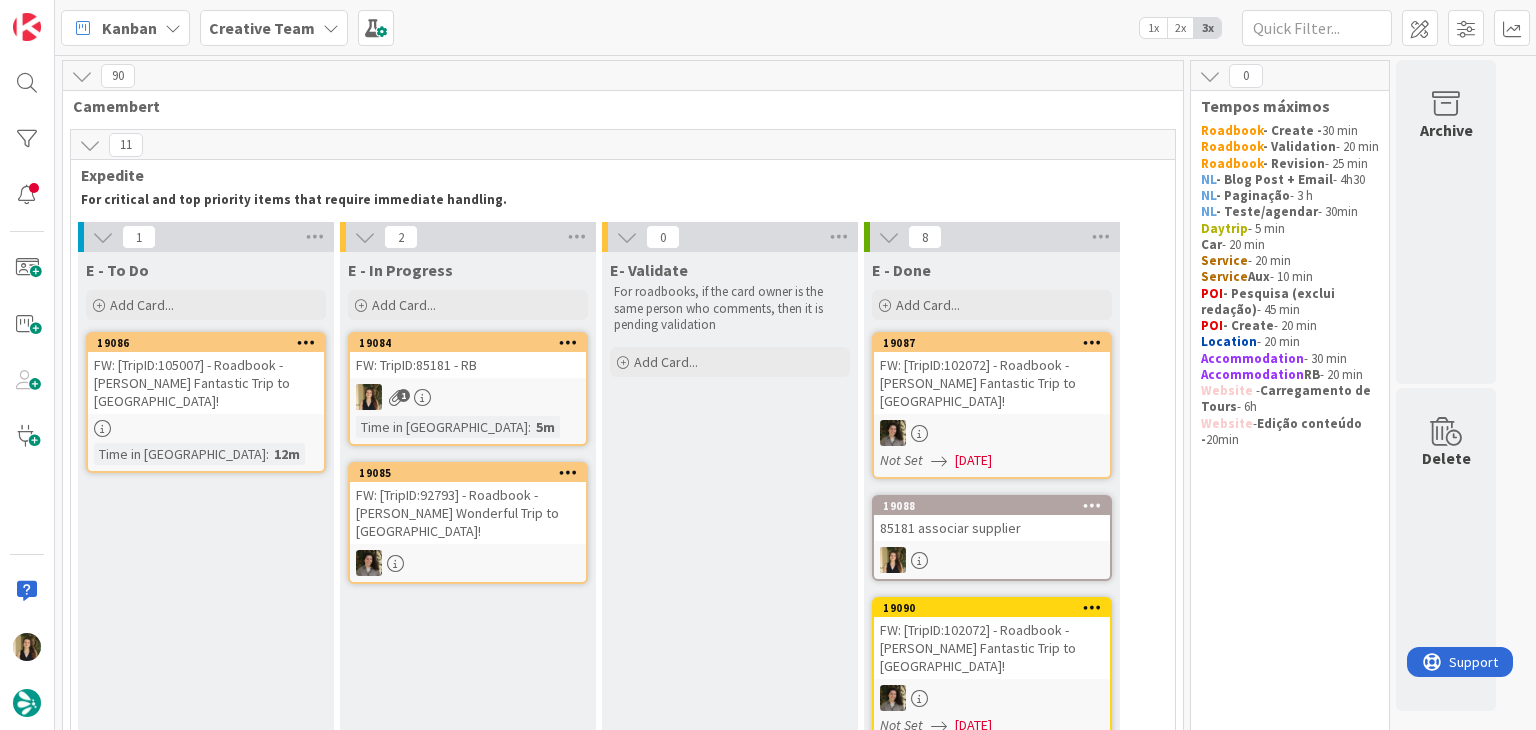 click on "1" at bounding box center (468, 397) 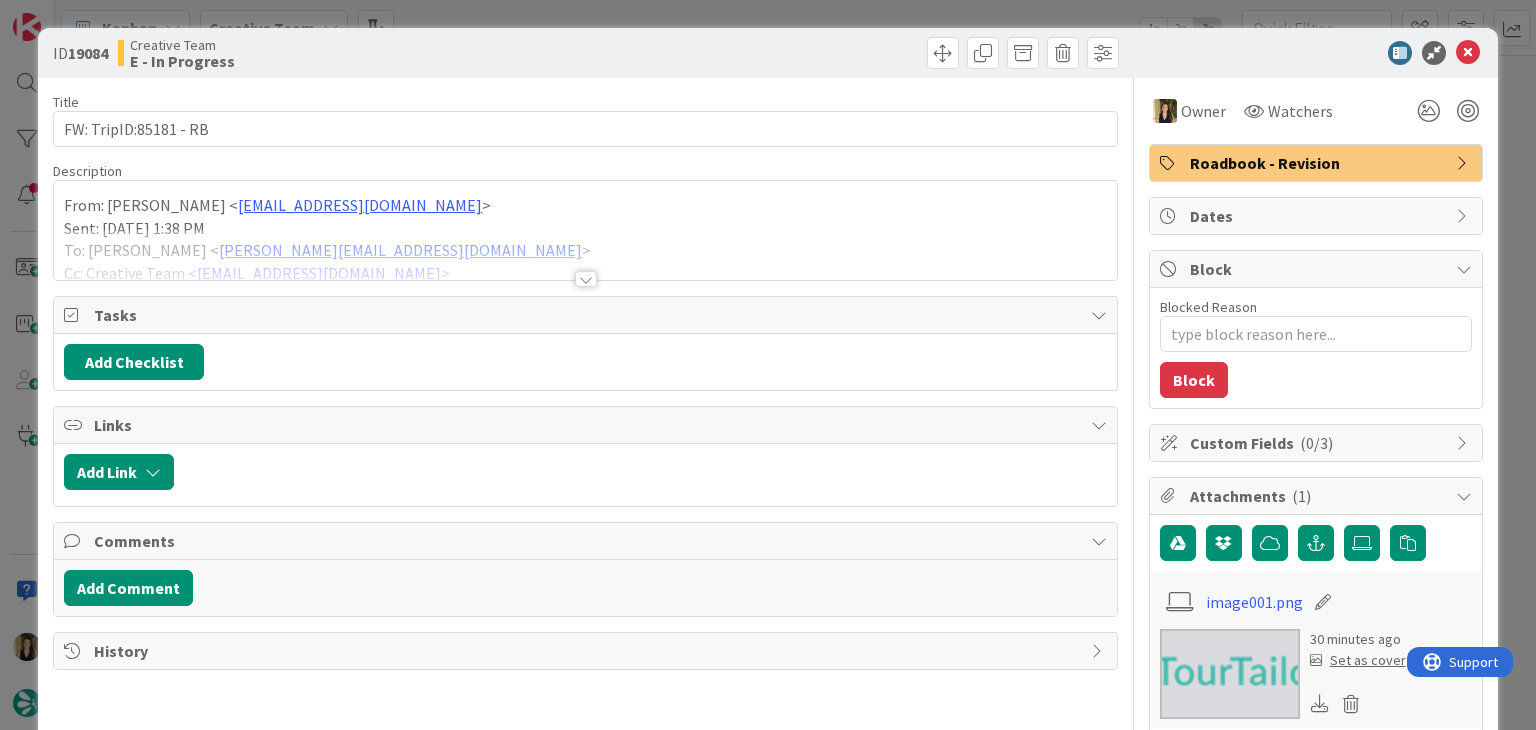 scroll, scrollTop: 0, scrollLeft: 0, axis: both 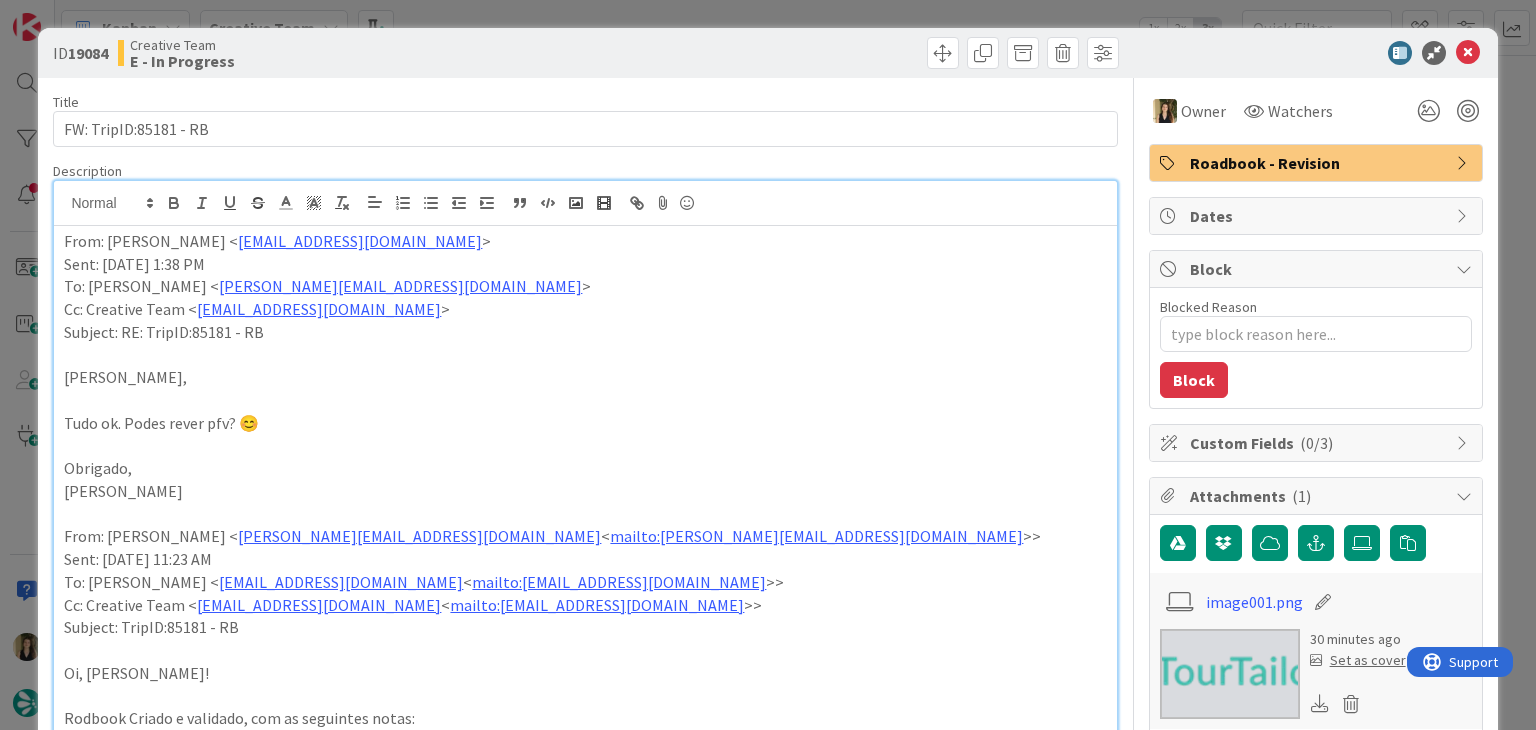 click on "ID  19084 Creative Team E - In Progress Title 21 / 128 FW: TripID:85181 - RB Description [PERSON_NAME] joined  3 m ago From: [PERSON_NAME] < [EMAIL_ADDRESS][DOMAIN_NAME] > Sent: [DATE] 1:38 PM To: [PERSON_NAME] < [EMAIL_ADDRESS][DOMAIN_NAME] > Cc: Creative Team < [EMAIL_ADDRESS][DOMAIN_NAME] > Subject: RE: TripID:85181 - RB [PERSON_NAME], Tudo ok. Podes rever pfv? 😊 Obrigado, [PERSON_NAME] From: [PERSON_NAME] < [EMAIL_ADDRESS][DOMAIN_NAME] < mailto:[EMAIL_ADDRESS][DOMAIN_NAME] >> Sent: [DATE] 11:23 AM To: [PERSON_NAME] < [EMAIL_ADDRESS][DOMAIN_NAME] < mailto:[EMAIL_ADDRESS][DOMAIN_NAME] >> Cc: Creative Team < [EMAIL_ADDRESS][DOMAIN_NAME] < mailto:[EMAIL_ADDRESS][DOMAIN_NAME] >> Subject: TripID:85181 - RB Oi, Gonçalo! Rodbook Criado e validado, com as seguintes notas: 243681< [URL][DOMAIN_NAME] > - Welcome por confirmar (está preenchido); 243682< [URL][DOMAIN_NAME] ] <" at bounding box center [768, 365] 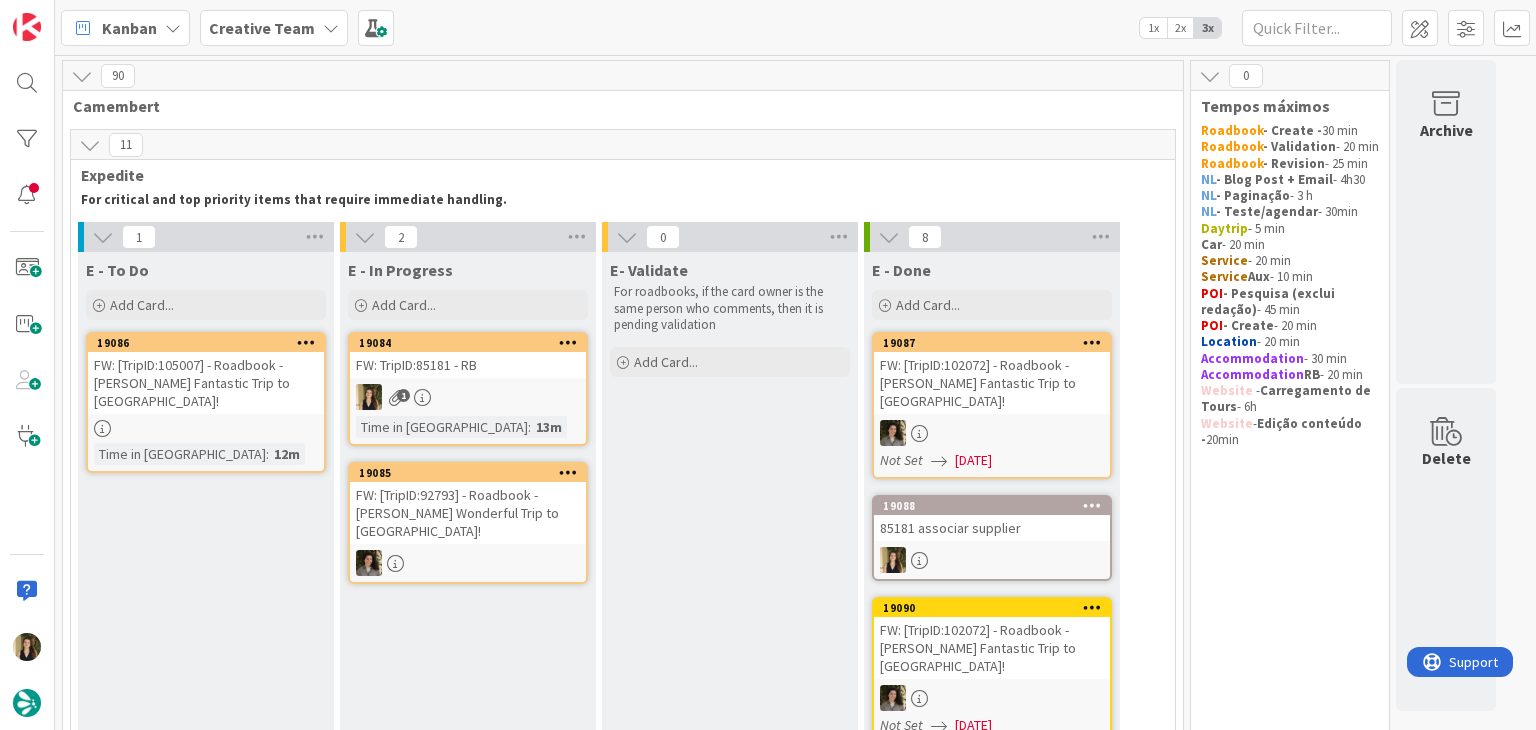 click on "1" at bounding box center [468, 397] 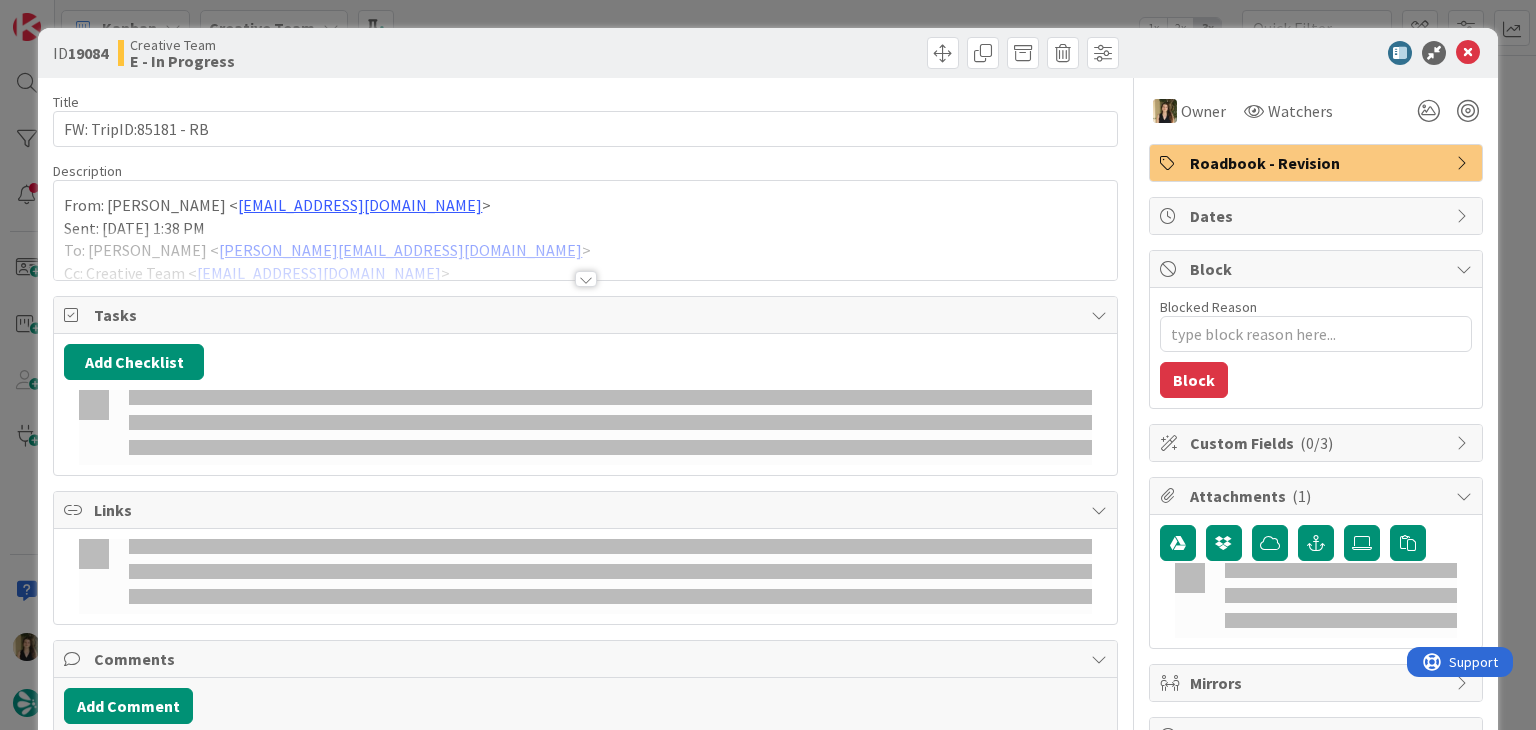 scroll, scrollTop: 0, scrollLeft: 0, axis: both 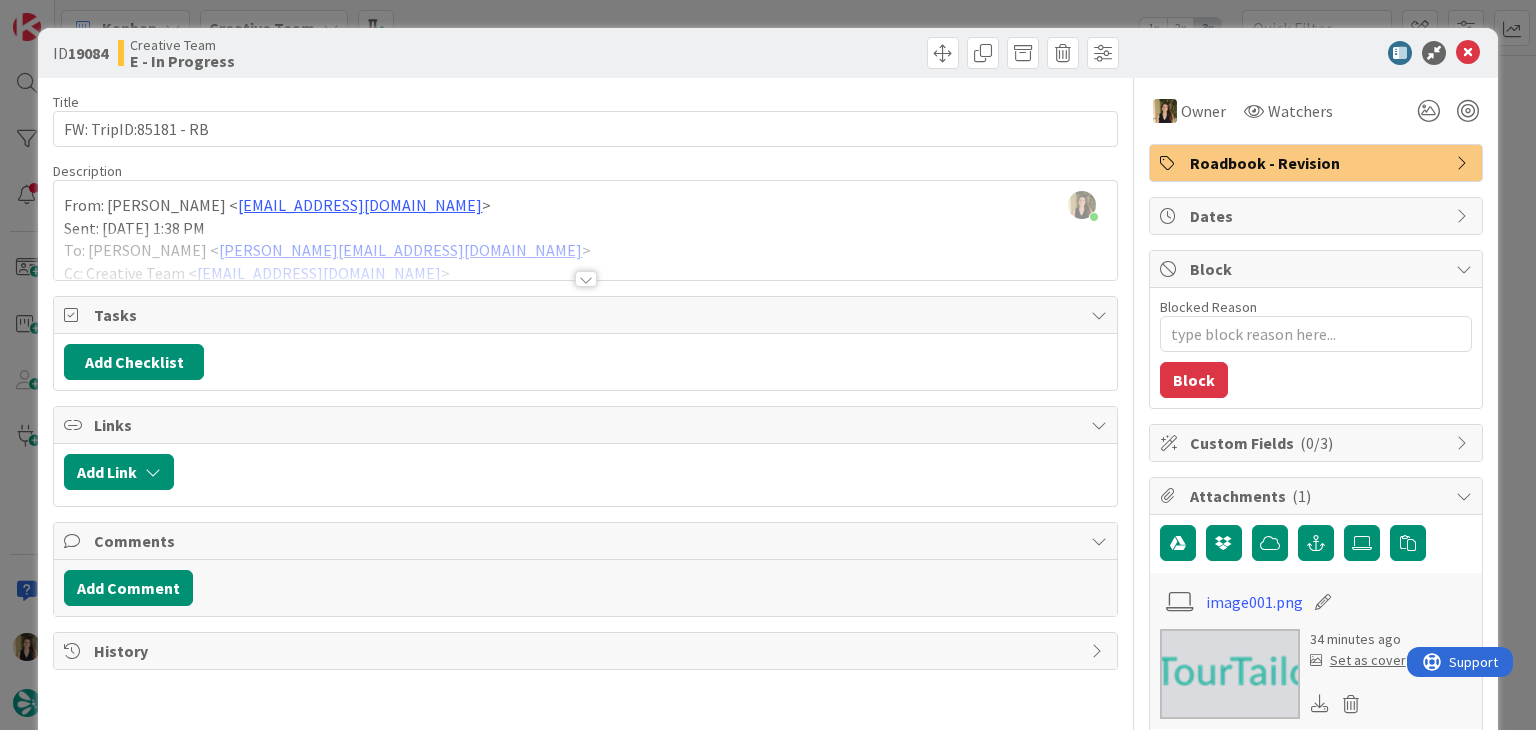 click on "ID  19084 Creative Team E - In Progress Title 21 / 128 FW: TripID:85181 - RB Description [PERSON_NAME] just joined From: [PERSON_NAME] < [EMAIL_ADDRESS][DOMAIN_NAME] > Sent: [DATE] 1:38 PM To: [PERSON_NAME] < [EMAIL_ADDRESS][DOMAIN_NAME] > Cc: Creative Team < [EMAIL_ADDRESS][DOMAIN_NAME] > Subject: RE: TripID:85181 - RB [PERSON_NAME], Tudo ok. Podes rever pfv? 😊 Obrigado, [PERSON_NAME] From: [PERSON_NAME] < [EMAIL_ADDRESS][DOMAIN_NAME] < mailto:[EMAIL_ADDRESS][DOMAIN_NAME] >> Sent: [DATE] 11:23 AM To: [PERSON_NAME] < [EMAIL_ADDRESS][DOMAIN_NAME] < mailto:[EMAIL_ADDRESS][DOMAIN_NAME] >> Cc: Creative Team < [EMAIL_ADDRESS][DOMAIN_NAME] < mailto:[EMAIL_ADDRESS][DOMAIN_NAME] >> Subject: TripID:85181 - RB Oi, Gonçalo! Rodbook Criado e validado, com as seguintes notas: 243681< [URL][DOMAIN_NAME] > - Welcome por confirmar (está preenchido); 243682< [URL][DOMAIN_NAME] 243688<" at bounding box center [768, 365] 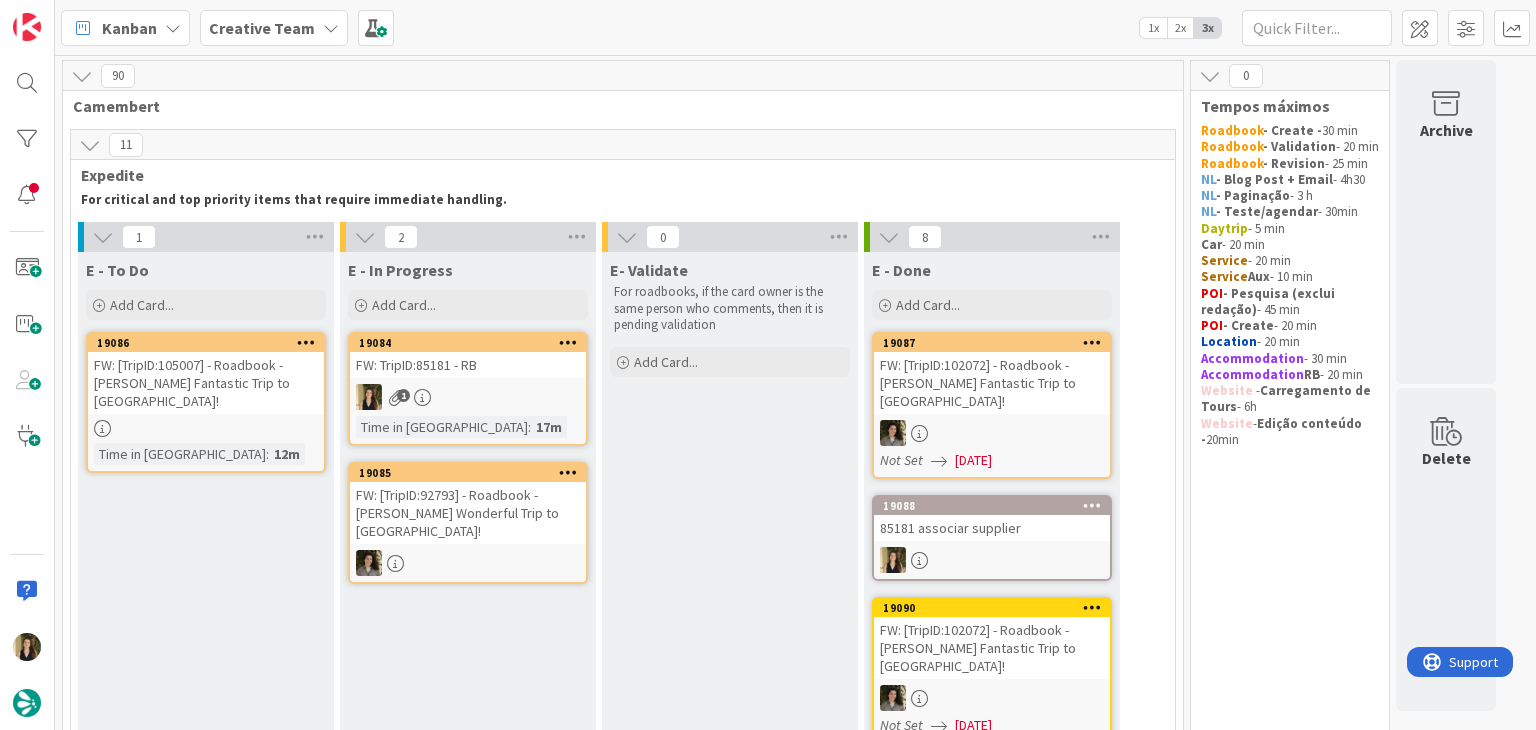 click on "FW: [TripID:105007] - Roadbook - [PERSON_NAME] Fantastic Trip to [GEOGRAPHIC_DATA]!" at bounding box center [206, 383] 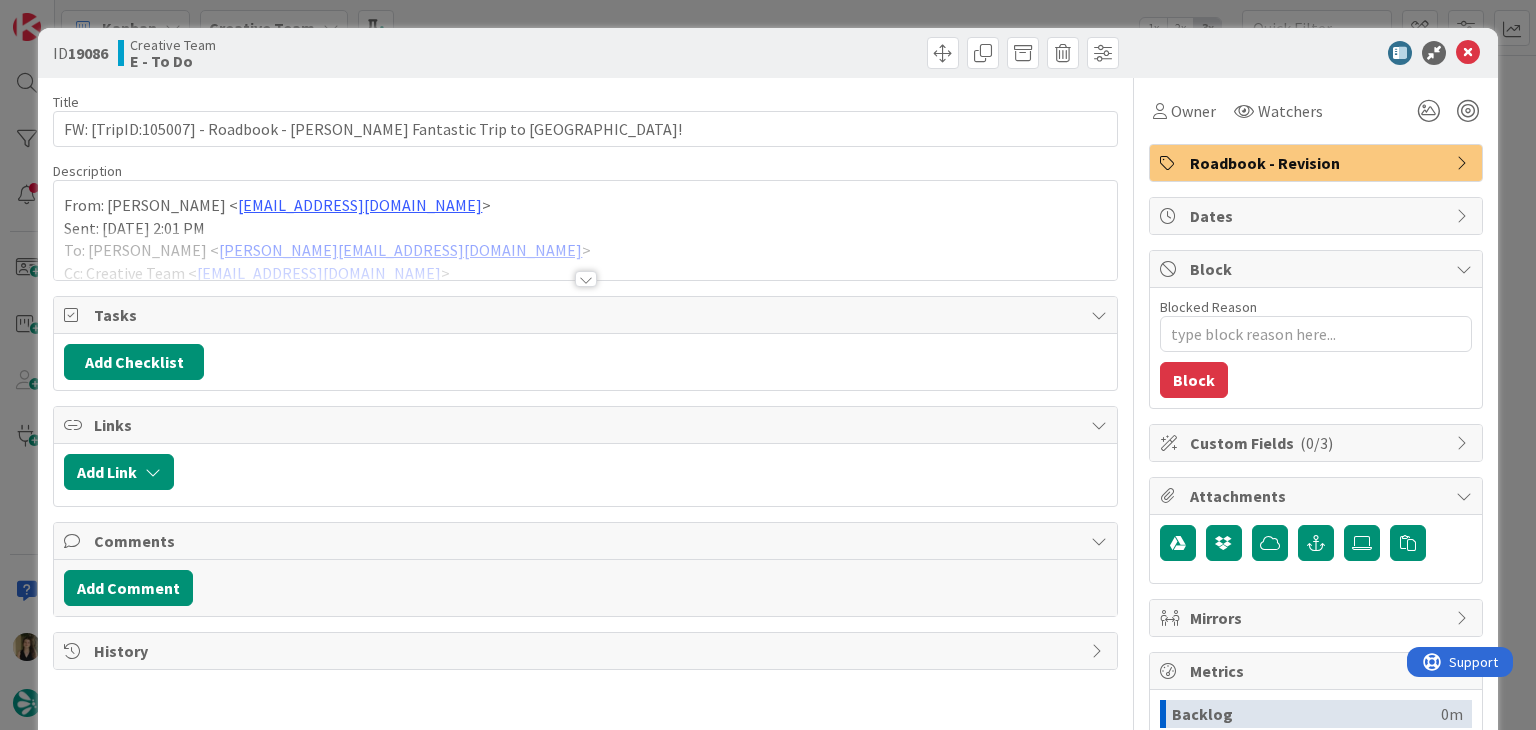 scroll, scrollTop: 0, scrollLeft: 0, axis: both 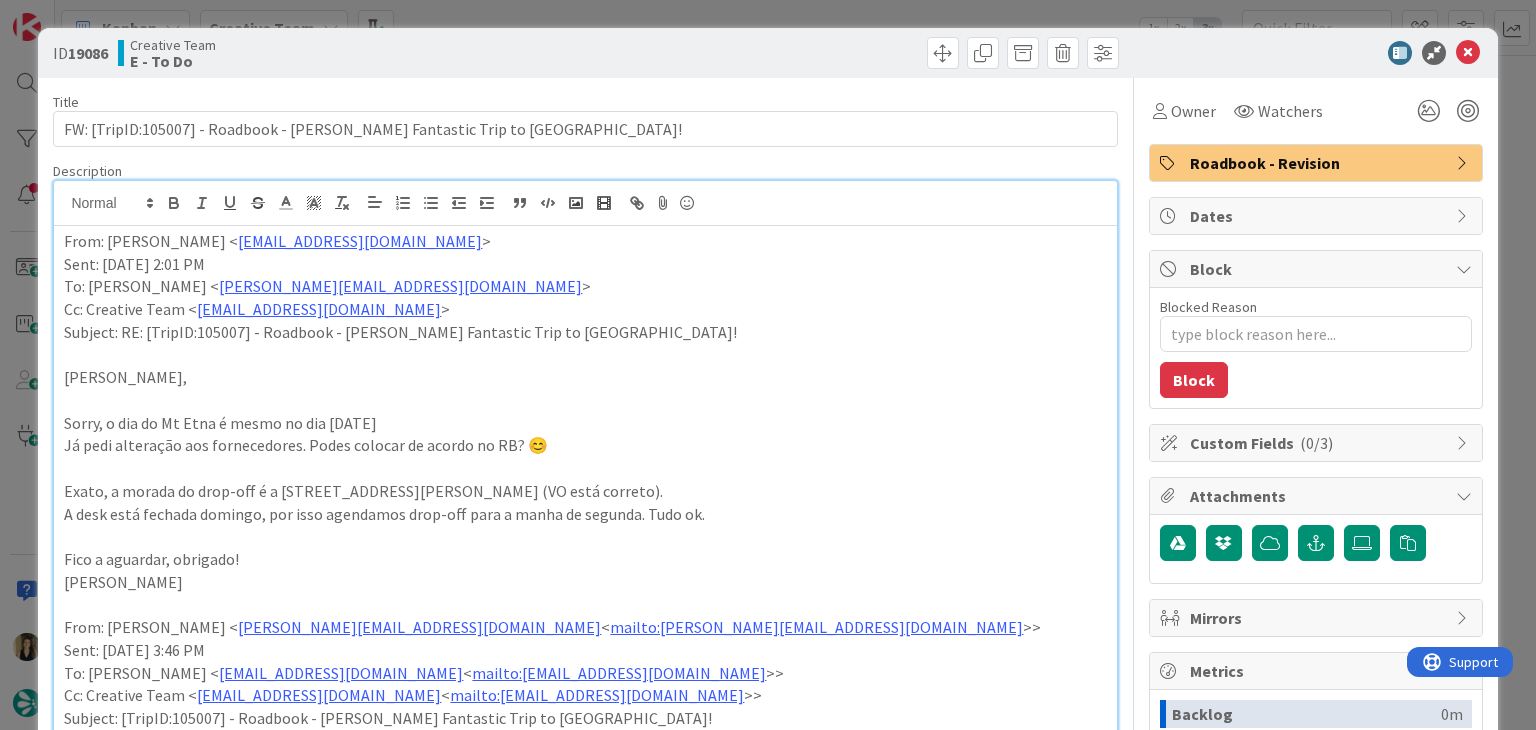 click on "ID  19086 Creative Team E - To Do Title 66 / 128 FW: [TripID:105007] - Roadbook - [PERSON_NAME] Fantastic Trip to [GEOGRAPHIC_DATA]! Description [PERSON_NAME] just joined From: [PERSON_NAME] < [EMAIL_ADDRESS][DOMAIN_NAME] > Sent: [DATE] 2:01 PM To: [PERSON_NAME] < [EMAIL_ADDRESS][DOMAIN_NAME] > Cc: Creative Team < [EMAIL_ADDRESS][DOMAIN_NAME] > Subject: RE: [TripID:105007] - Roadbook - [PERSON_NAME] Fantastic Trip to [GEOGRAPHIC_DATA]! Olá Margarida, Sorry, o dia do Mt Etna é mesmo no dia [DATE] Já pedi alteração aos fornecedores. Podes colocar de acordo no RB? 😊 Exato, a morada do drop-off é a [STREET_ADDRESS][PERSON_NAME] (VO está correto). A desk está fechada domingo, por isso agendamos drop-off para a manha de segunda. Tudo ok. Fico a aguardar, obrigado! [PERSON_NAME]: [PERSON_NAME] < [EMAIL_ADDRESS][DOMAIN_NAME] < mailto:[PERSON_NAME][EMAIL_ADDRESS][DOMAIN_NAME] >> Sent: [DATE] 3:46 PM To: [PERSON_NAME] < [EMAIL_ADDRESS][DOMAIN_NAME] < mailto:[EMAIL_ADDRESS][DOMAIN_NAME] >> <" at bounding box center (768, 365) 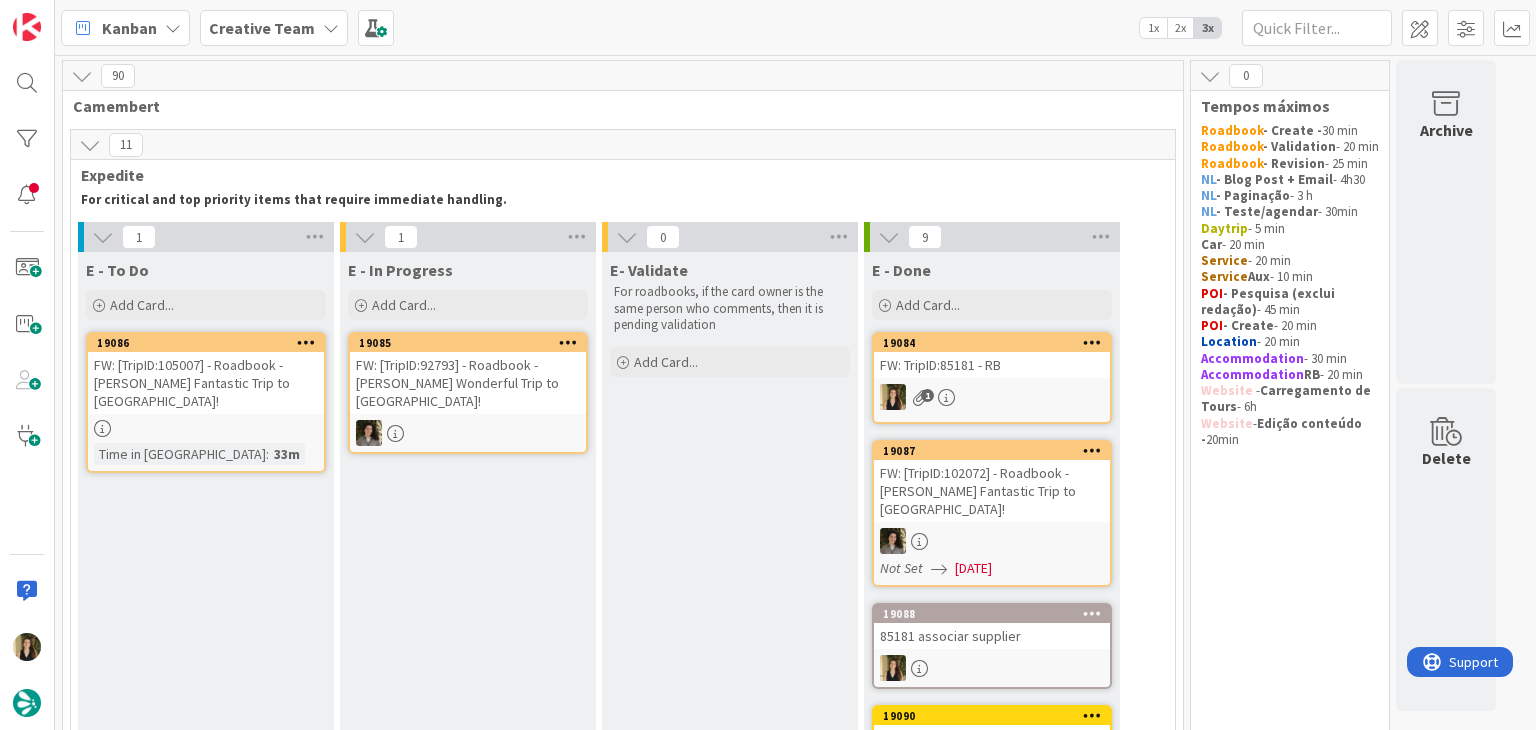 scroll, scrollTop: 0, scrollLeft: 0, axis: both 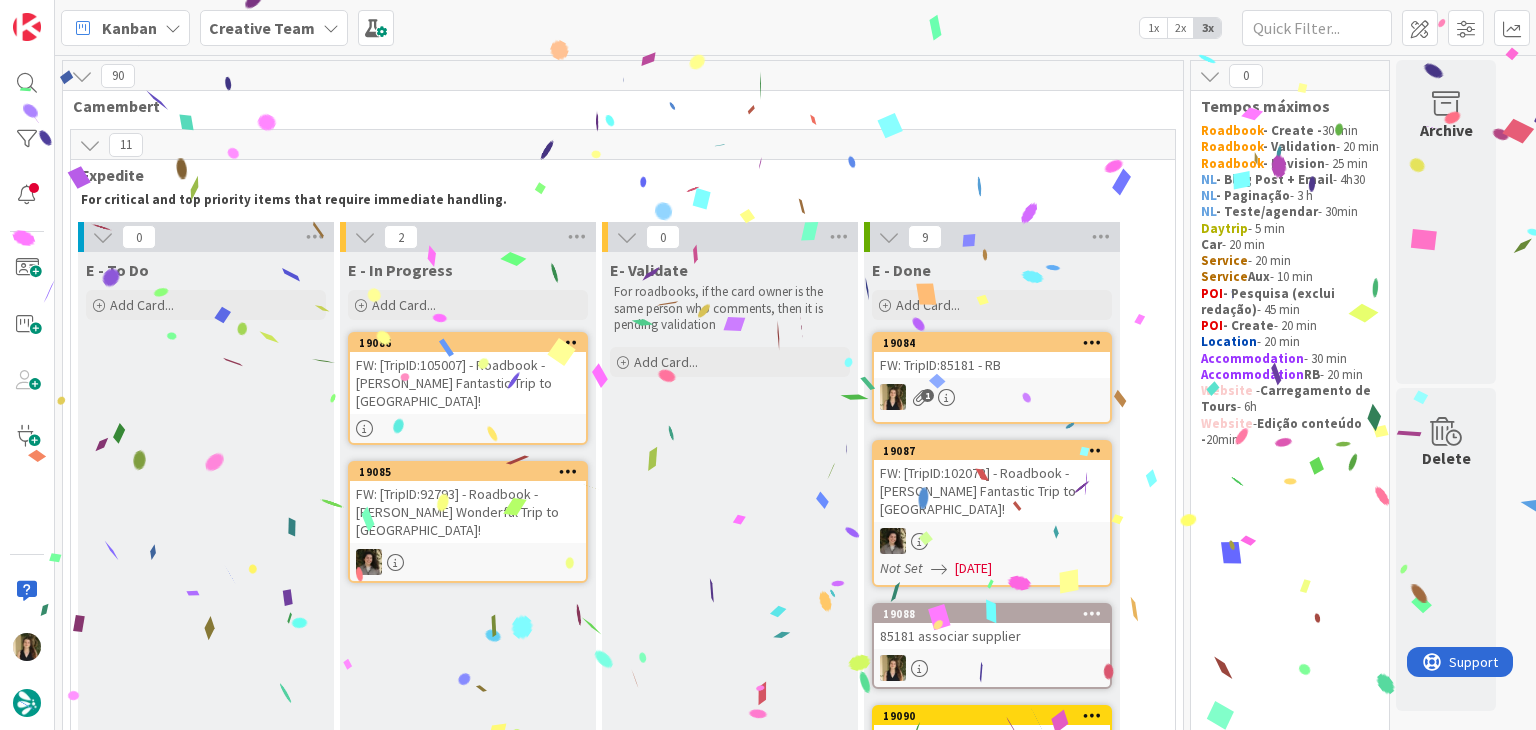 click on "FW: [TripID:105007] - Roadbook - [PERSON_NAME] Fantastic Trip to [GEOGRAPHIC_DATA]!" at bounding box center [468, 383] 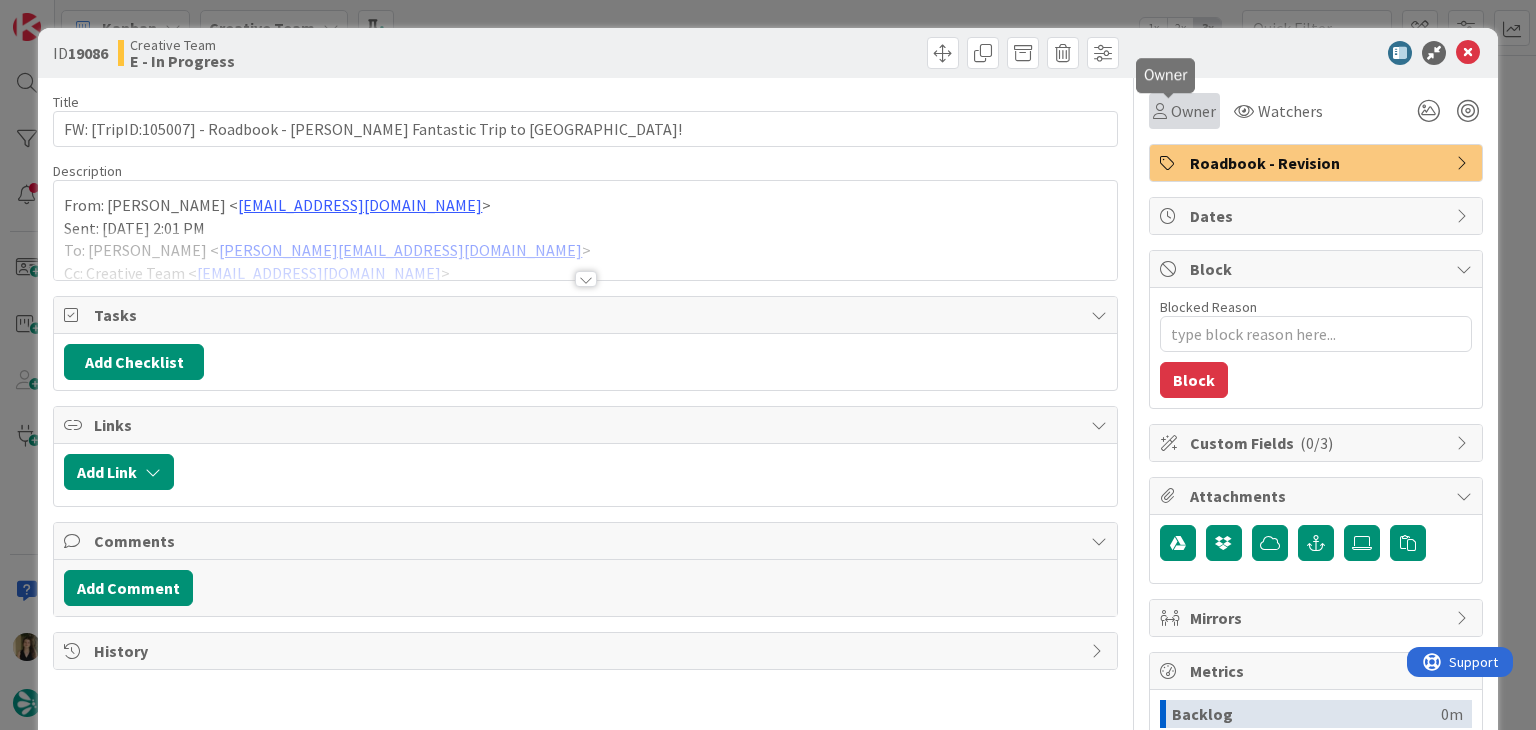 scroll, scrollTop: 0, scrollLeft: 0, axis: both 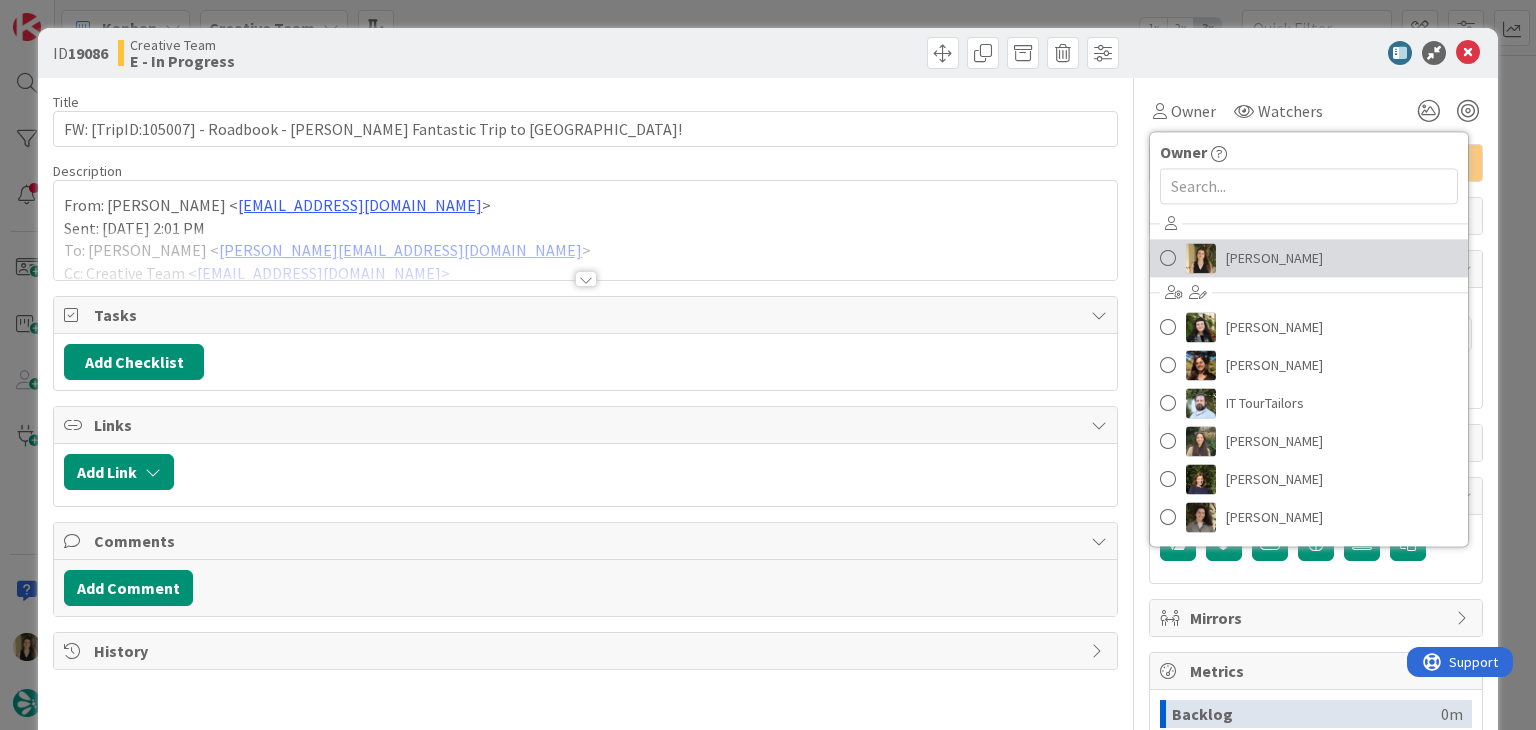 click on "[PERSON_NAME]" at bounding box center [1274, 258] 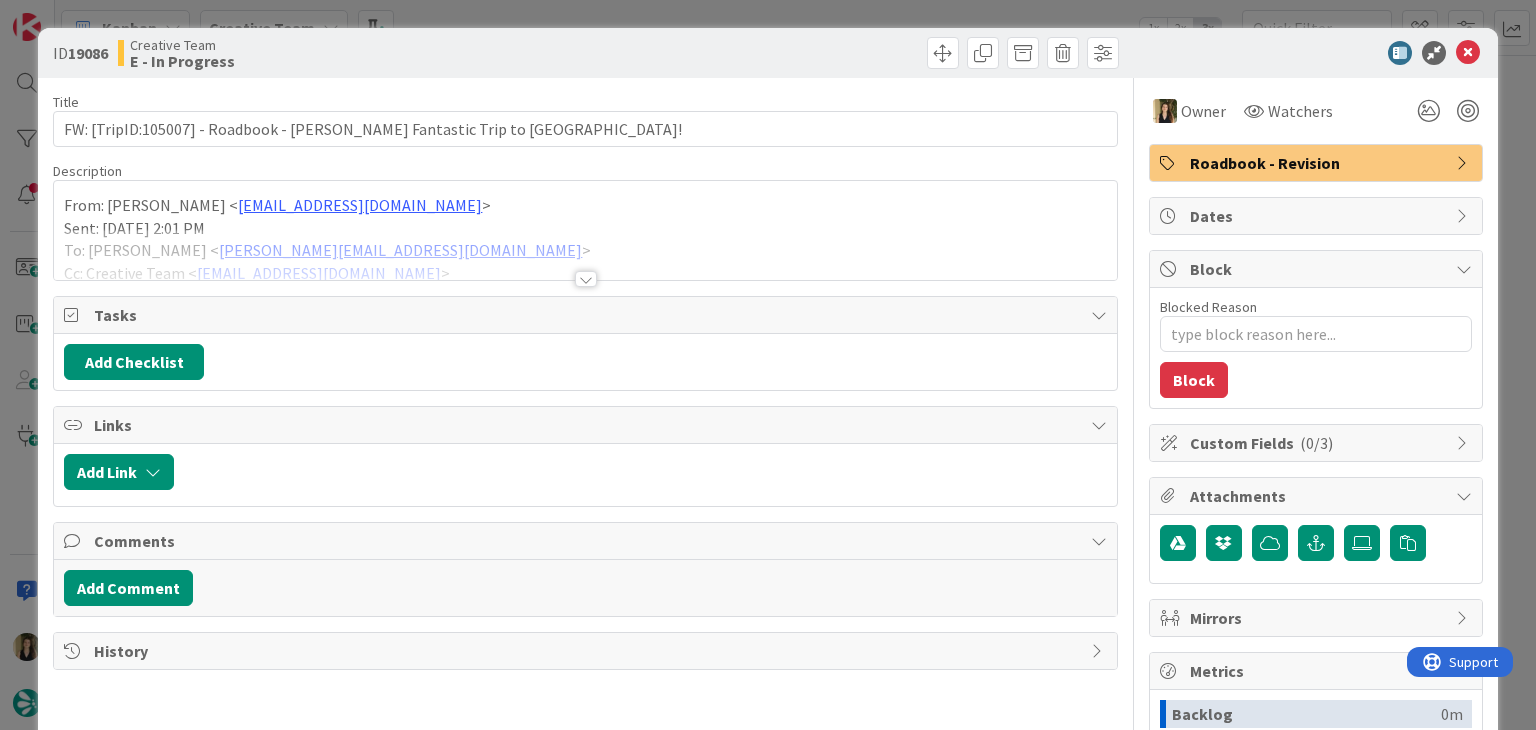 click at bounding box center (586, 279) 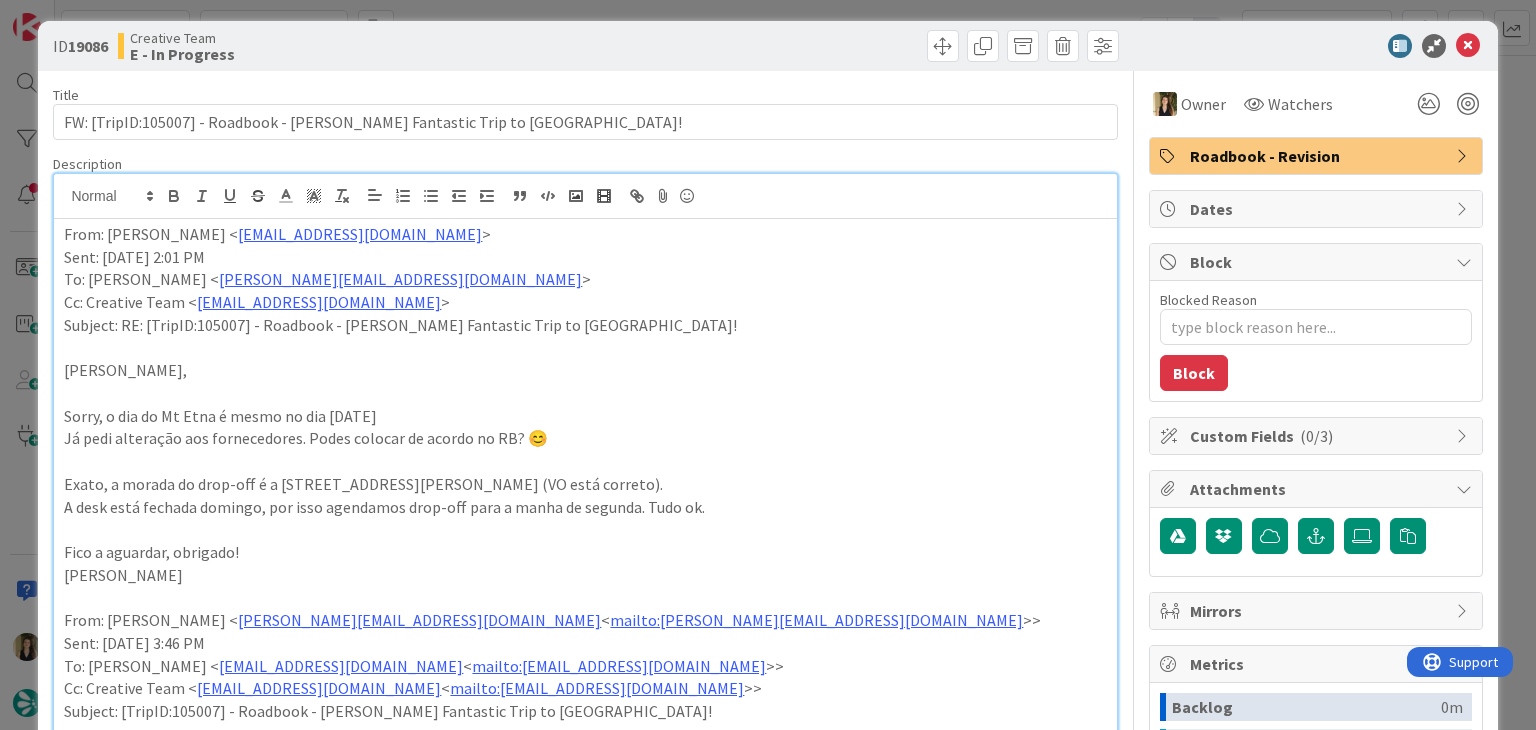 scroll, scrollTop: 0, scrollLeft: 0, axis: both 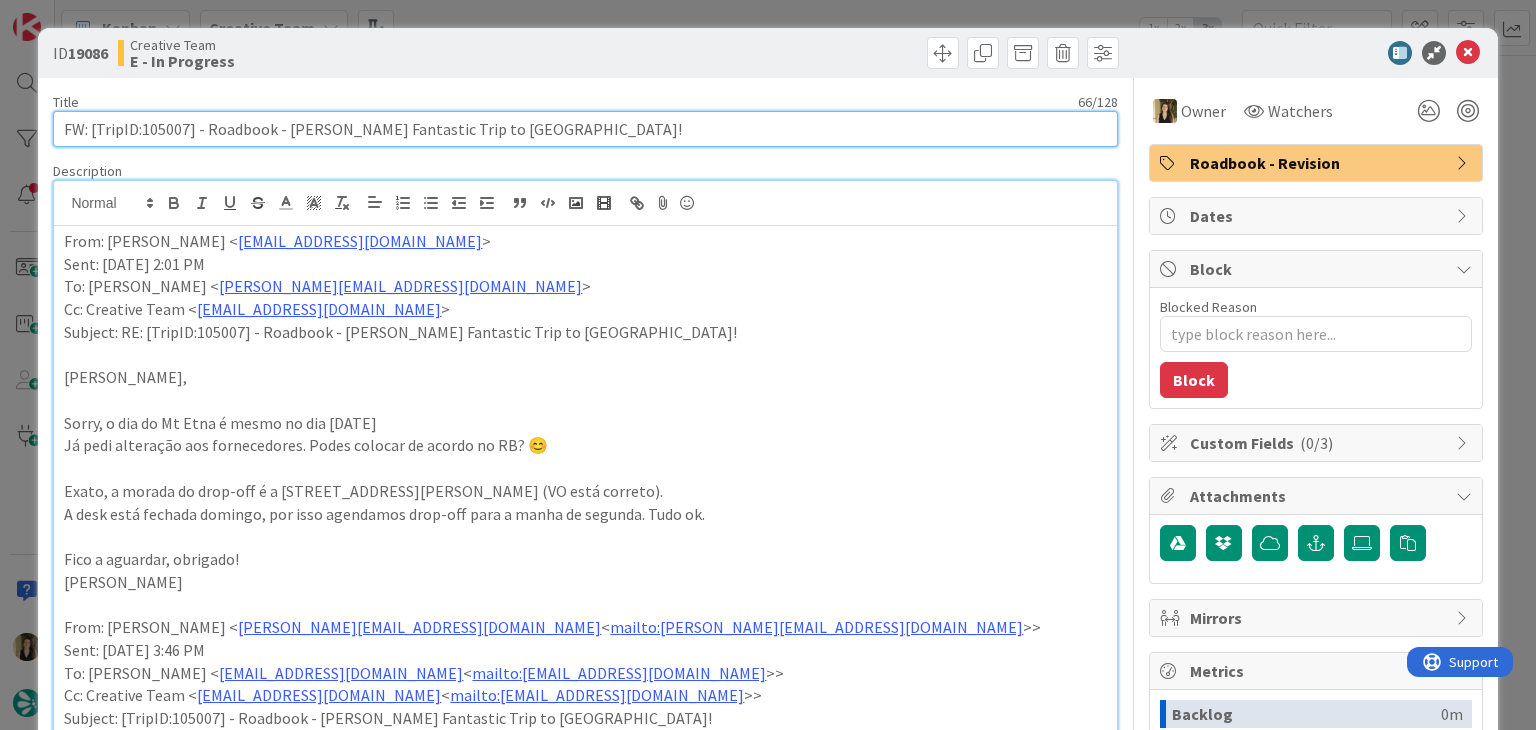 click on "FW: [TripID:105007] - Roadbook - [PERSON_NAME] Fantastic Trip to [GEOGRAPHIC_DATA]!" at bounding box center [585, 129] 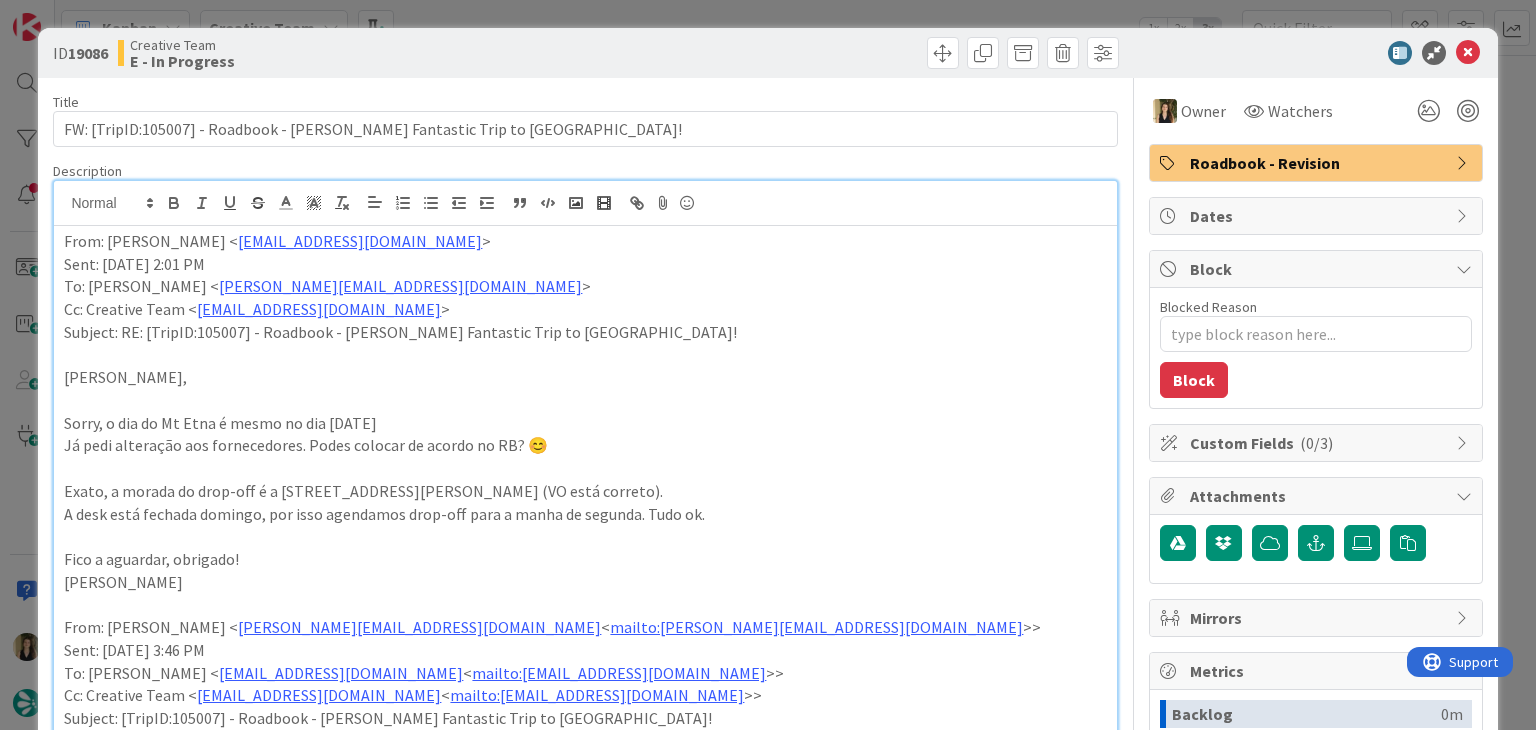 click on "ID  19086 Creative Team E - In Progress Title 66 / 128 FW: [TripID:105007] - Roadbook - [PERSON_NAME] Fantastic Trip to [GEOGRAPHIC_DATA]! Description [PERSON_NAME] joined  9 m ago From: [PERSON_NAME] < [EMAIL_ADDRESS][DOMAIN_NAME] > Sent: [DATE] 2:01 PM To: [PERSON_NAME] < [EMAIL_ADDRESS][DOMAIN_NAME] > Cc: Creative Team < [EMAIL_ADDRESS][DOMAIN_NAME] > Subject: RE: [TripID:105007] - Roadbook - [PERSON_NAME] Fantastic Trip to [GEOGRAPHIC_DATA]! Olá Margarida, Sorry, o dia do Mt Etna é mesmo no dia [DATE] Já pedi alteração aos fornecedores. Podes colocar de acordo no RB? 😊 Exato, a morada do drop-off é a [STREET_ADDRESS][PERSON_NAME] (VO está correto). A desk está fechada domingo, por isso agendamos drop-off para a manha de segunda. Tudo ok. Fico a aguardar, obrigado! [PERSON_NAME]: [PERSON_NAME] < [EMAIL_ADDRESS][DOMAIN_NAME] < mailto:[EMAIL_ADDRESS][DOMAIN_NAME] >> Sent: [DATE] 3:46 PM To: [PERSON_NAME] < [EMAIL_ADDRESS][DOMAIN_NAME] < >> Cc: Creative Team < < >> > Obg" at bounding box center (768, 365) 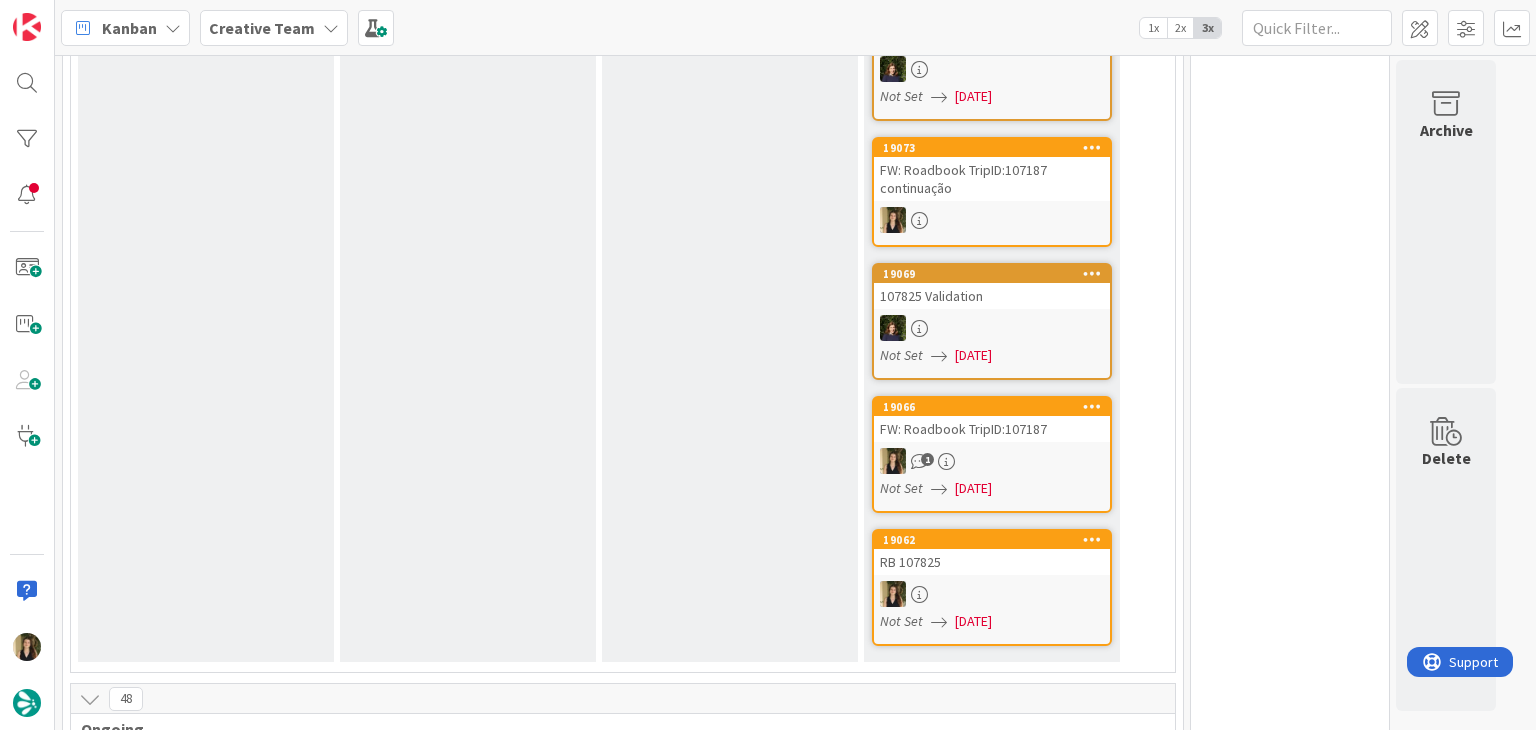 scroll, scrollTop: 1300, scrollLeft: 0, axis: vertical 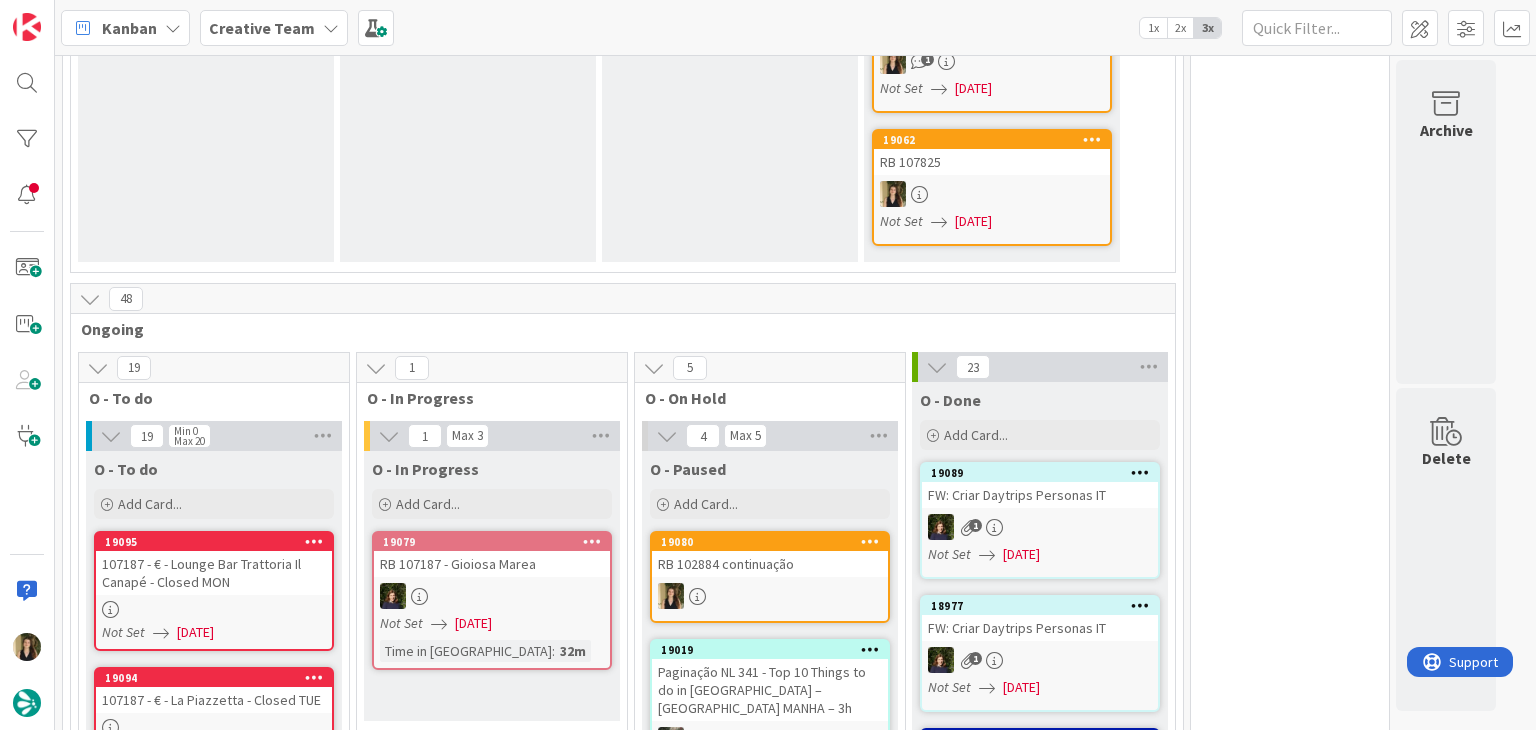 click on "RB 102884 continuação" at bounding box center (770, 564) 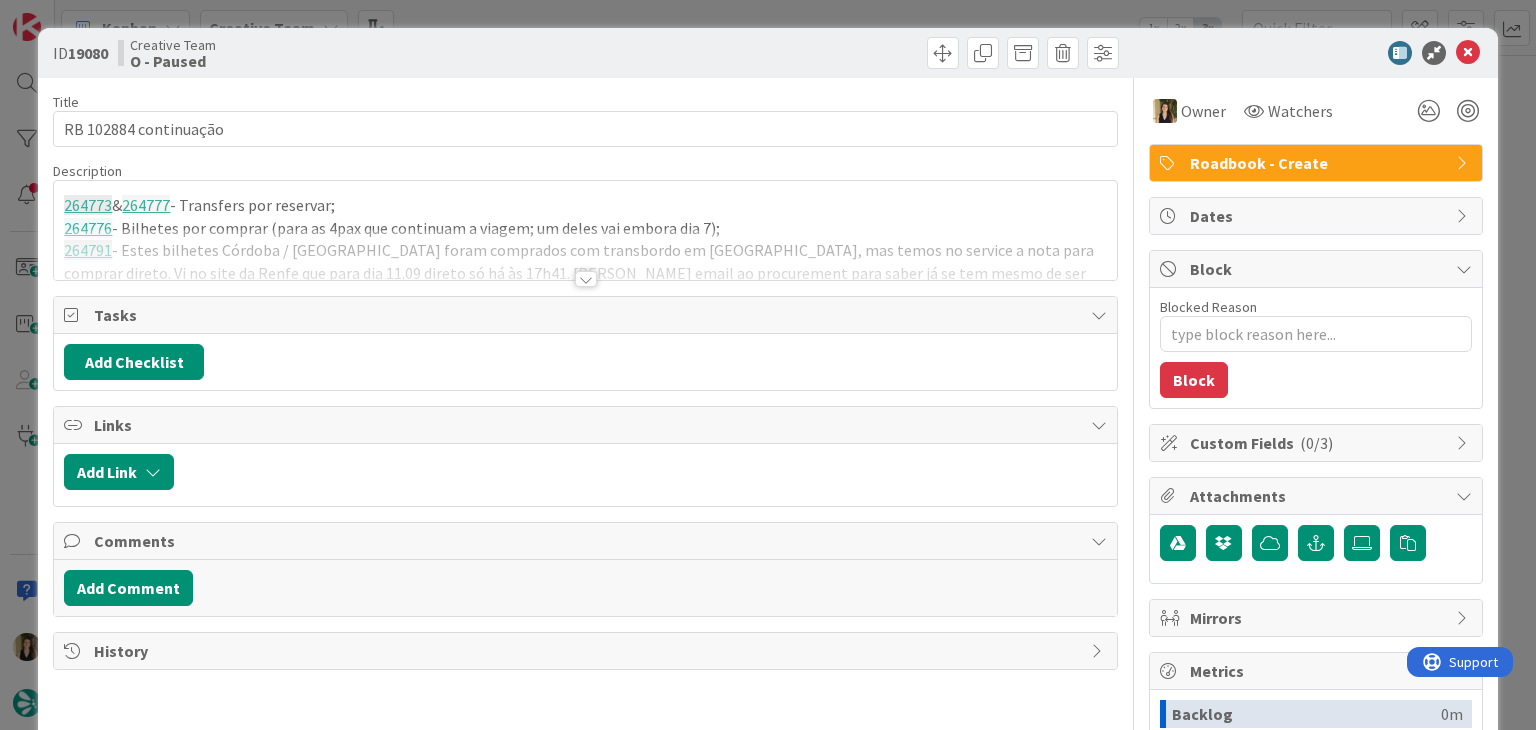 scroll, scrollTop: 0, scrollLeft: 0, axis: both 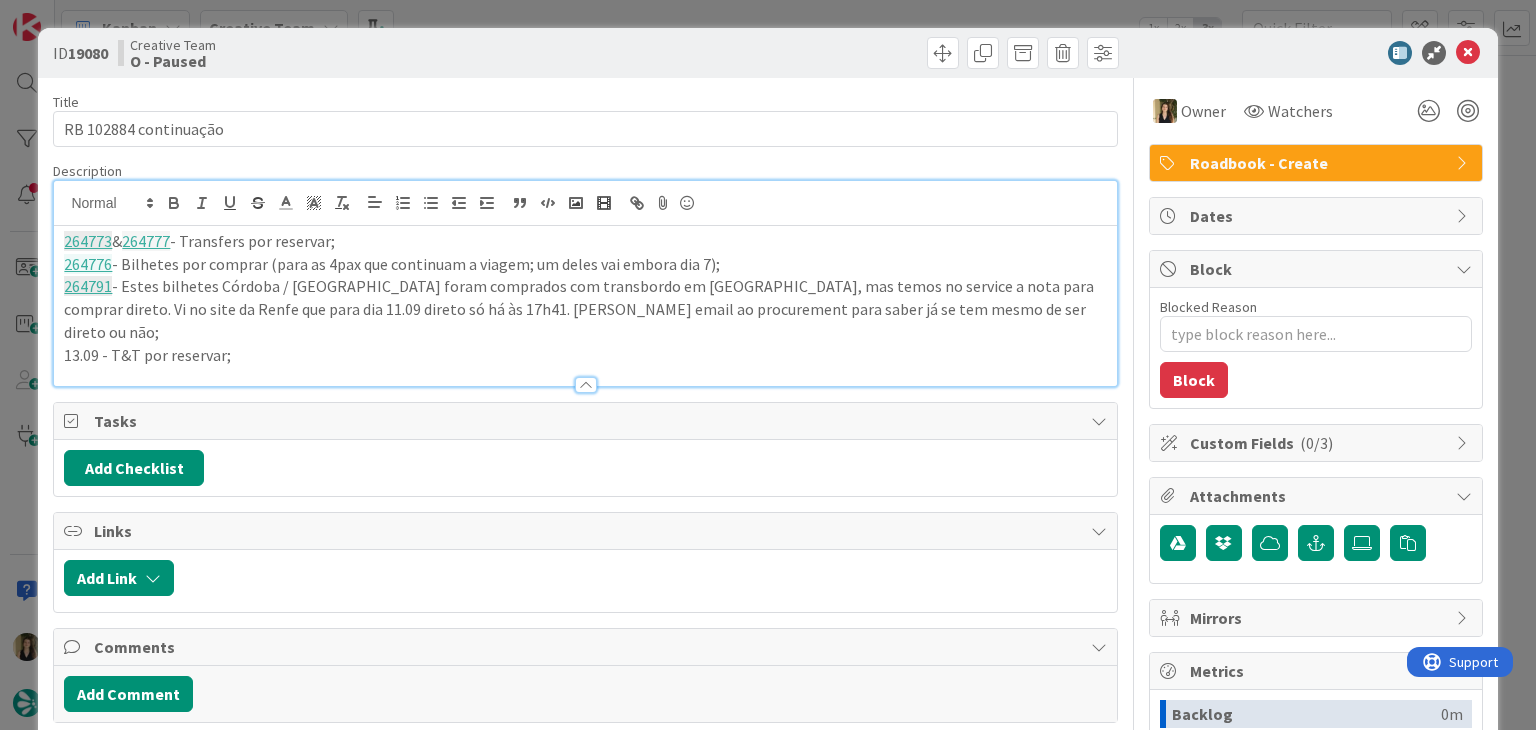 type on "x" 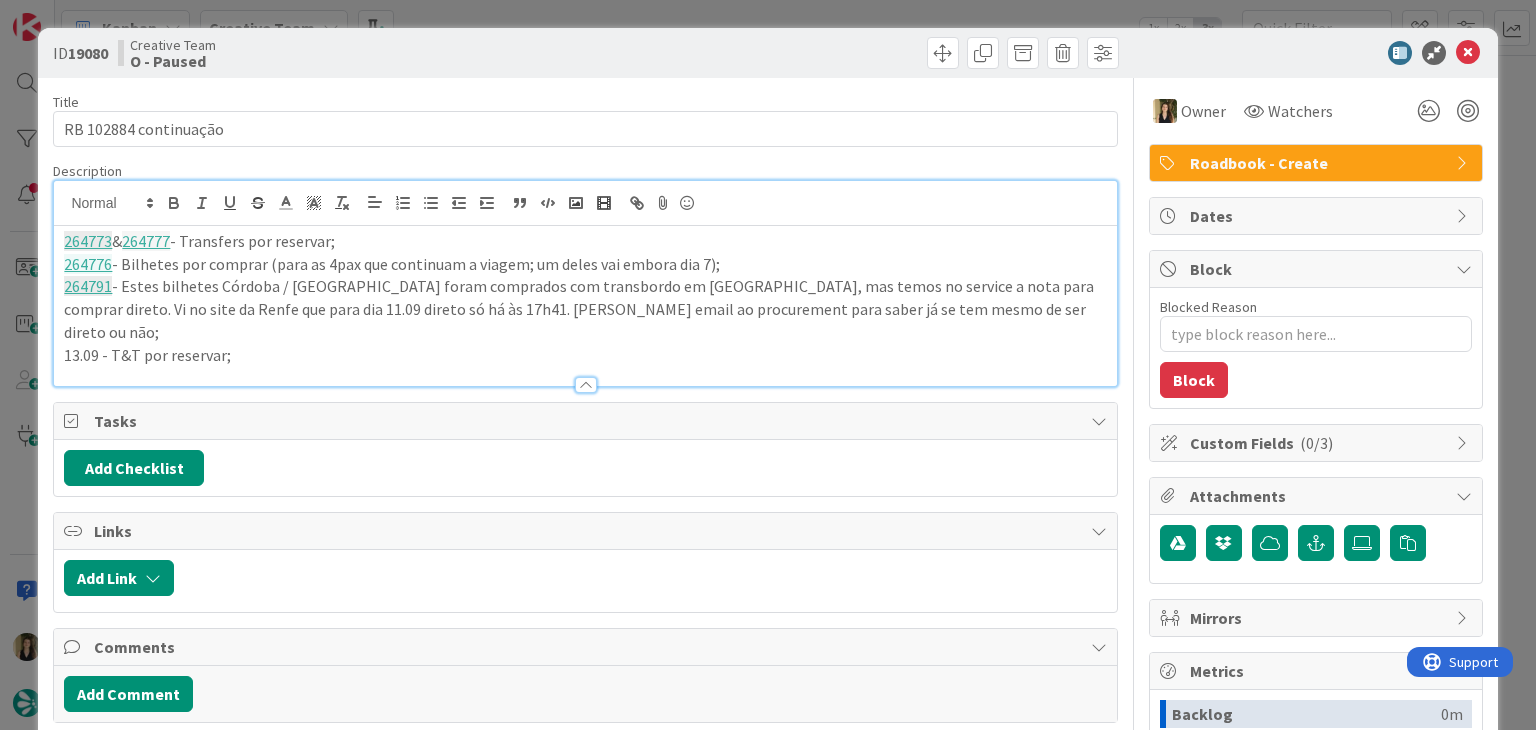 click on "13.09 - T&T por reservar;" at bounding box center [585, 355] 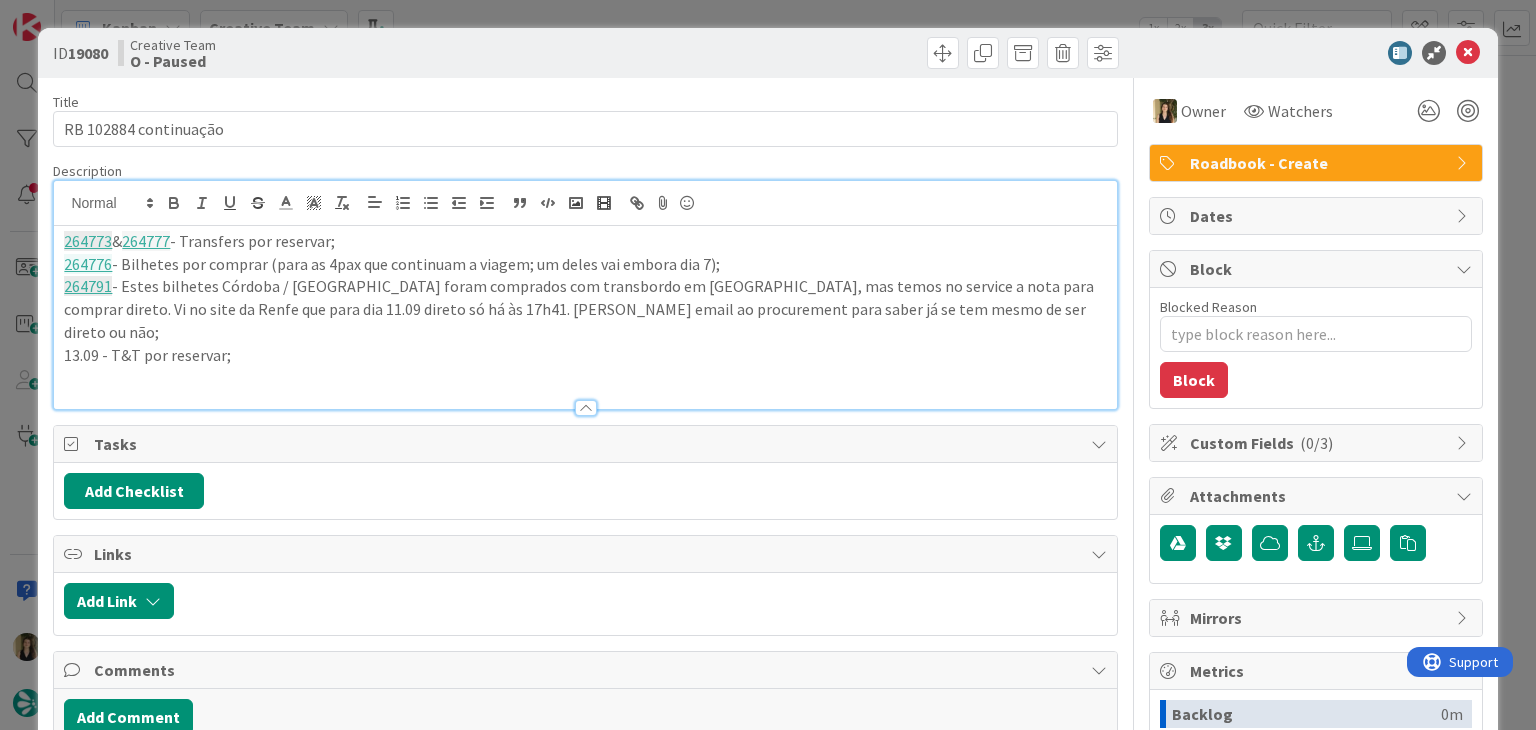 type 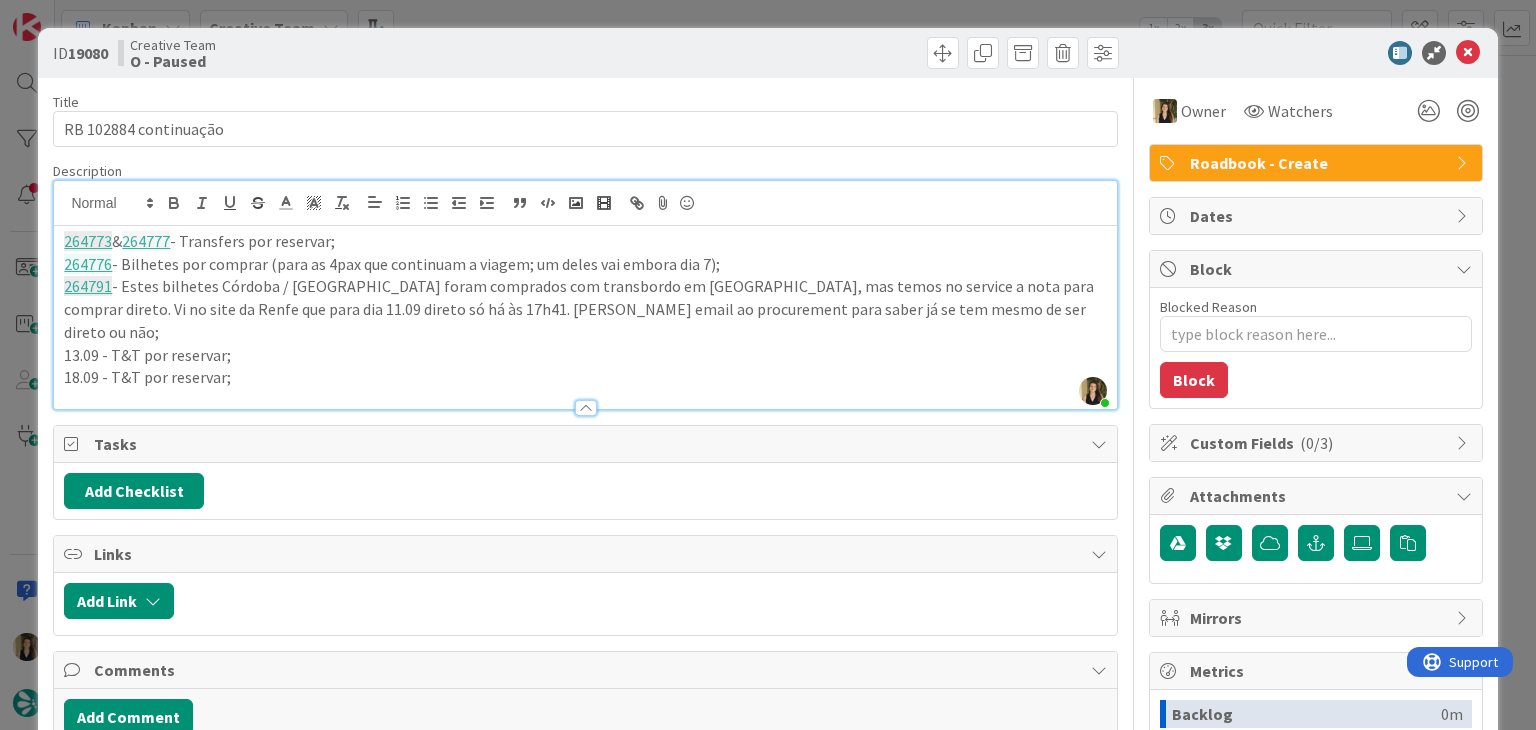 click on "ID  19080 Creative Team O - Paused Title 21 / 128 RB 102884 continuação Description [PERSON_NAME] just joined 264773  &  264777  - Transfers por reservar; 264776  - Bilhetes por comprar (para as 4pax que continuam a viagem; um deles vai embora dia 7); 264791  - Estes bilhetes Córdoba / [GEOGRAPHIC_DATA] foram comprados com transbordo em [GEOGRAPHIC_DATA], mas temos no service a nota para comprar direto. Vi no site da Renfe que para dia 11.09 direto só há às 17h41. mandei email ao procurement para saber já se tem mesmo de ser direto ou não; 13.09 - T&T por reservar; 18.09 - T&T por reservar; Owner Watchers Roadbook - Create Tasks Add Checklist Links Add Link Comments Add Comment History Owner Watchers Roadbook - Create Dates Block Blocked Reason 0 / 256 Block Custom Fields ( 0/3 ) Attachments Mirrors Metrics Backlog 0m To Do 0m Buffer 0m In Progress 34m Total Time 34m Lead Time 34m Cycle Time 34m Blocked Time 0m Show Details" at bounding box center [768, 365] 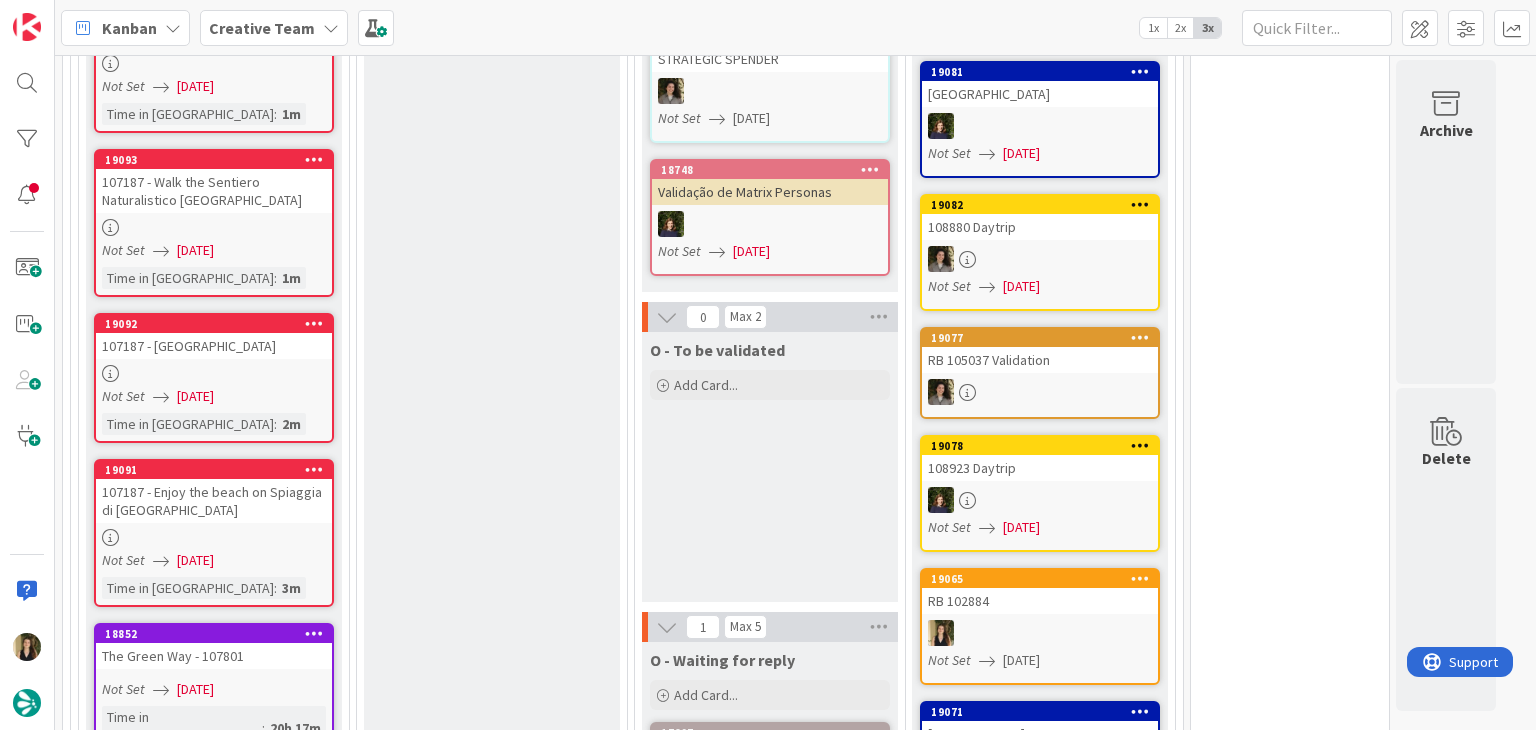 scroll, scrollTop: 0, scrollLeft: 0, axis: both 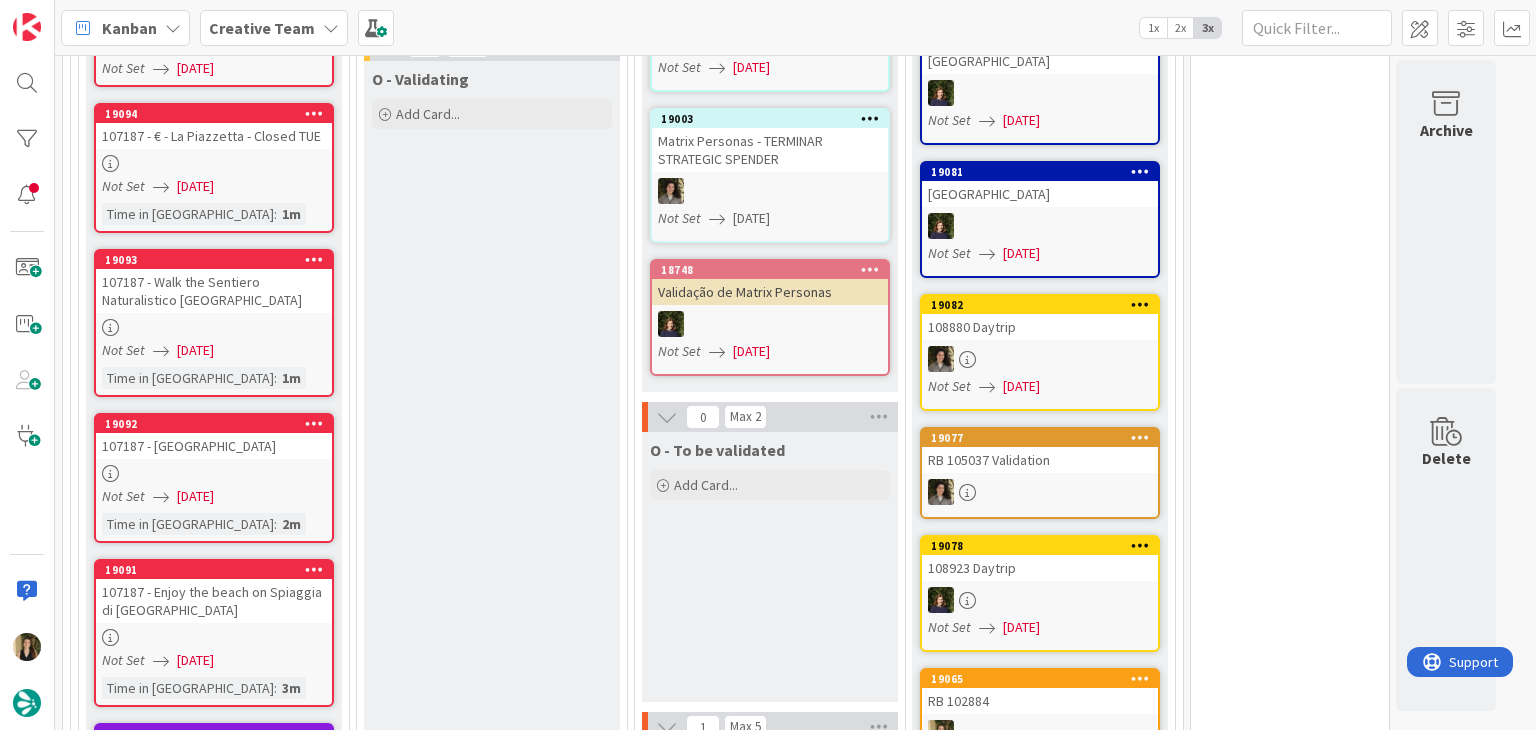 click on "Not Set [DATE]" at bounding box center [217, 350] 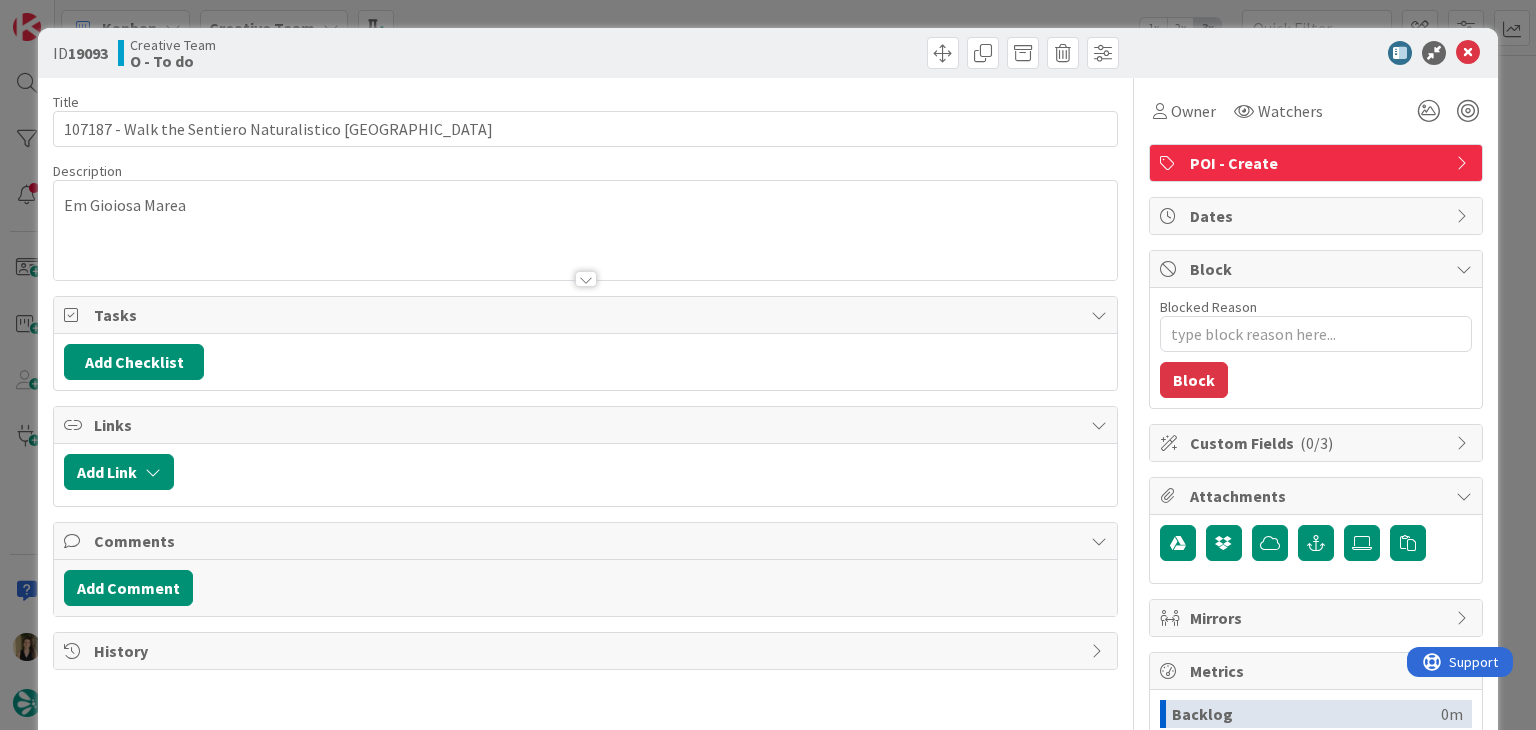 scroll, scrollTop: 0, scrollLeft: 0, axis: both 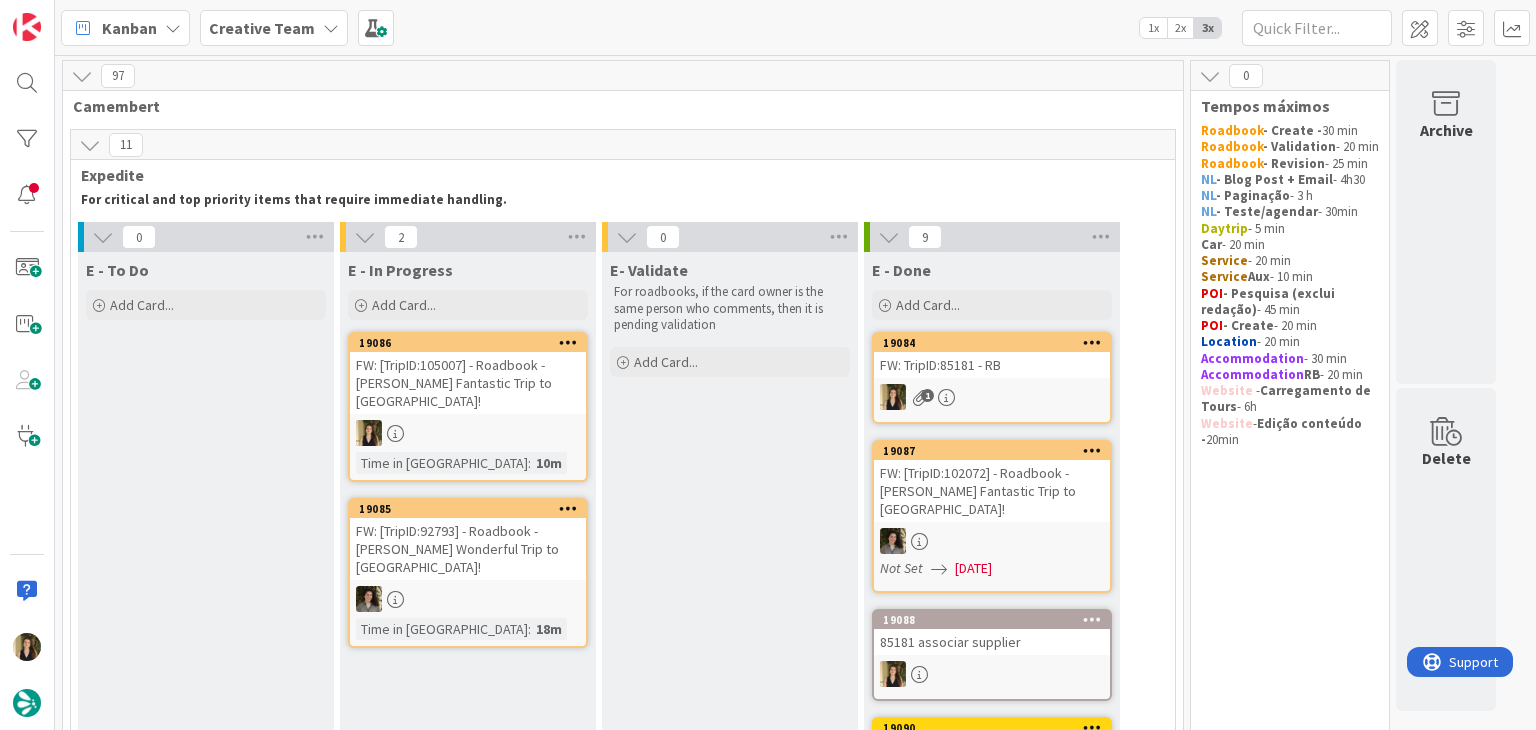 click at bounding box center (468, 433) 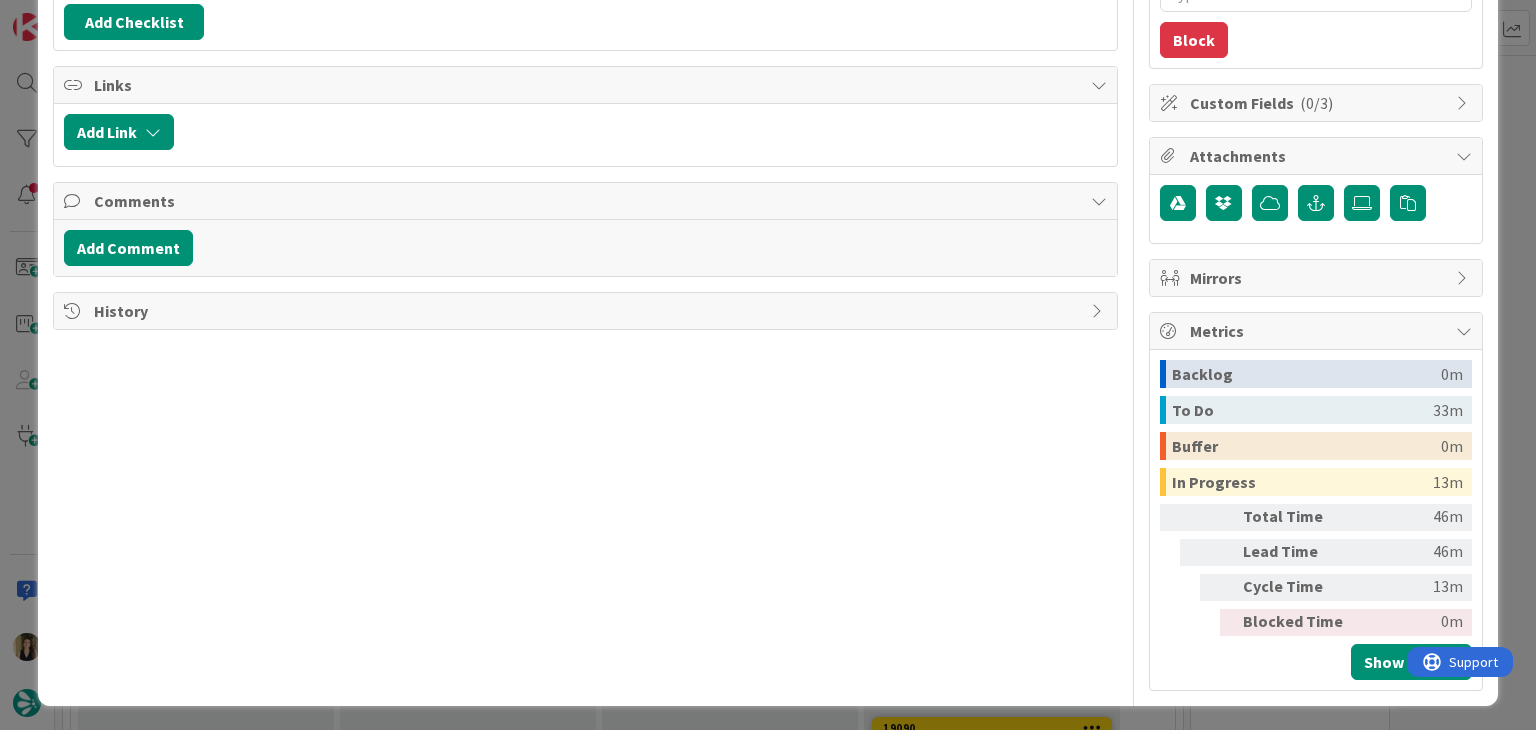 scroll, scrollTop: 0, scrollLeft: 0, axis: both 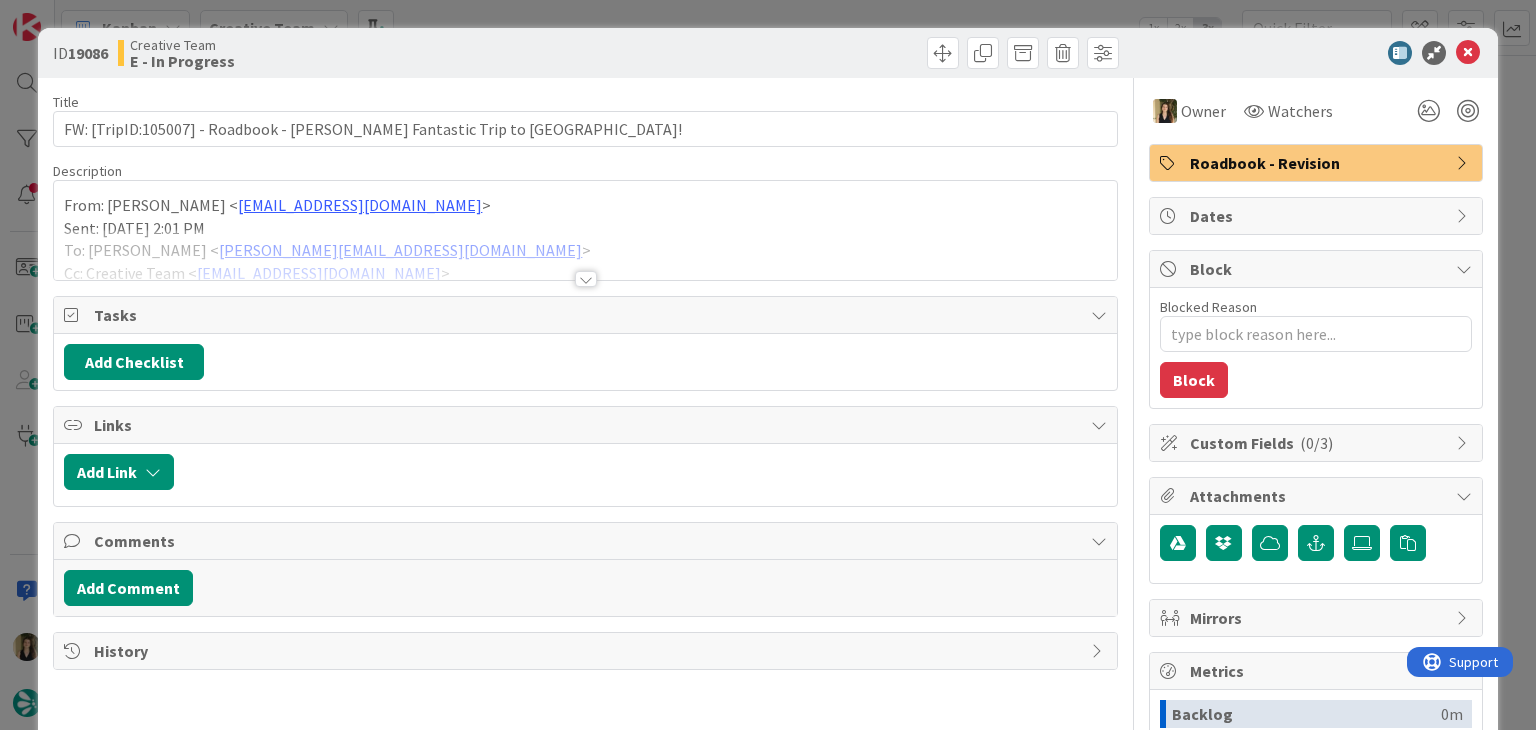 click at bounding box center [586, 279] 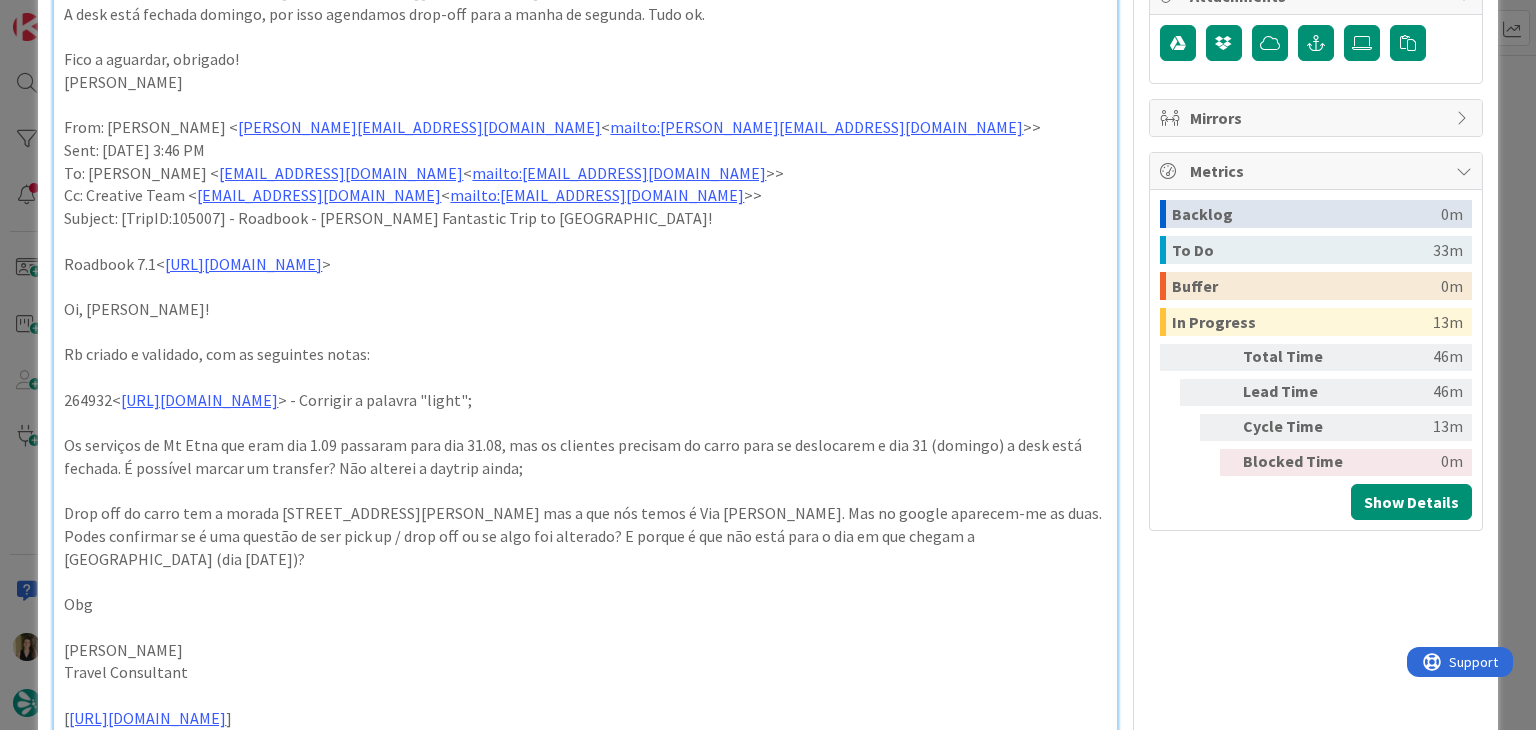 scroll, scrollTop: 0, scrollLeft: 0, axis: both 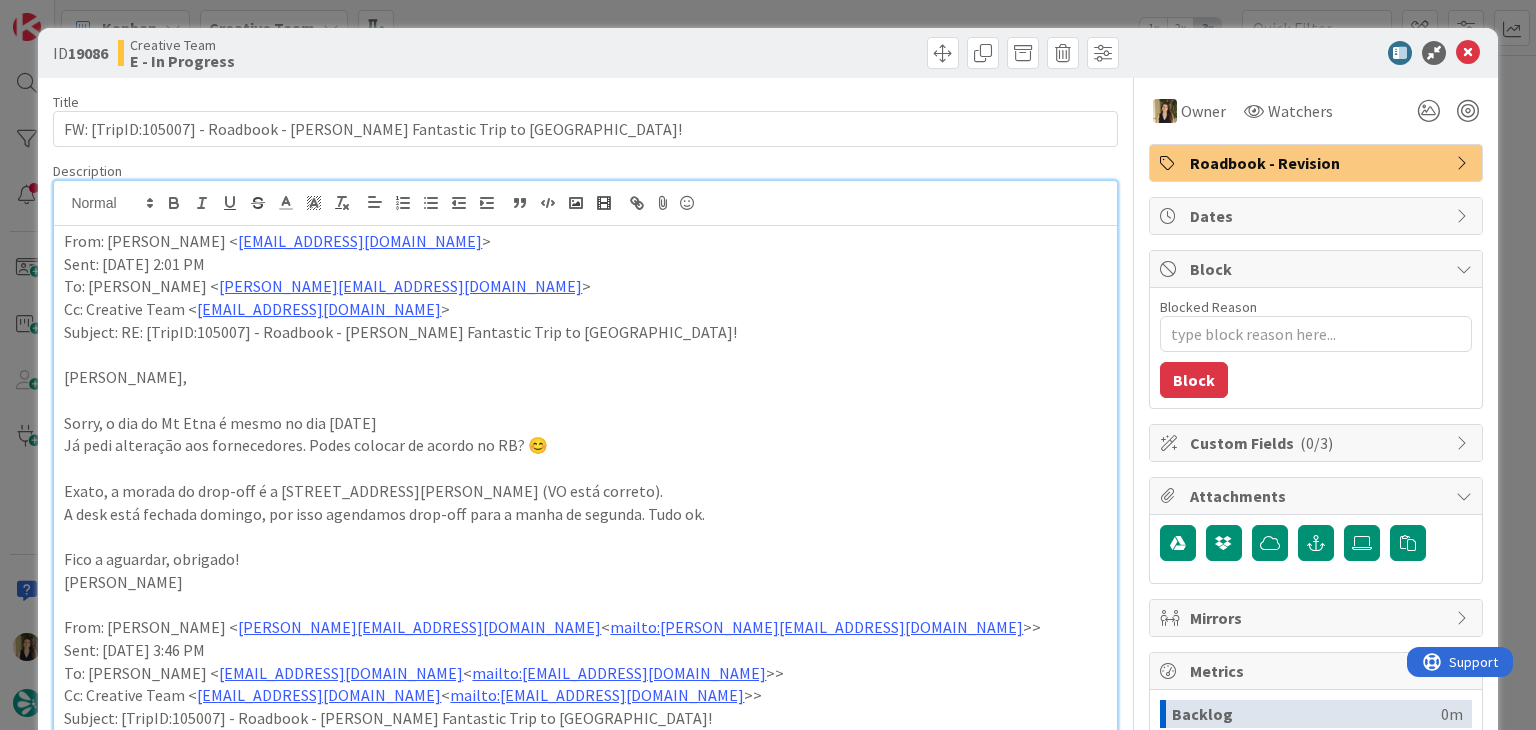 click on "Creative Team E - In Progress" at bounding box center (349, 53) 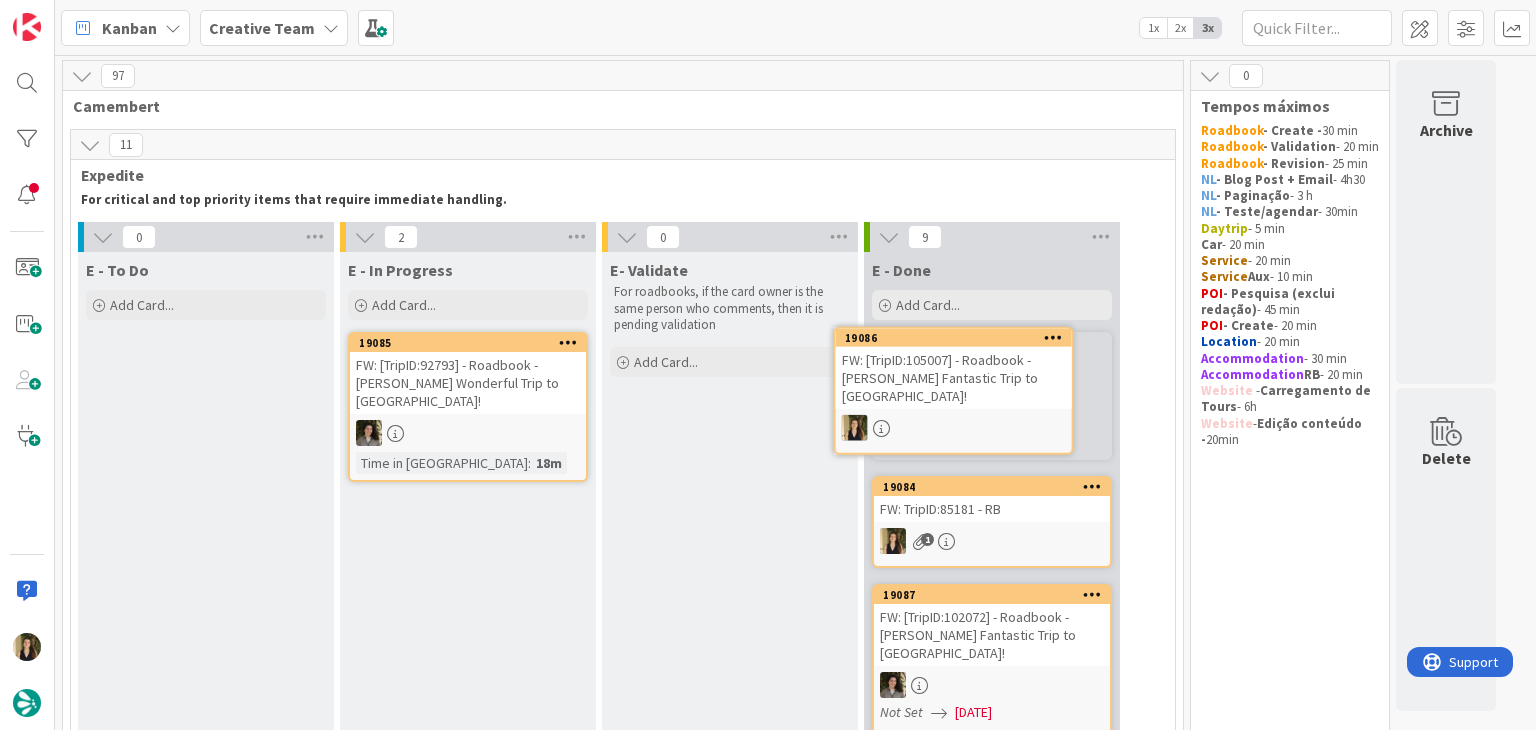 scroll, scrollTop: 0, scrollLeft: 0, axis: both 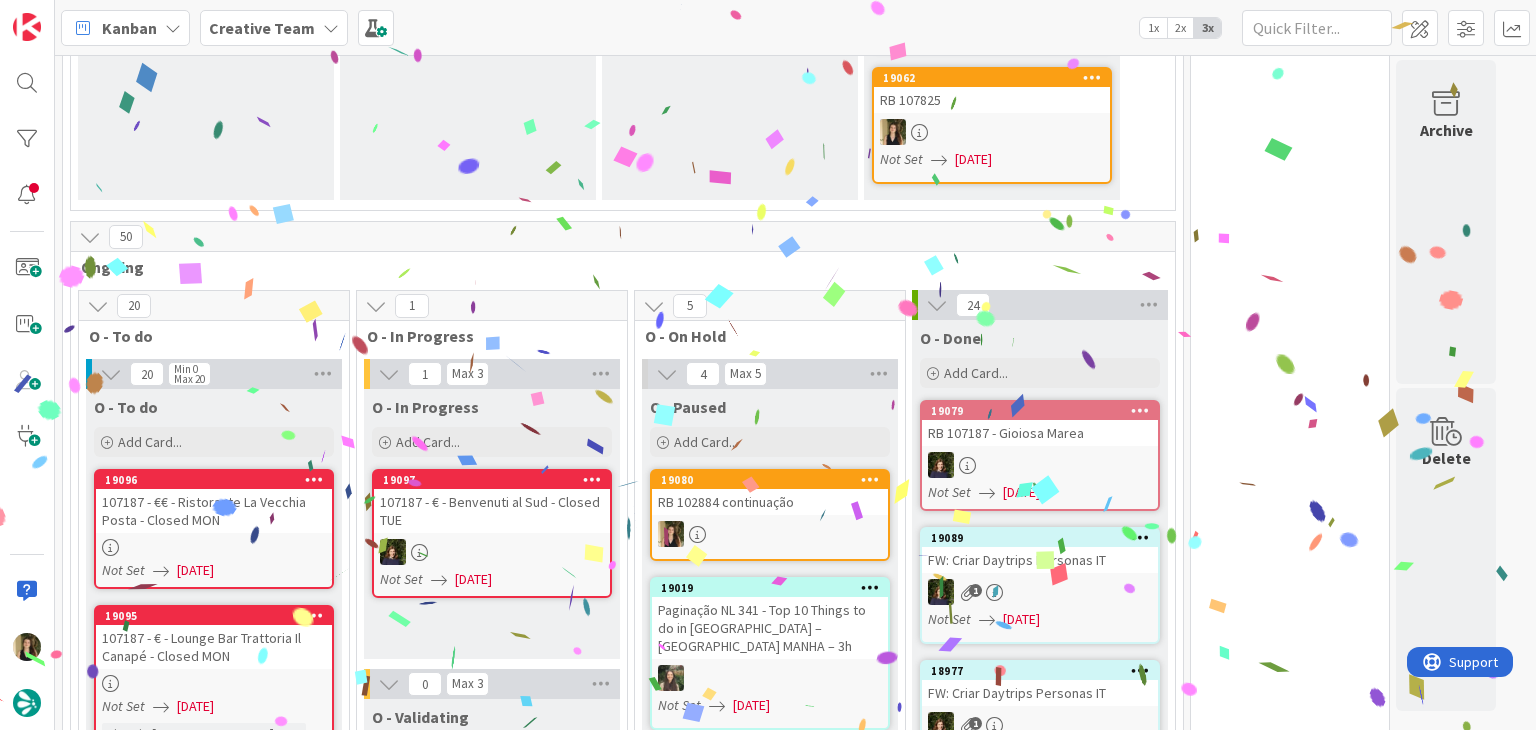click at bounding box center [770, 534] 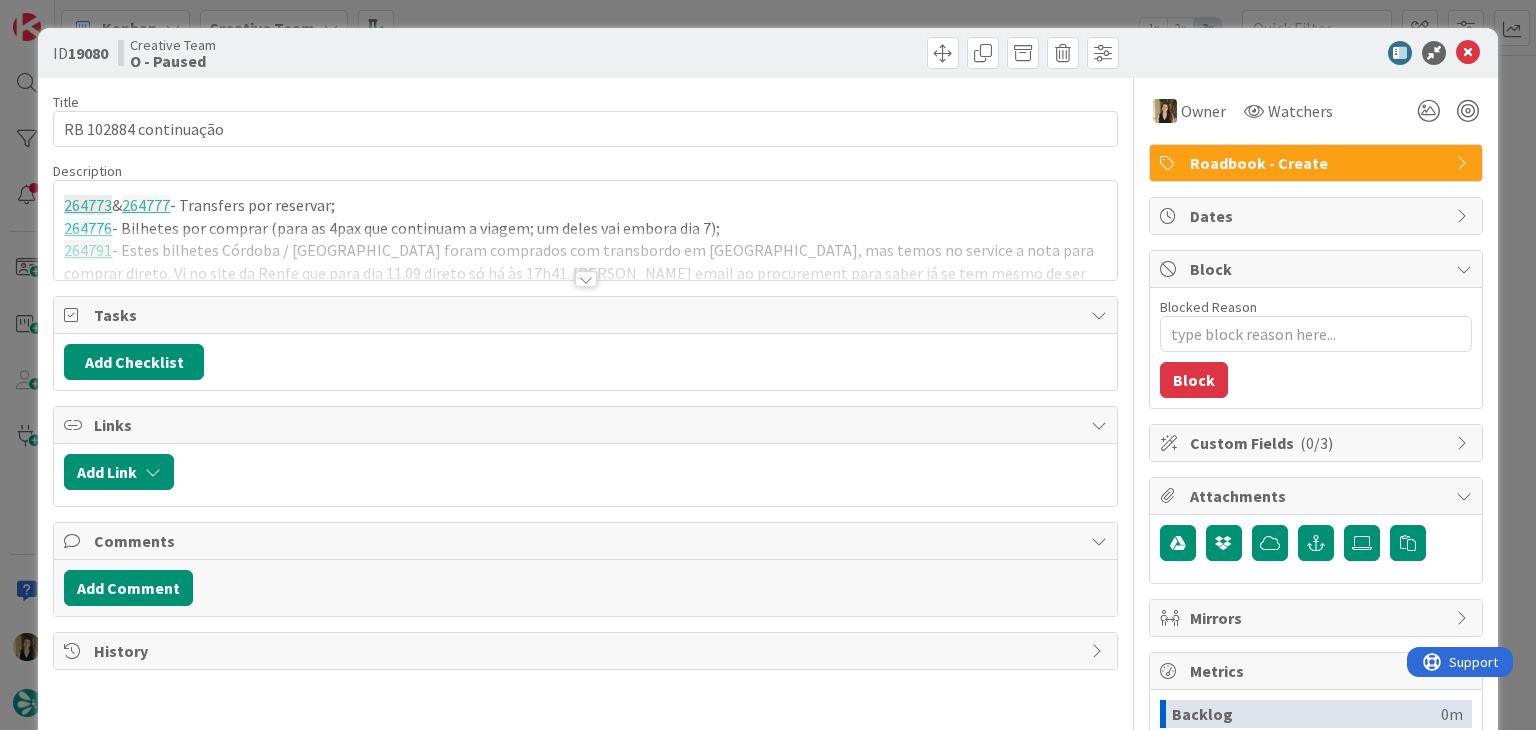 scroll, scrollTop: 0, scrollLeft: 0, axis: both 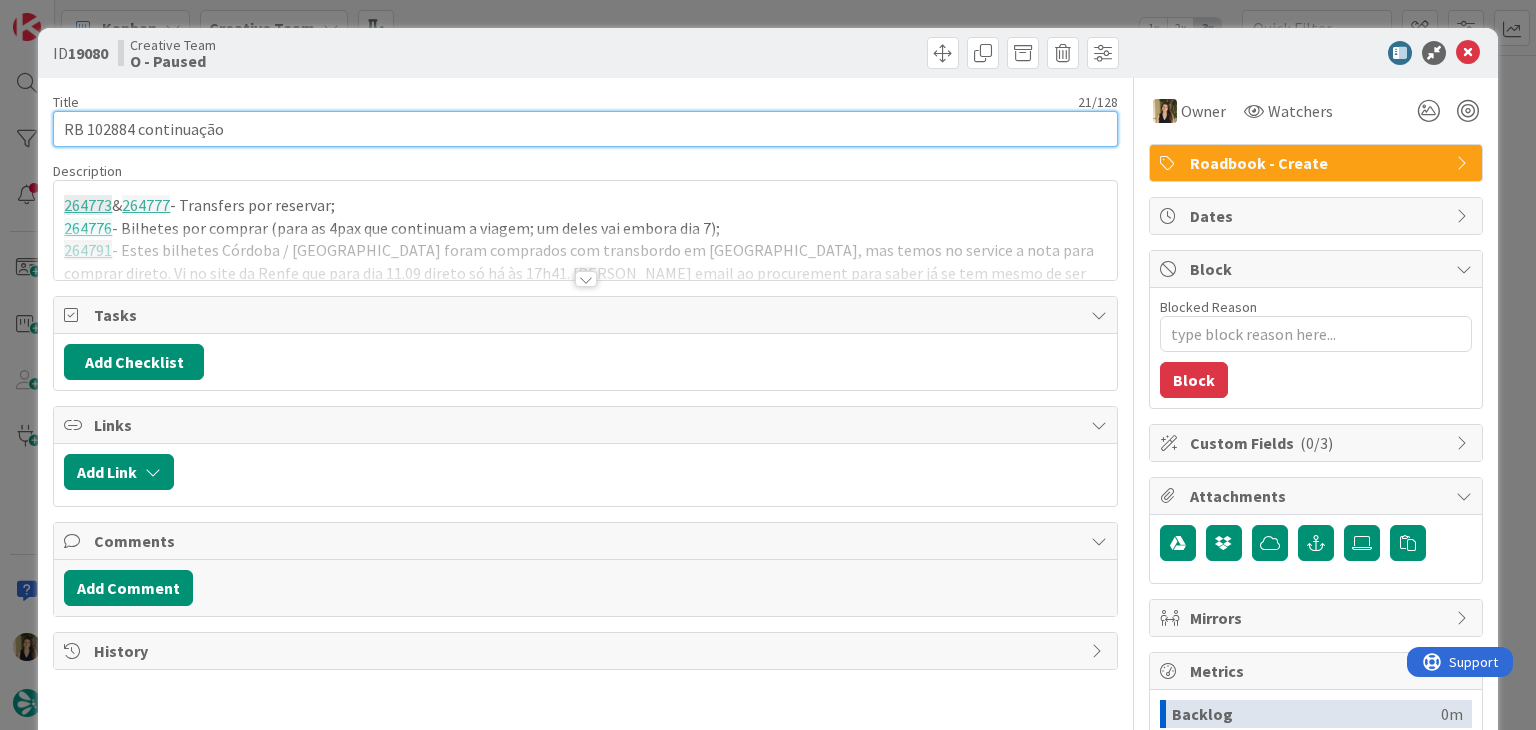 click on "RB 102884 continuação" at bounding box center (585, 129) 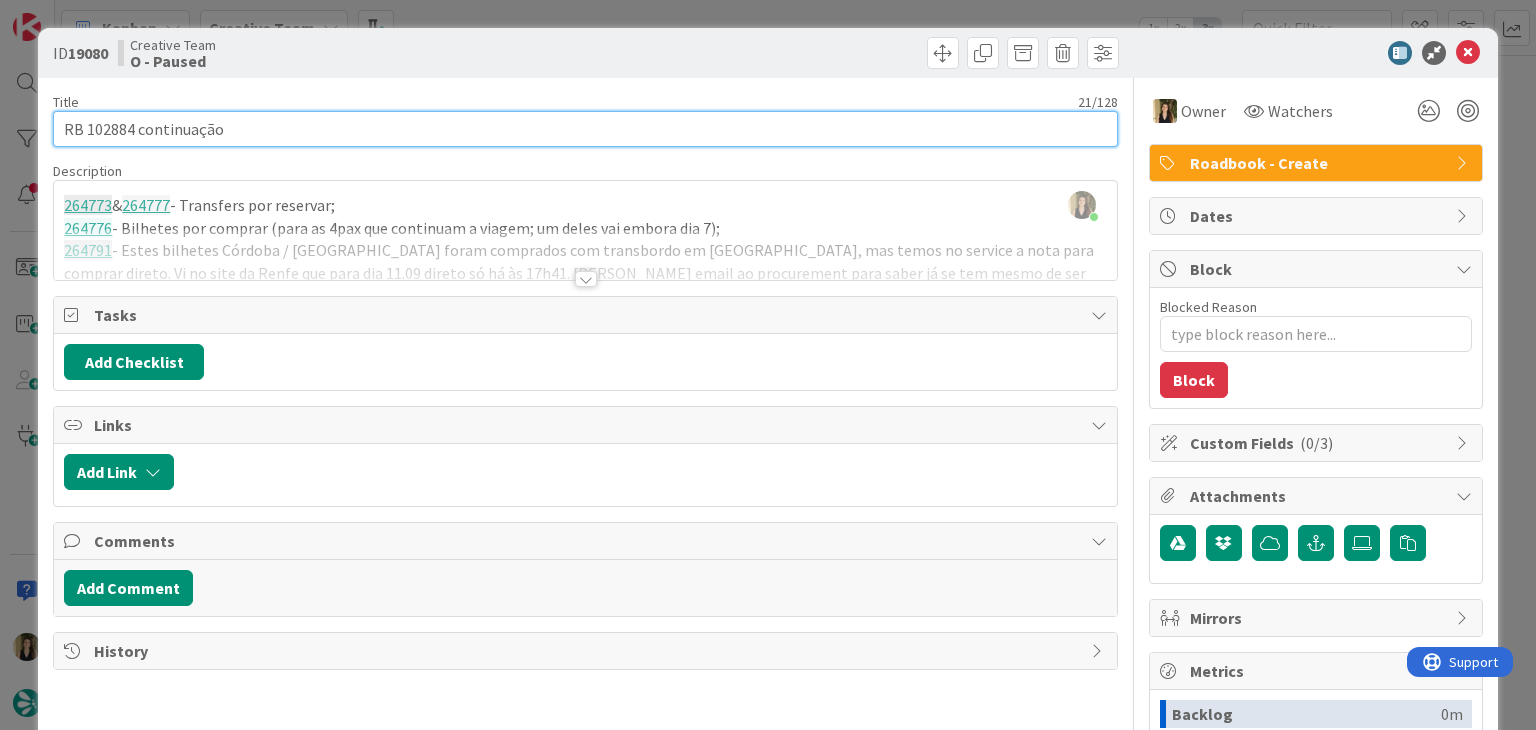 drag, startPoint x: 132, startPoint y: 126, endPoint x: 57, endPoint y: 125, distance: 75.00667 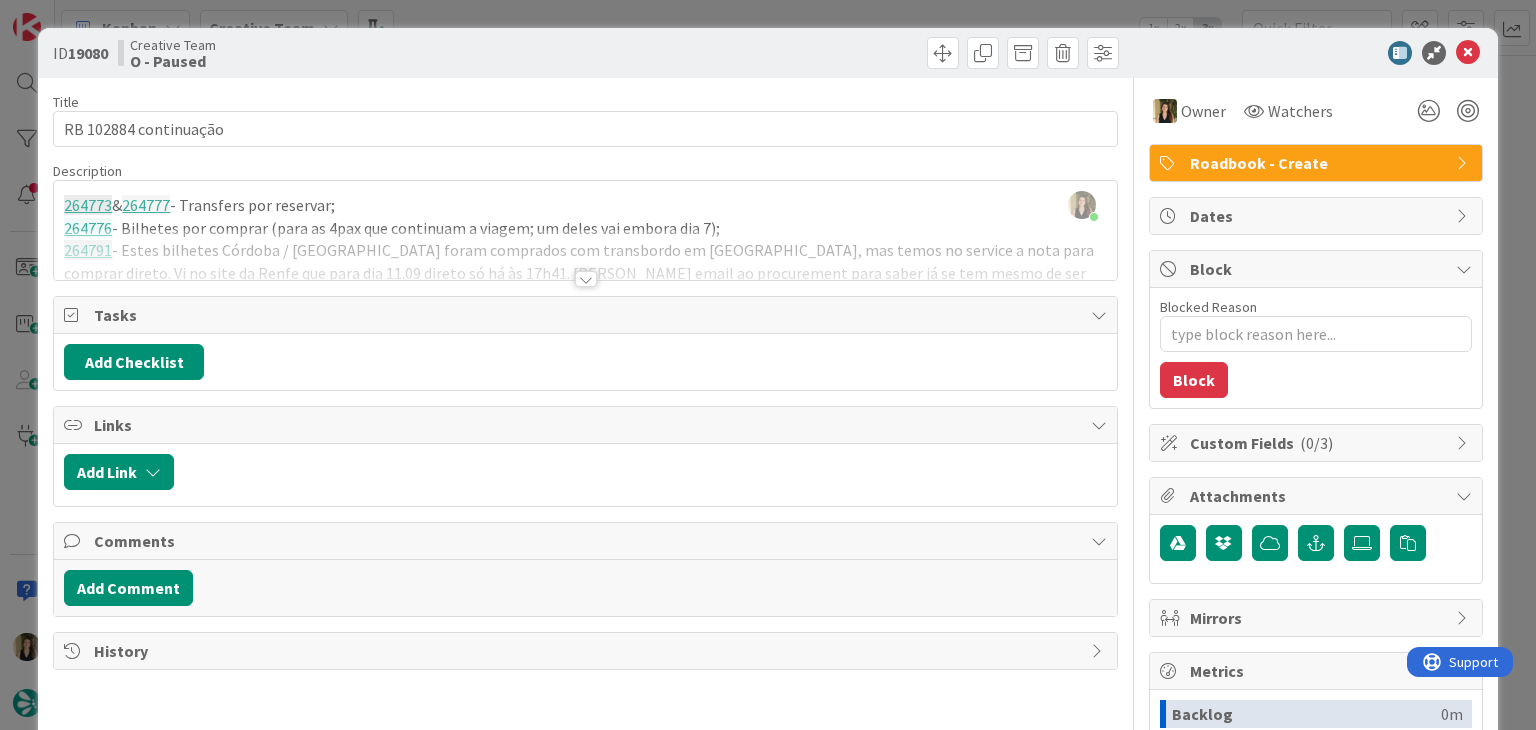 click on "Creative Team O - Paused" at bounding box center [349, 53] 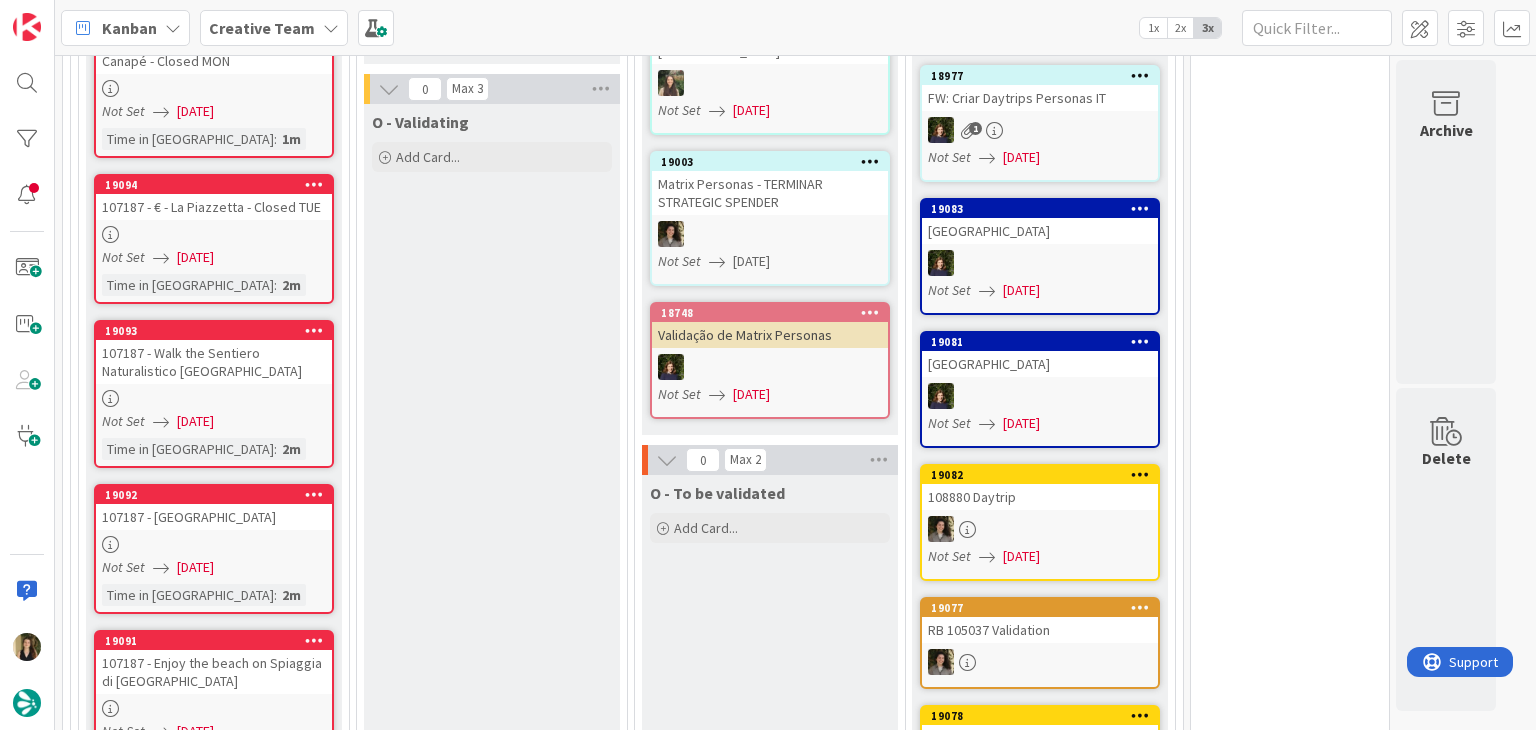 scroll, scrollTop: 2100, scrollLeft: 0, axis: vertical 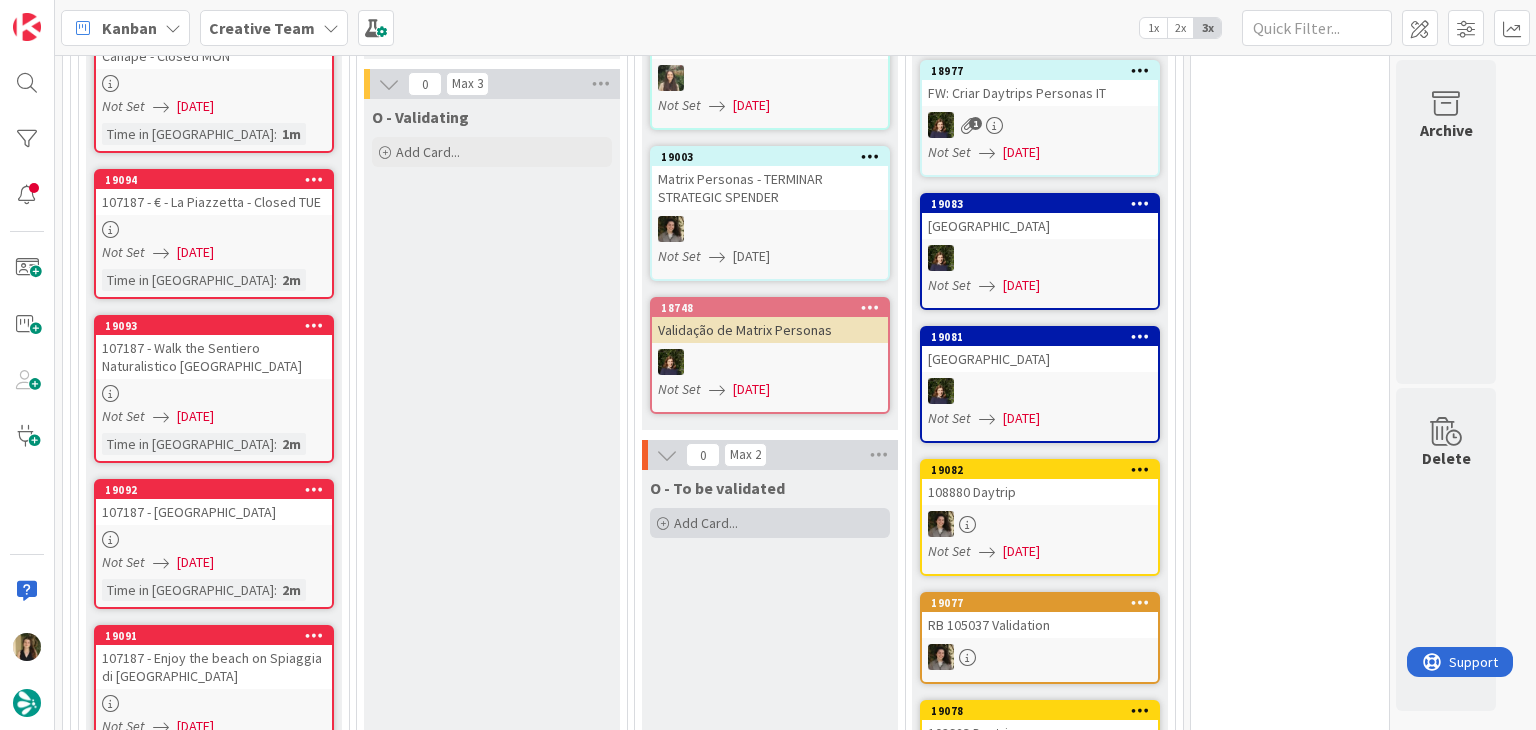 click on "Add Card..." at bounding box center [770, 523] 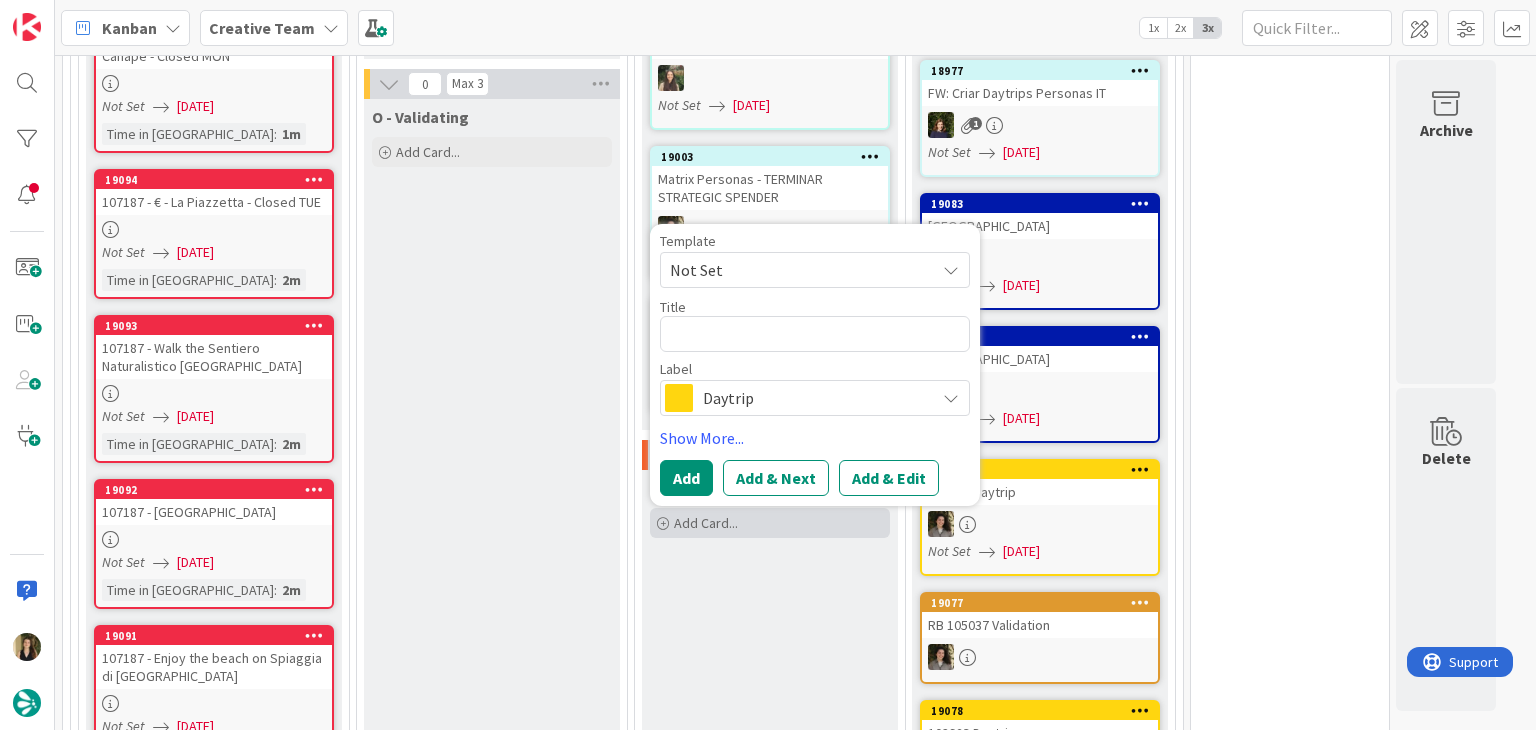 scroll, scrollTop: 0, scrollLeft: 0, axis: both 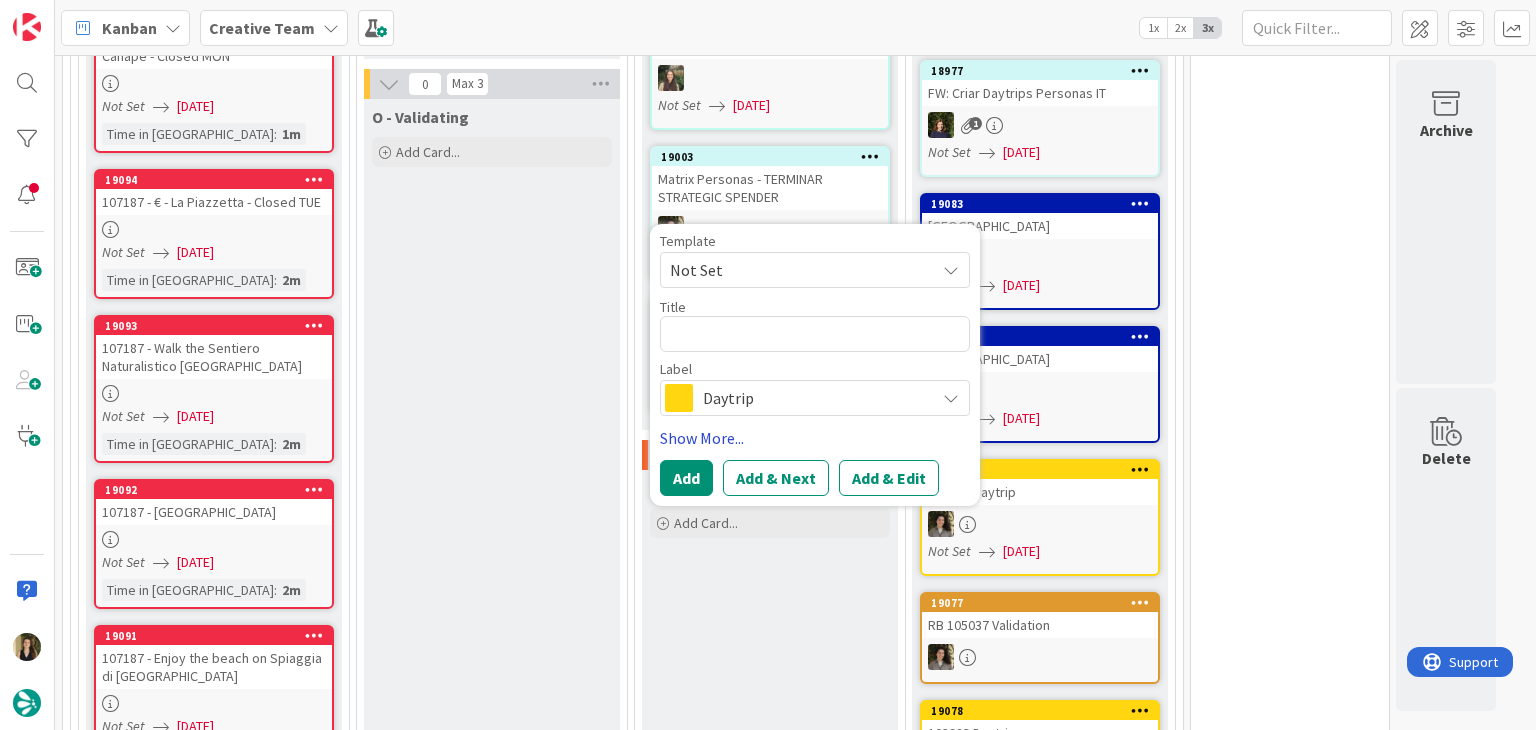 type on "x" 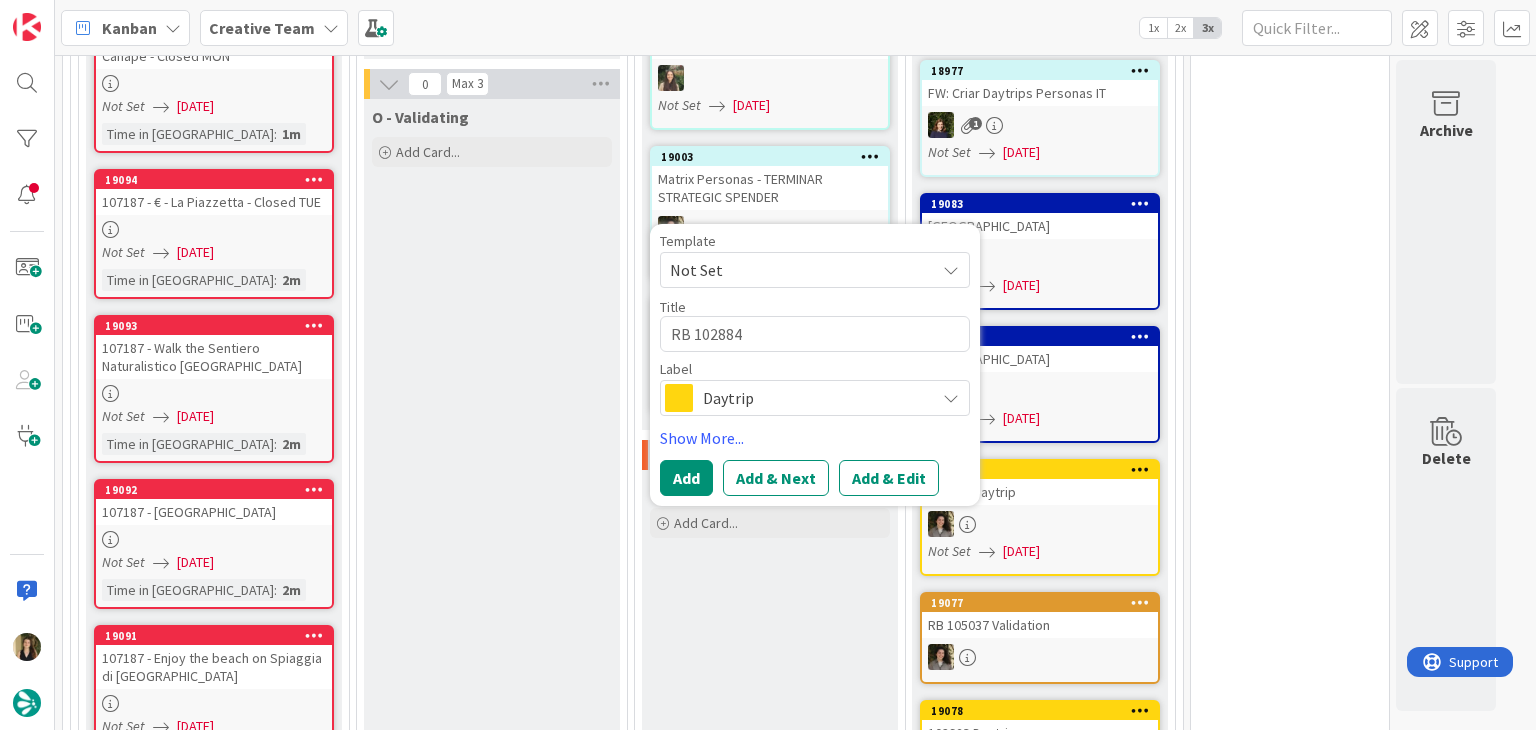 type on "x" 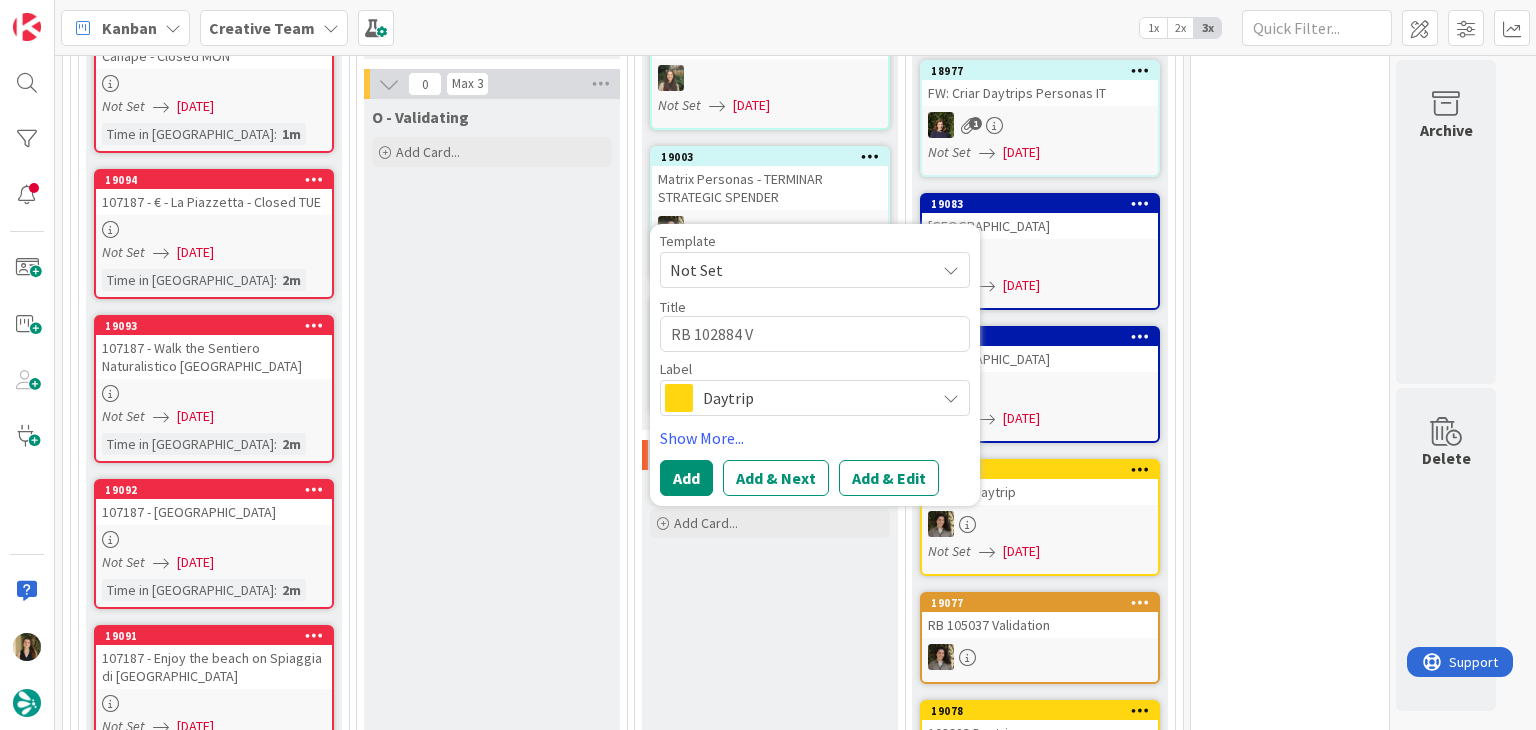 type on "x" 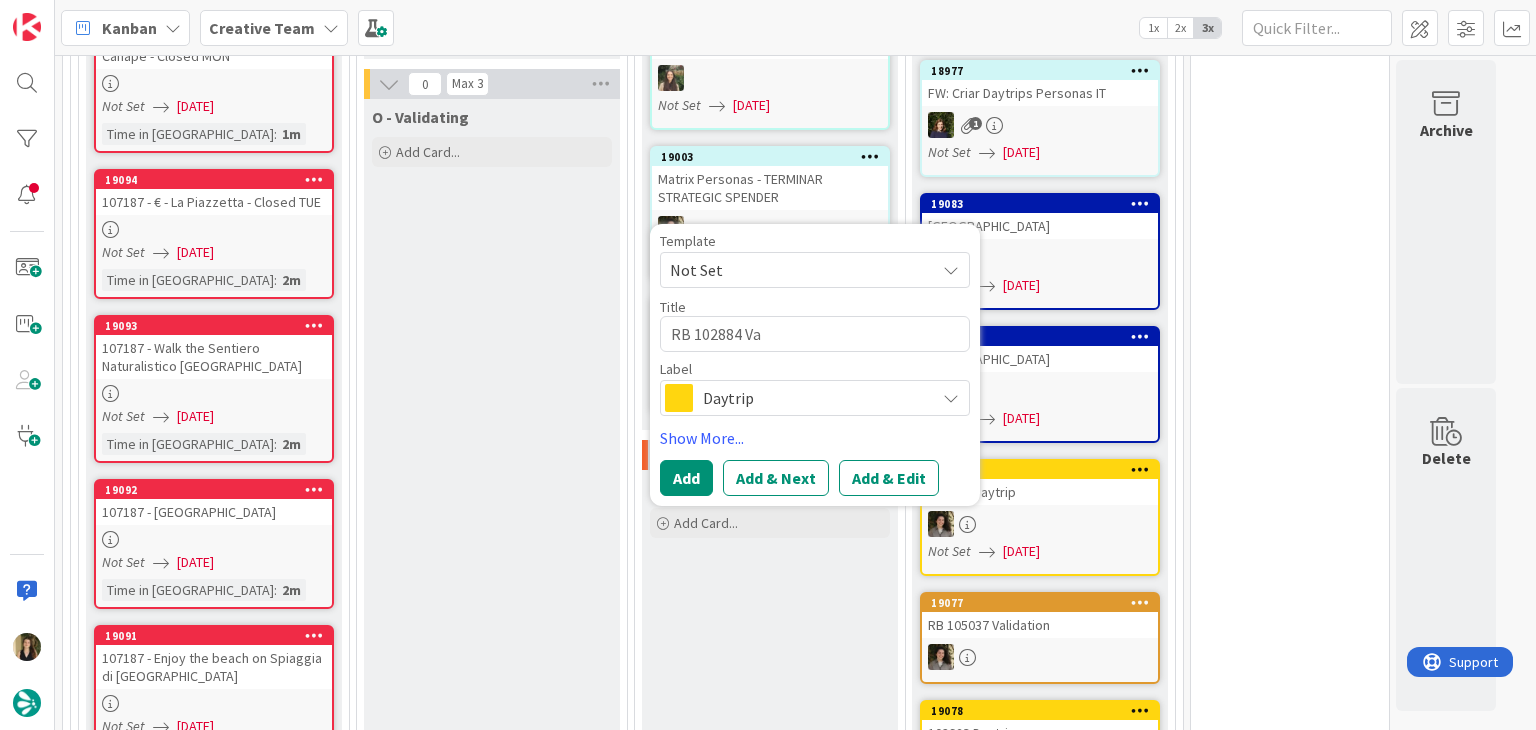 type on "x" 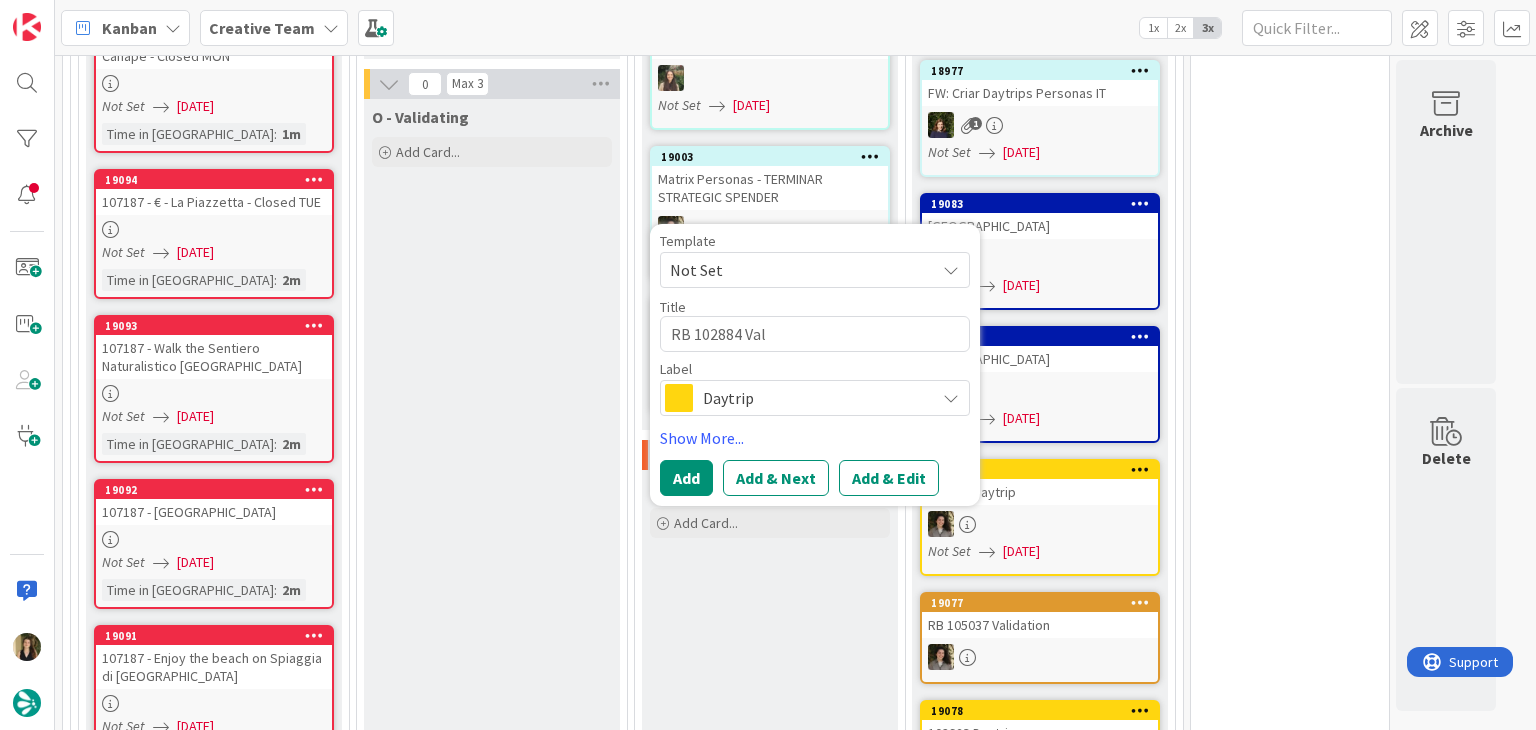 type on "x" 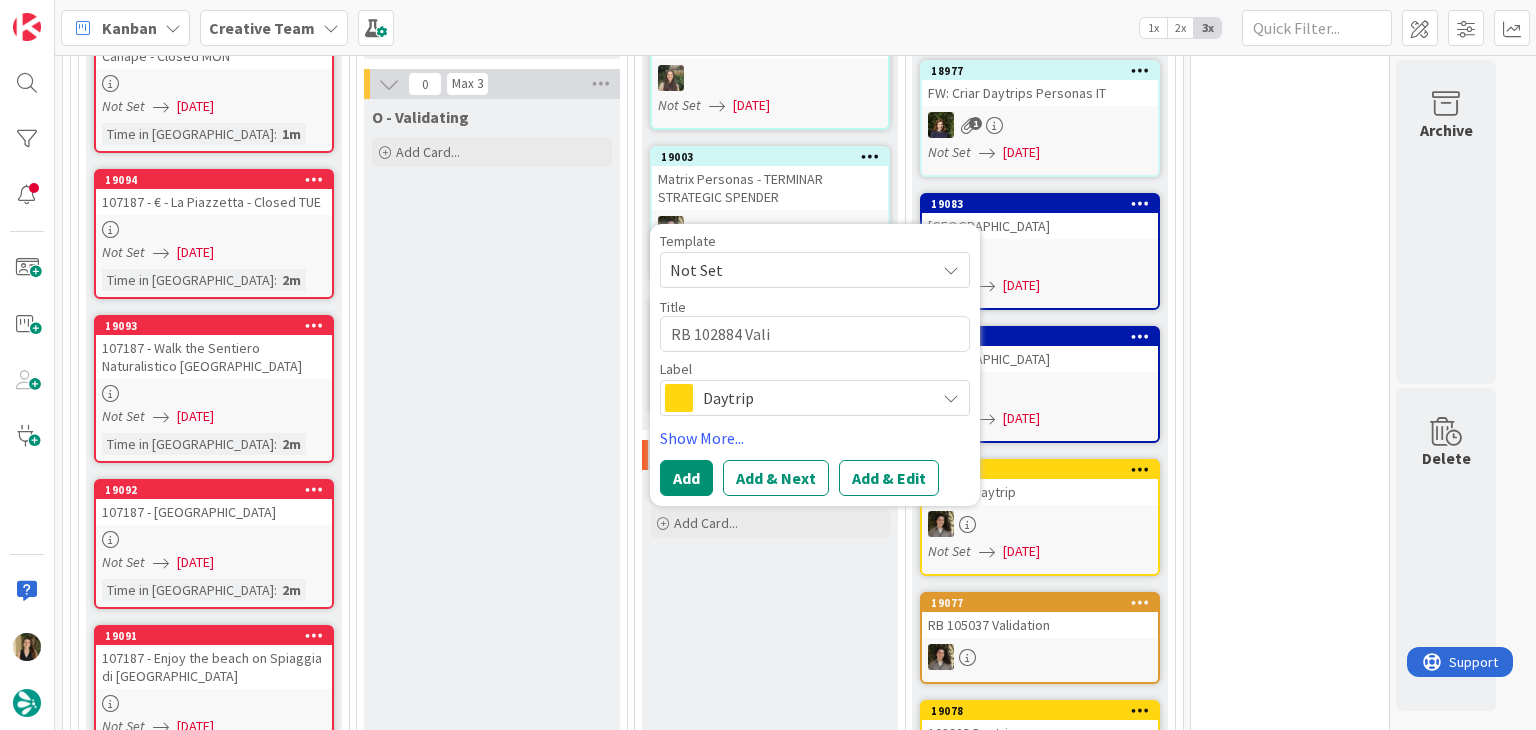 type on "x" 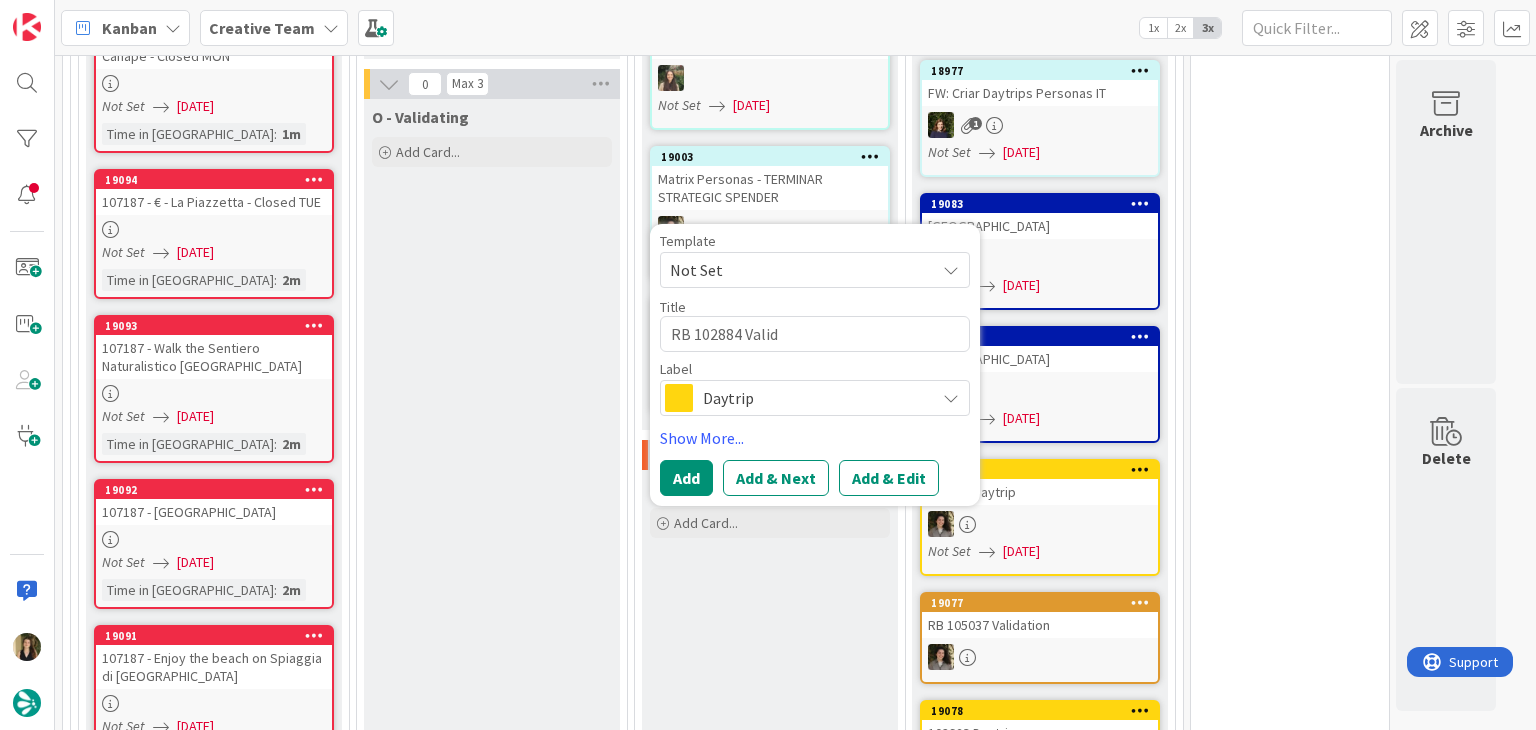 type on "x" 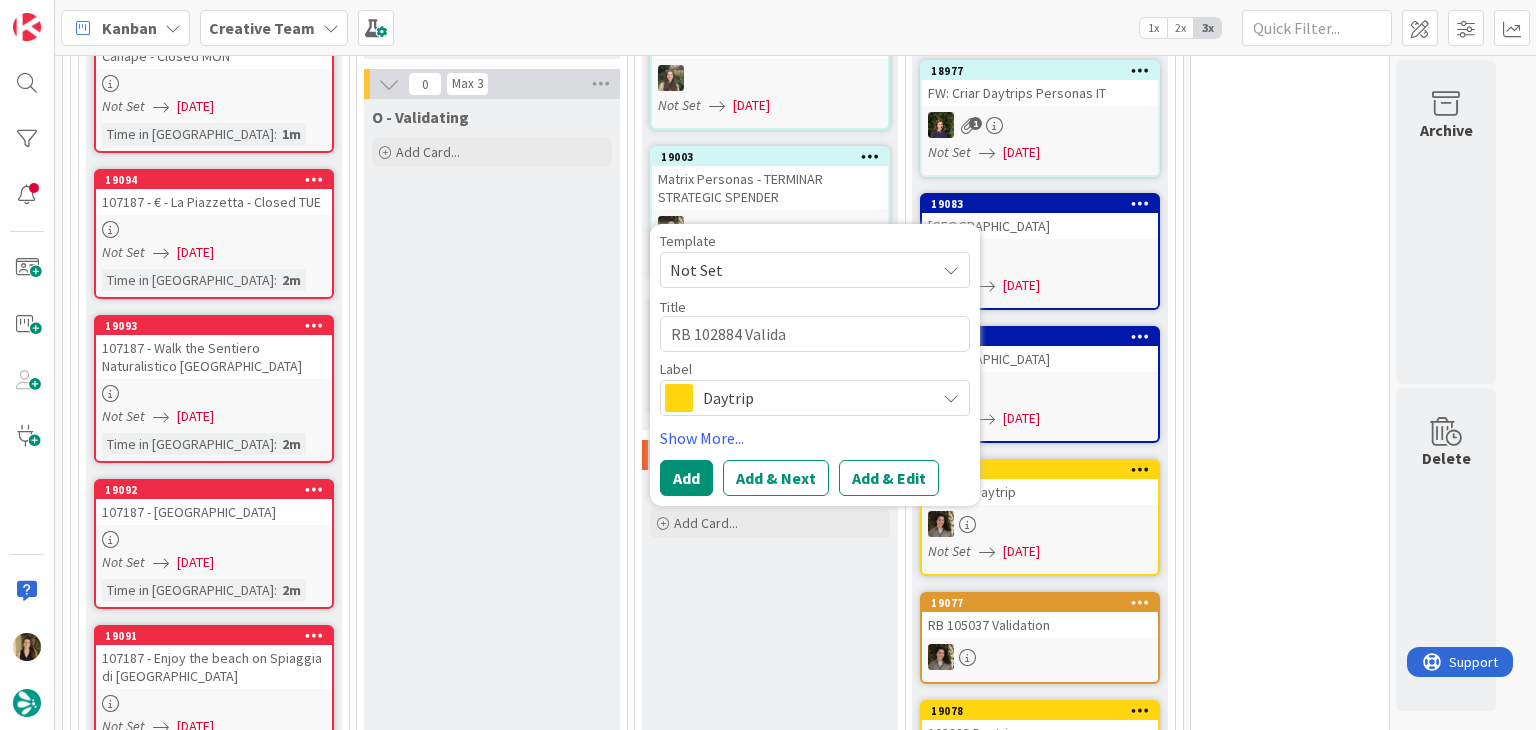 type on "x" 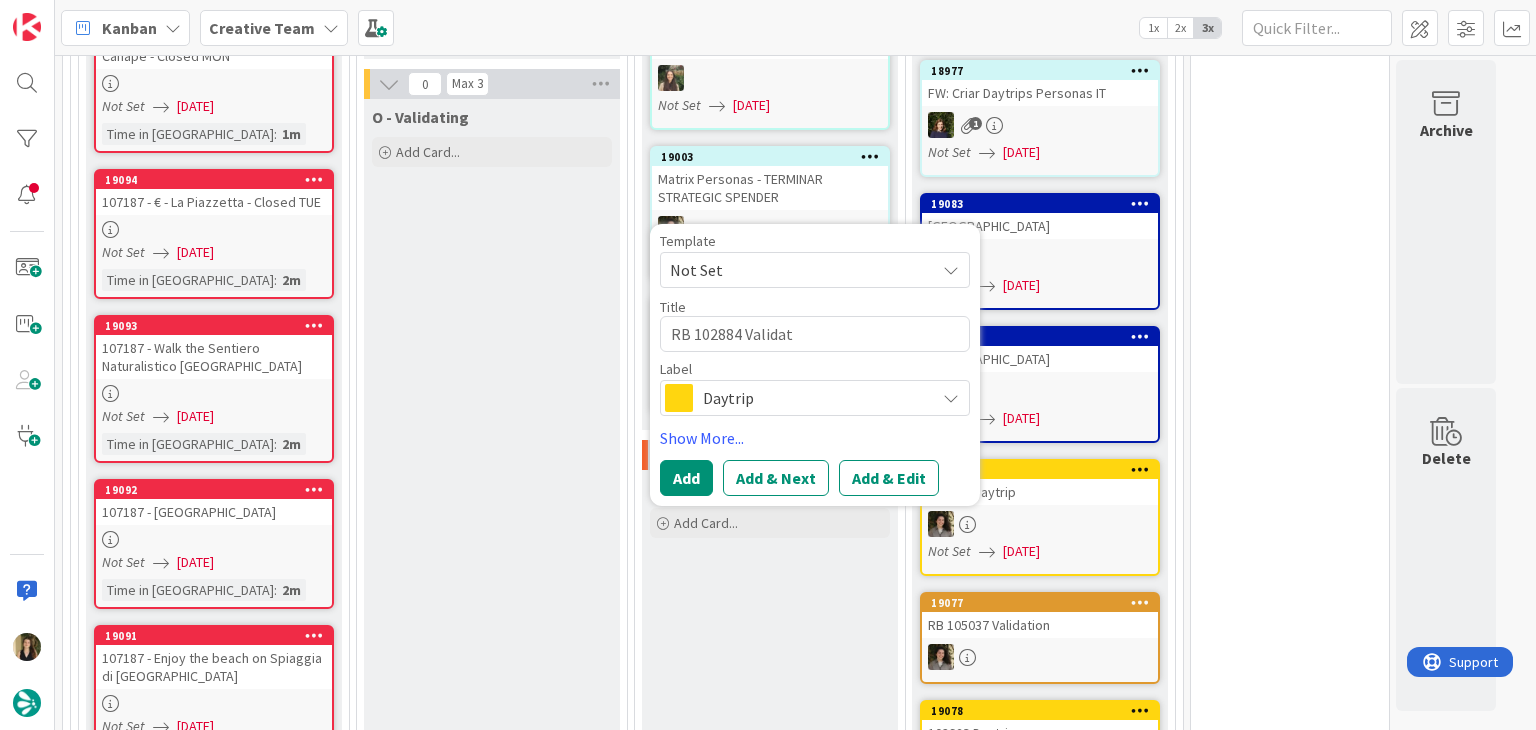 type on "x" 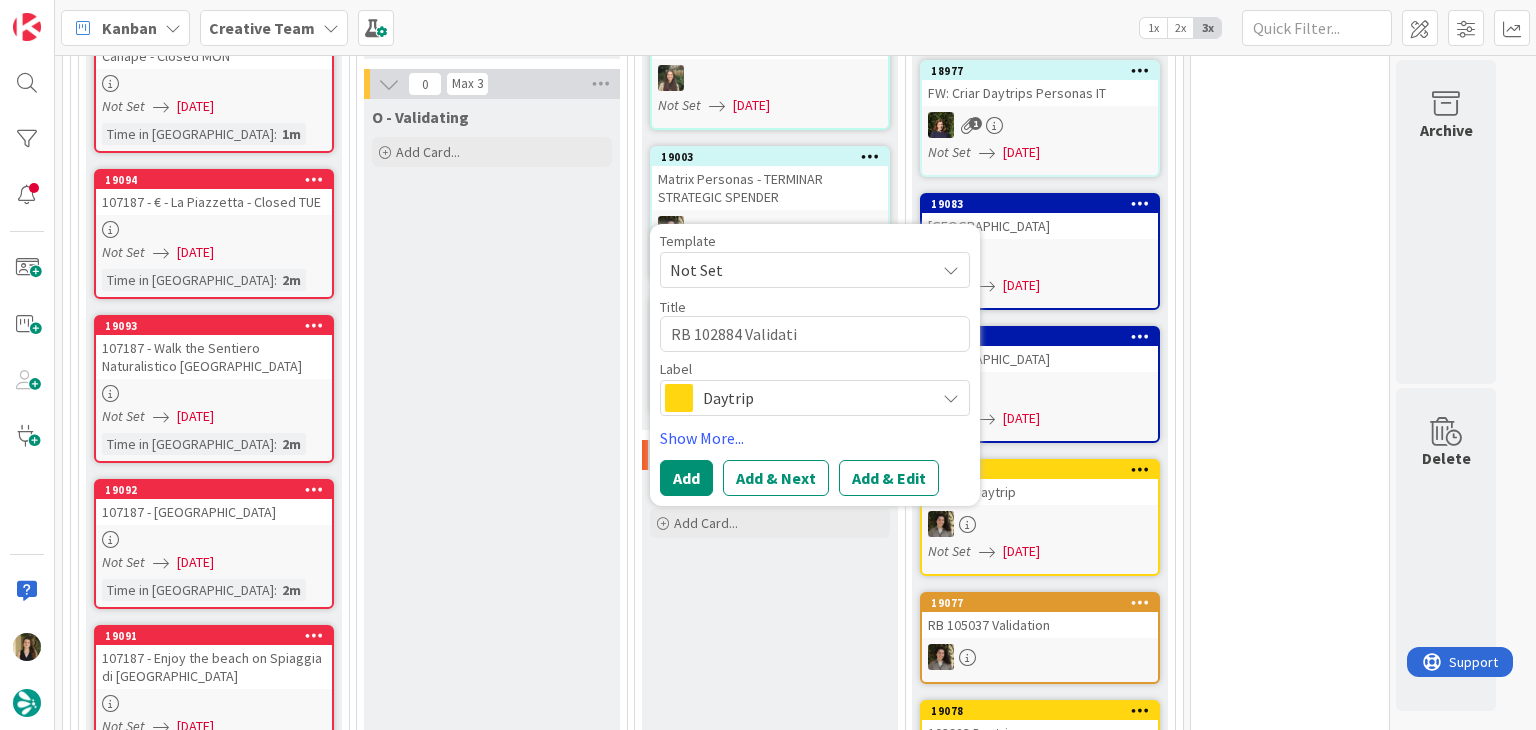 type on "x" 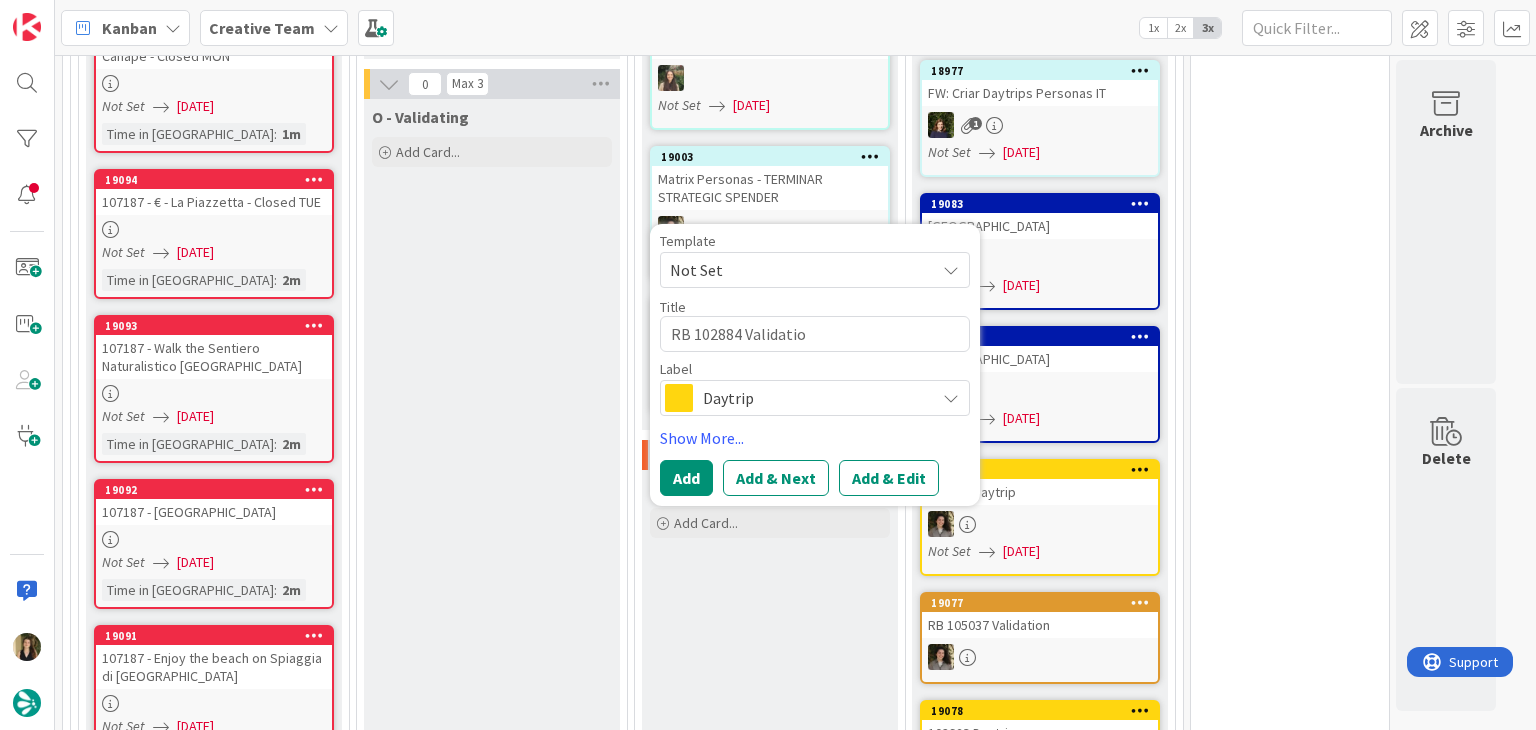 type on "x" 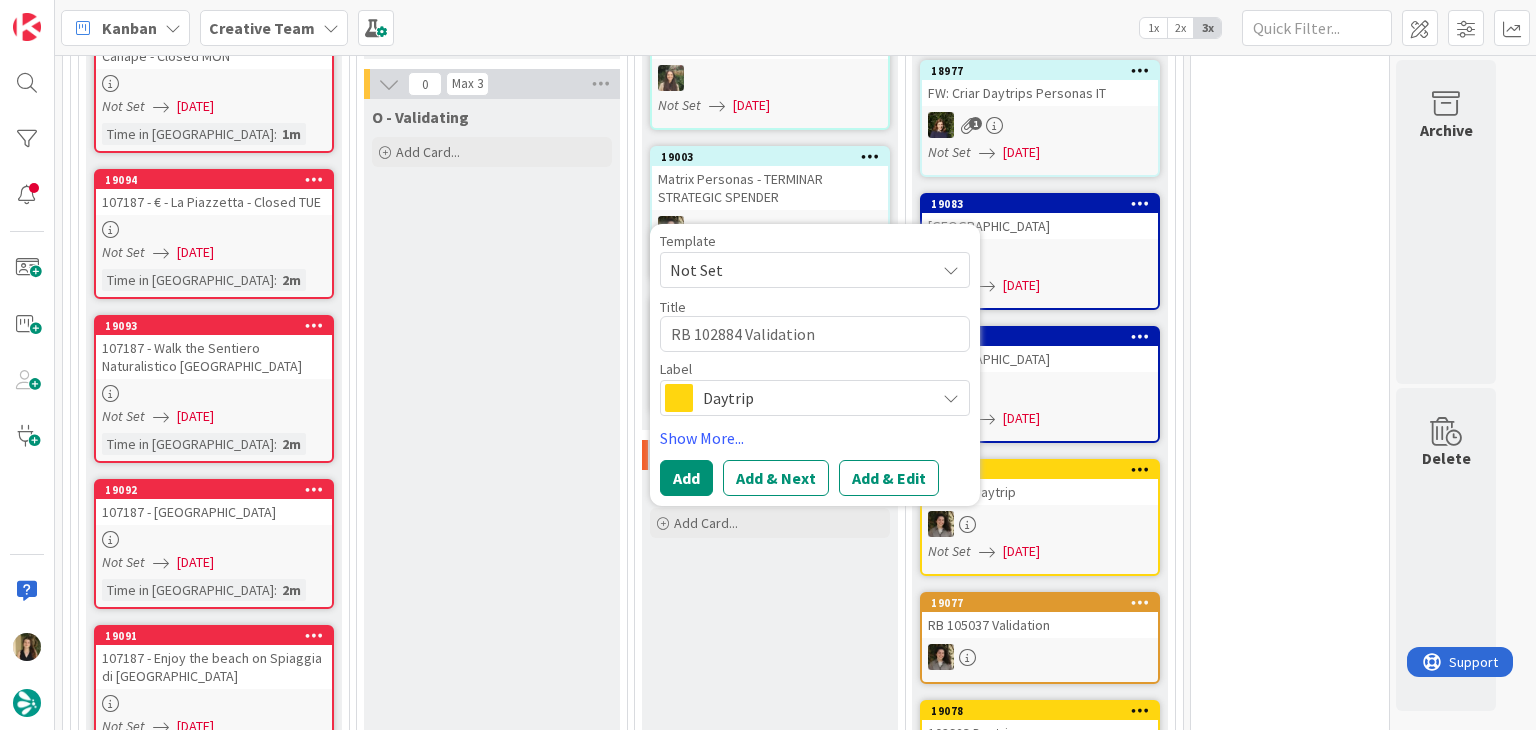 type on "RB 102884 Validation" 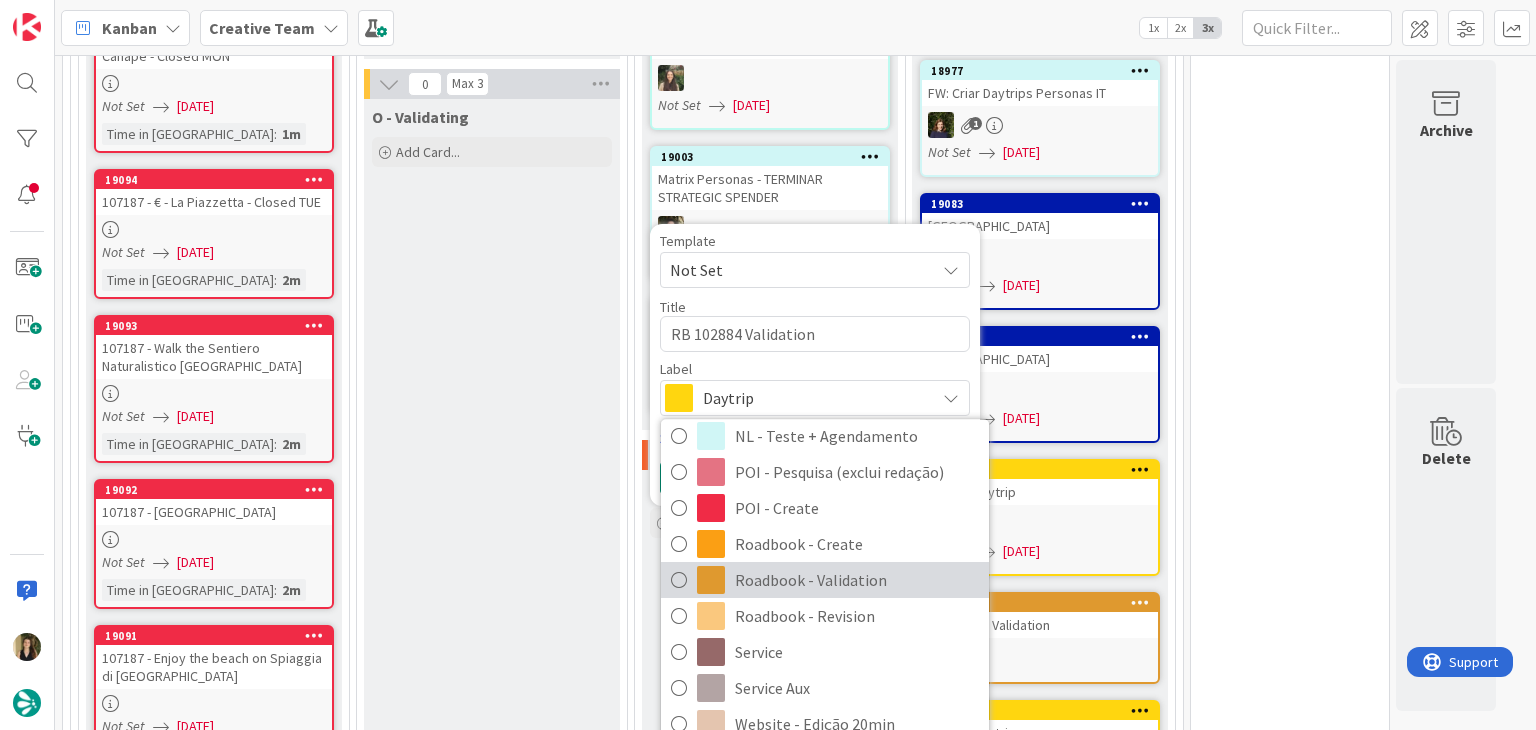 scroll, scrollTop: 300, scrollLeft: 0, axis: vertical 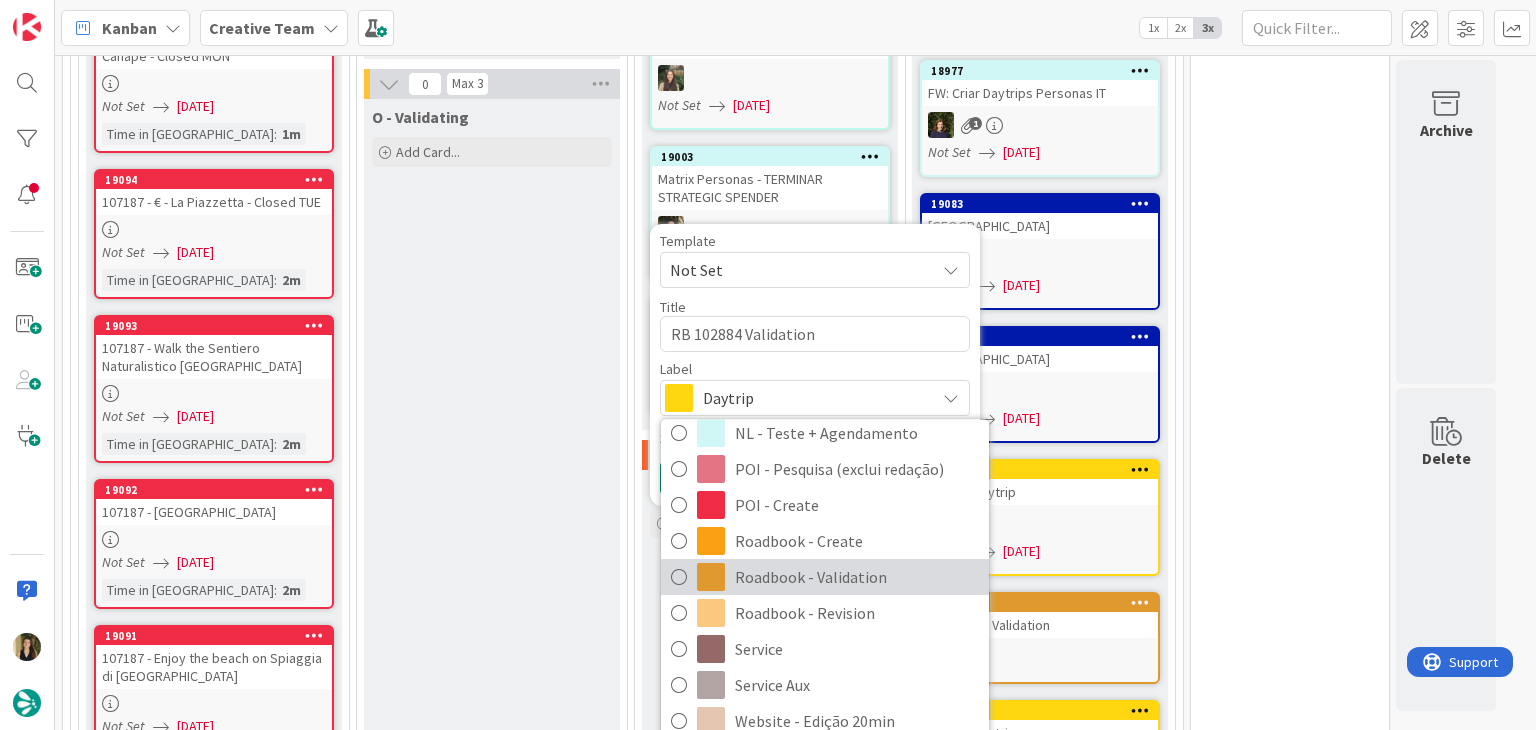 click on "Roadbook - Validation" at bounding box center (857, 578) 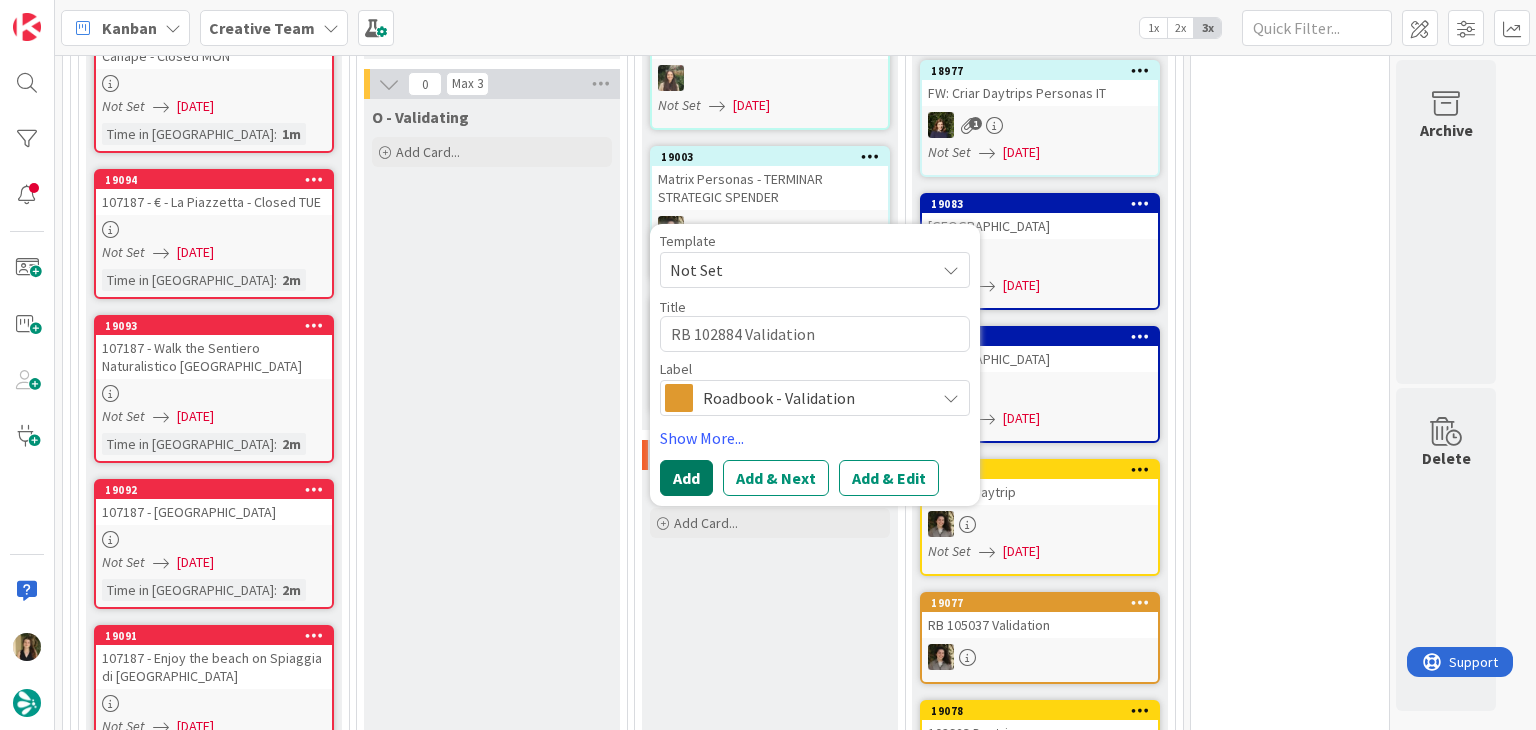 click on "Add" at bounding box center (686, 478) 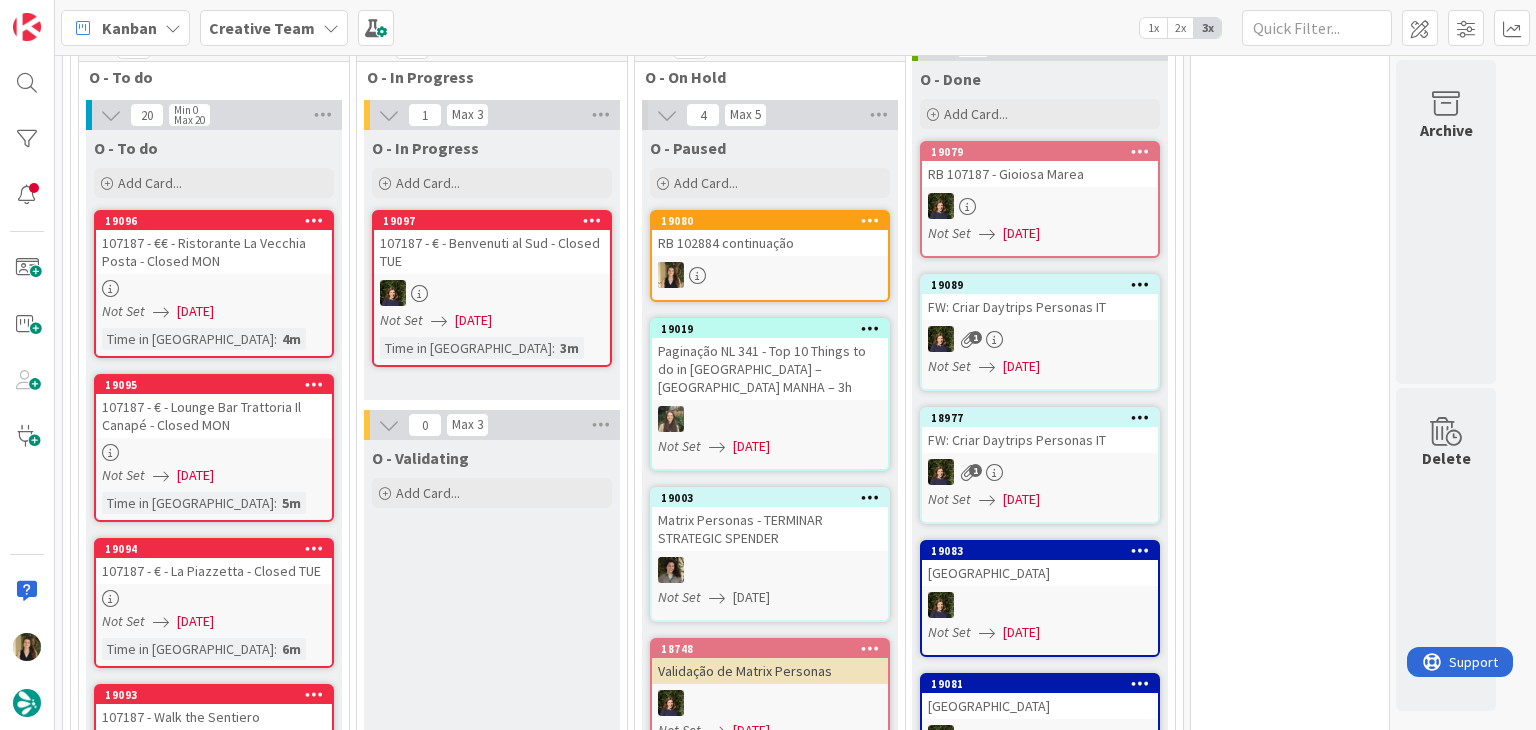 scroll, scrollTop: 1628, scrollLeft: 0, axis: vertical 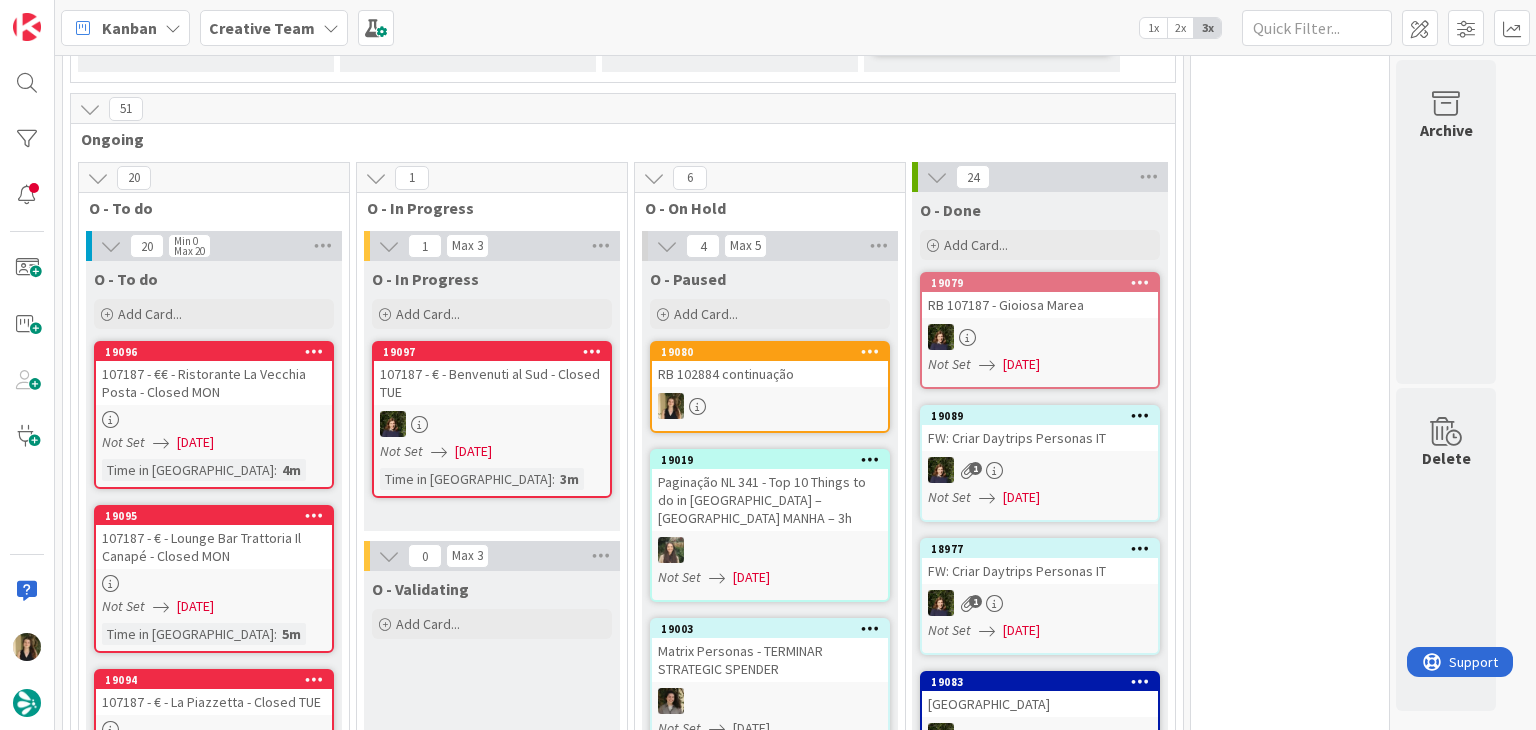 click at bounding box center [770, 406] 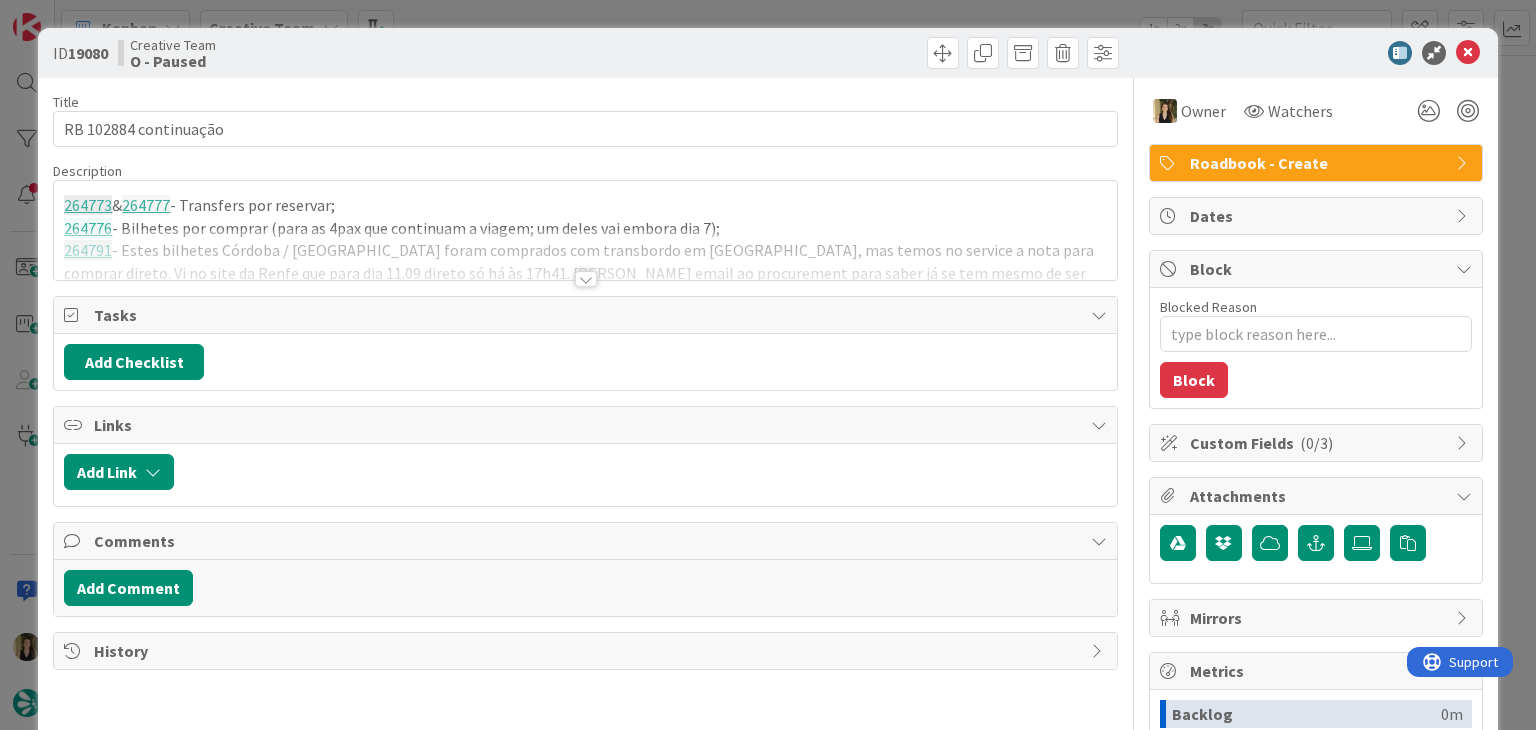 type on "x" 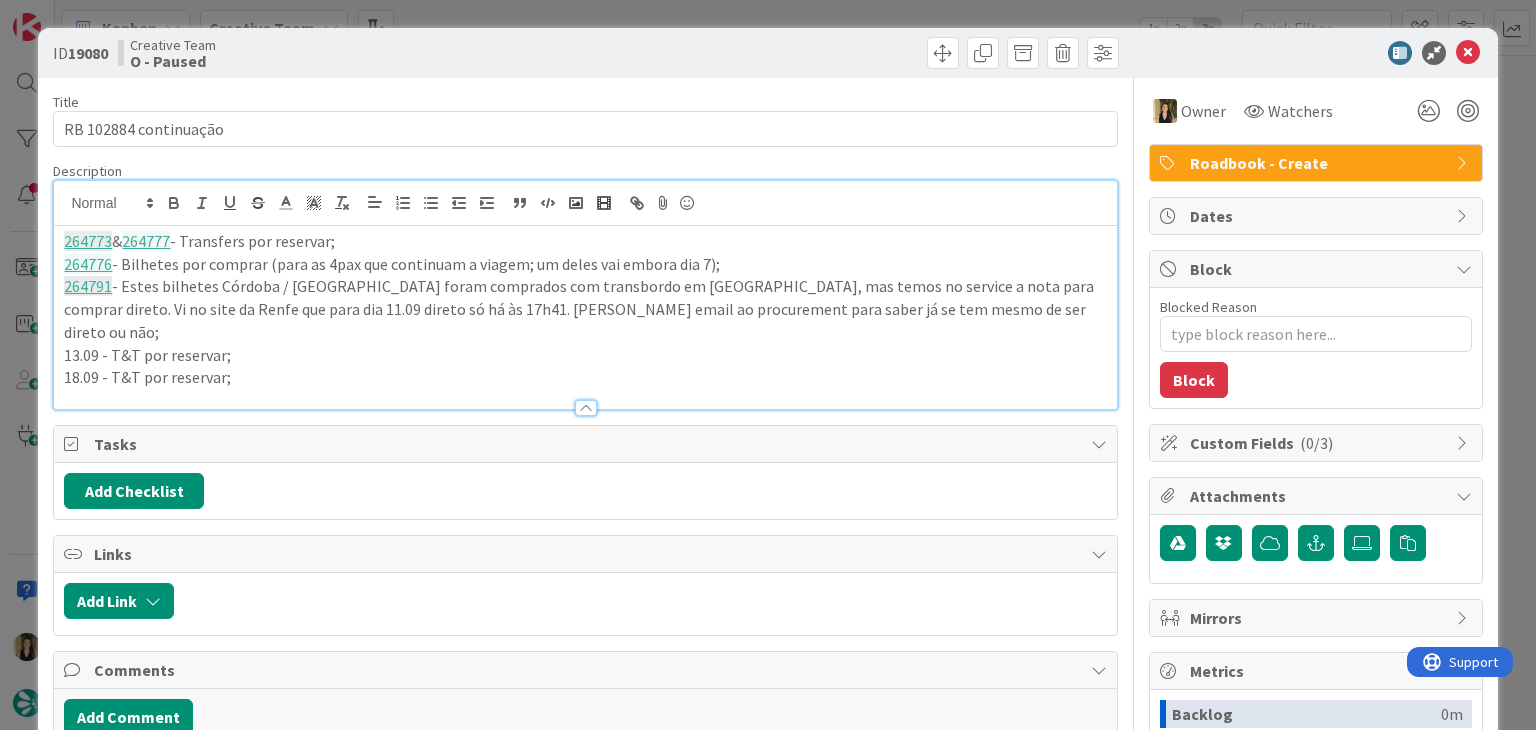 scroll, scrollTop: 0, scrollLeft: 0, axis: both 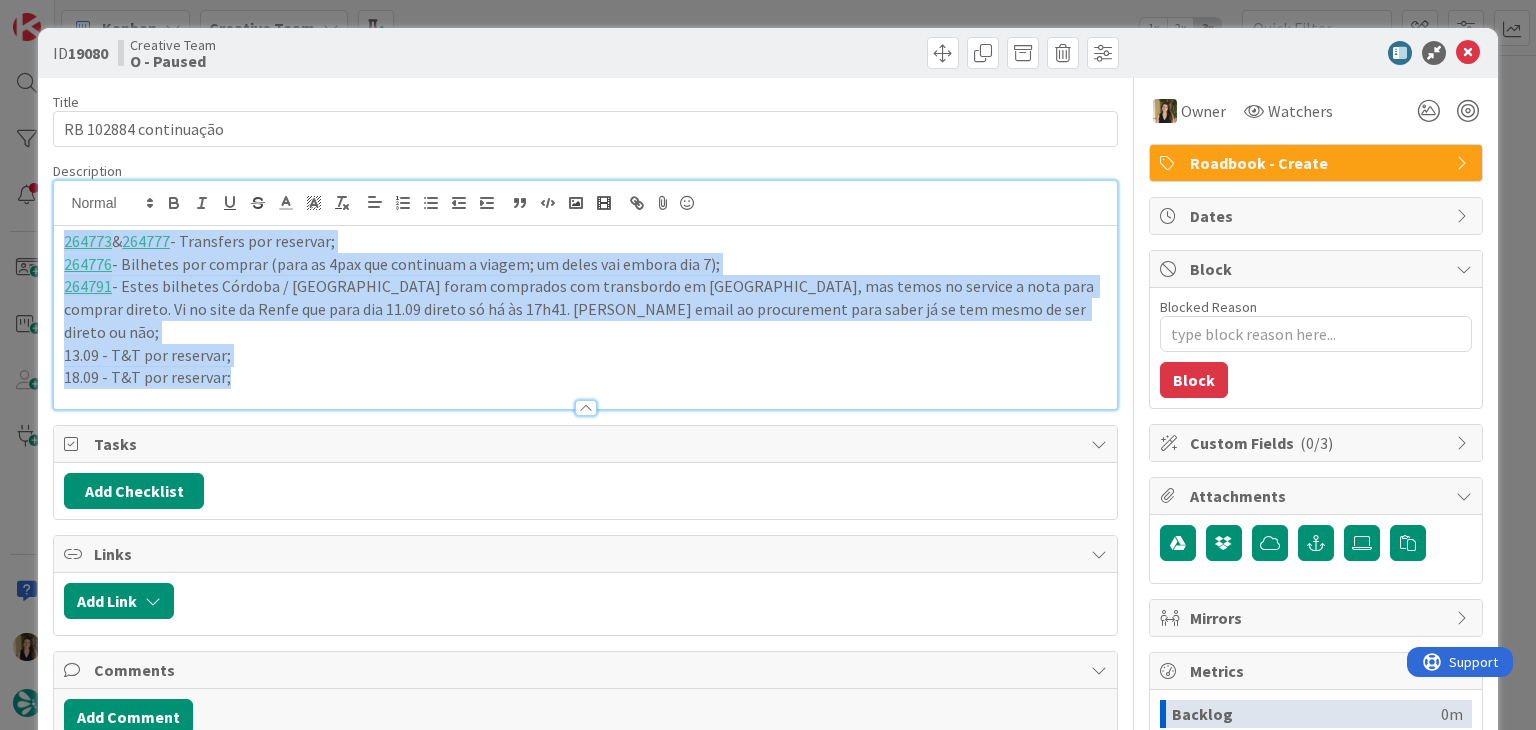 drag, startPoint x: 208, startPoint y: 337, endPoint x: 42, endPoint y: 246, distance: 189.30663 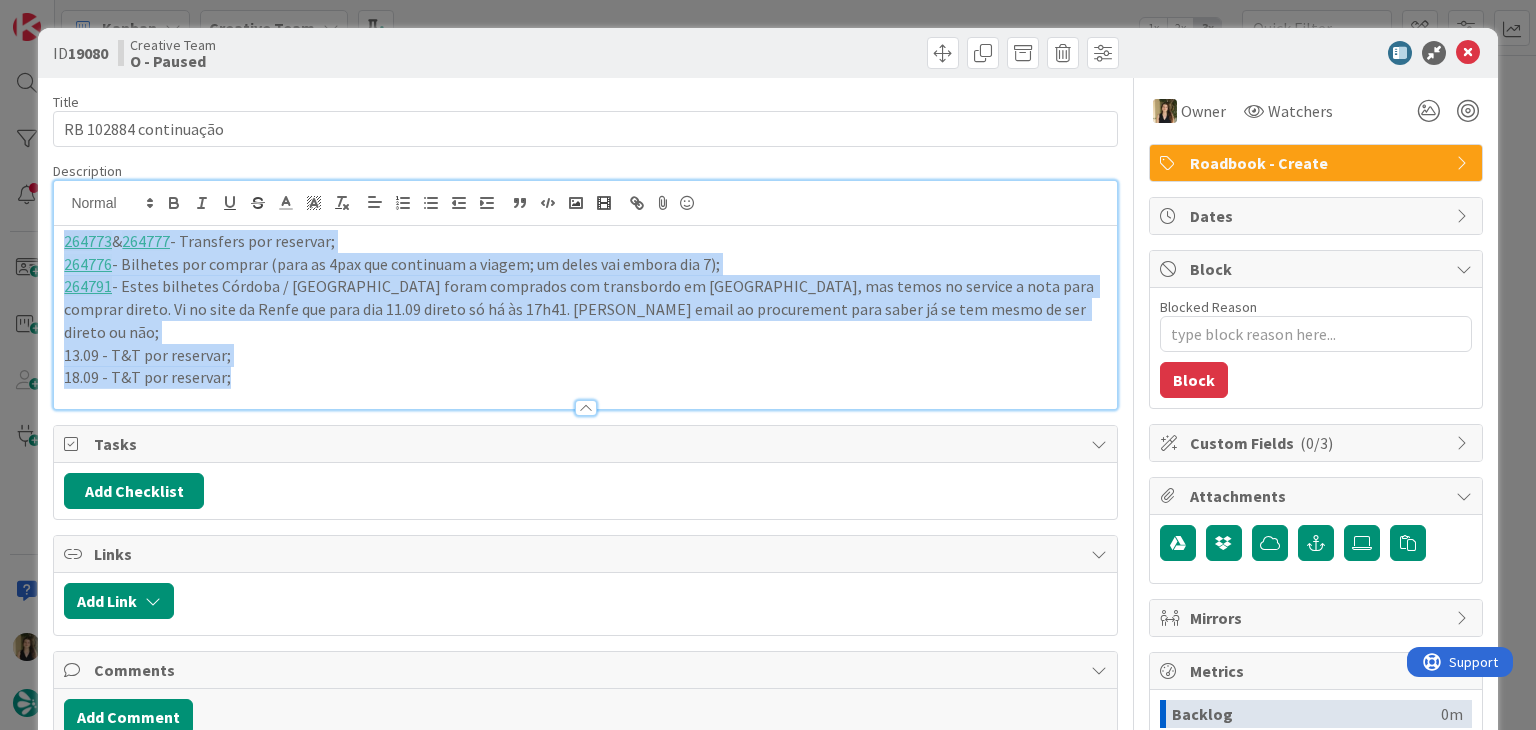 click on "ID  19080 Creative Team O - Paused Title 21 / 128 RB 102884 continuação Description 264773  &  264777  - Transfers por reservar; 264776  - Bilhetes por comprar (para as 4pax que continuam a viagem; um deles vai embora dia 7); 264791  - Estes bilhetes Córdoba / [GEOGRAPHIC_DATA] foram comprados com transbordo em [GEOGRAPHIC_DATA], mas temos no service a nota para comprar direto. Vi no site da Renfe que para dia 11.09 direto só há às 17h41. mandei email ao procurement para saber já se tem mesmo de ser direto ou não; 13.09 - T&T por reservar; 18.09 - T&T por reservar; Owner Watchers Roadbook - Create Tasks Add Checklist Links Add Link Comments Add Comment History Owner Watchers Roadbook - Create Dates Block Blocked Reason 0 / 256 Block Custom Fields ( 0/3 ) Attachments Mirrors Metrics Backlog 0m To Do 0m Buffer 0m In Progress 34m Total Time 34m Lead Time 34m Cycle Time 34m Blocked Time 0m Show Details" at bounding box center (767, 537) 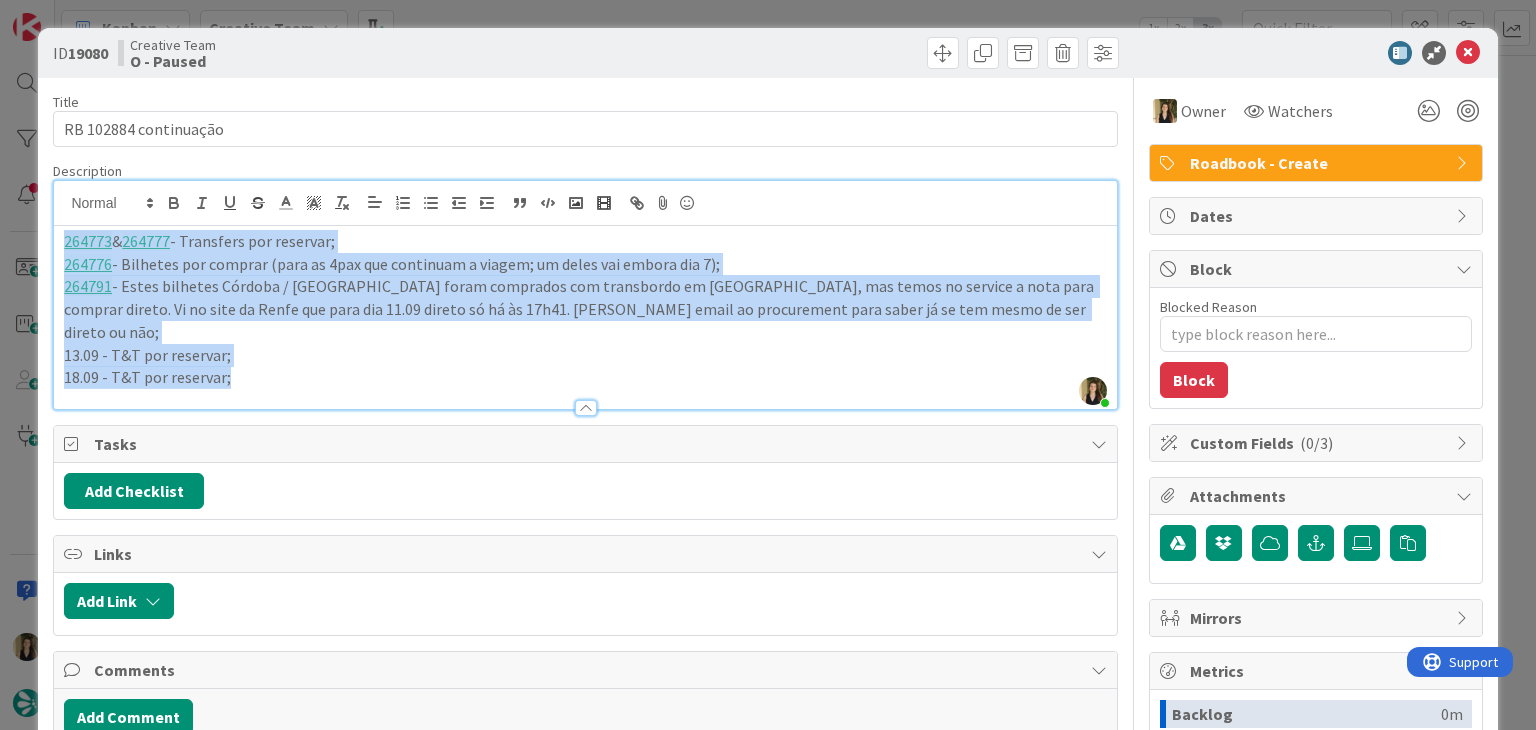 click on "18.09 - T&T por reservar;" at bounding box center (585, 377) 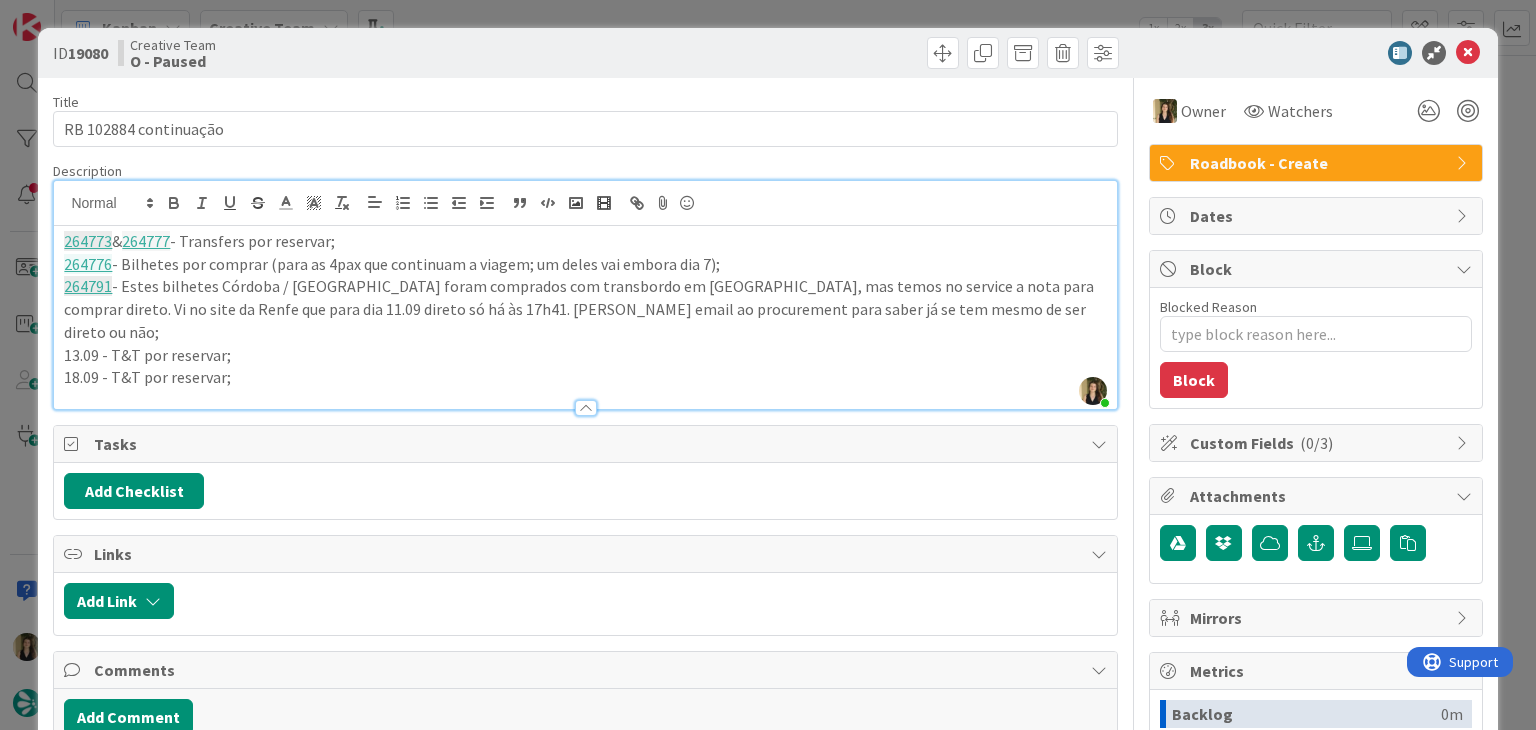 type 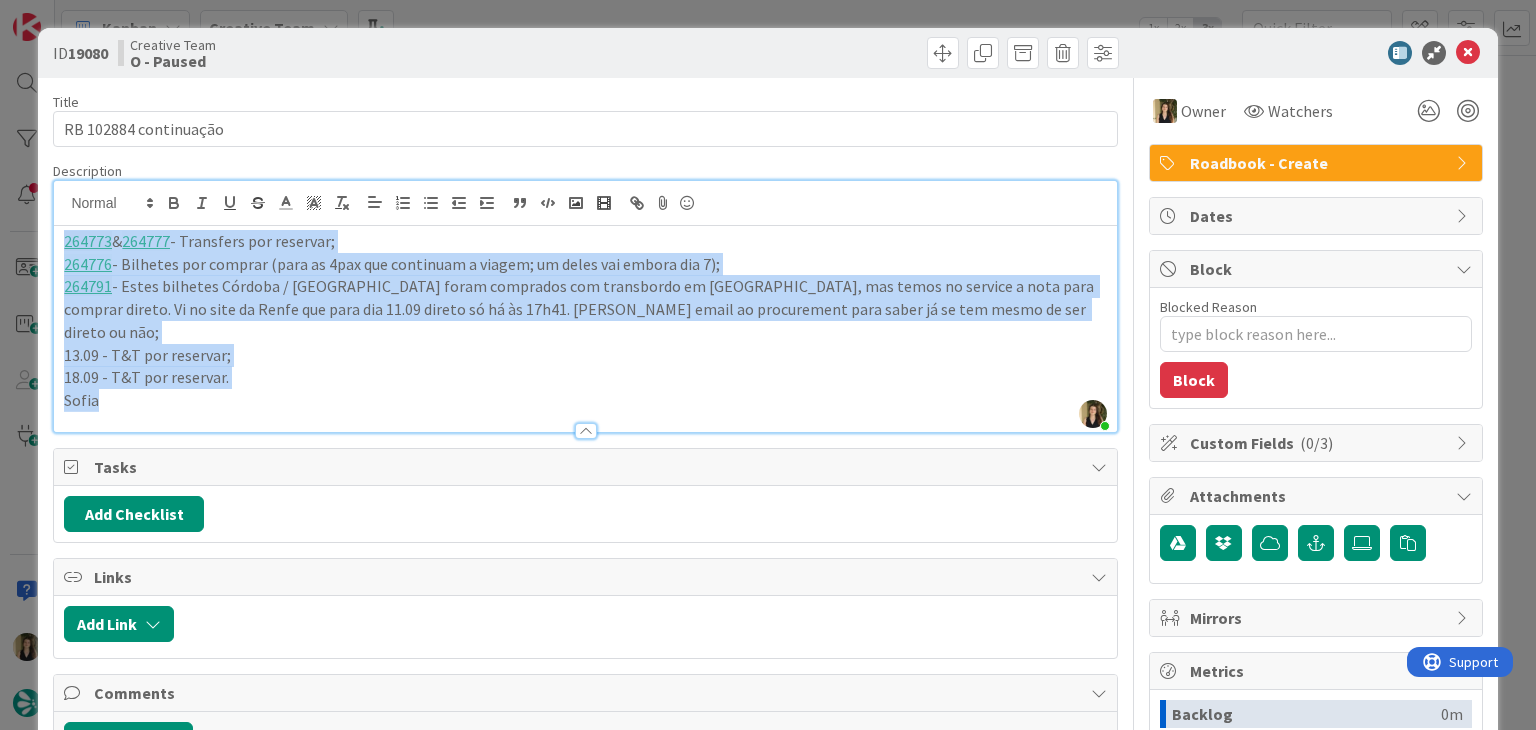 drag, startPoint x: 108, startPoint y: 381, endPoint x: 38, endPoint y: 240, distance: 157.41982 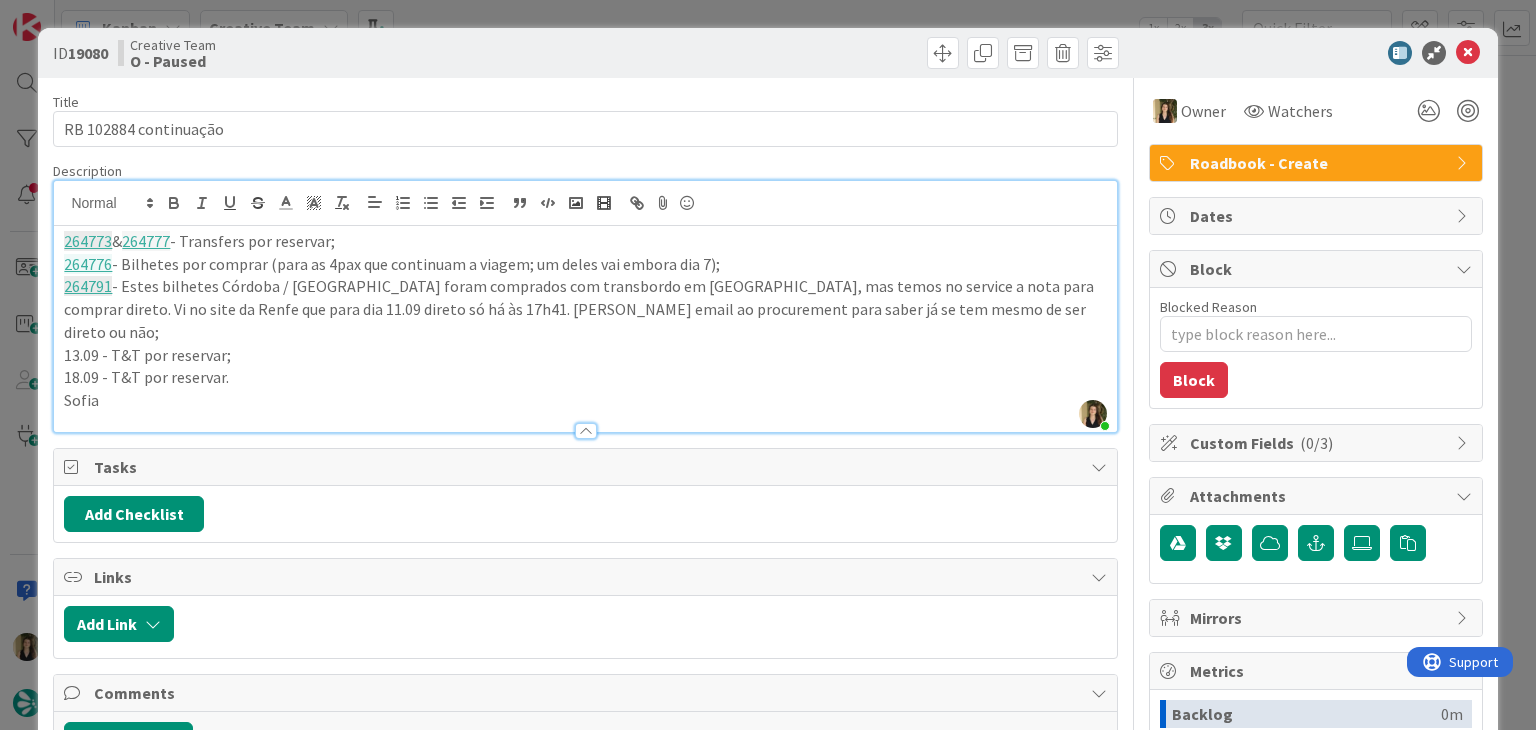 click on "ID  19080 Creative Team O - Paused" at bounding box center (767, 53) 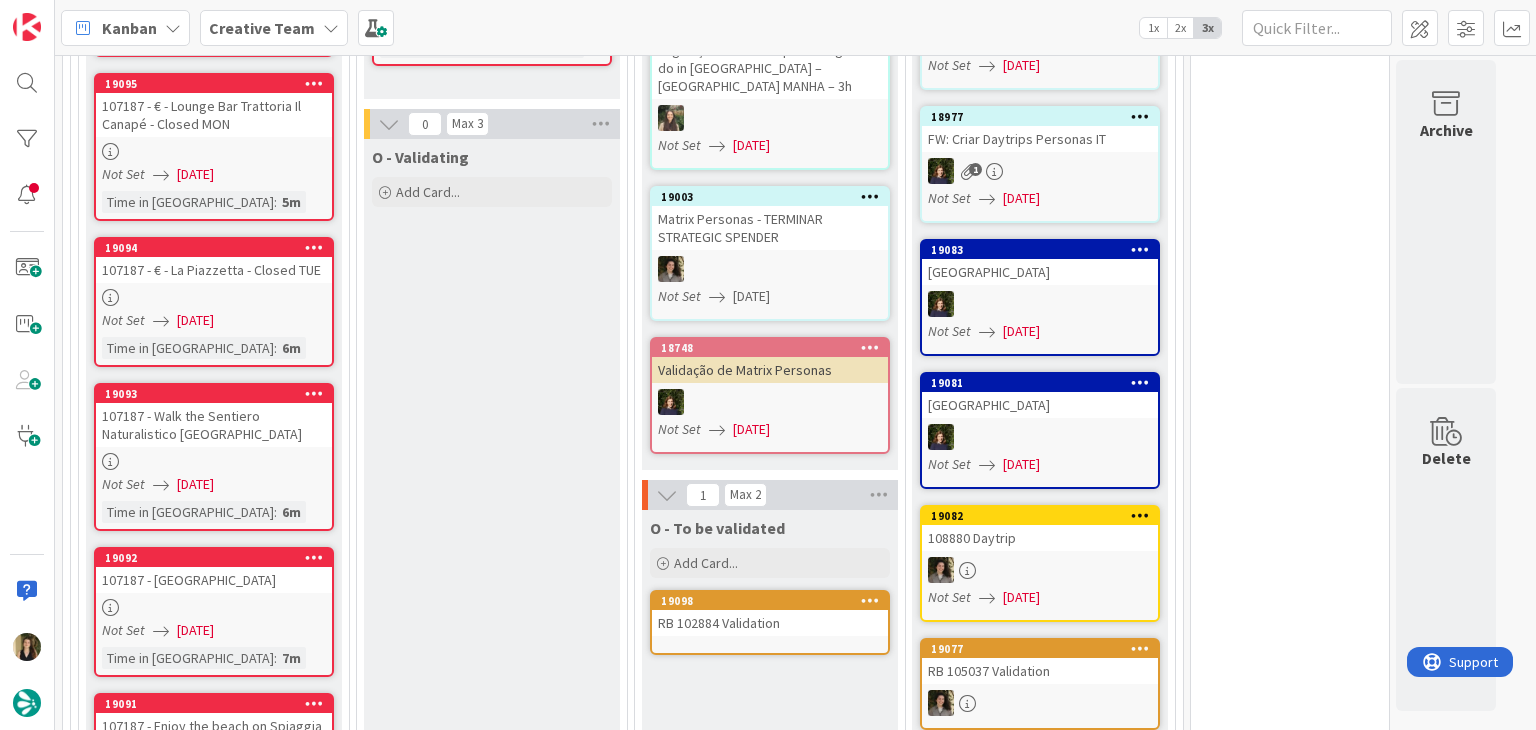 scroll, scrollTop: 2228, scrollLeft: 0, axis: vertical 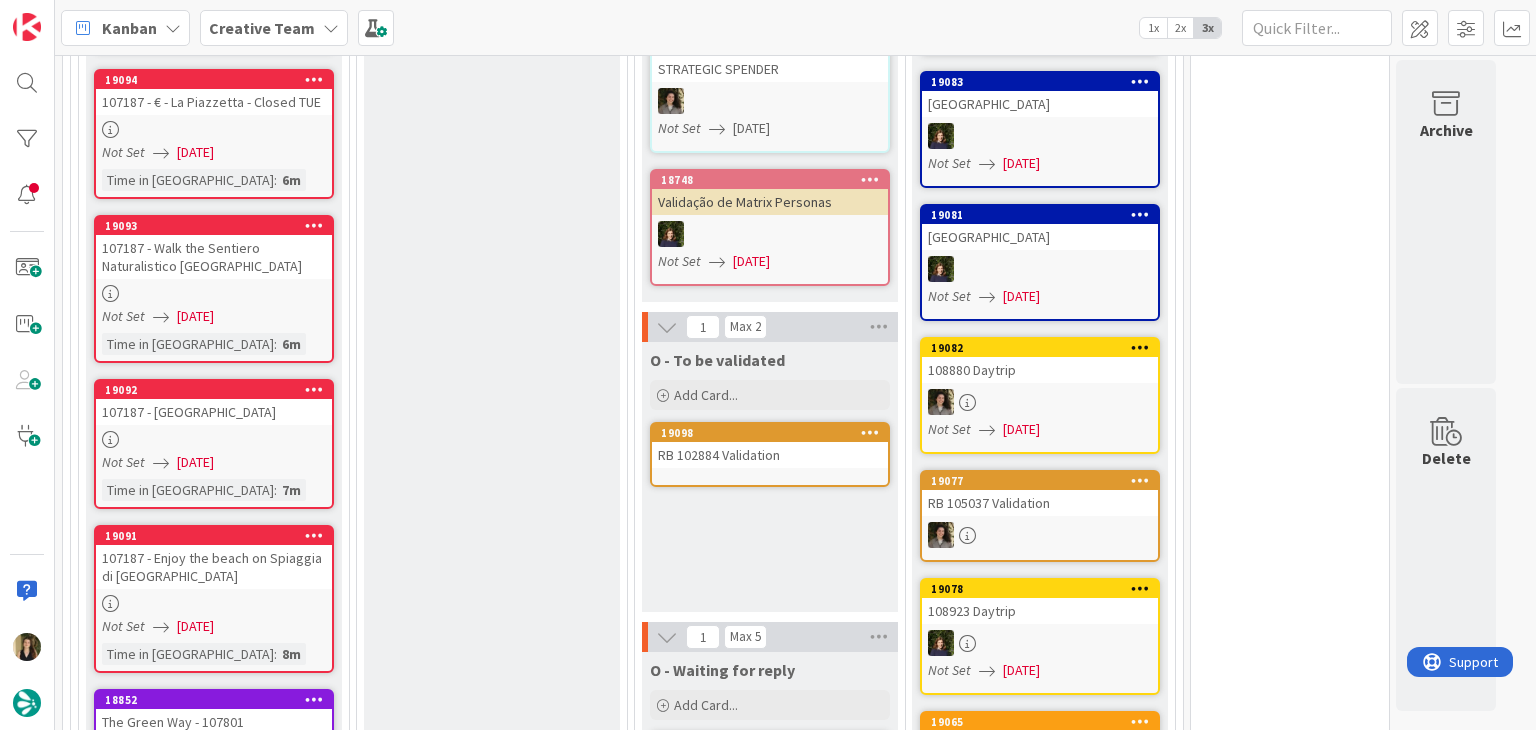 click on "RB 102884 Validation" at bounding box center (770, 455) 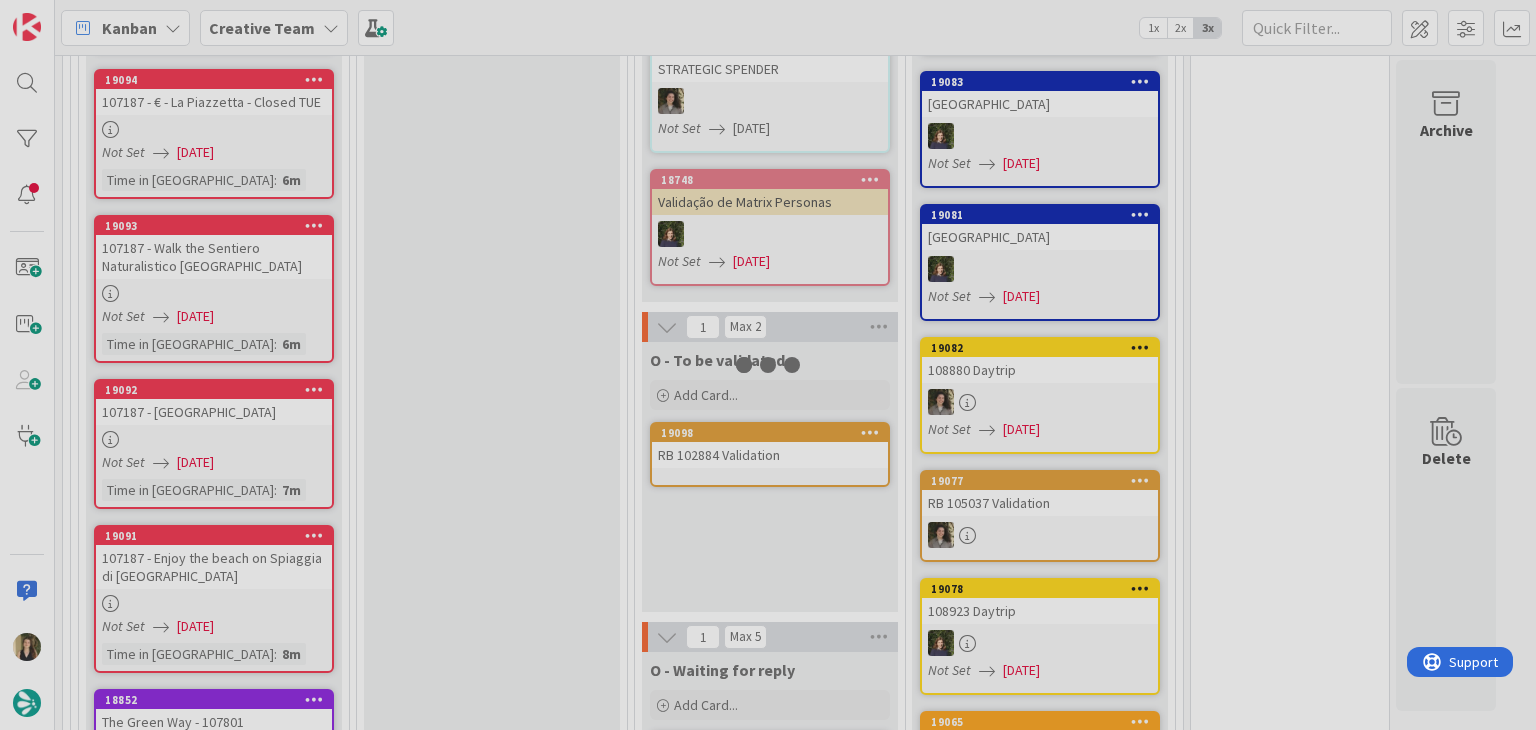 scroll, scrollTop: 0, scrollLeft: 0, axis: both 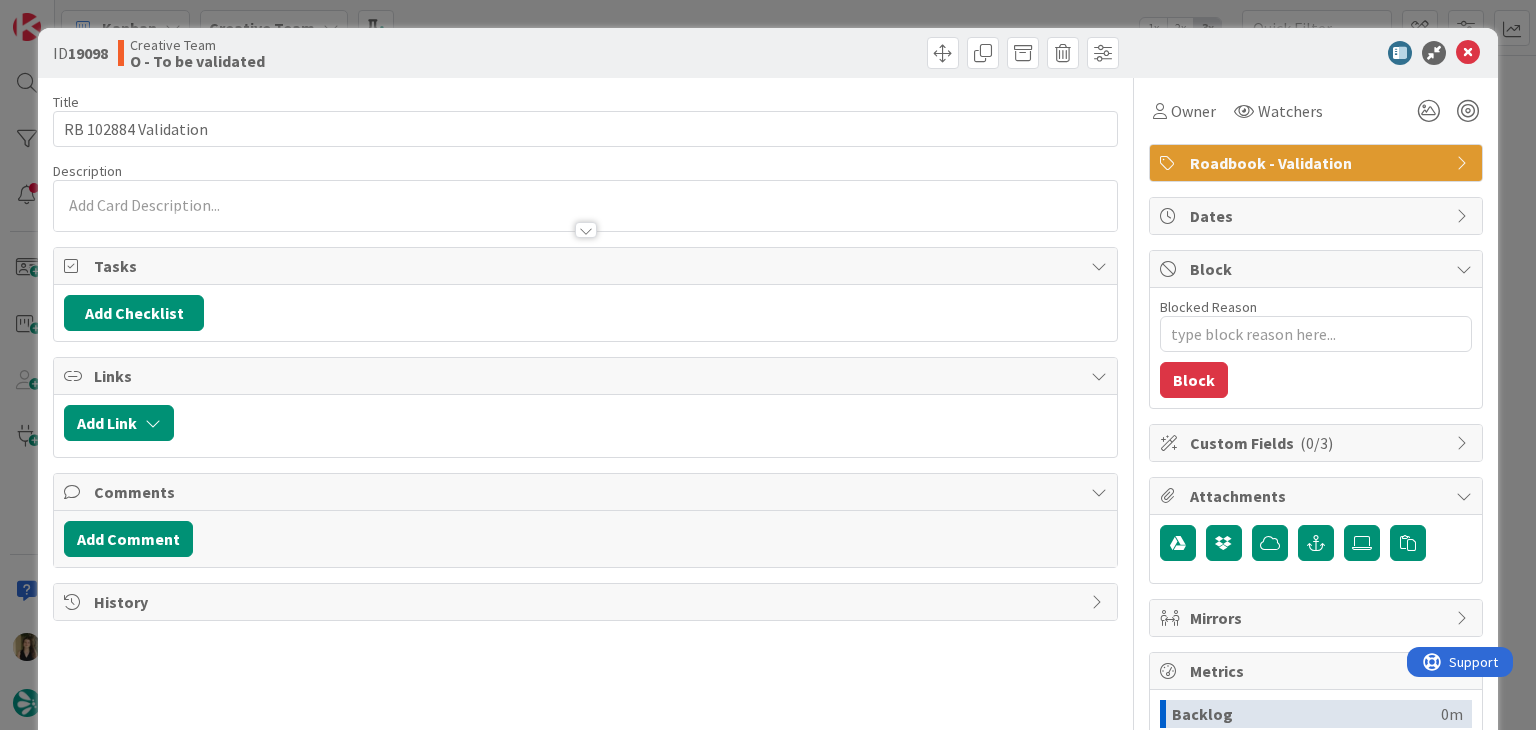 click at bounding box center (585, 220) 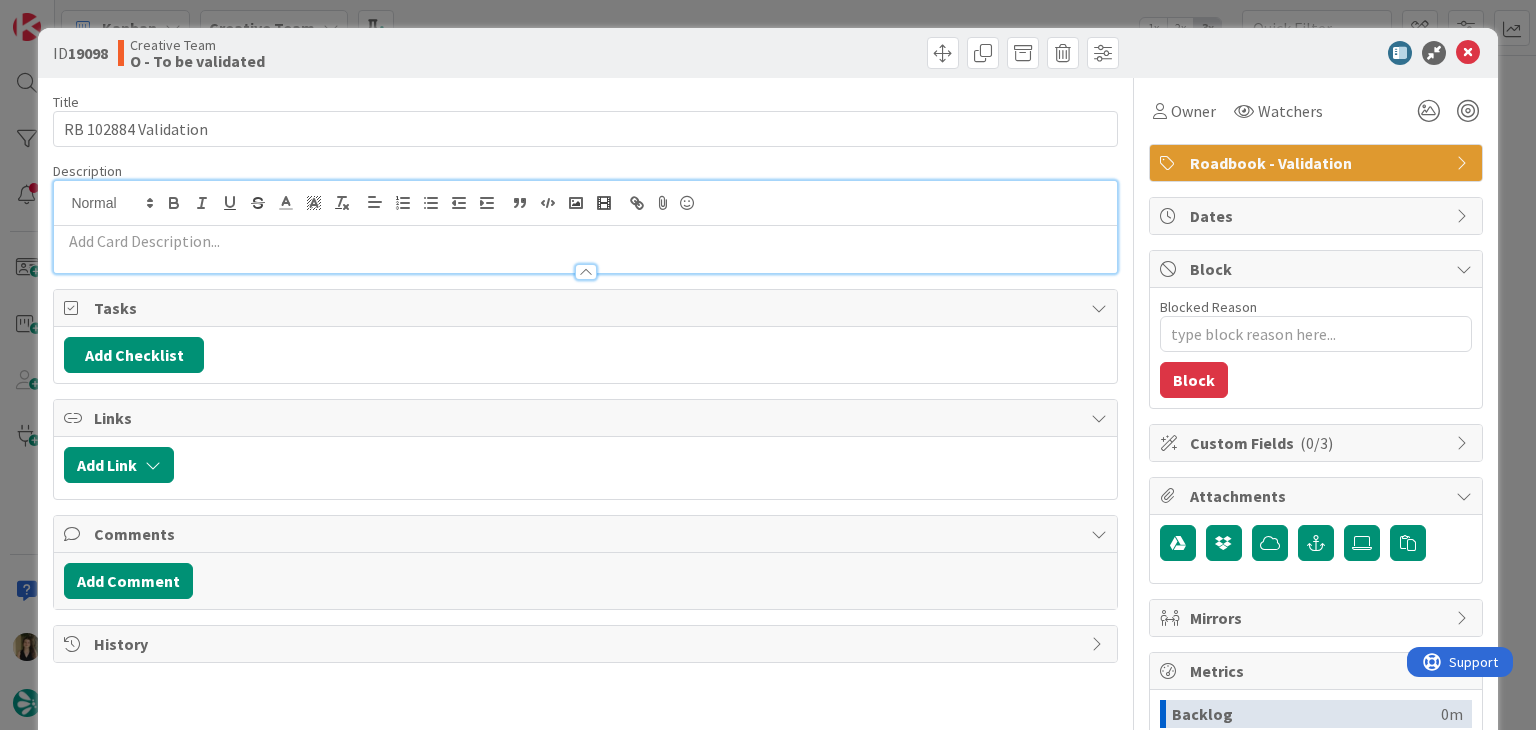 scroll, scrollTop: 0, scrollLeft: 0, axis: both 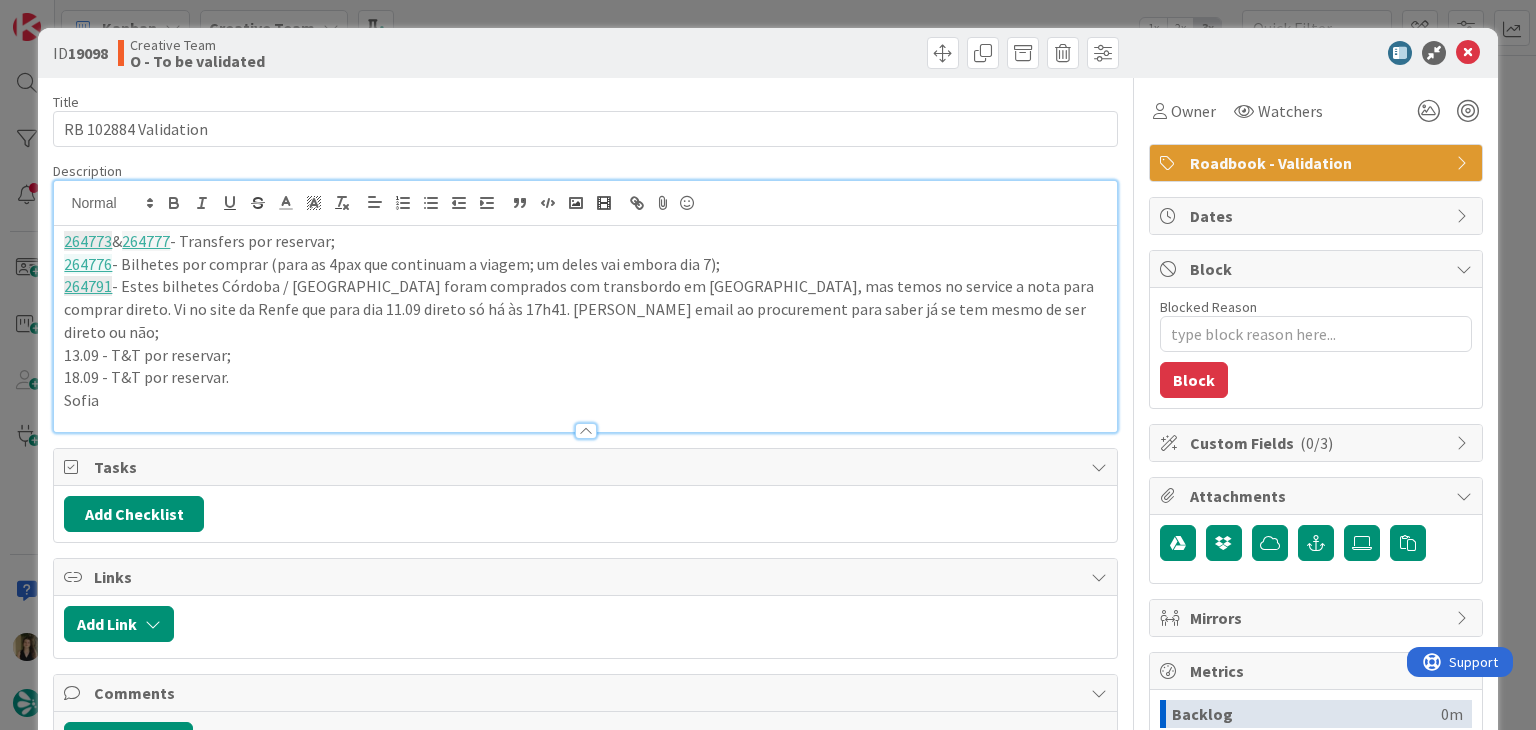 click on "Creative Team O - To be validated" at bounding box center (349, 53) 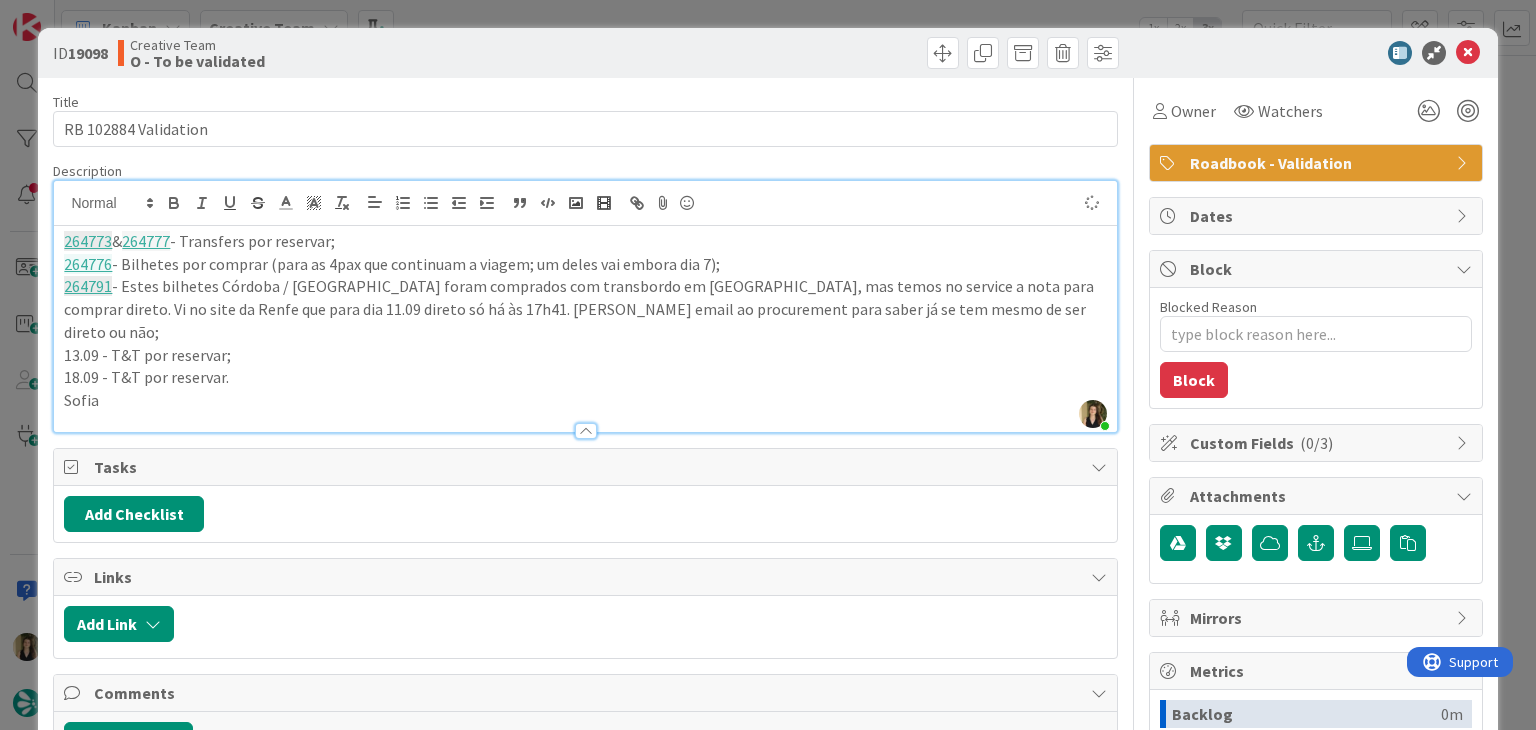 click on "ID  19098 Creative Team O - To be validated Title 20 / 128 RB 102884 Validation Description [PERSON_NAME] just joined 264773  &  264777  - Transfers por reservar; 264776  - Bilhetes por comprar (para as 4pax que continuam a viagem; um deles vai embora dia 7); 264791  - Estes bilhetes Córdoba / [GEOGRAPHIC_DATA] foram comprados com transbordo em [GEOGRAPHIC_DATA], mas temos no service a nota para comprar direto. Vi no site da Renfe que para dia 11.09 direto só há às 17h41. [PERSON_NAME] email ao procurement para saber já se tem mesmo de ser direto ou não; 13.09 - T&T por reservar; 18.09 - T&T por reservar. [PERSON_NAME] Owner Watchers Roadbook - Validation Tasks Add Checklist Links Add Link Comments Add Comment History Owner Watchers Roadbook - Validation Dates Block Blocked Reason 0 / 256 Block Custom Fields ( 0/3 ) Attachments Mirrors Metrics Backlog 0m To Do 0m Buffer 0m In Progress 0m Total Time 0m Lead Time 0m Cycle Time 0m Blocked Time 0m Show Details" at bounding box center [768, 365] 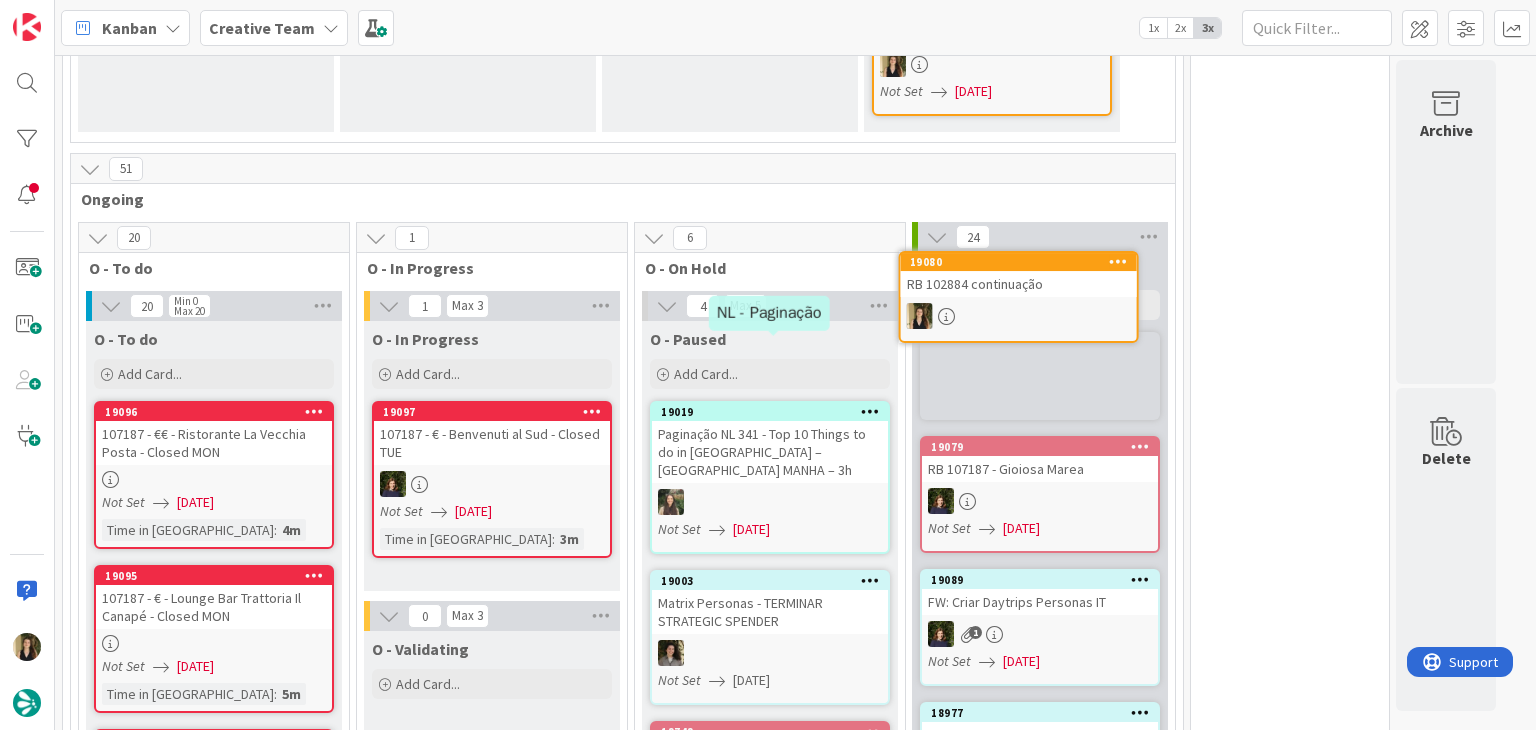 scroll, scrollTop: 1559, scrollLeft: 0, axis: vertical 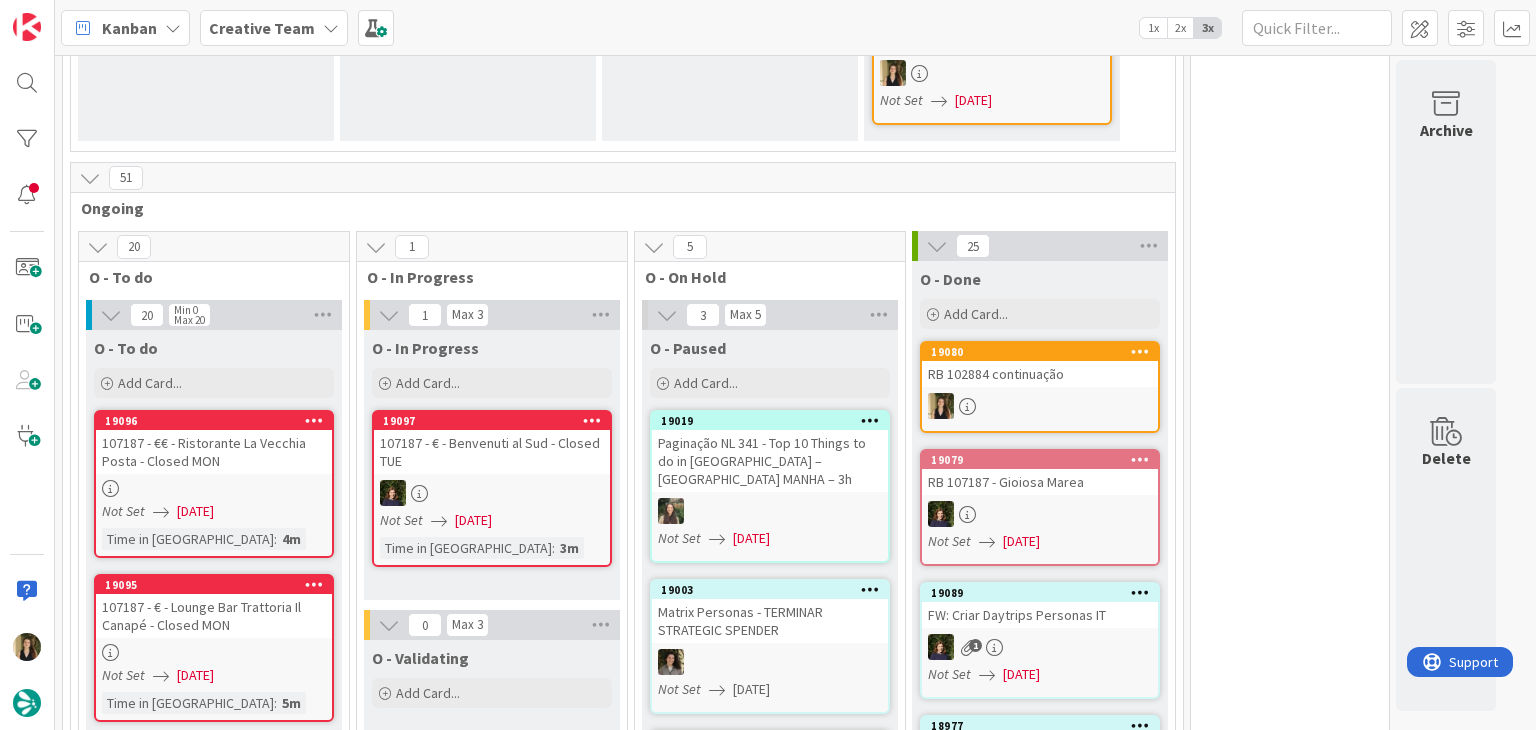 click on "0 Tempos máximos Roadbook  - Create -  30 min Roadbook  - Validation  - 20 min Roadbook  - Revision  - 25 min NL  - Blog Post + Email  - 4h30 NL  - Paginação  - 3 h NL  - Teste/agendar  - 30min Daytrip  - 5 min Car  - 20 min Service  - 20 min Service  Aux  - 10 min POI  - Pesquisa (exclui redação)  - 45 min POI  - Create  - 20 min Location  - 20 min Accommodation  - 30 min Accommodation  RB  - 20 min Website   -  Carregamento de Tours  - 6h Website  -  Edição conteúdo -  20min" at bounding box center [1290, 2576] 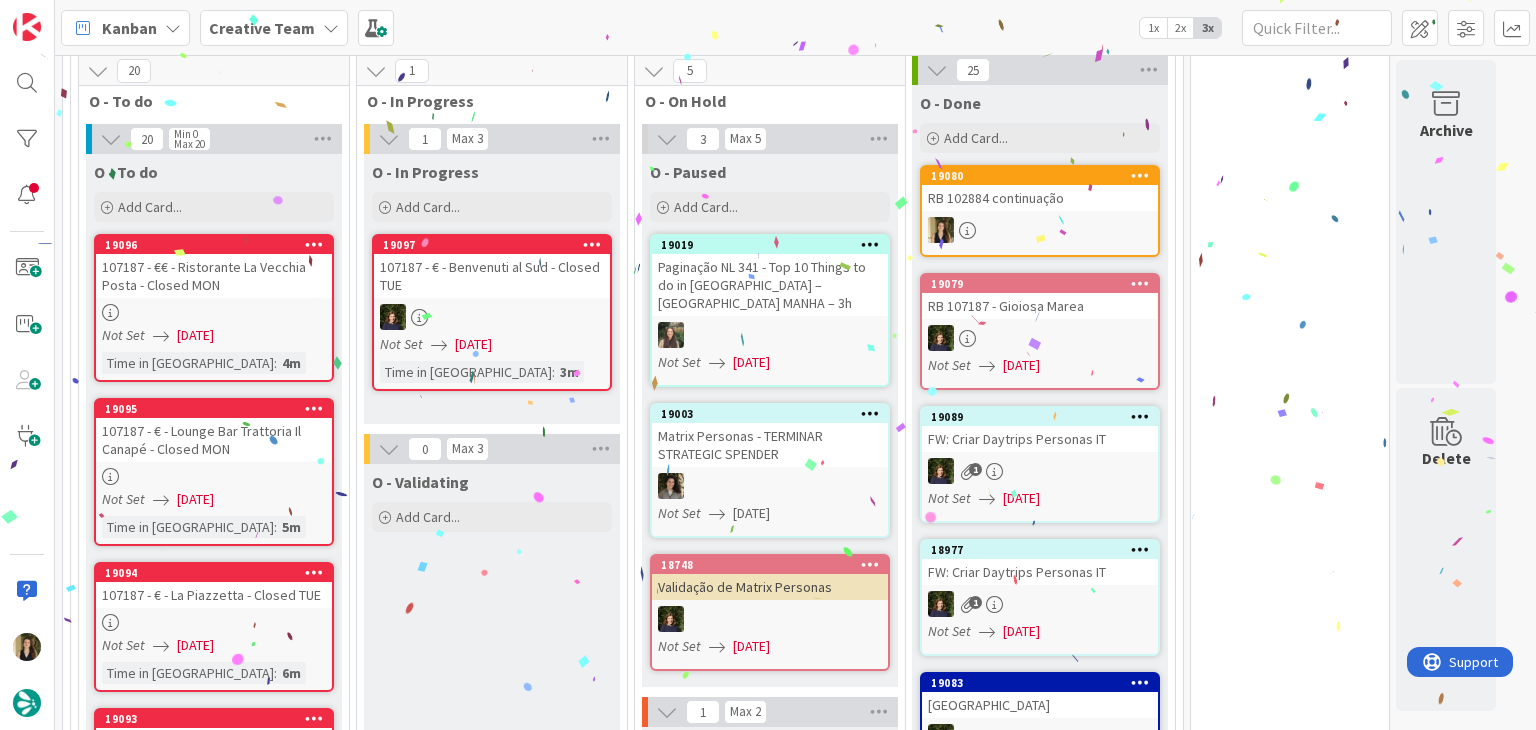 scroll, scrollTop: 1759, scrollLeft: 0, axis: vertical 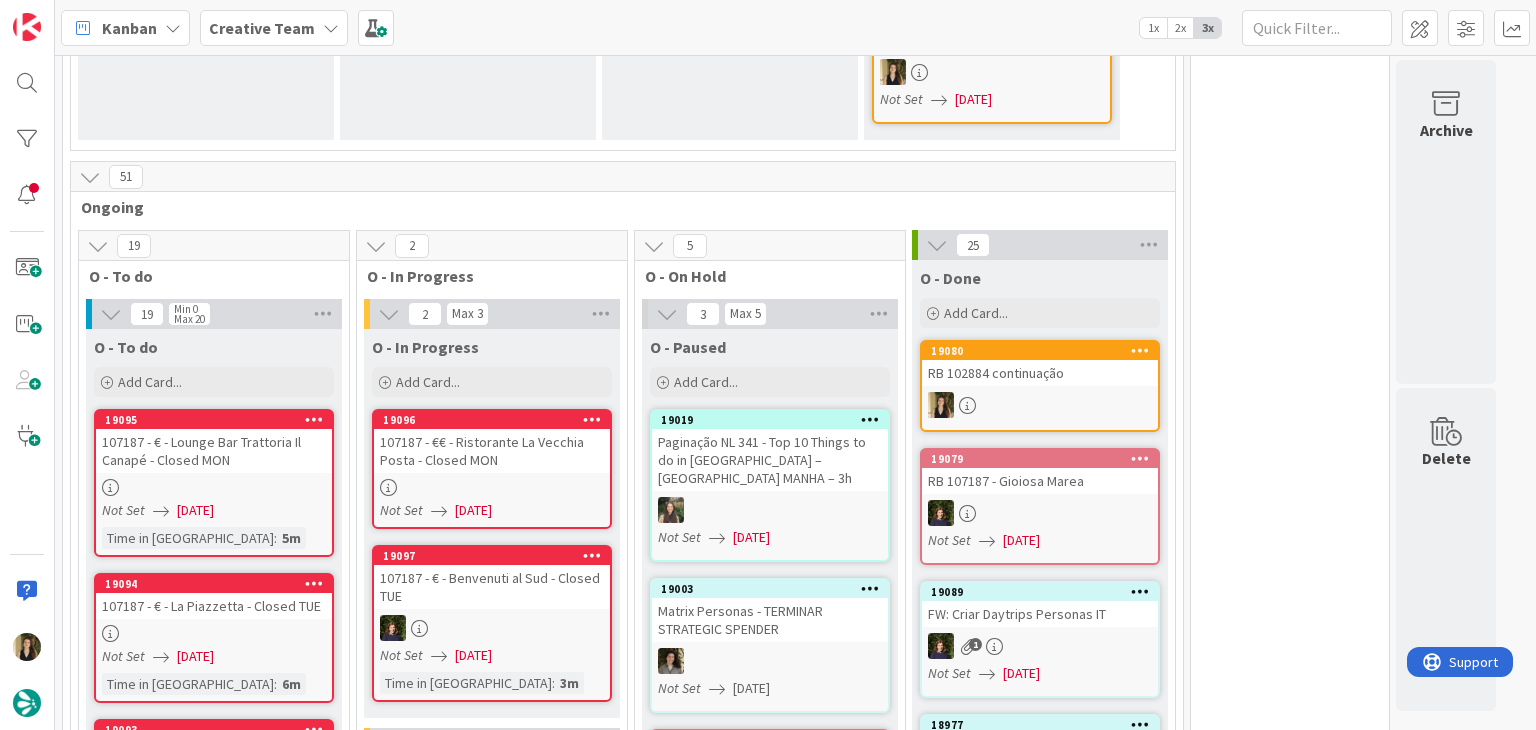 click on "107187 - €€ - Ristorante La Vecchia Posta - Closed MON" at bounding box center (492, 451) 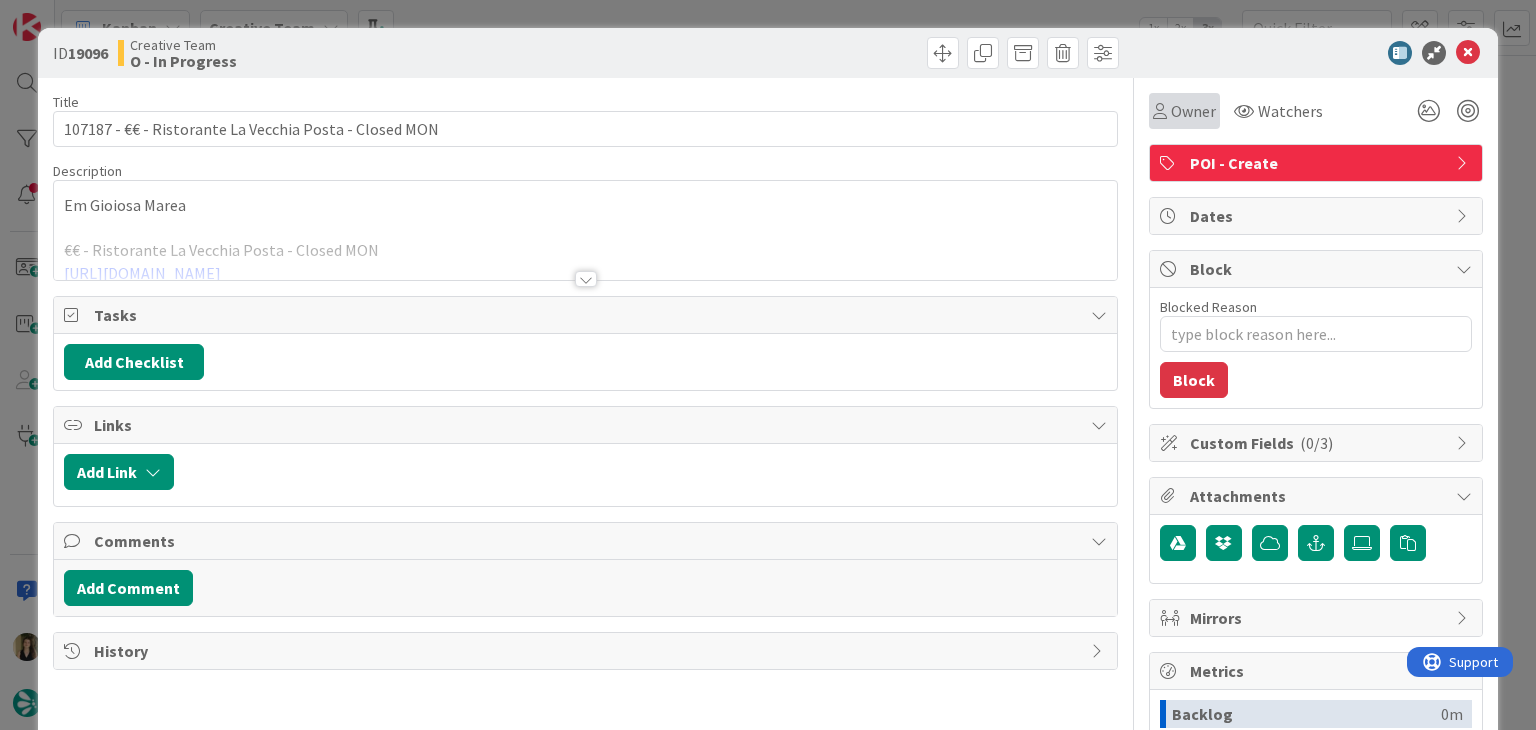 click on "Owner" at bounding box center [1193, 111] 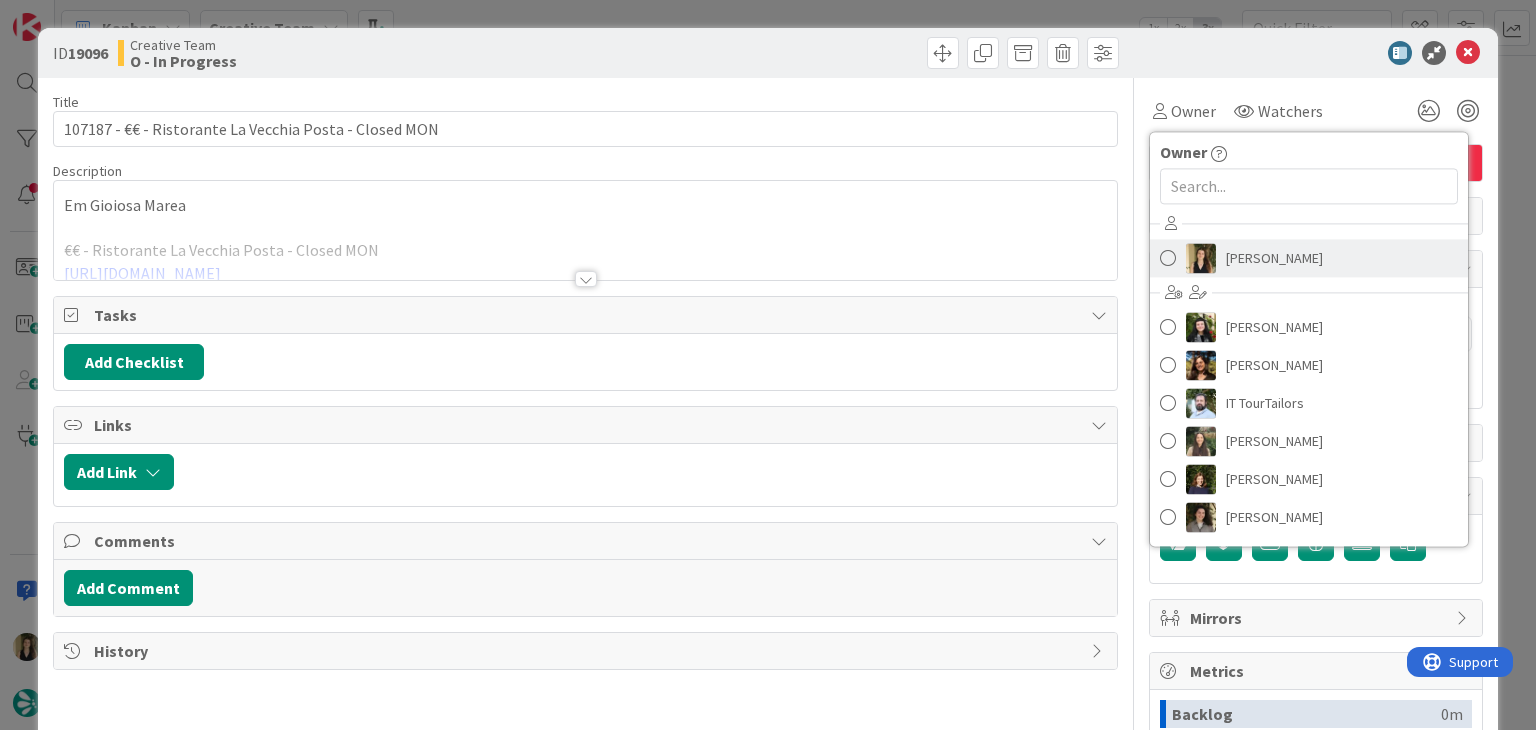 scroll, scrollTop: 0, scrollLeft: 0, axis: both 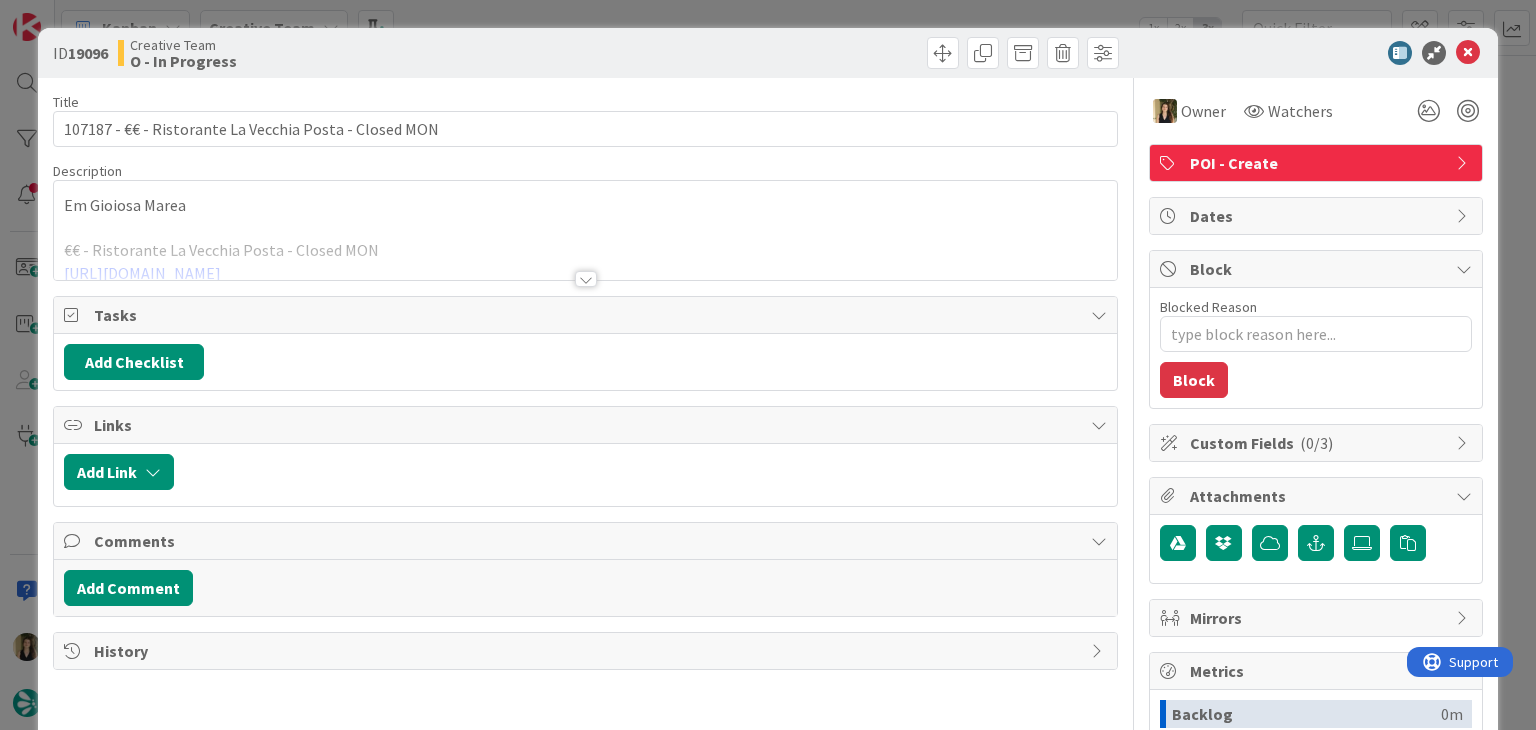 type on "x" 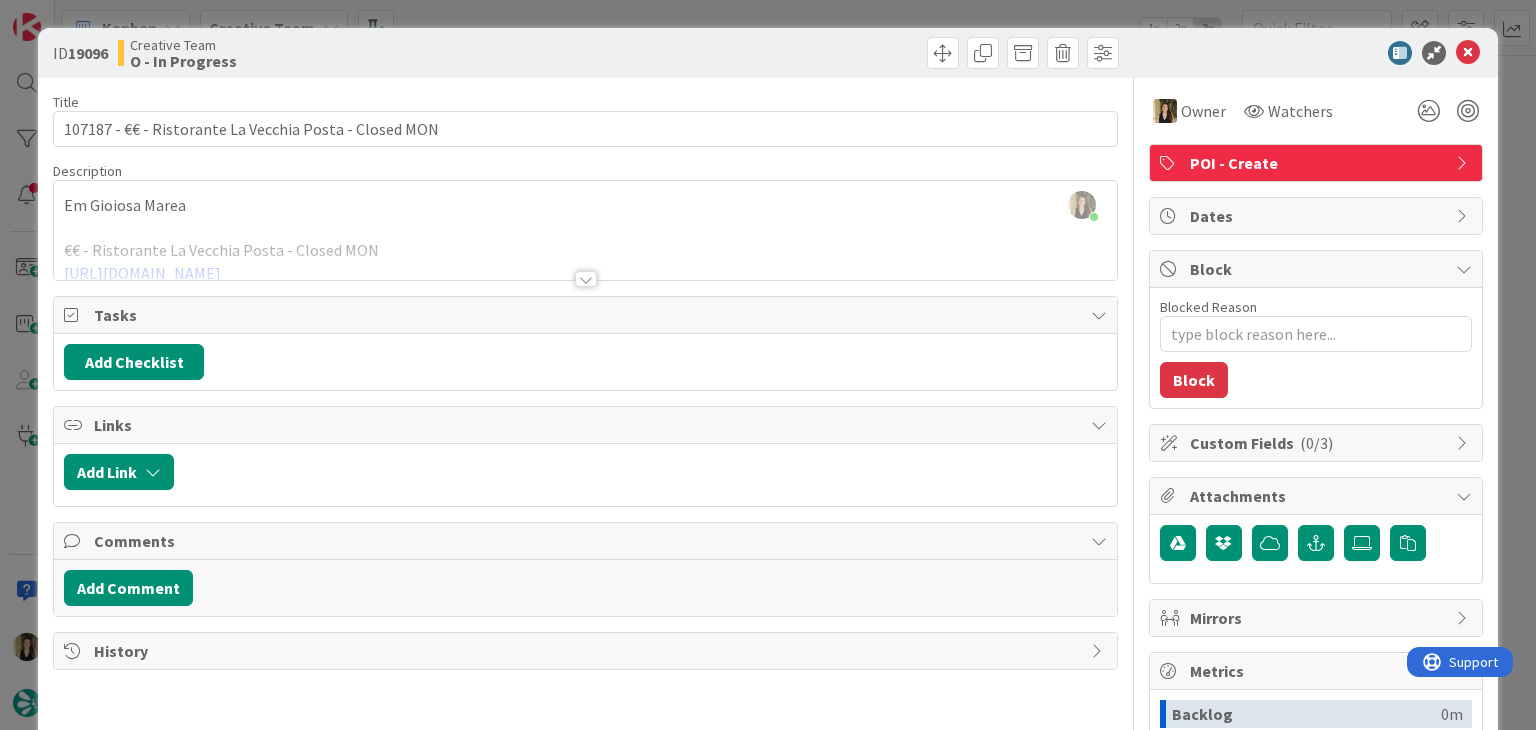 click at bounding box center (586, 279) 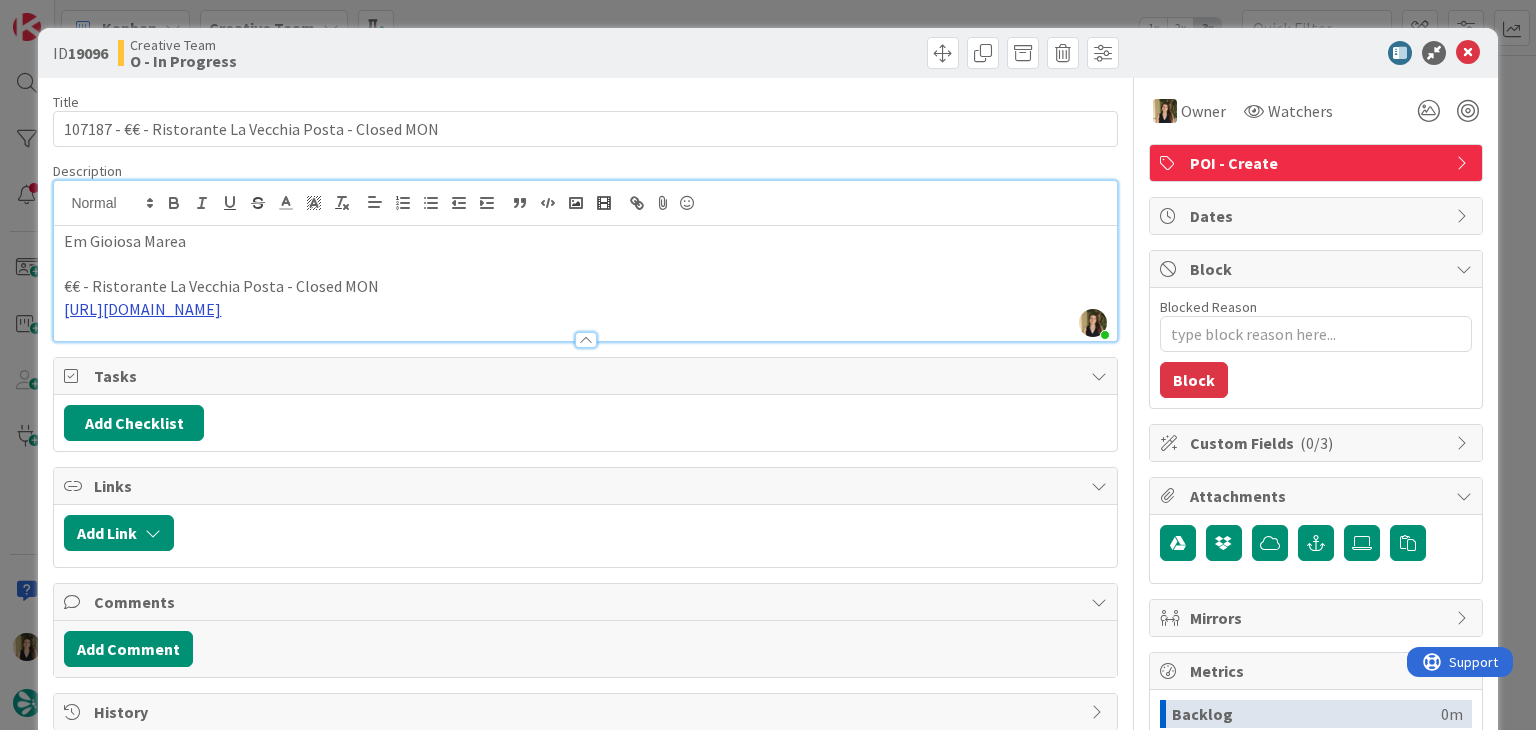 click on "[URL][DOMAIN_NAME]" at bounding box center [142, 309] 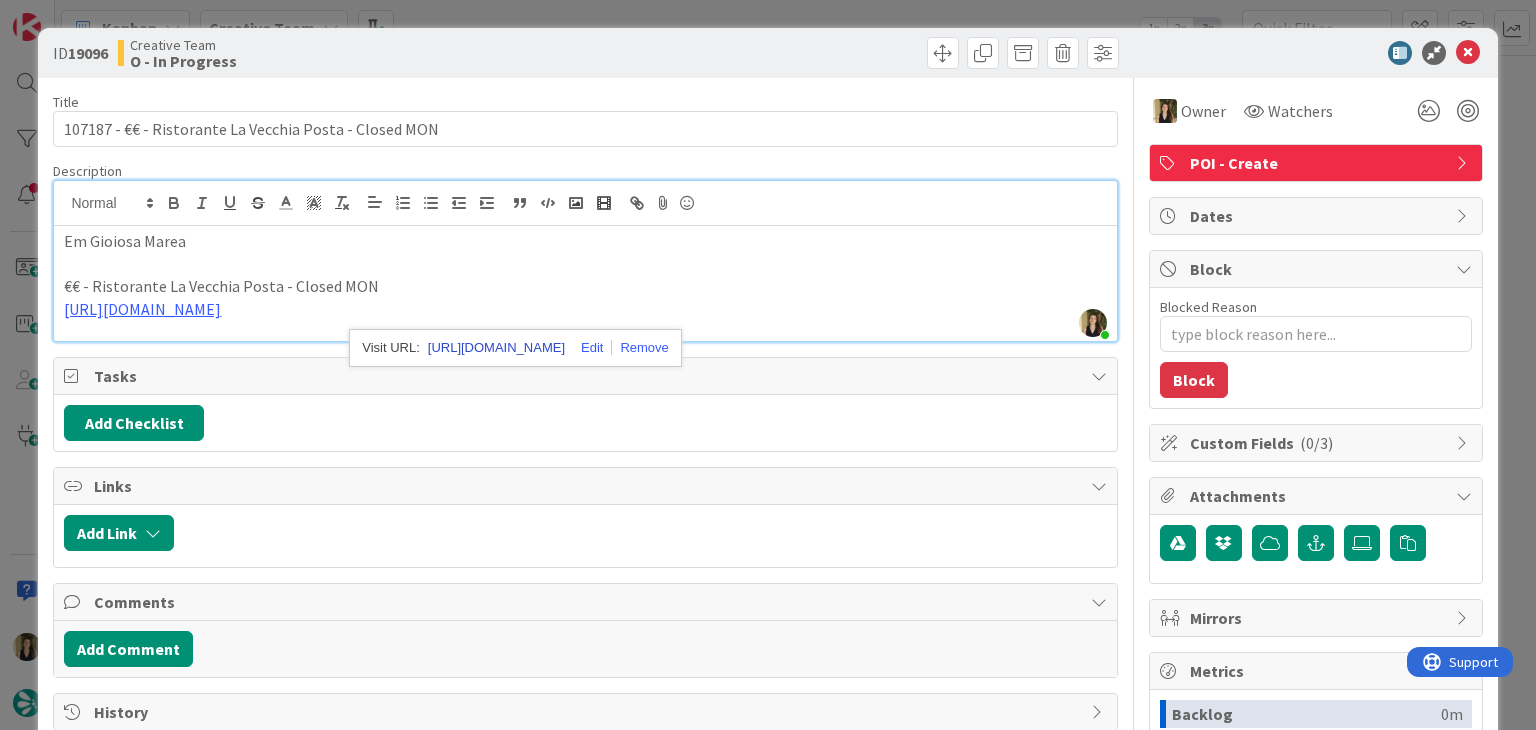 click on "[URL][DOMAIN_NAME]" at bounding box center [496, 348] 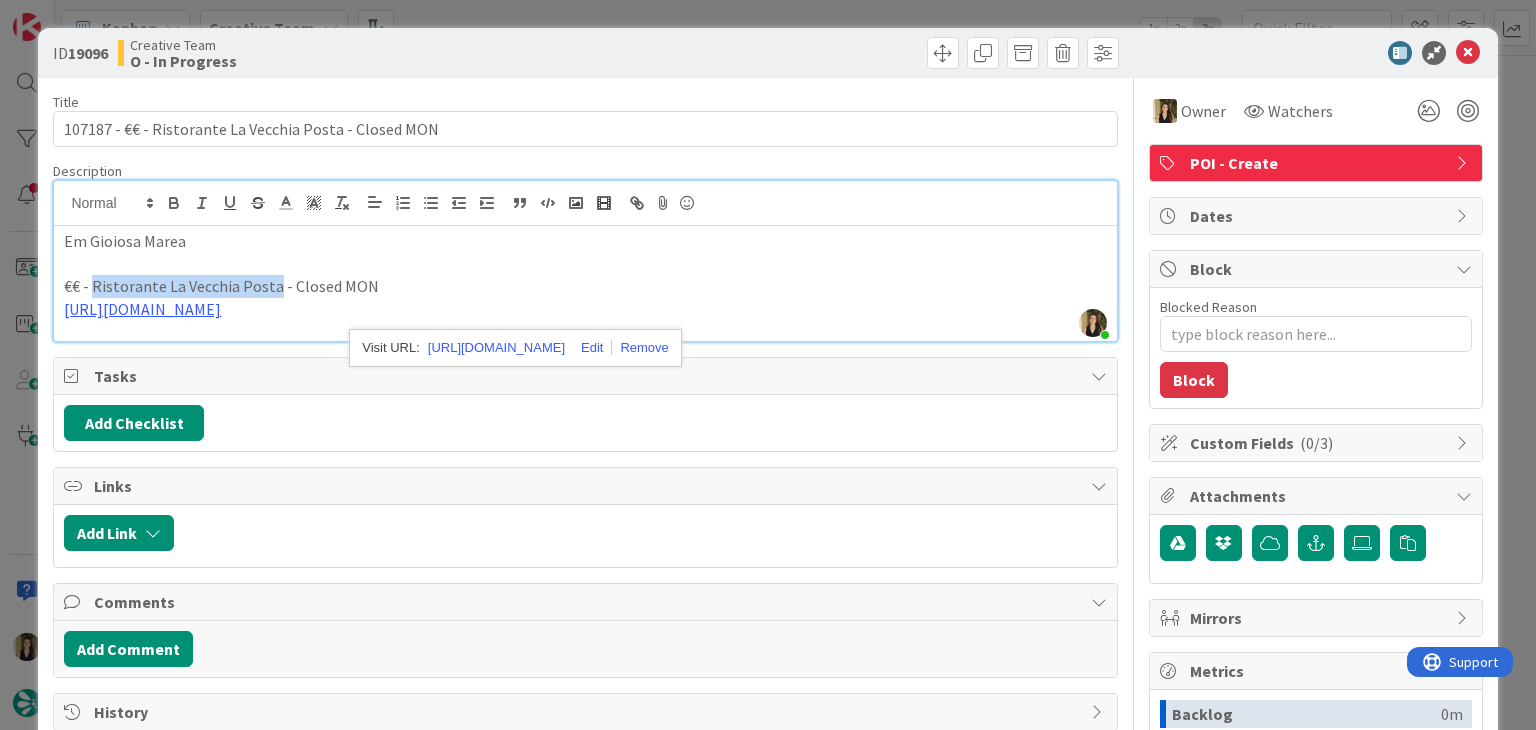 drag, startPoint x: 273, startPoint y: 288, endPoint x: 163, endPoint y: 273, distance: 111.01801 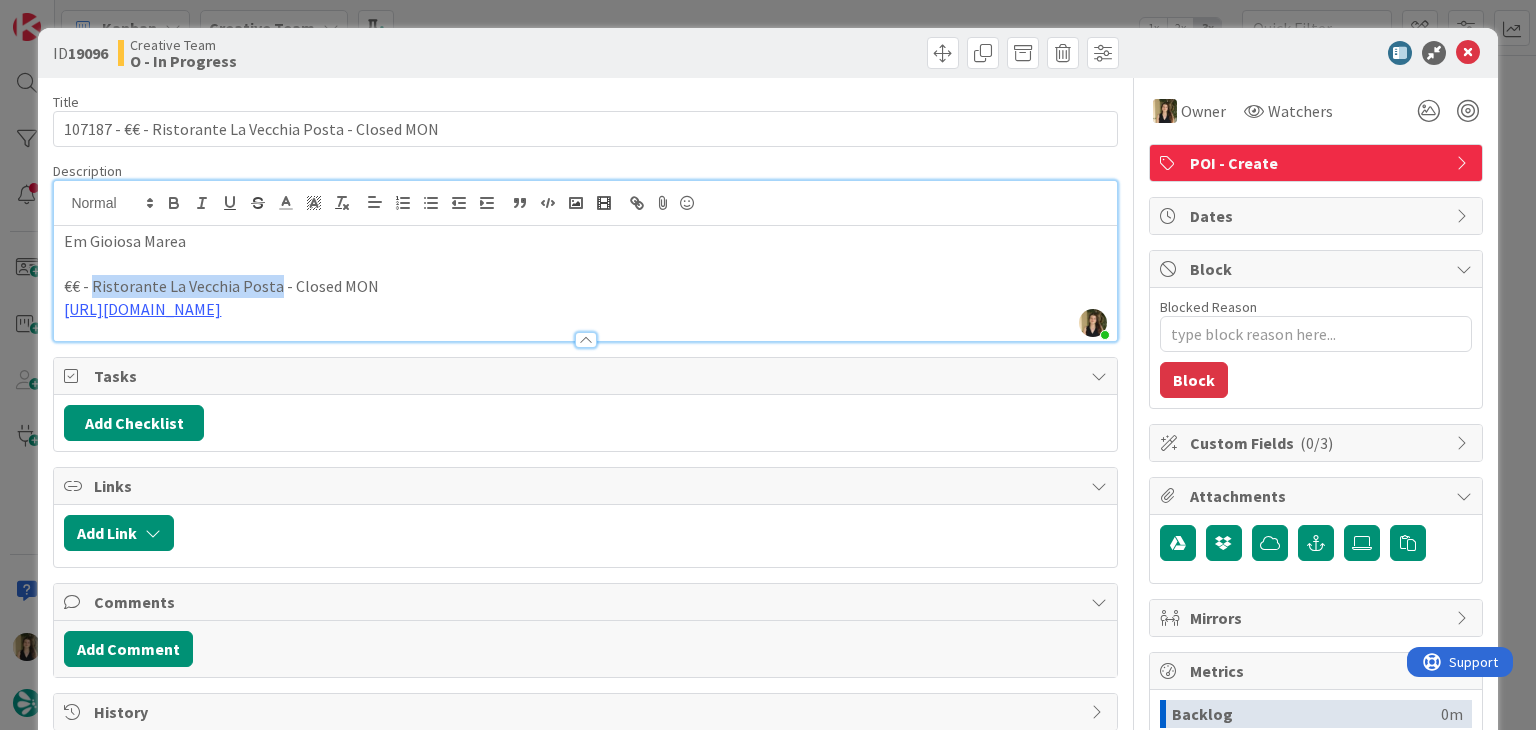 copy on "Ristorante La Vecchia Posta" 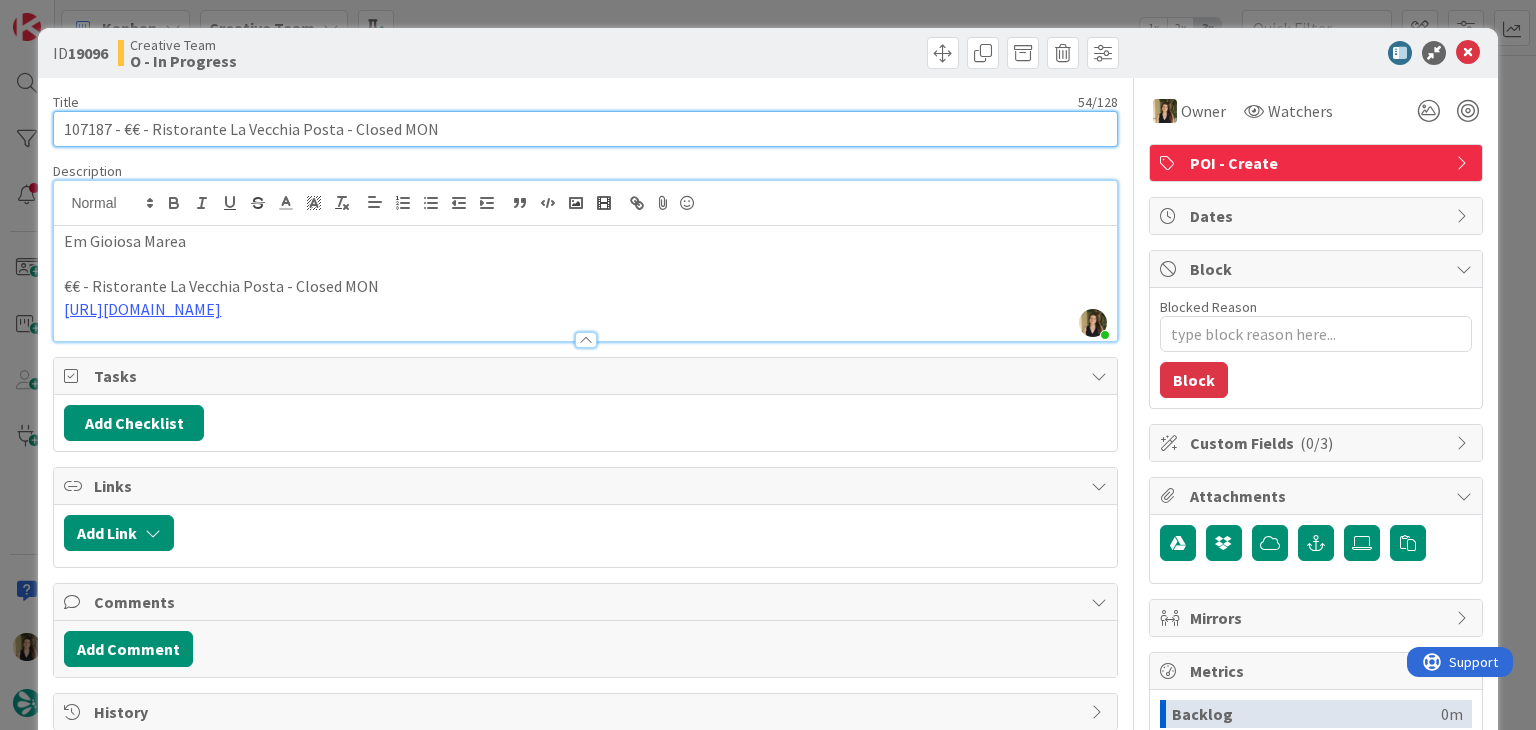 click on "107187 - €€ - Ristorante La Vecchia Posta - Closed MON" at bounding box center [585, 129] 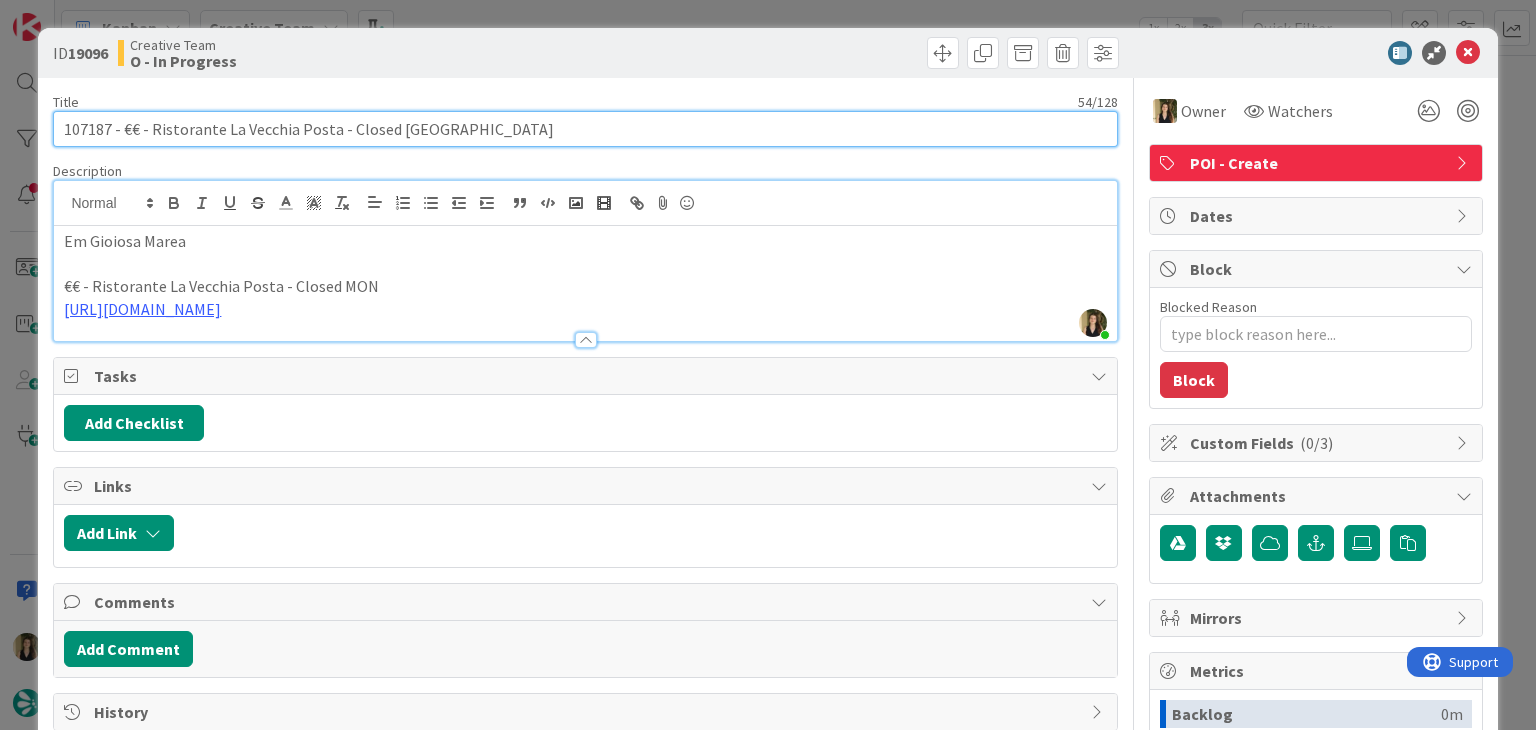 type on "107187 - €€ - Ristorante La Vecchia Posta - Closed M" 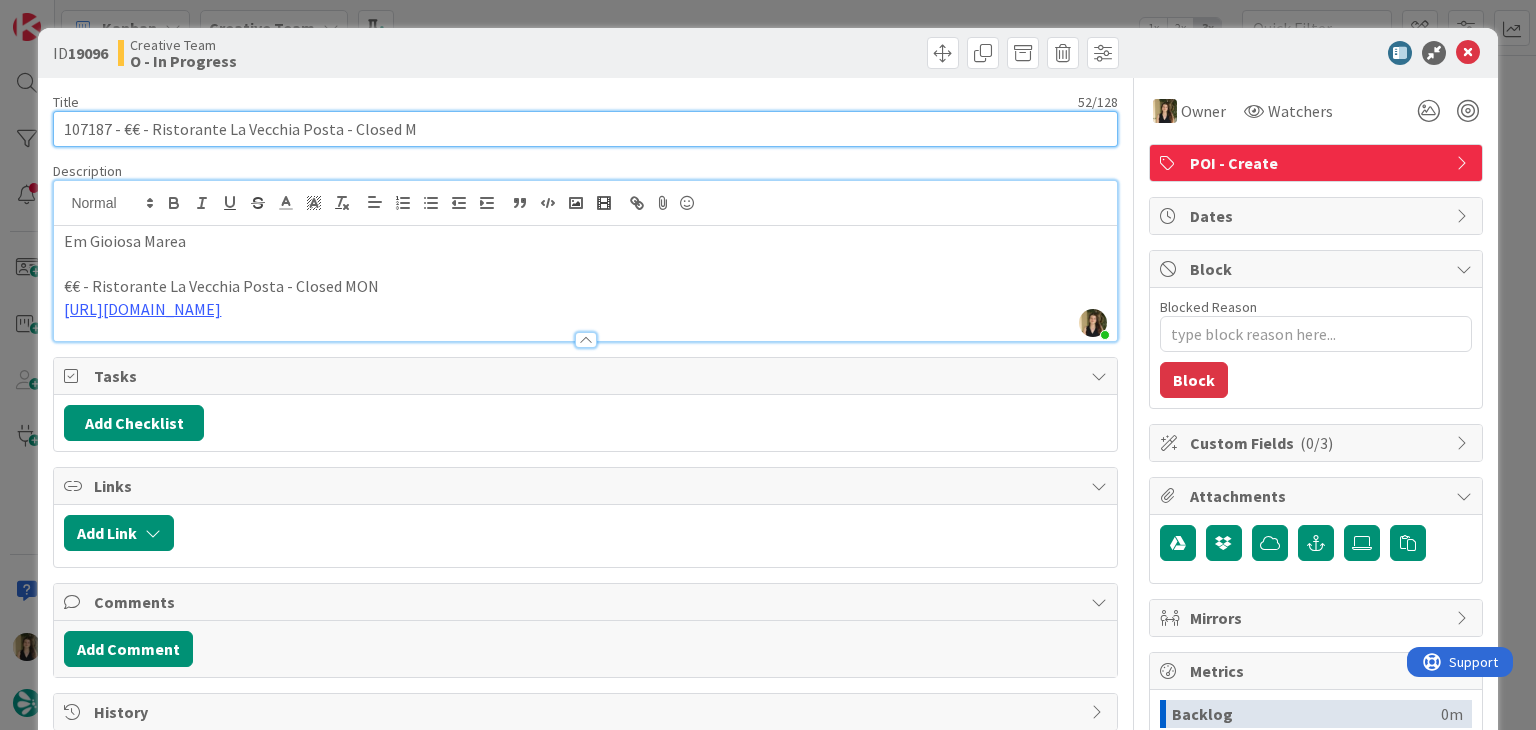 type on "x" 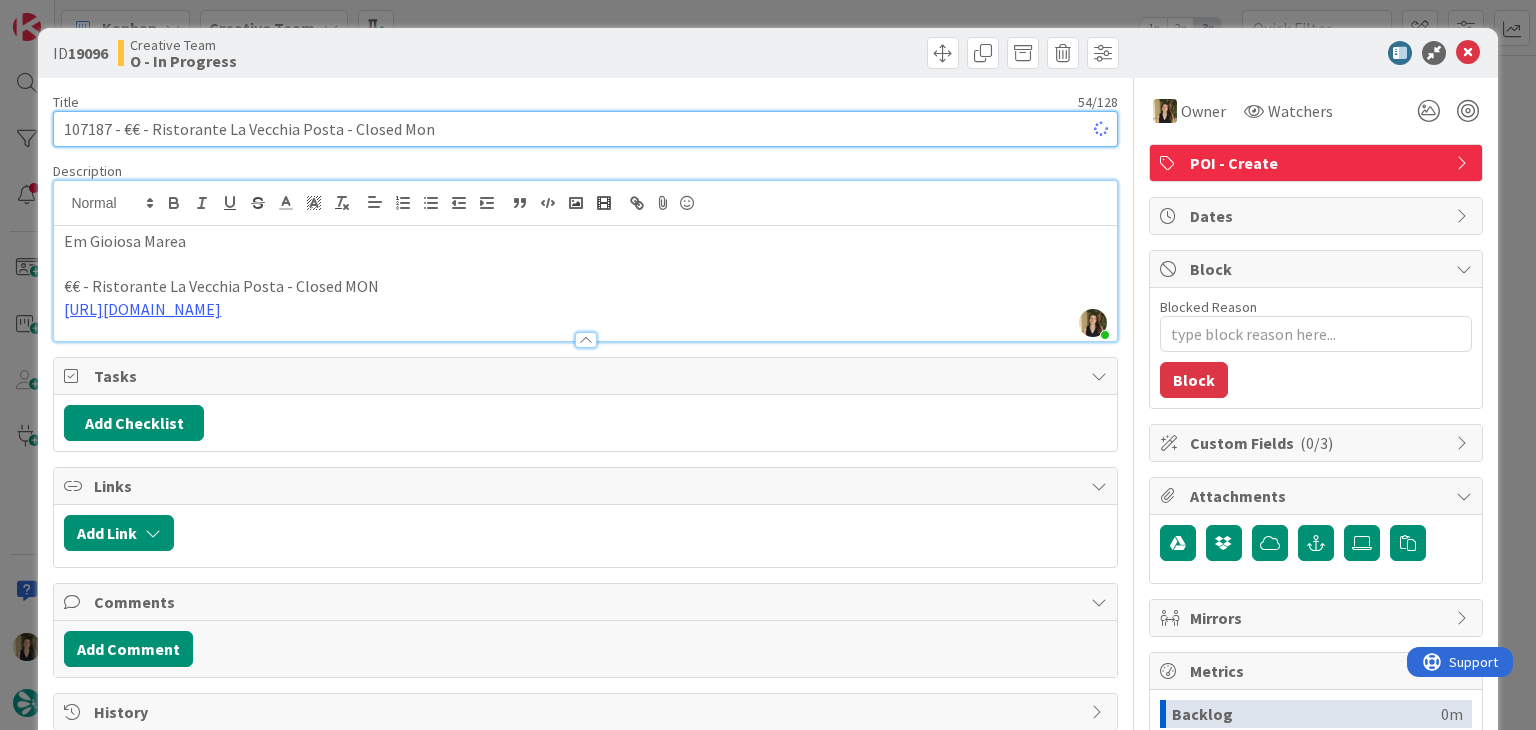 type on "107187 - €€ - Ristorante La Vecchia Posta - Closed Mon" 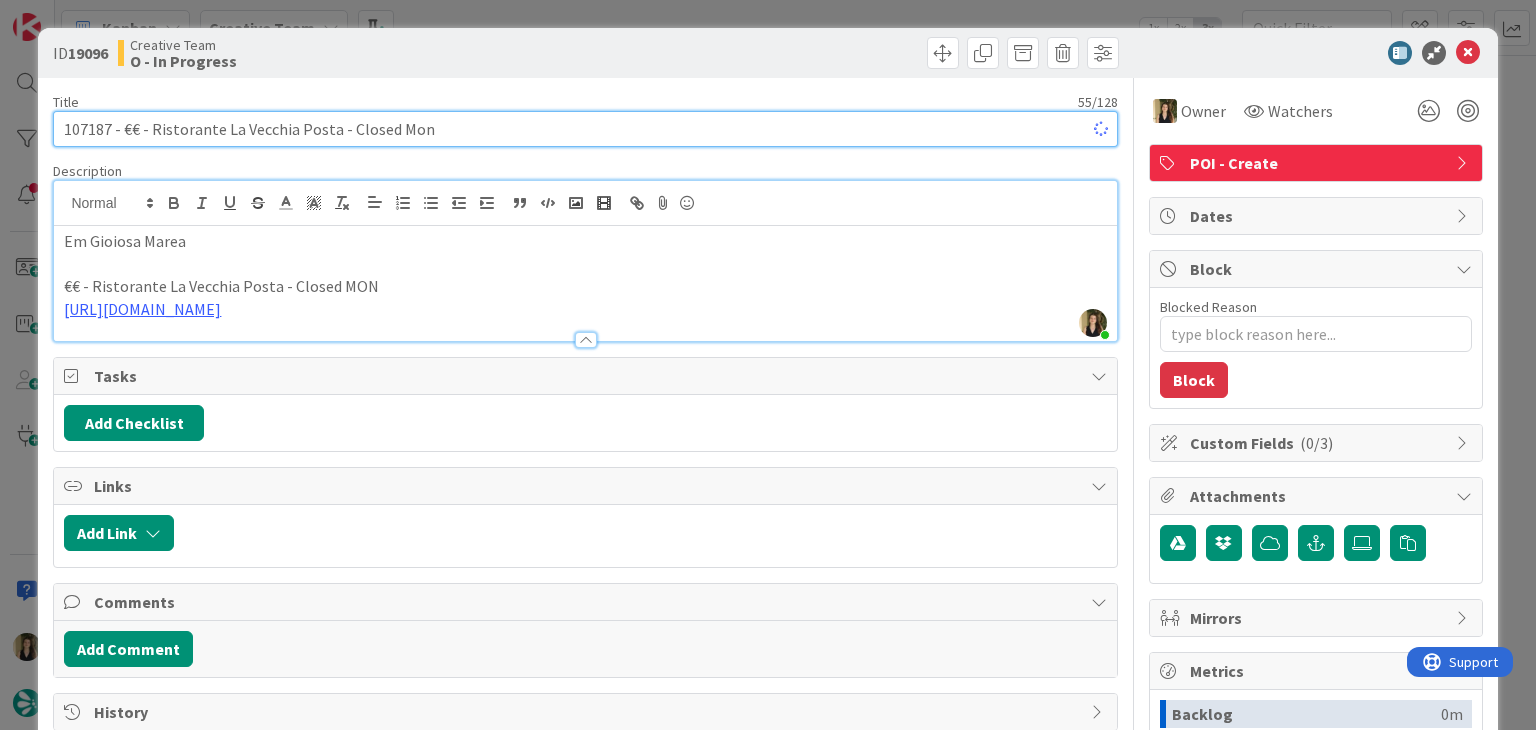 type on "x" 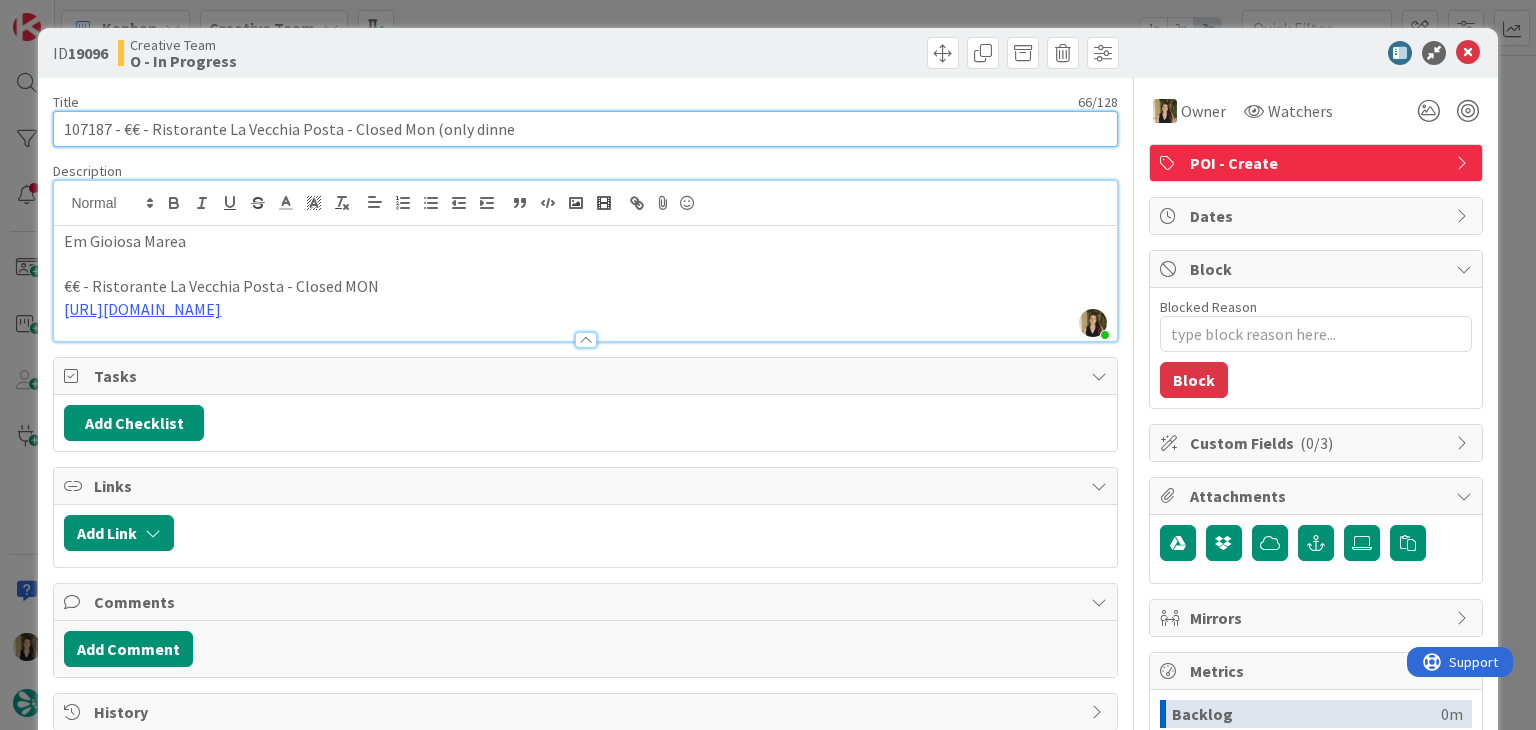 type on "107187 - €€ - Ristorante La Vecchia Posta - Closed Mon (only dinner" 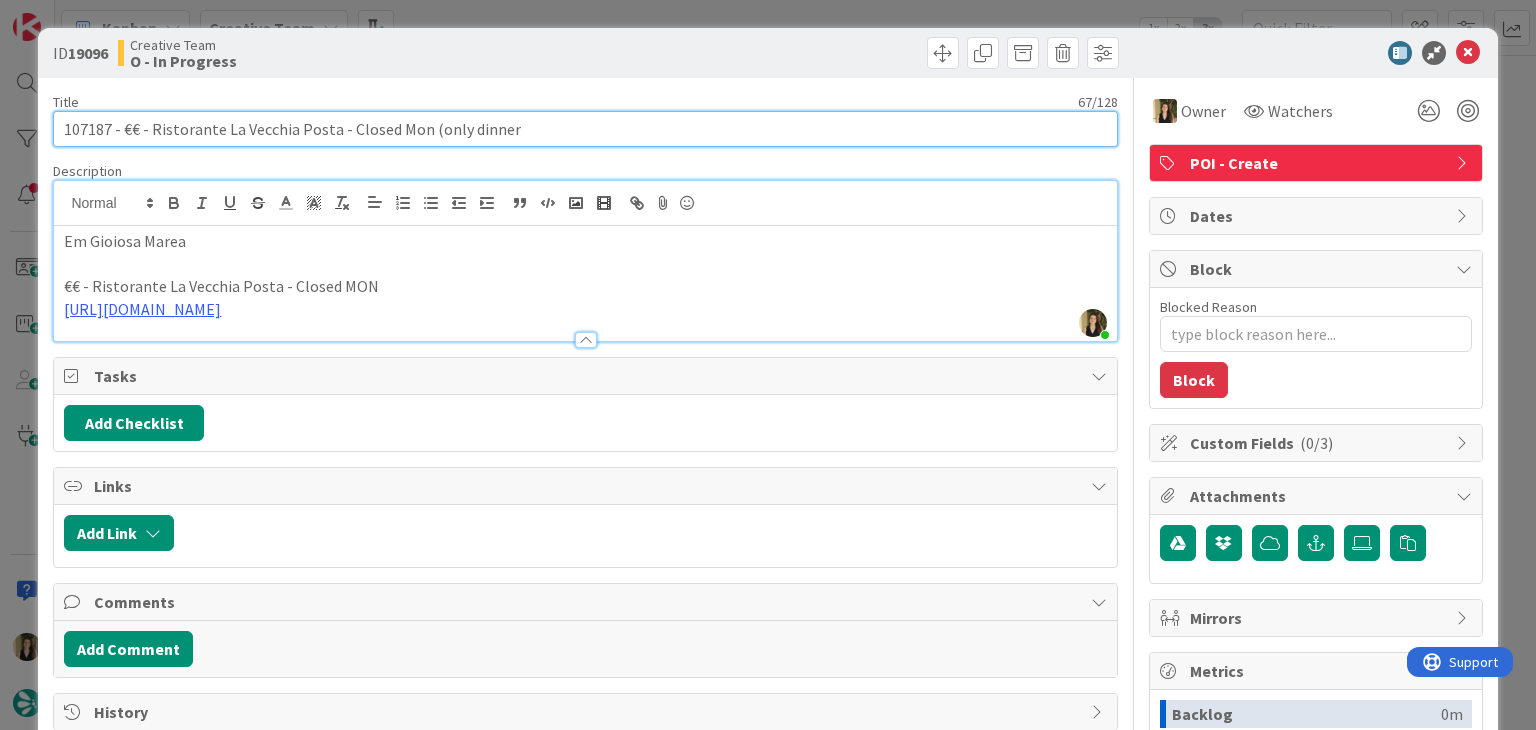 type on "x" 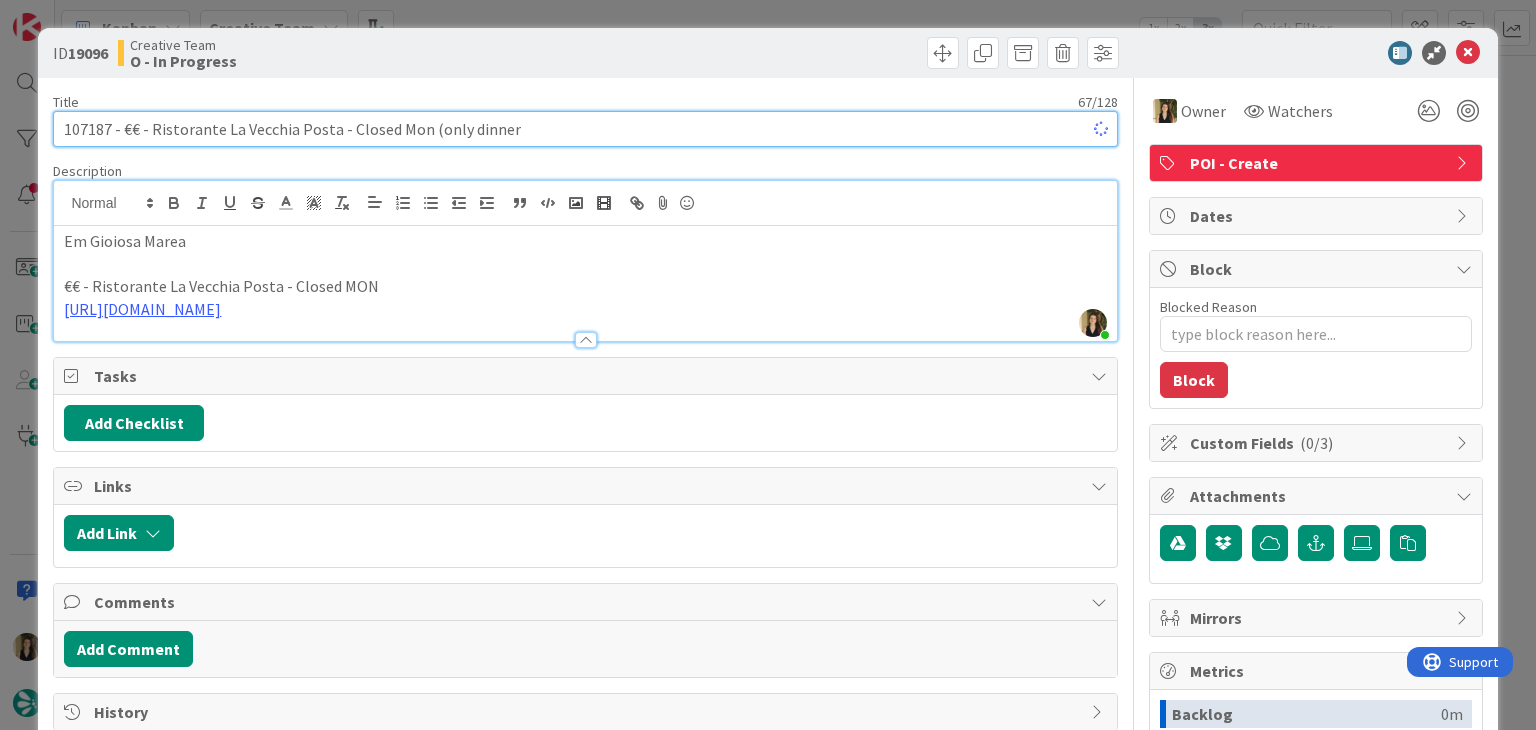 type on "107187 - €€ - Ristorante La Vecchia Posta - Closed Mon (only dinner)" 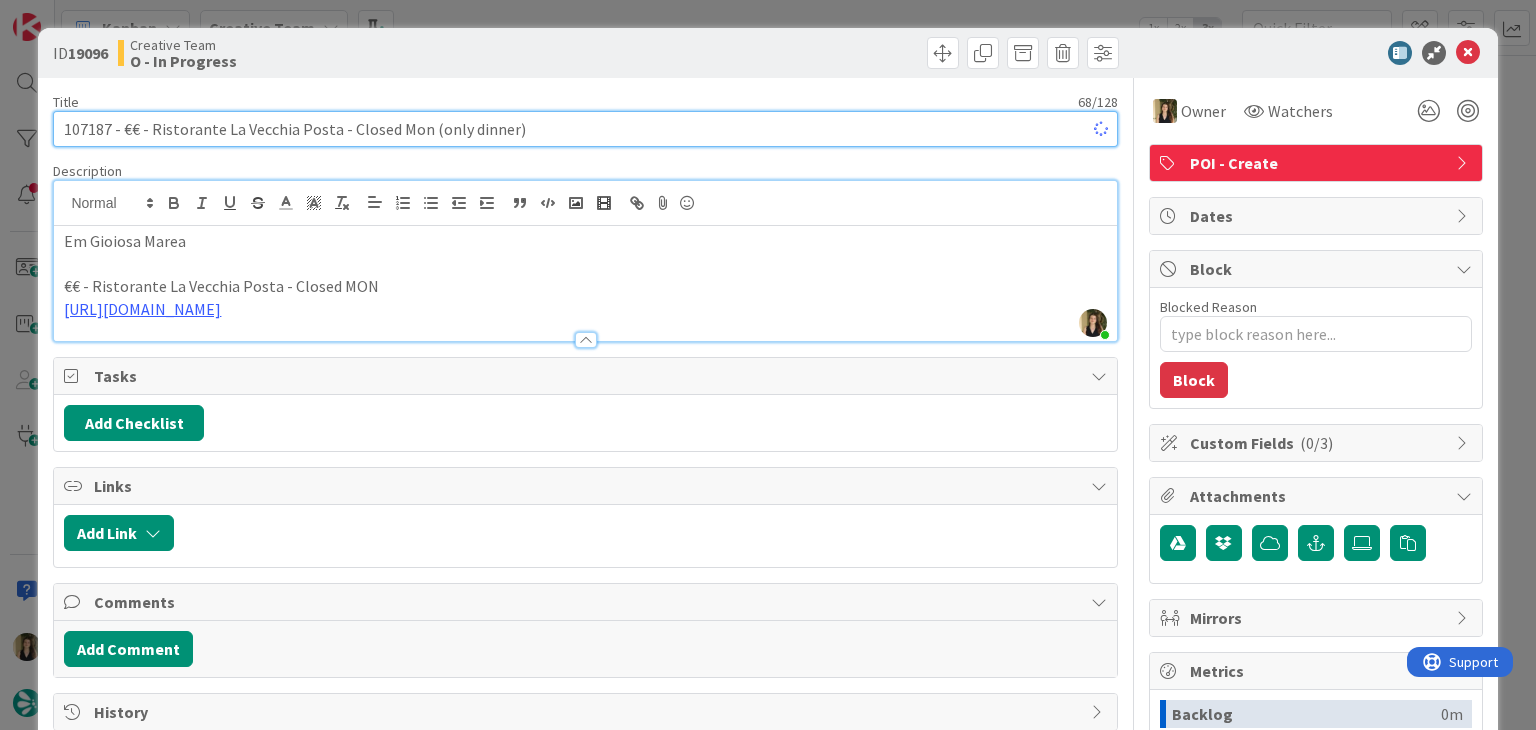 type on "x" 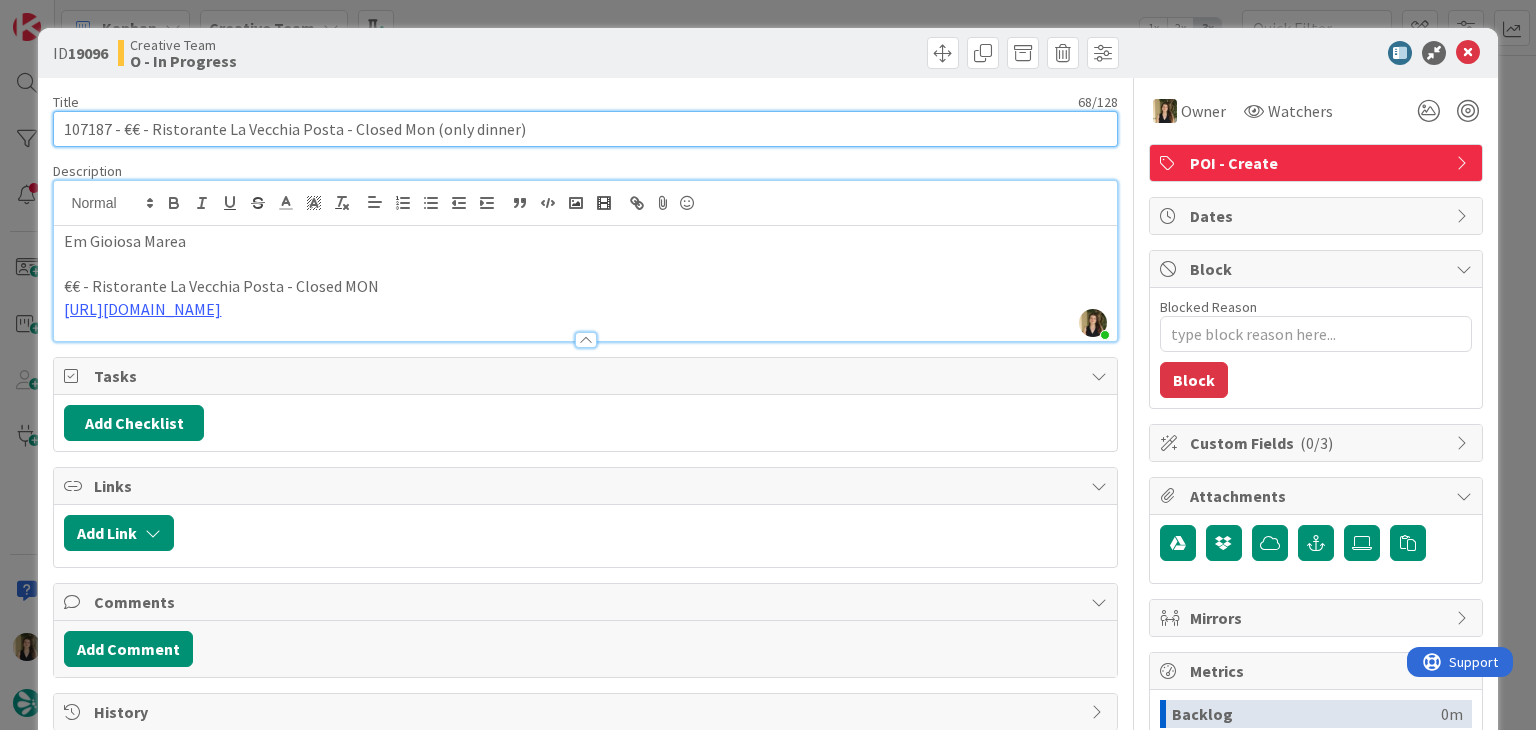 type on "107187 - €€ - Ristorante La Vecchia Posta - Closed Mon (only dinner)" 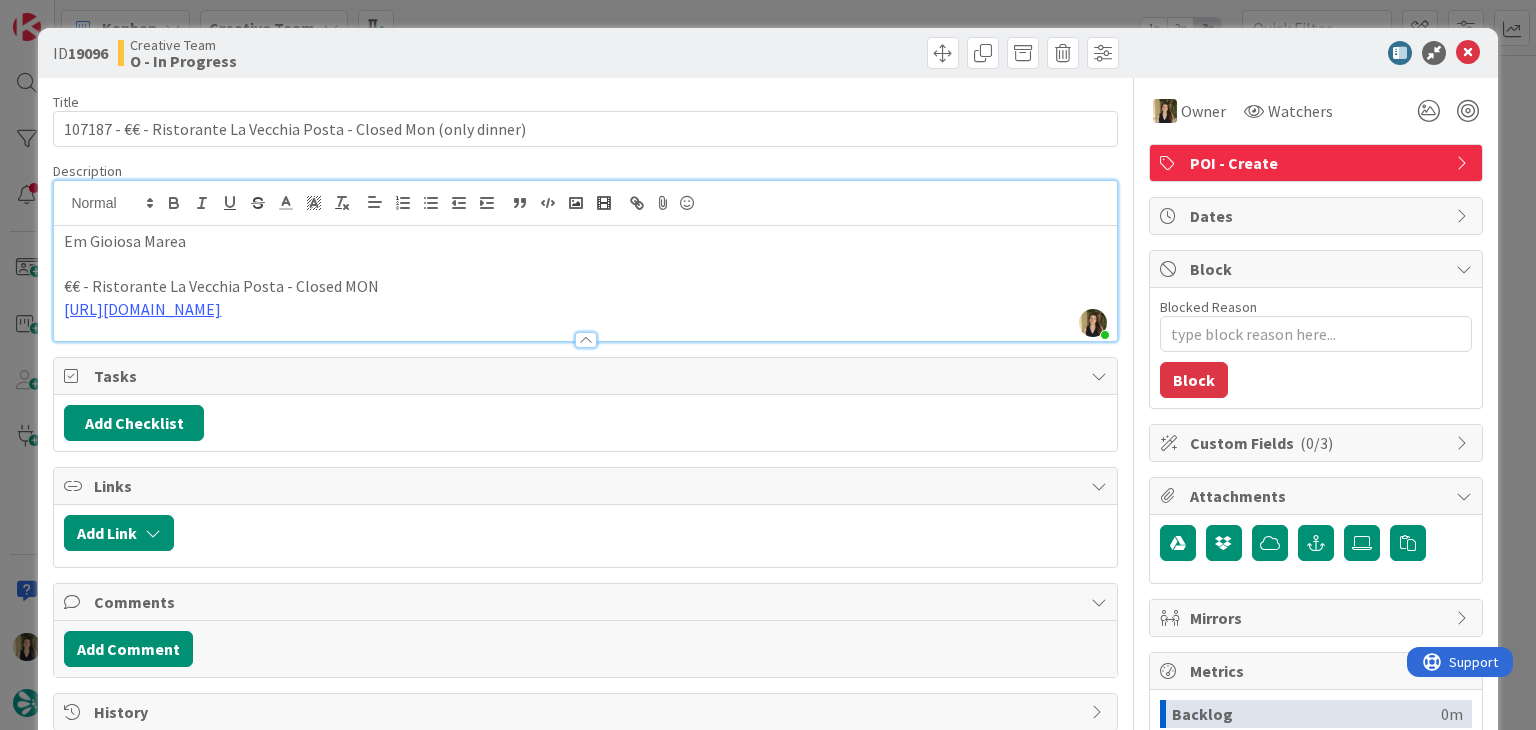 click on "Creative Team O - In Progress" at bounding box center (349, 53) 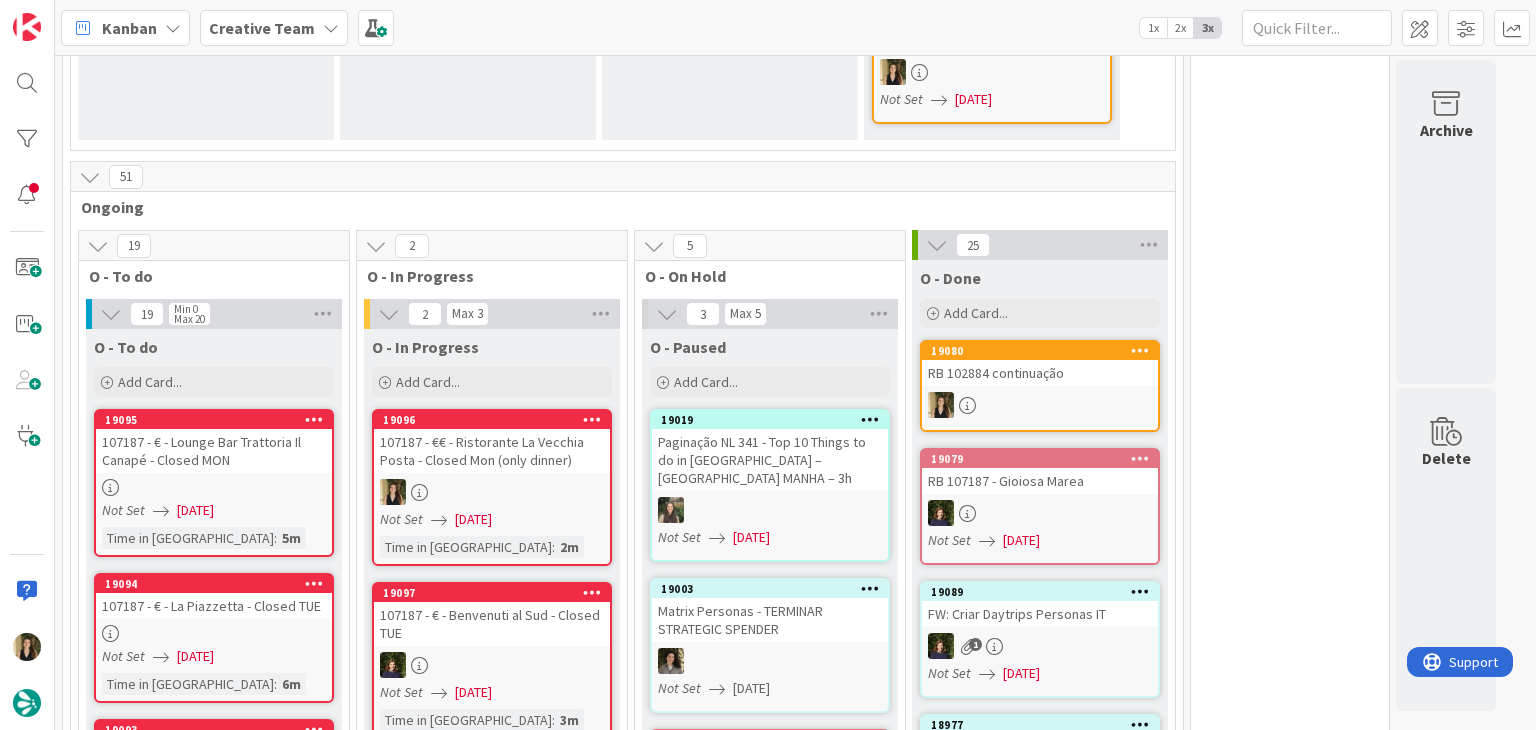 scroll, scrollTop: 0, scrollLeft: 0, axis: both 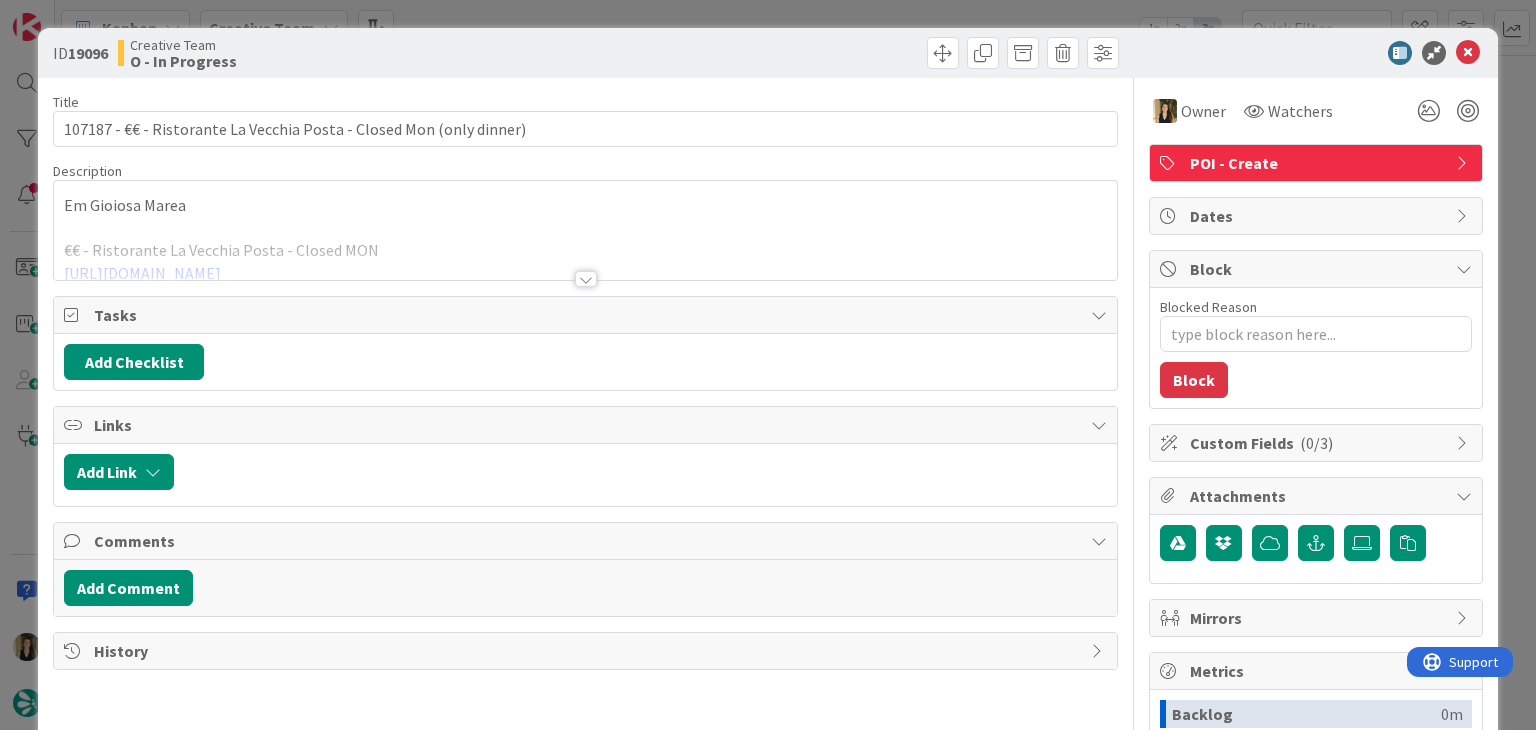 click at bounding box center [586, 279] 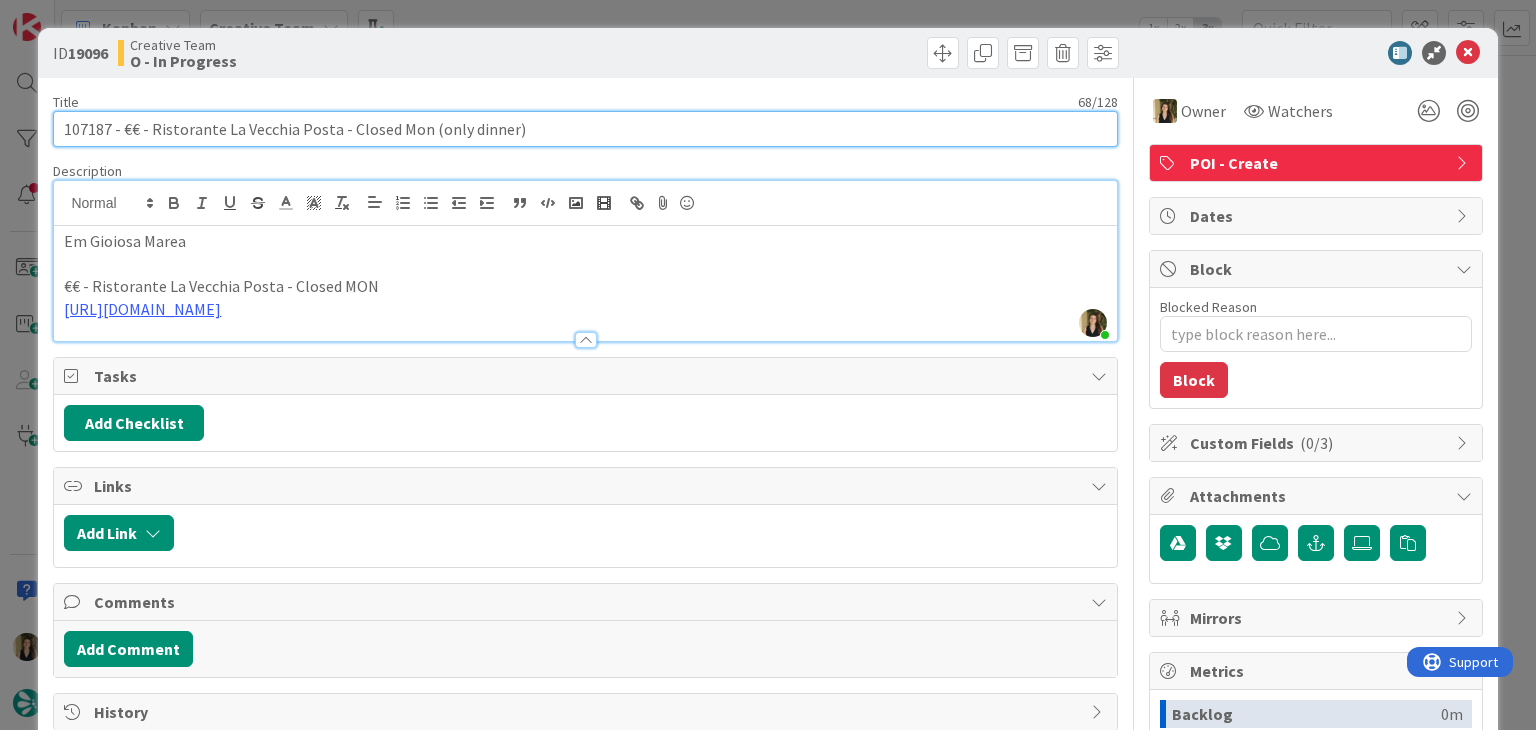 drag, startPoint x: 538, startPoint y: 129, endPoint x: 124, endPoint y: 127, distance: 414.00482 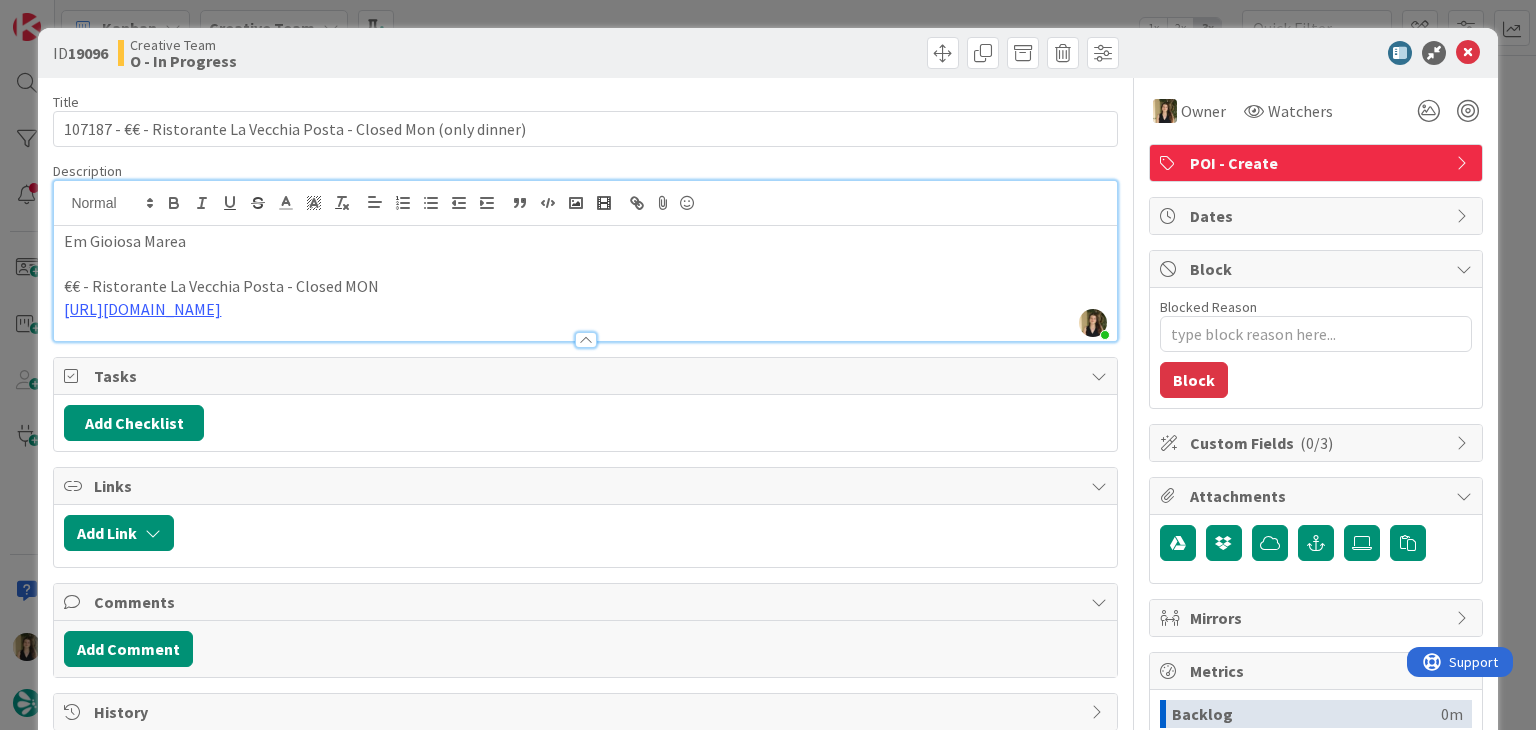 click at bounding box center [585, 264] 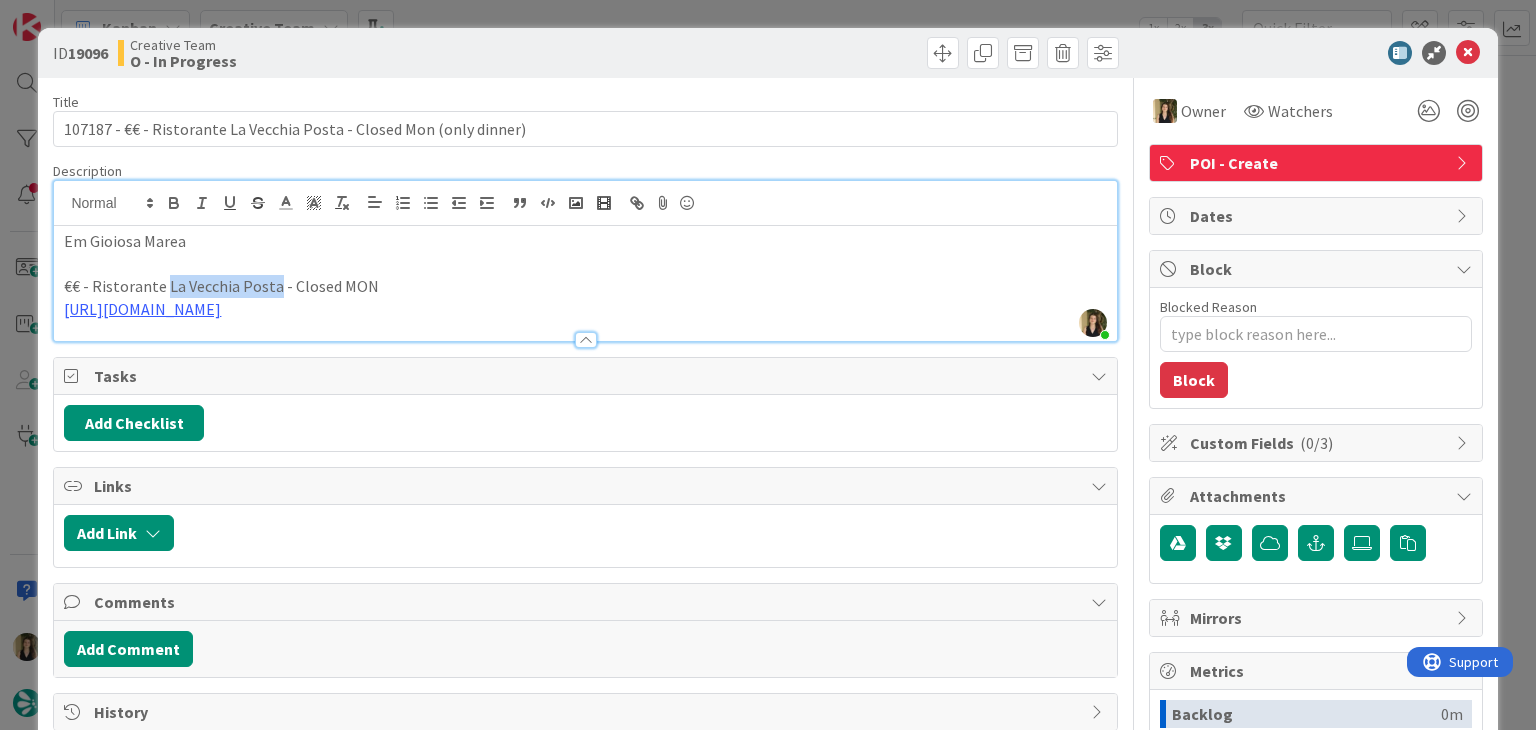drag, startPoint x: 272, startPoint y: 283, endPoint x: 161, endPoint y: 282, distance: 111.0045 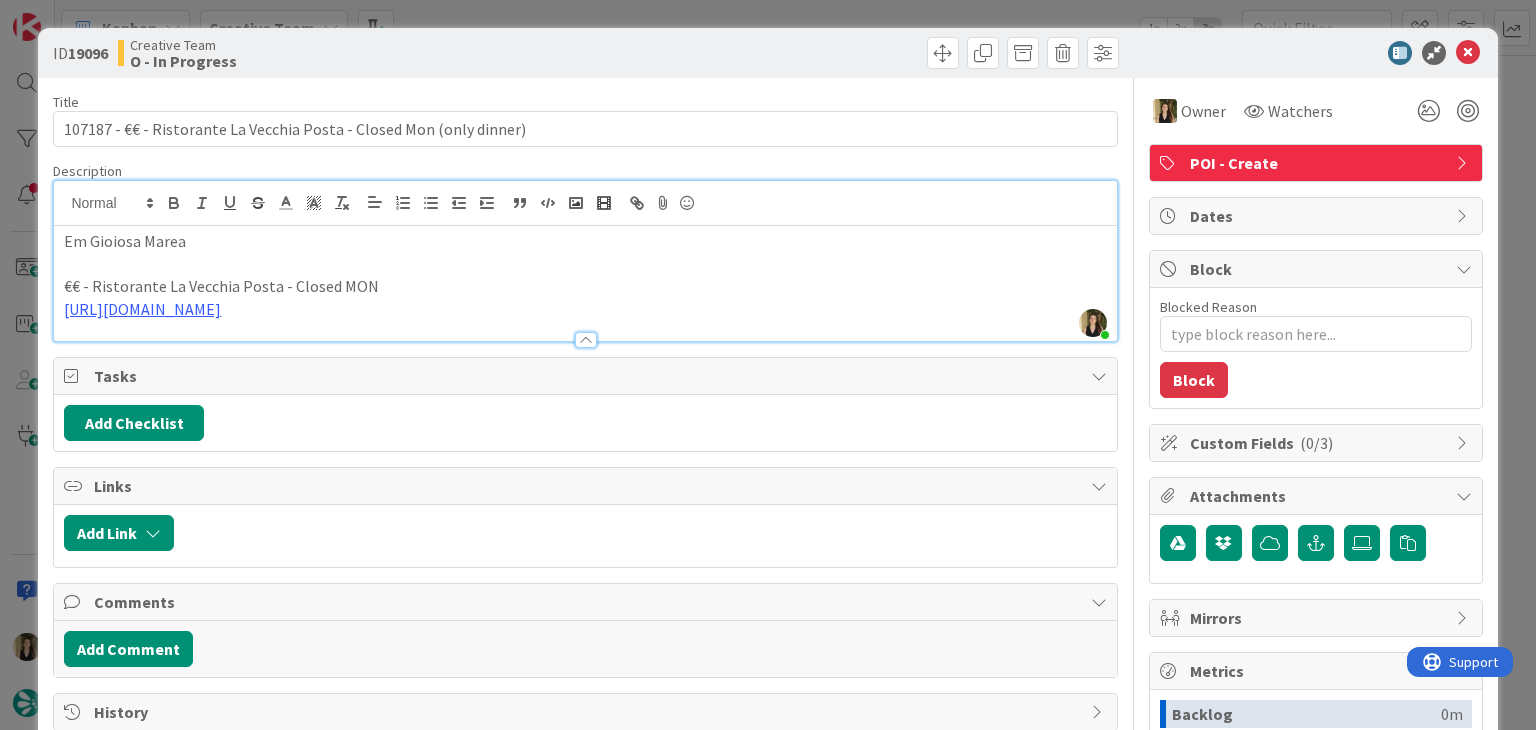 click on "ID  19096 Creative Team O - In Progress" at bounding box center (585, 53) 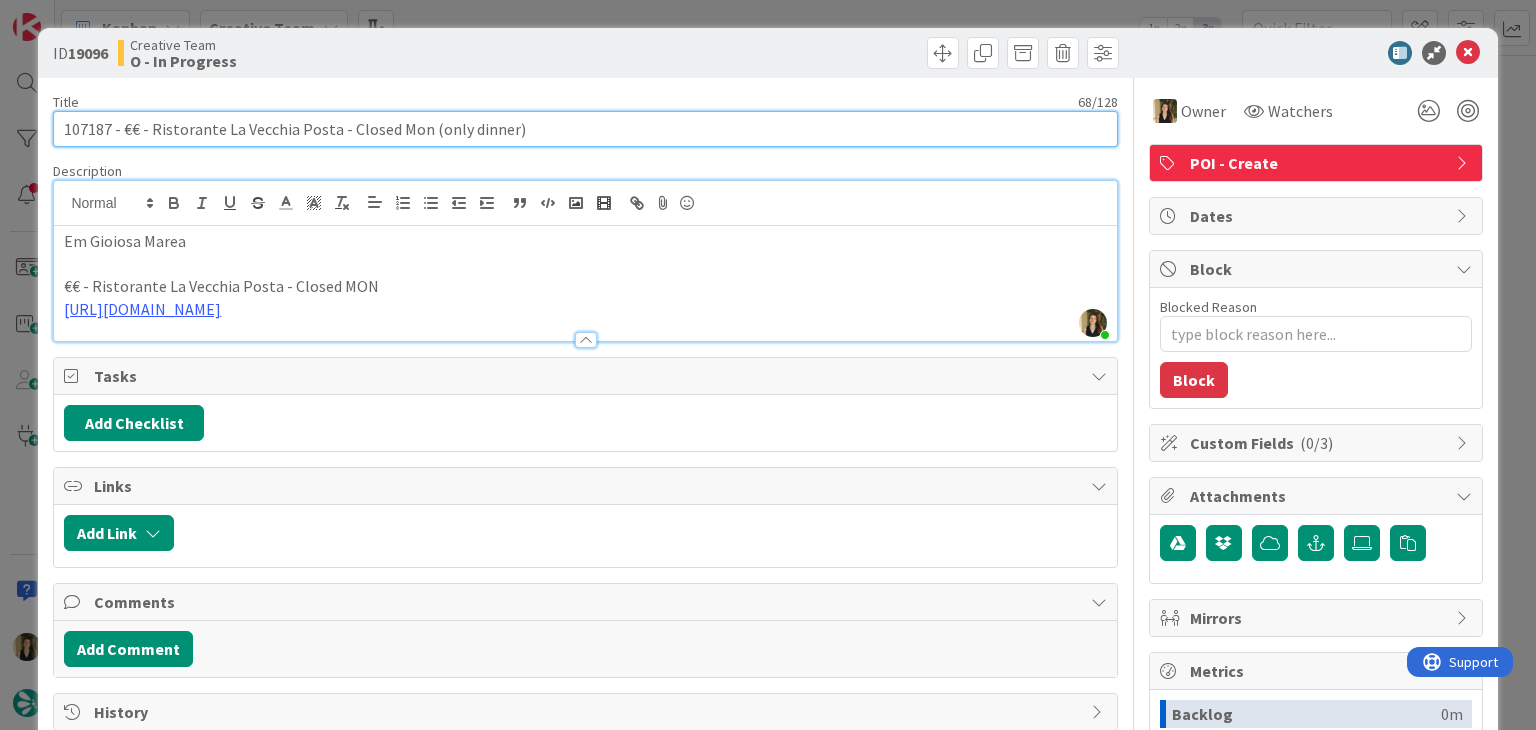 drag, startPoint x: 330, startPoint y: 130, endPoint x: 231, endPoint y: 117, distance: 99.849884 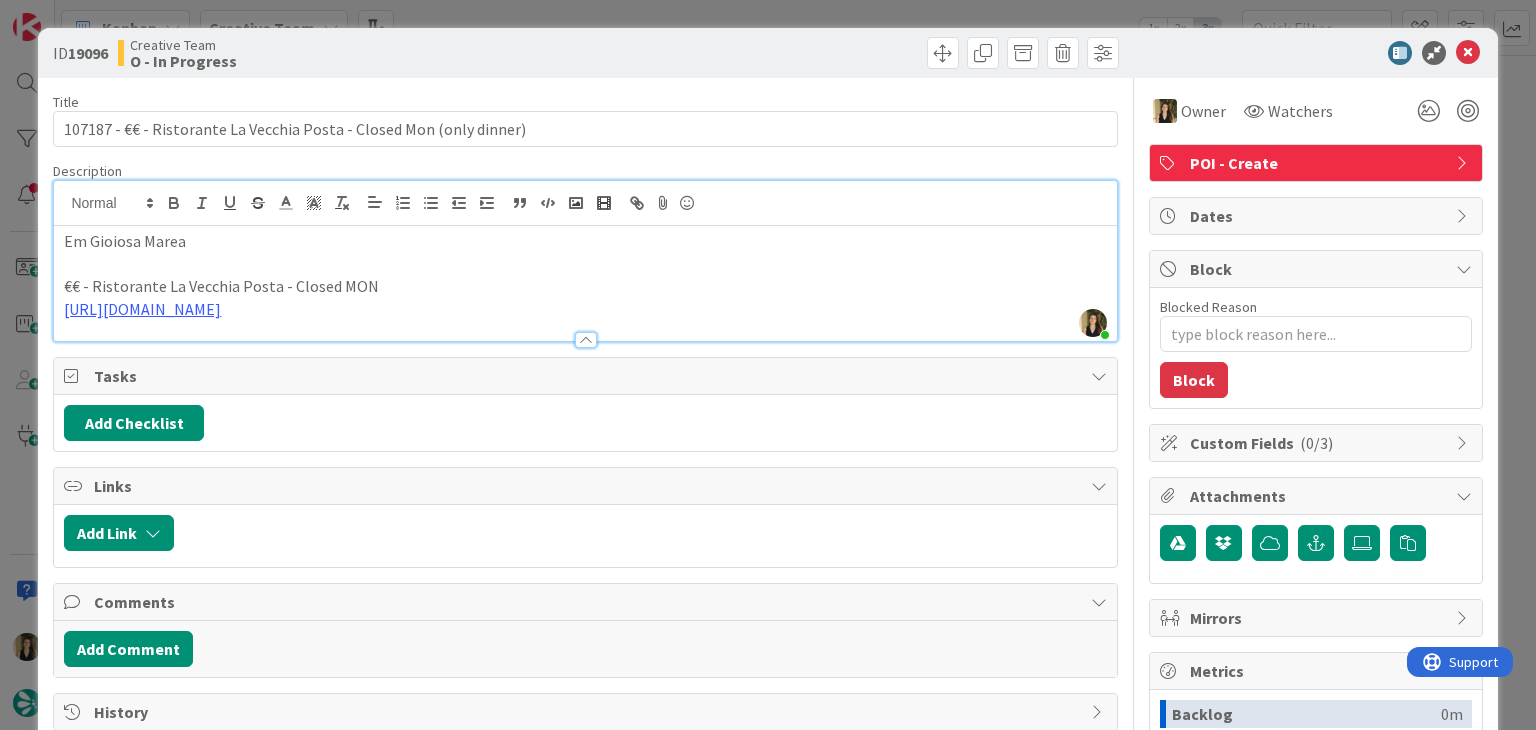 click on "Creative Team O - In Progress" at bounding box center [349, 53] 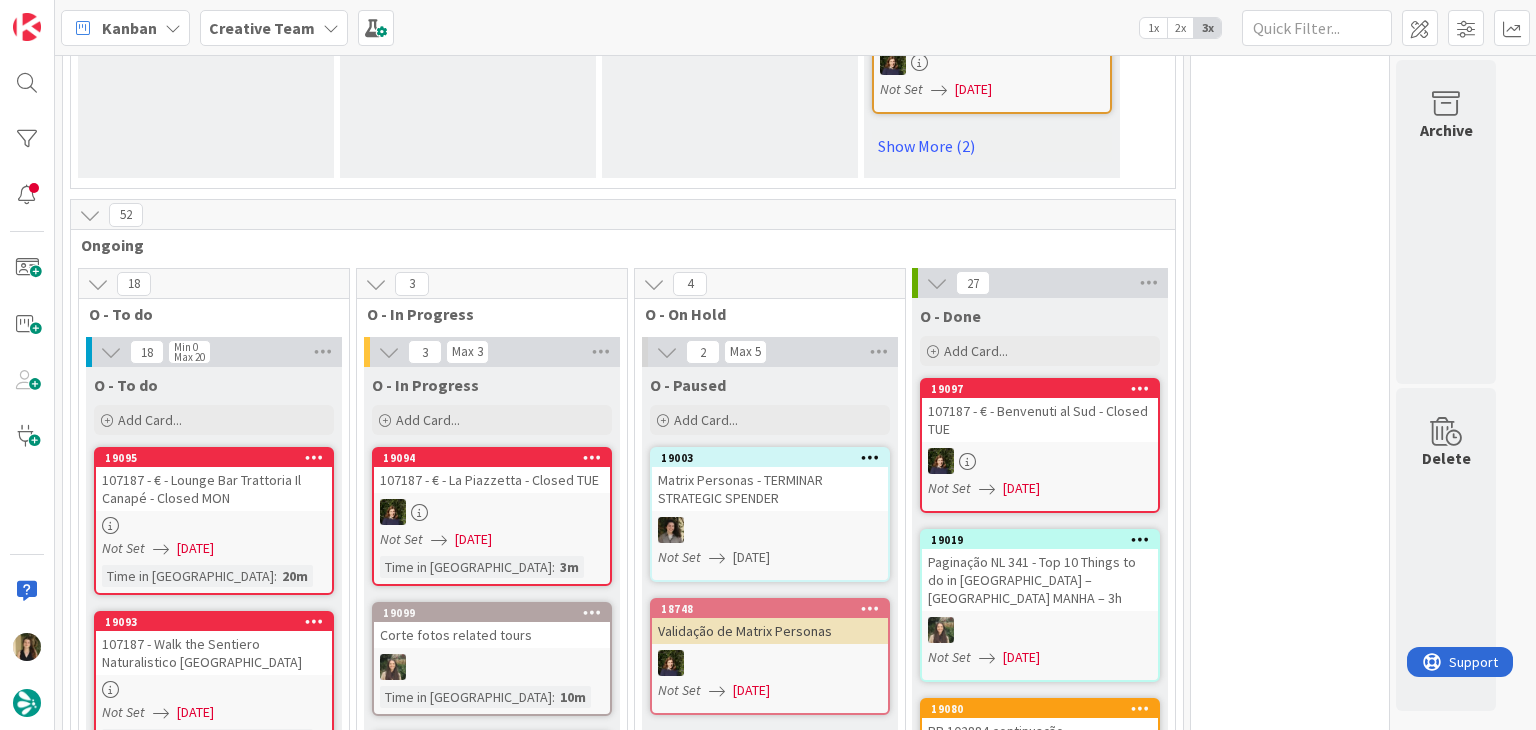 scroll, scrollTop: 1618, scrollLeft: 0, axis: vertical 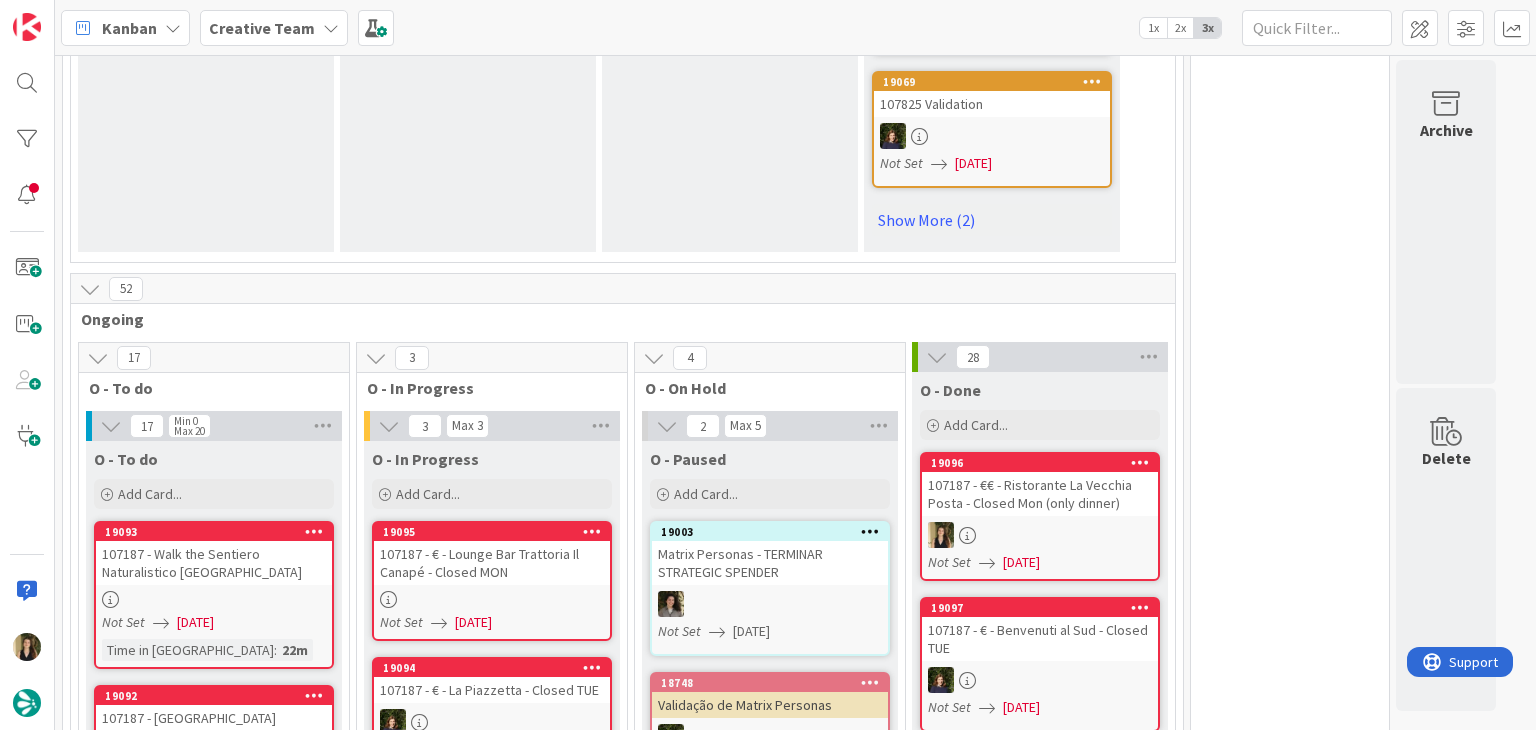 click on "Not Set [DATE]" at bounding box center [495, 622] 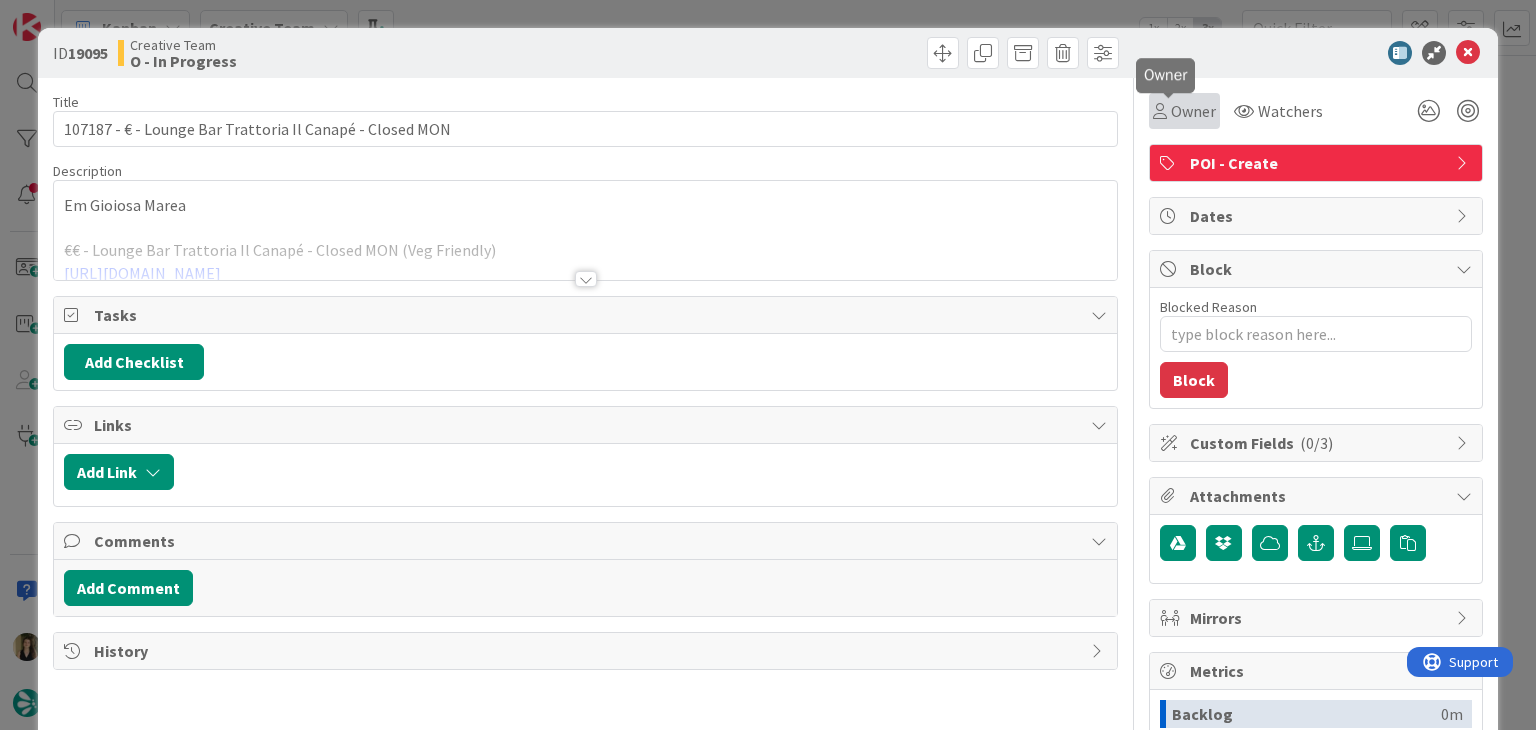 click at bounding box center [1160, 111] 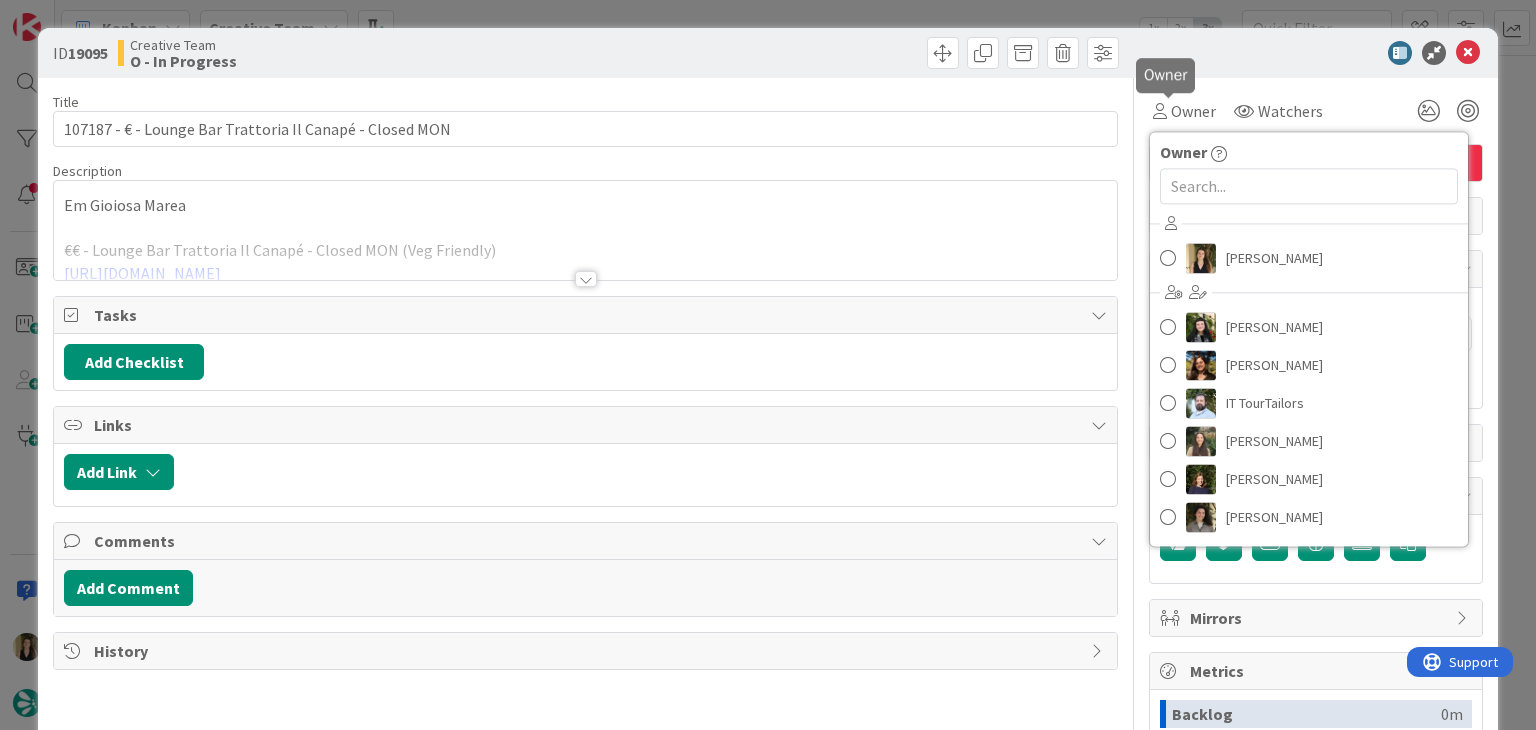 scroll, scrollTop: 0, scrollLeft: 0, axis: both 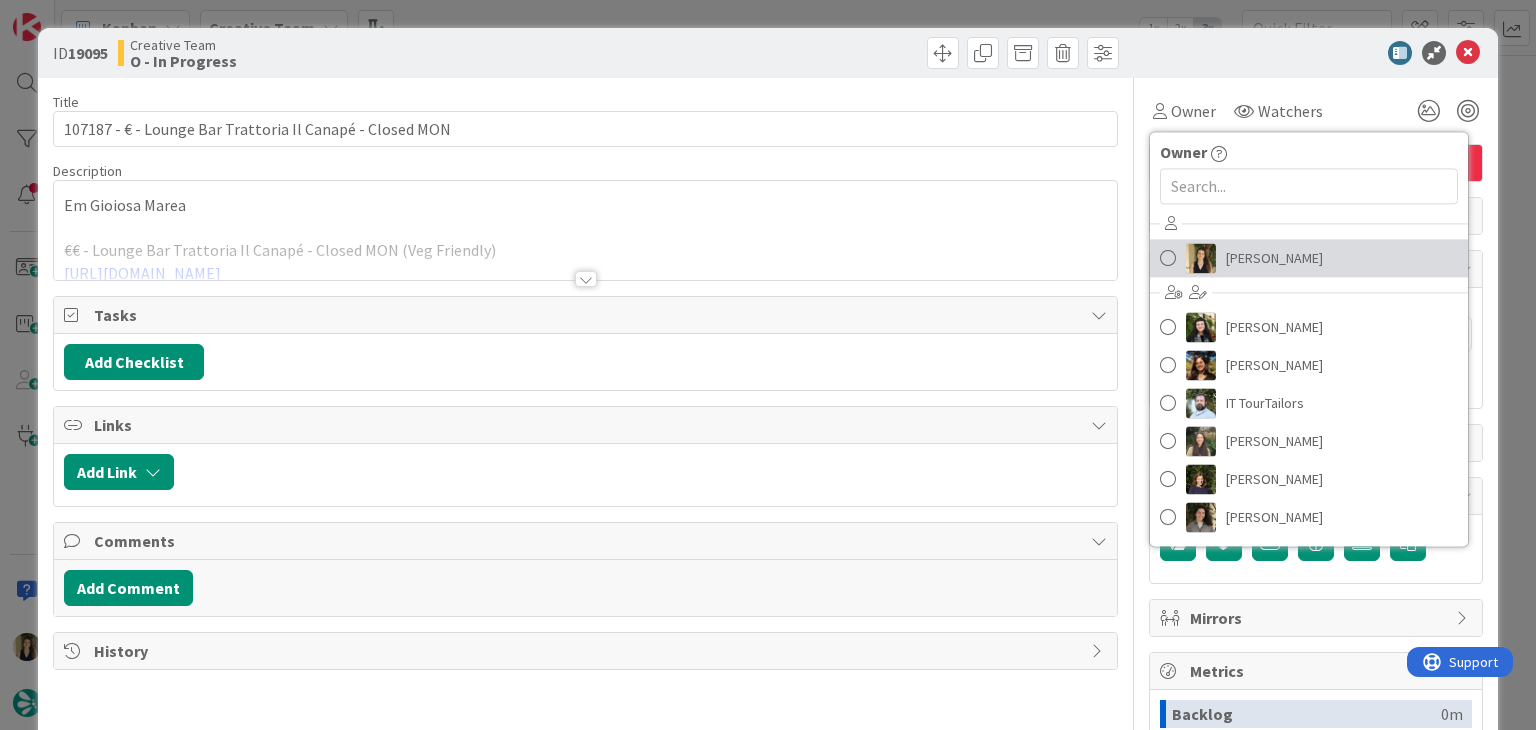 drag, startPoint x: 1242, startPoint y: 241, endPoint x: 1230, endPoint y: 245, distance: 12.649111 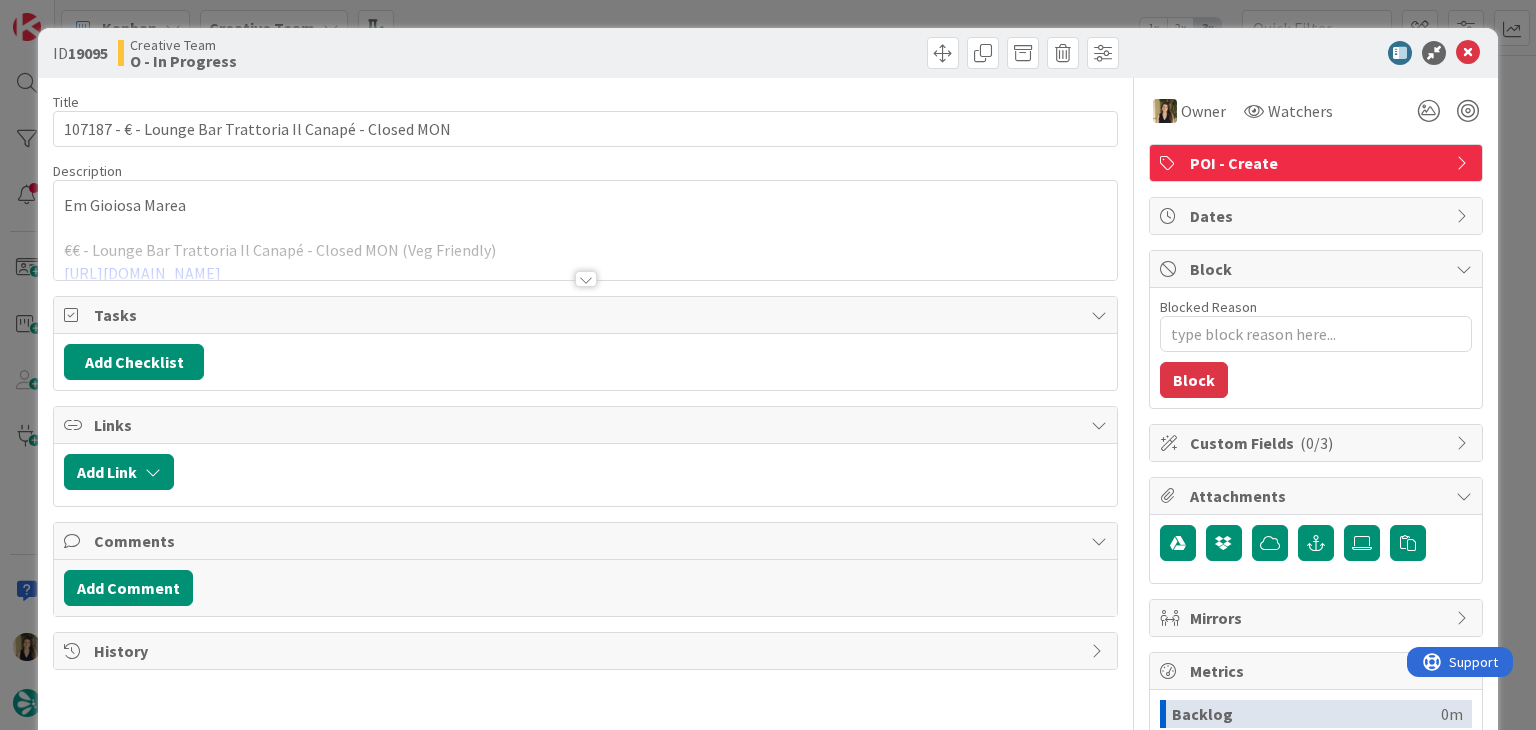 drag, startPoint x: 576, startPoint y: 282, endPoint x: 621, endPoint y: 224, distance: 73.409805 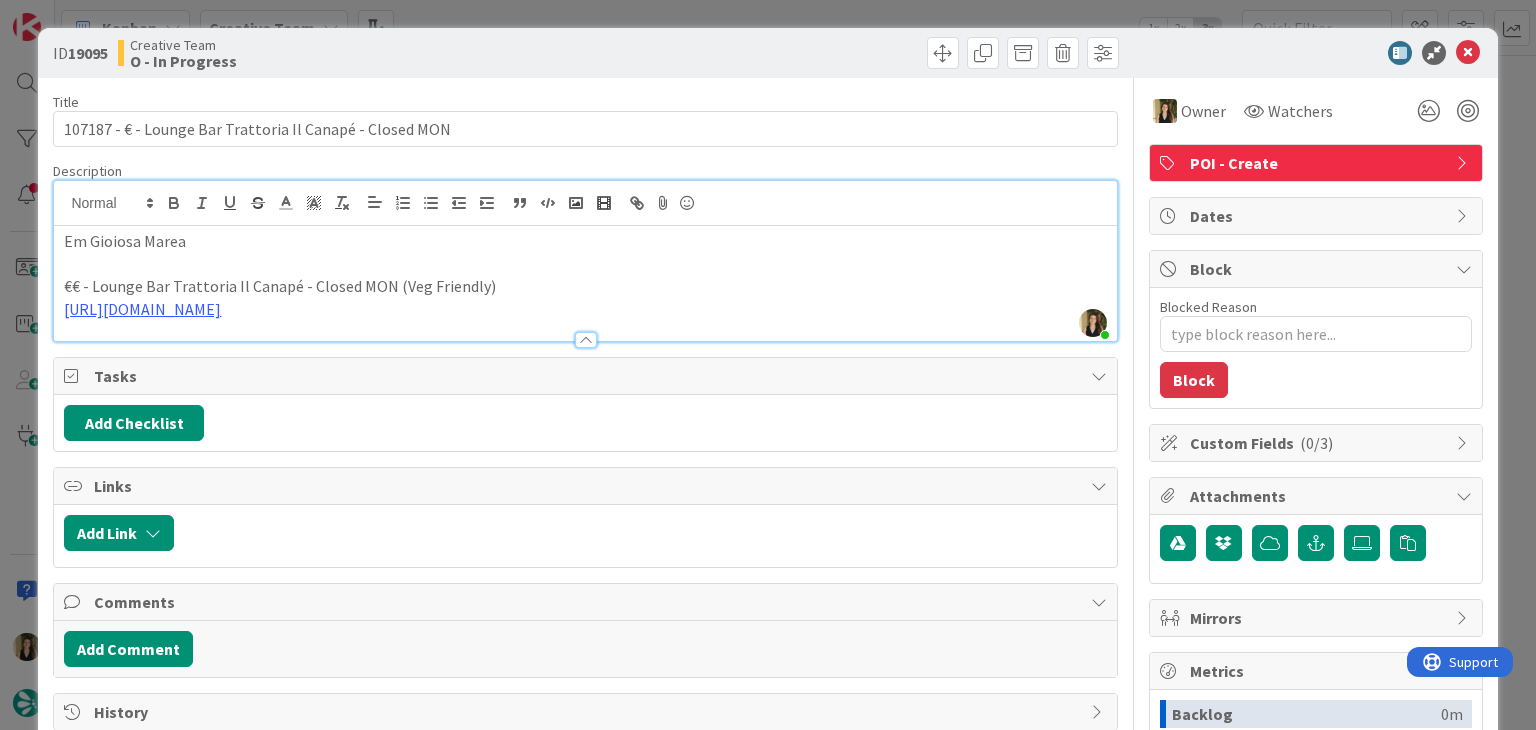 click on "ID  19095 Creative Team O - In Progress Title 56 / 128 107187 - € - Lounge Bar Trattoria Il Canapé - Closed MON Description [PERSON_NAME] joined  9 m ago Em Gioiosa Marea €€ - Lounge Bar Trattoria Il Canapé - Closed MON (Veg Friendly) [URL][DOMAIN_NAME] Owner Watchers POI - Create  Tasks Add Checklist Links Add Link Comments Add Comment History Owner Owner Remove Set as Watcher [PERSON_NAME] [PERSON_NAME] [PERSON_NAME]  IT TourTailors [PERSON_NAME] [PERSON_NAME] Watchers POI - Create  Dates Block Blocked Reason 0 / 256 Block Custom Fields ( 0/3 ) Attachments Mirrors Metrics Backlog 0m To Do 21m Buffer 0m In Progress 0m Total Time 21m Lead Time 21m Cycle Time 0m Blocked Time 0m Show Details" at bounding box center [768, 365] 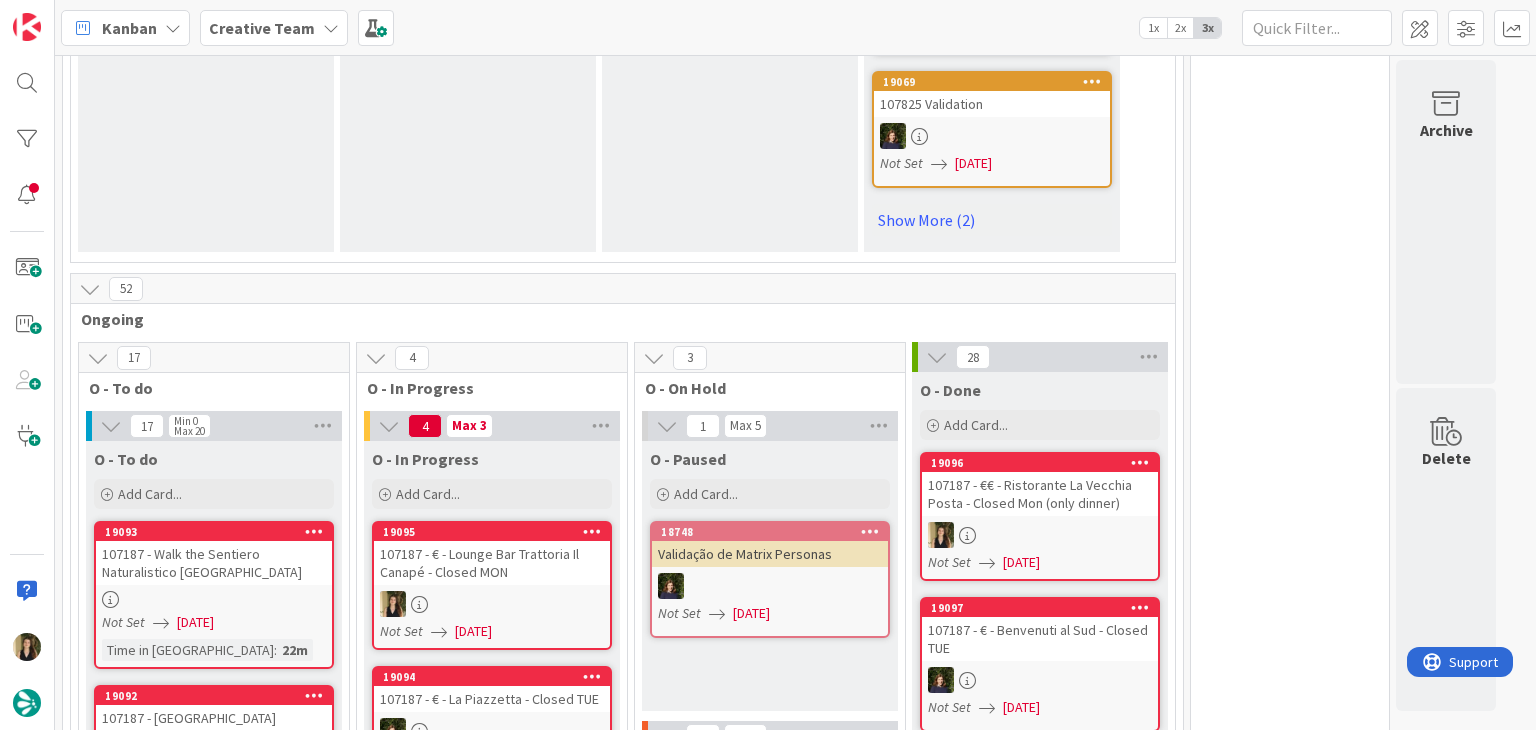 click on "107187 - € - Lounge Bar Trattoria Il Canapé - Closed MON" at bounding box center [492, 563] 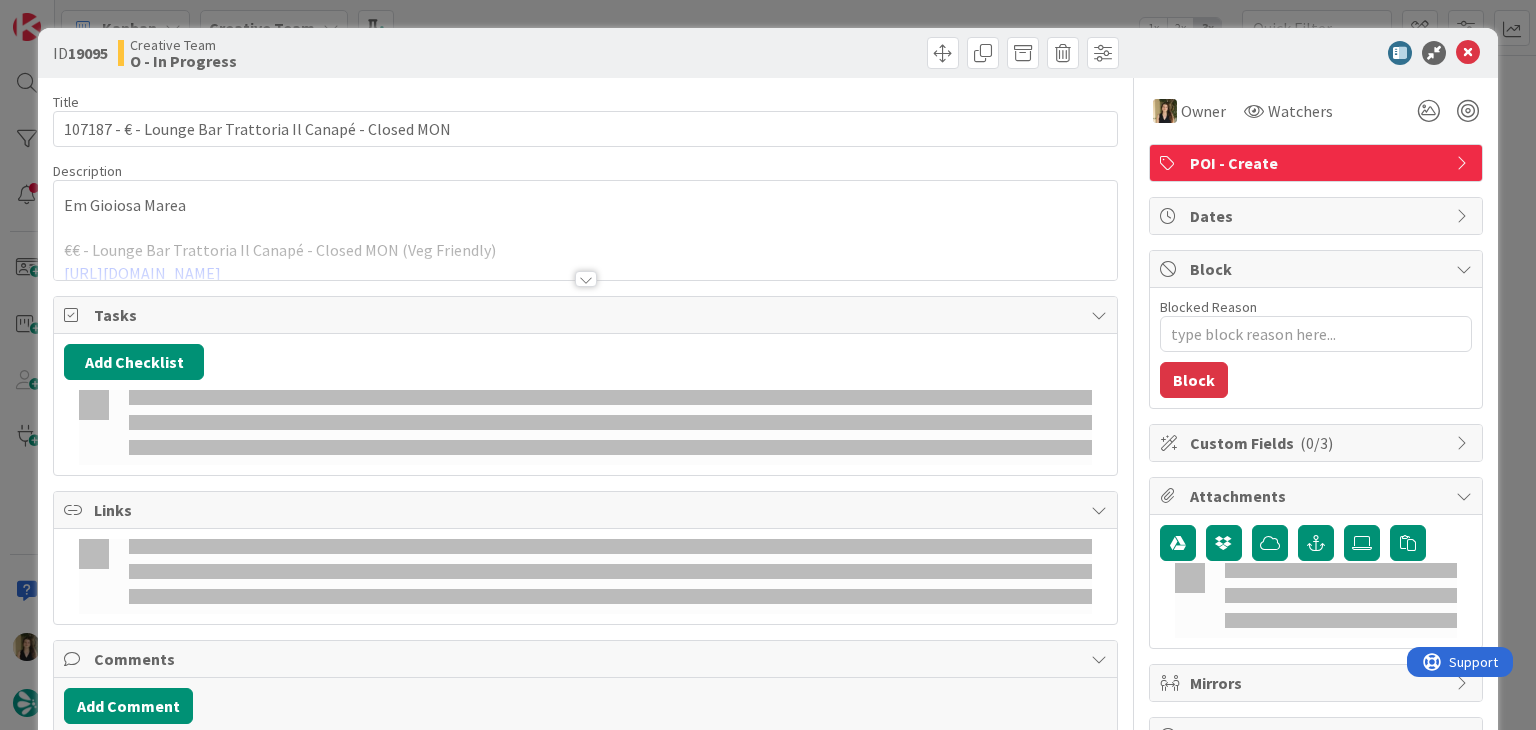 scroll, scrollTop: 0, scrollLeft: 0, axis: both 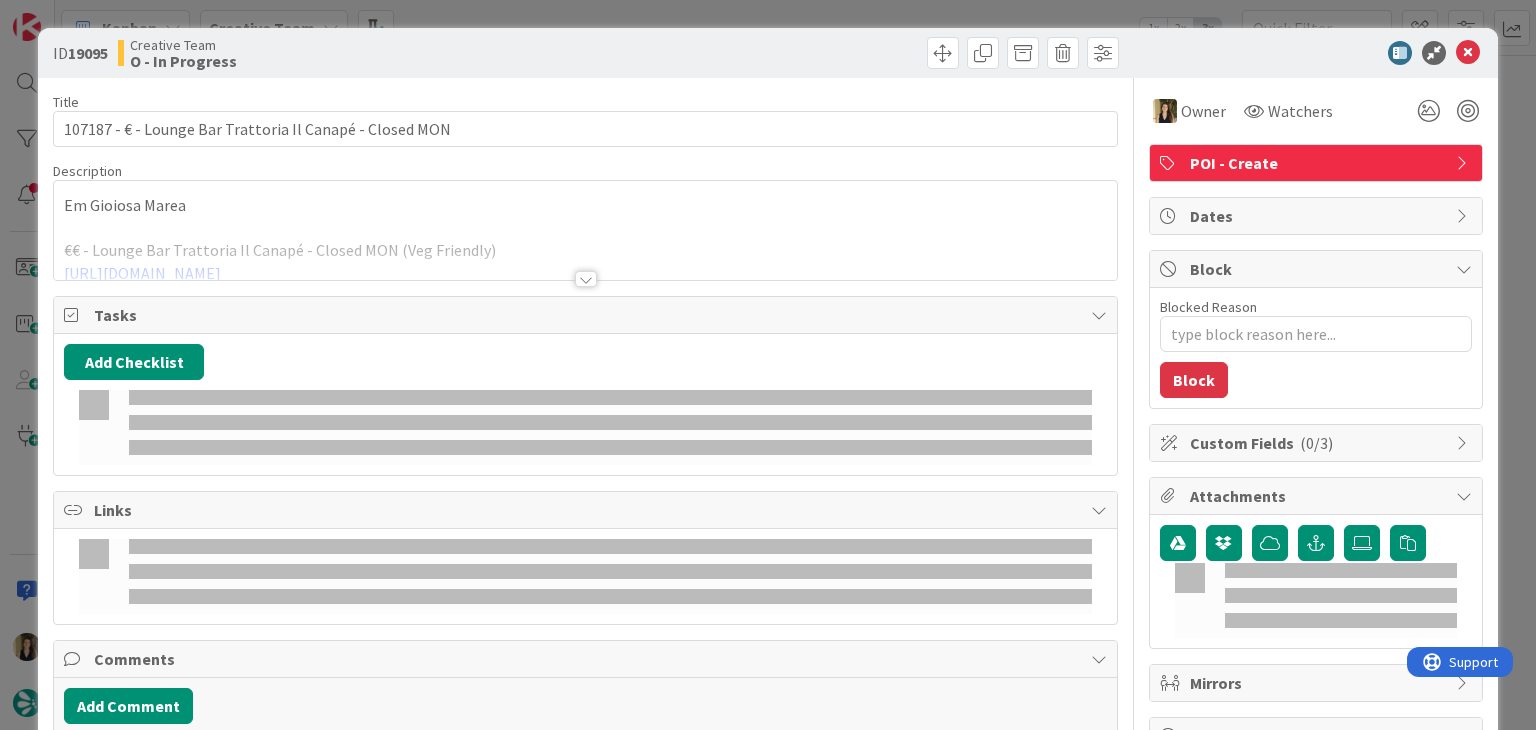 type on "x" 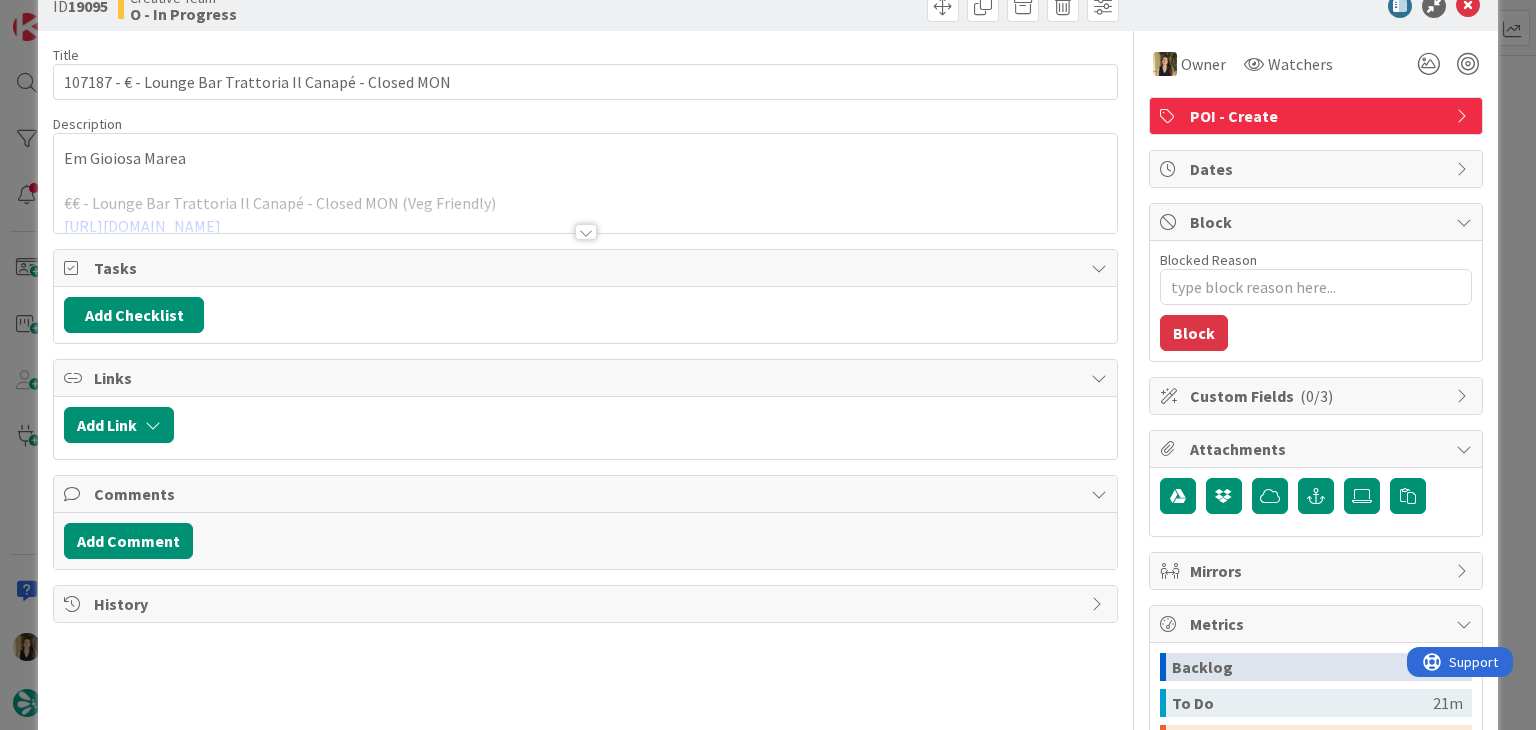 scroll, scrollTop: 0, scrollLeft: 0, axis: both 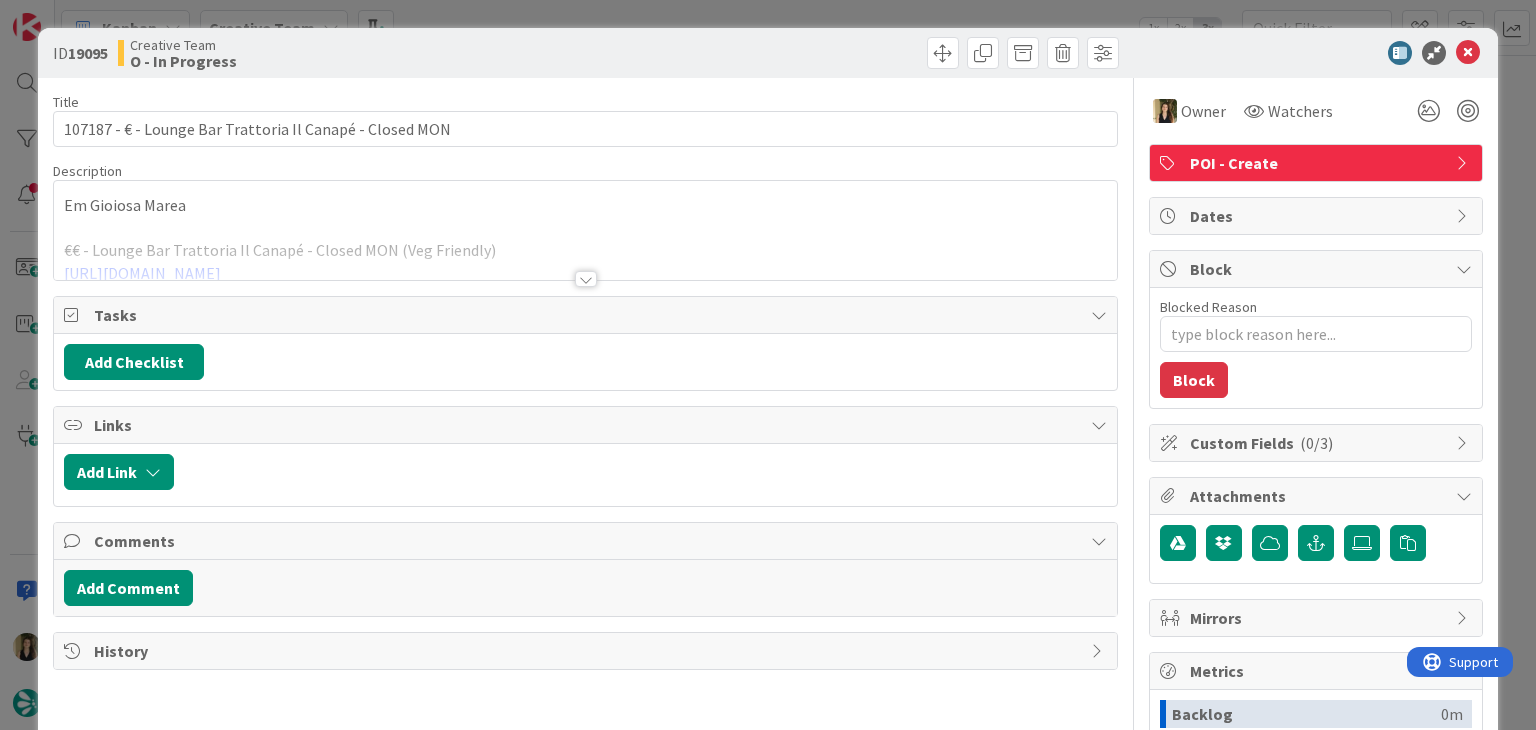 click on "Em Gioiosa Marea €€ - Lounge Bar Trattoria Il Canapé - Closed MON (Veg Friendly) [URL][DOMAIN_NAME]" at bounding box center (585, 235) 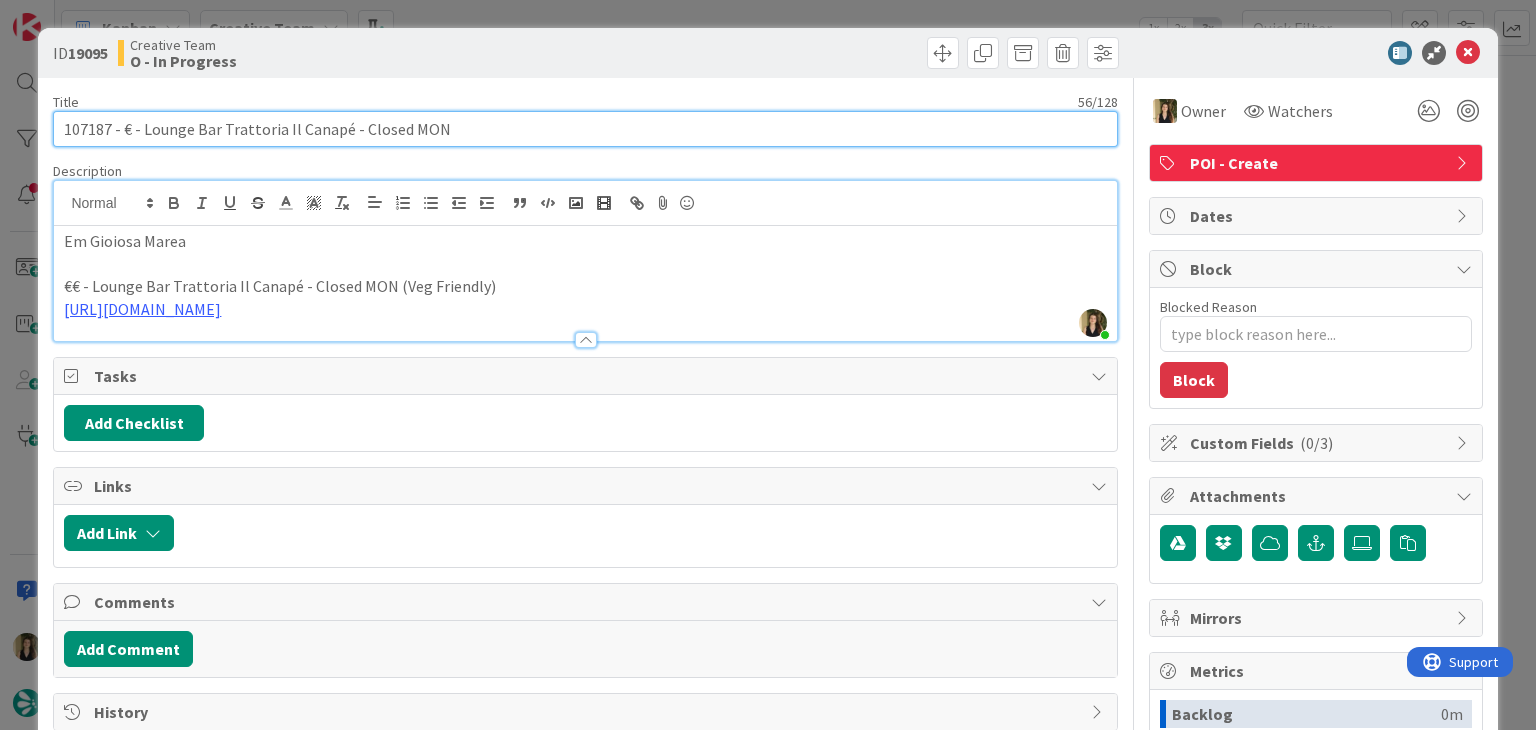 drag, startPoint x: 342, startPoint y: 127, endPoint x: 144, endPoint y: 133, distance: 198.09088 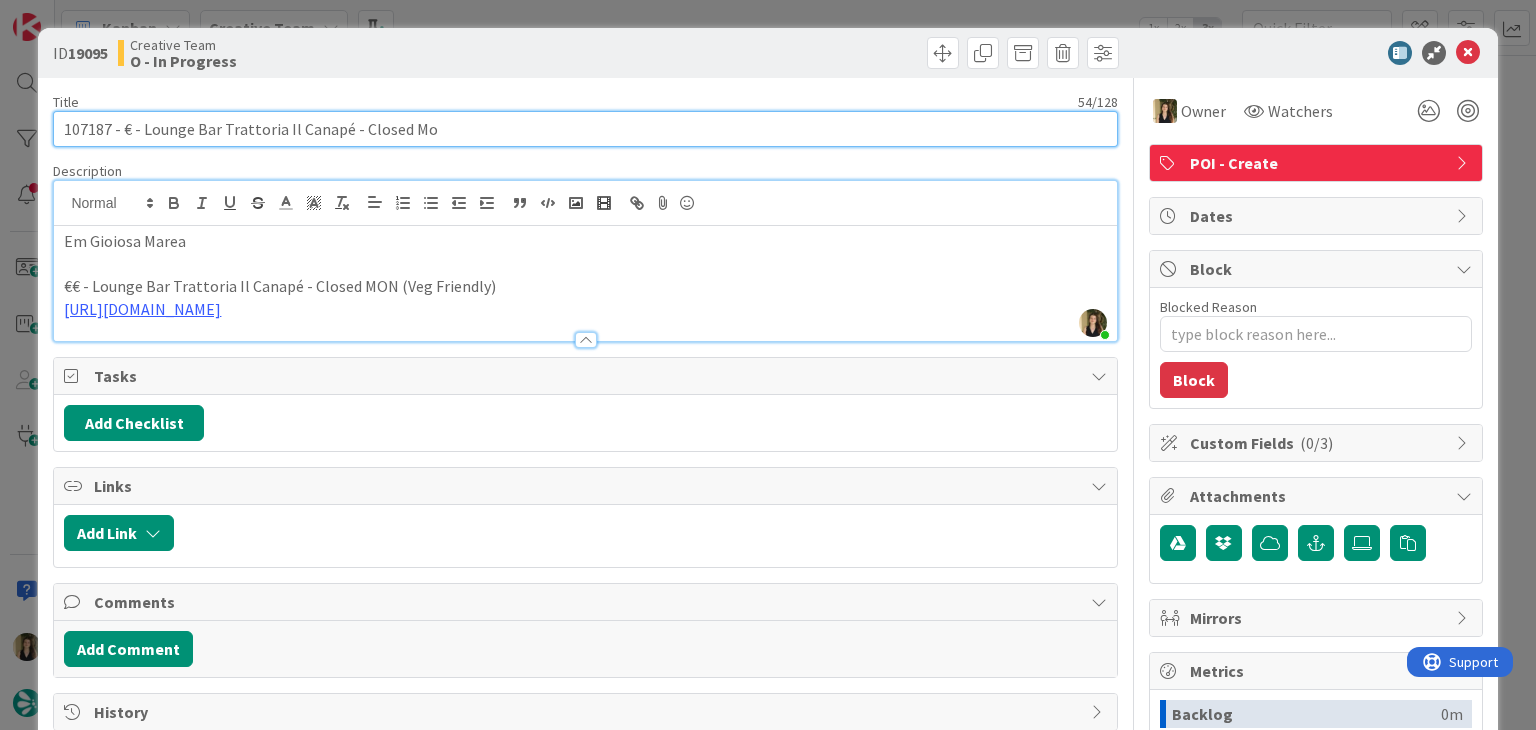 type on "107187 - € - Lounge Bar Trattoria Il Canapé - Closed Mon" 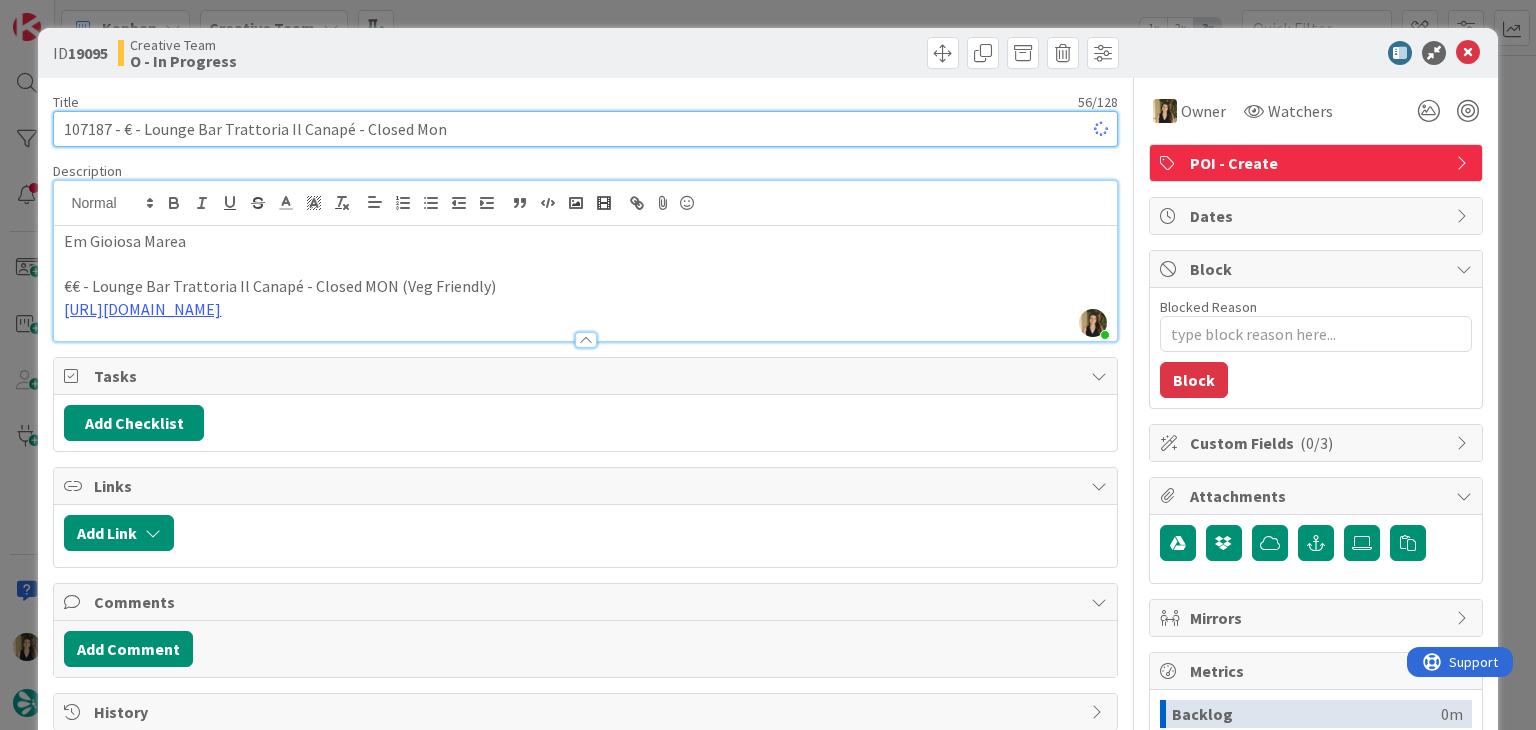 type on "x" 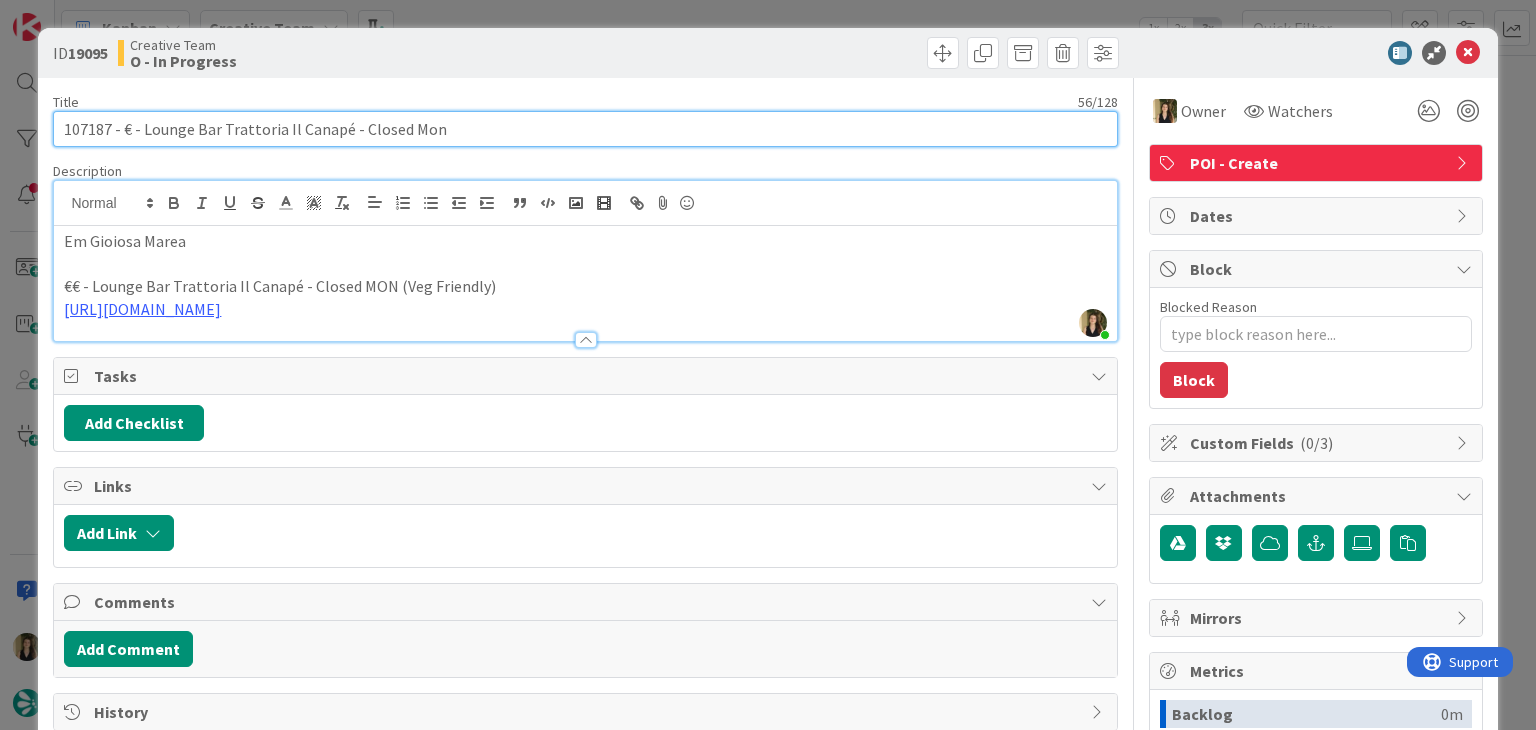 drag, startPoint x: 481, startPoint y: 131, endPoint x: 124, endPoint y: 125, distance: 357.0504 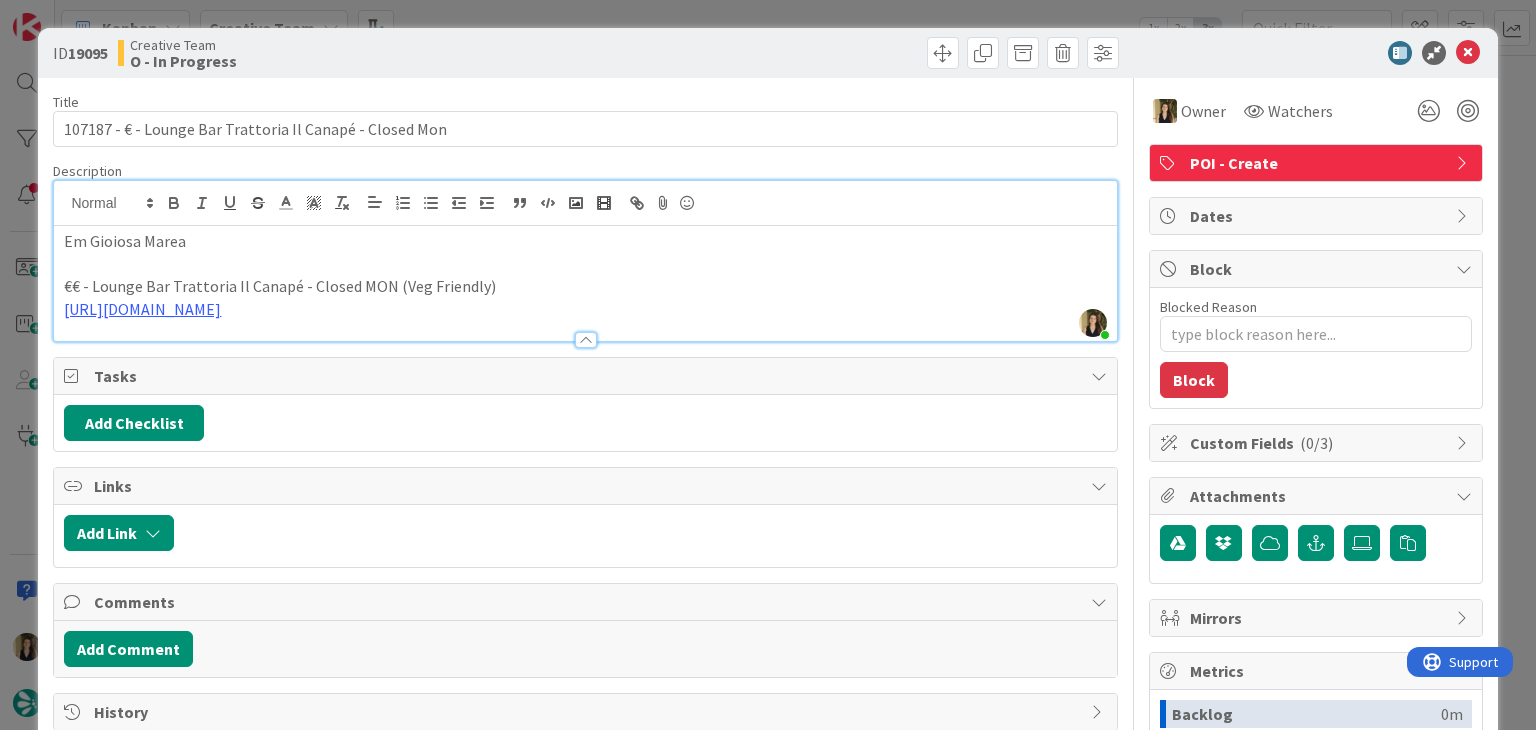 click on "€€ - Lounge Bar Trattoria Il Canapé - Closed MON (Veg Friendly)" at bounding box center [585, 286] 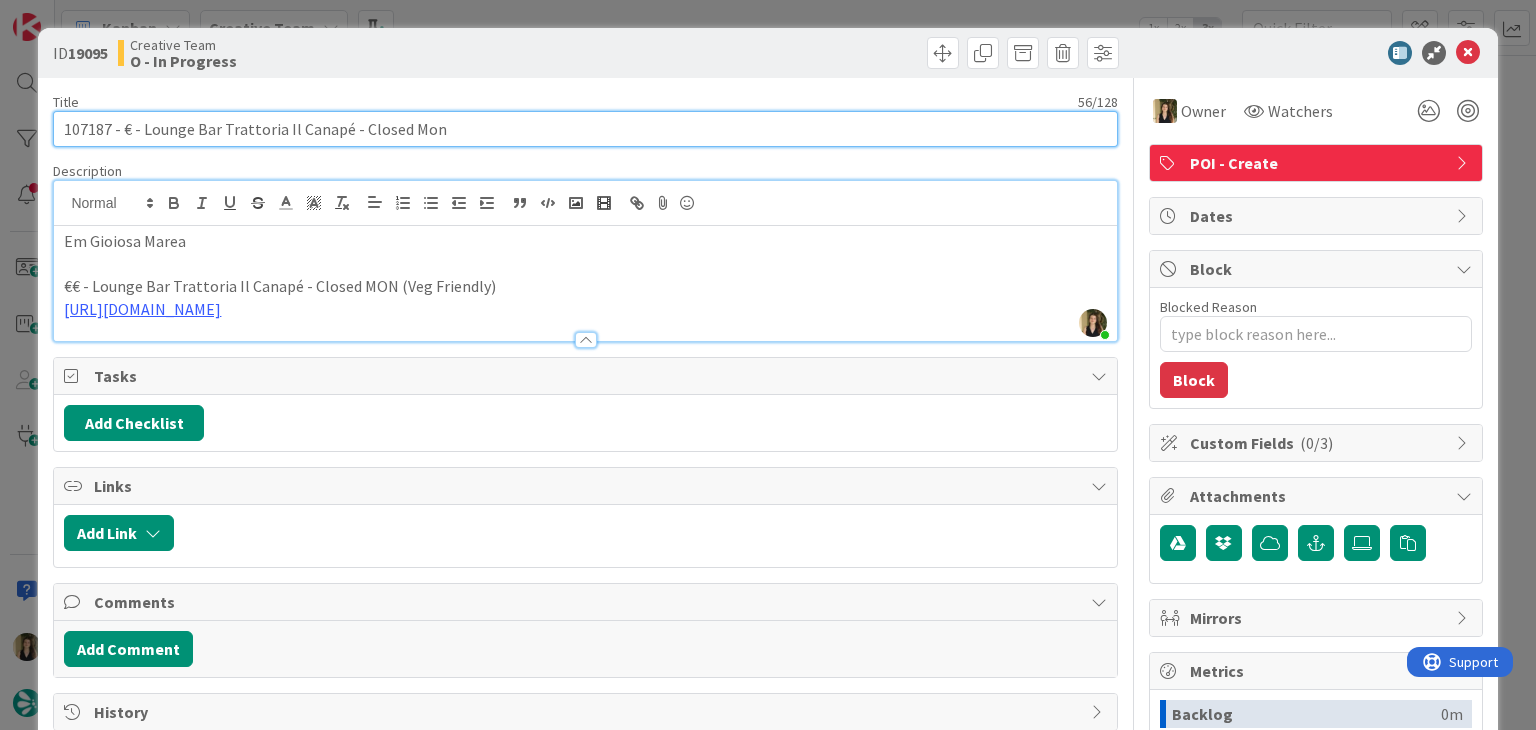 drag, startPoint x: 343, startPoint y: 127, endPoint x: 142, endPoint y: 129, distance: 201.00995 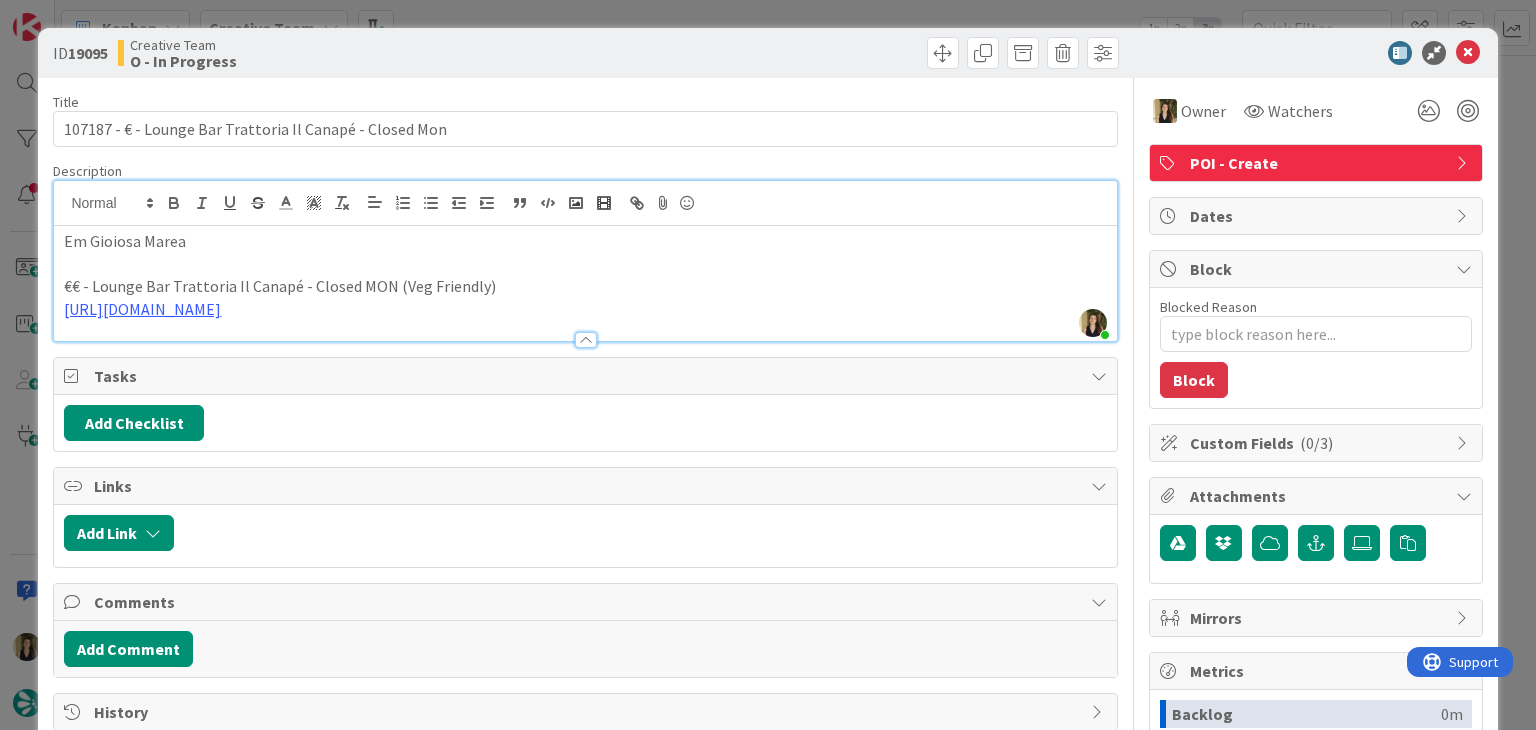 click on "ID  19095 Creative Team O - In Progress" at bounding box center (767, 53) 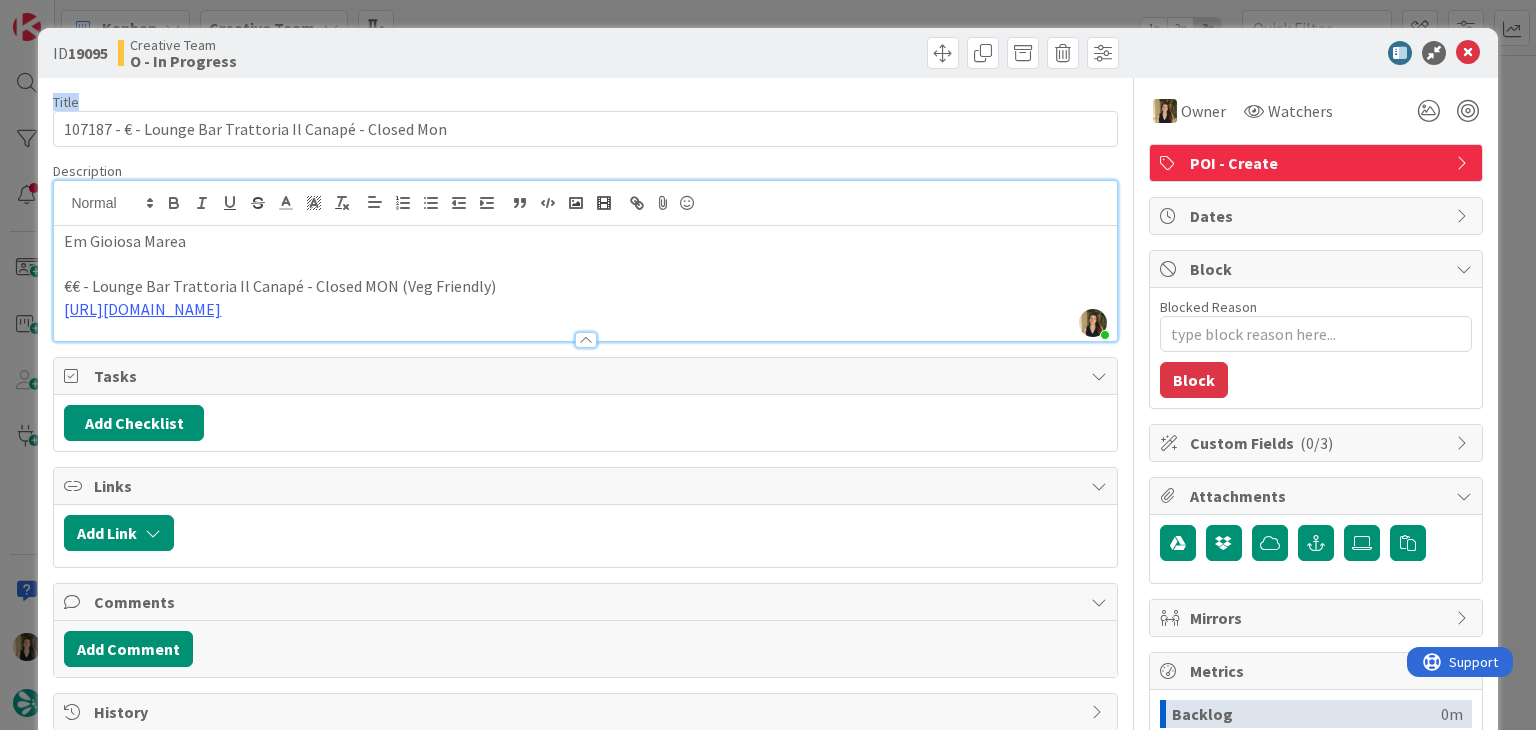 drag, startPoint x: 396, startPoint y: 77, endPoint x: 407, endPoint y: 41, distance: 37.64306 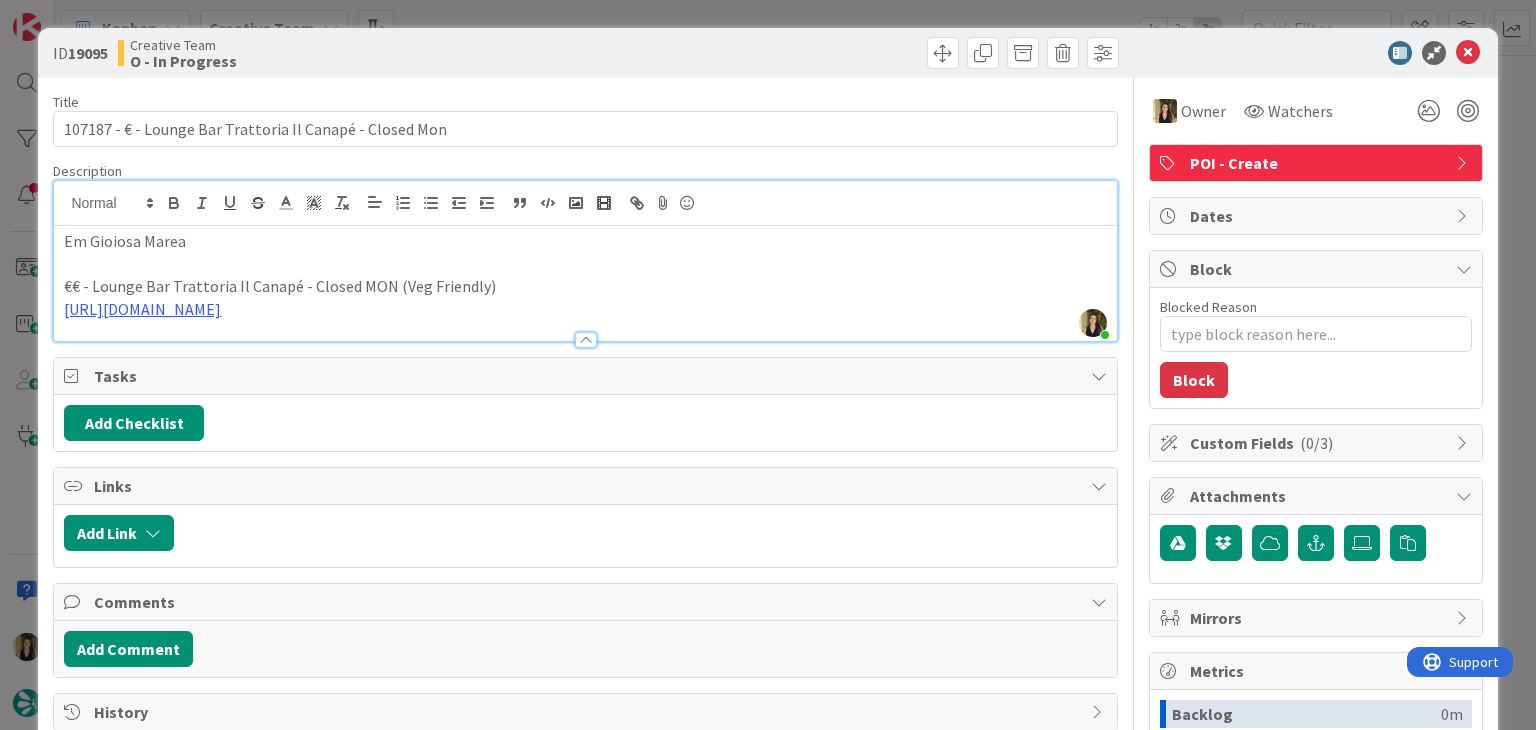 click on "ID  19095 Creative Team O - In Progress Title 56 / 128 107187 - € - Lounge Bar Trattoria Il Canapé - Closed Mon Description [GEOGRAPHIC_DATA][PERSON_NAME] joined  8 m ago Em Gioiosa Marea €€ - Lounge Bar Trattoria Il Canapé - Closed MON (Veg Friendly) [URL][DOMAIN_NAME] Owner Watchers POI - Create  Tasks Add Checklist Links Add Link Comments Add Comment History Owner Watchers POI - Create  Dates Block Blocked Reason 0 / 256 Block Custom Fields ( 0/3 ) Attachments Mirrors Metrics Backlog 0m To Do 21m Buffer 0m In Progress 9m Total Time 30m Lead Time 30m Cycle Time 9m Blocked Time 0m Show Details" at bounding box center [768, 365] 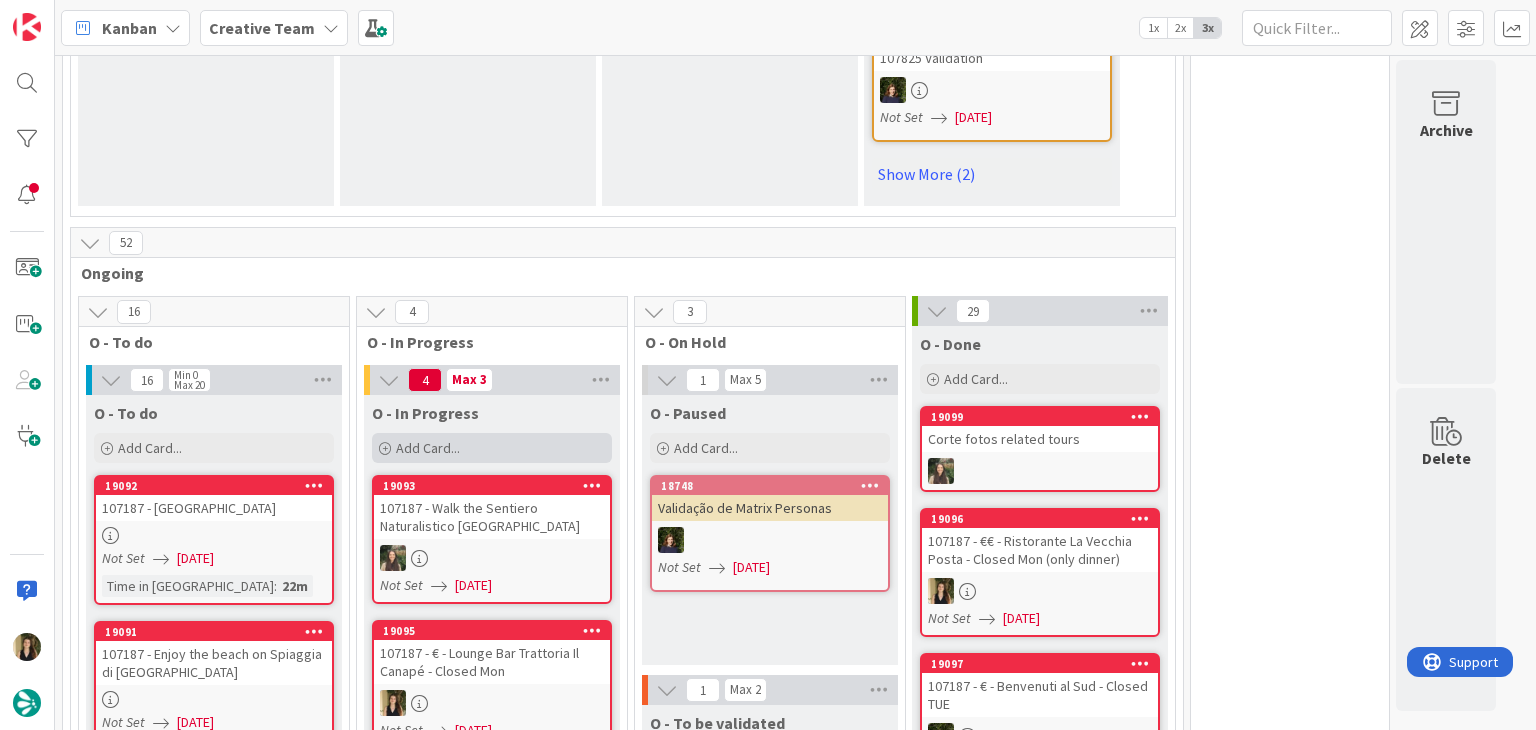 scroll, scrollTop: 1762, scrollLeft: 0, axis: vertical 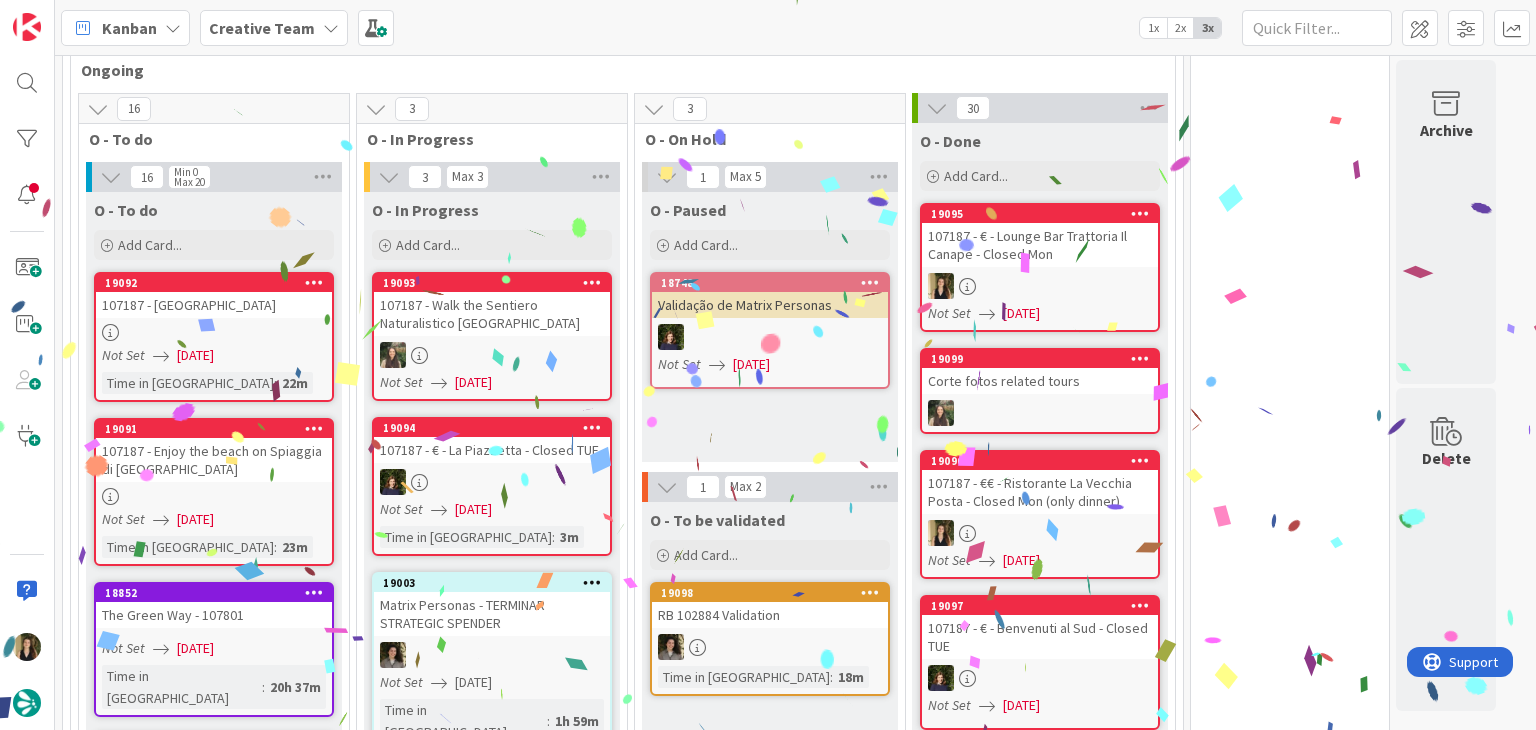 click on "O - Paused Add Card... 18748 Validação de Matrix Personas  Not Set [DATE]" at bounding box center [770, 327] 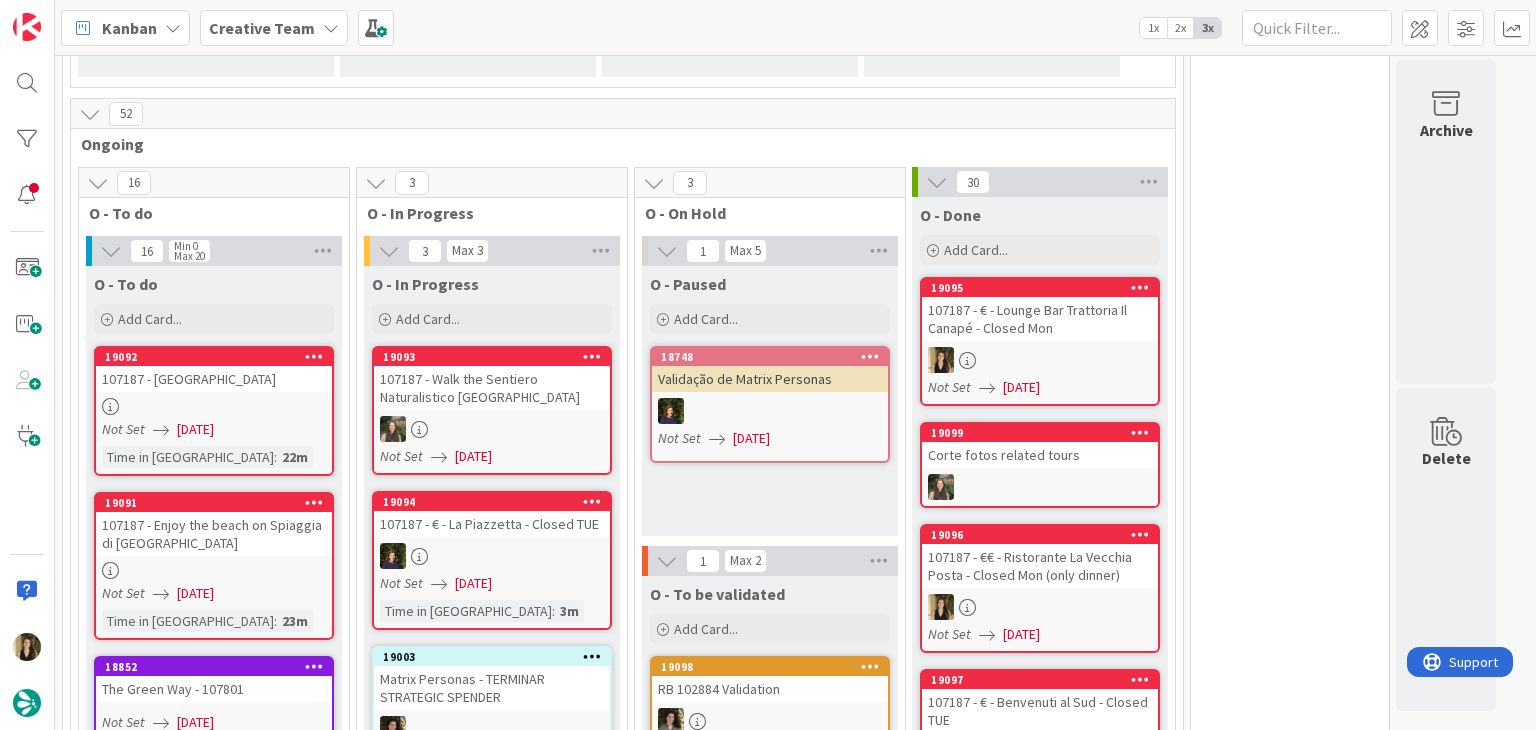 scroll, scrollTop: 1711, scrollLeft: 0, axis: vertical 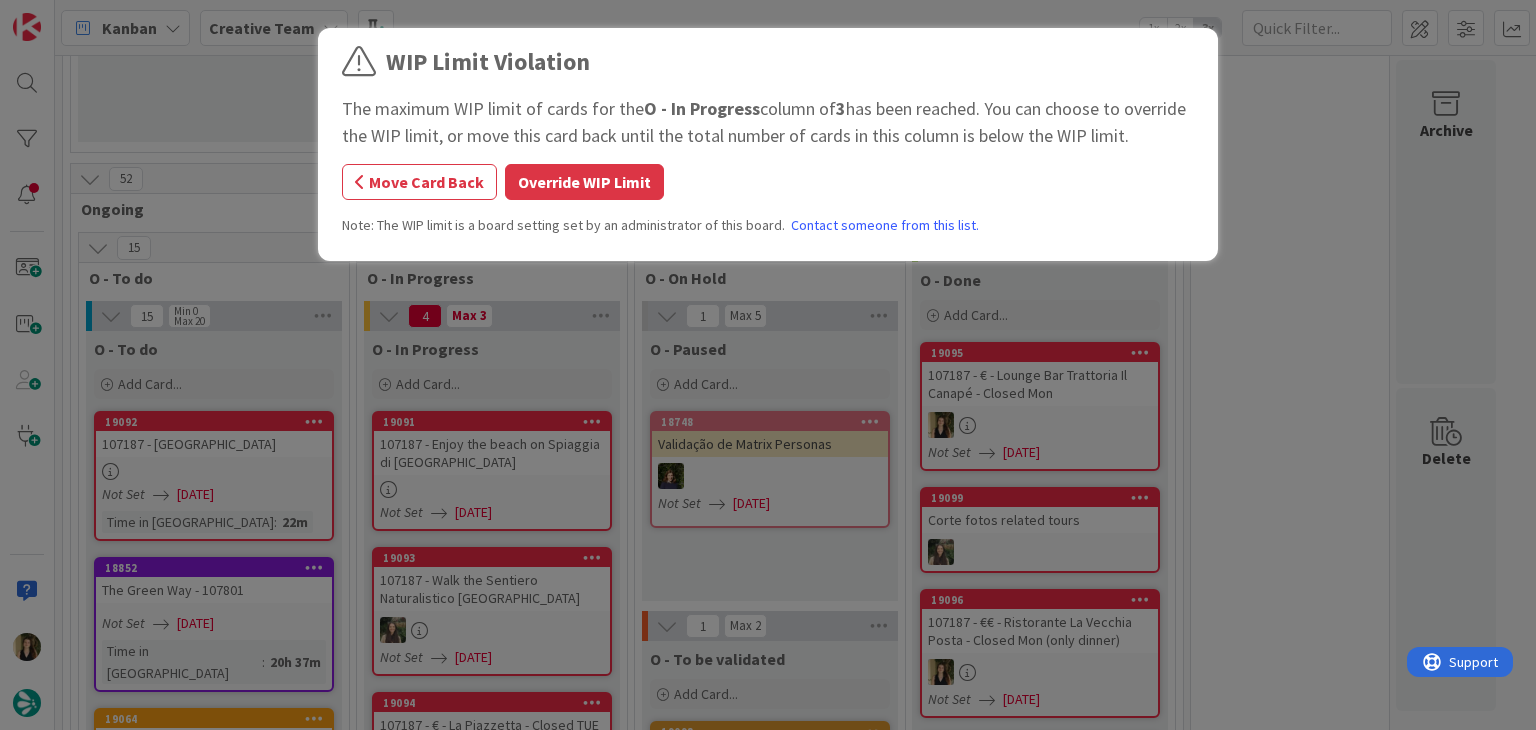 click on "Override WIP Limit" at bounding box center (584, 182) 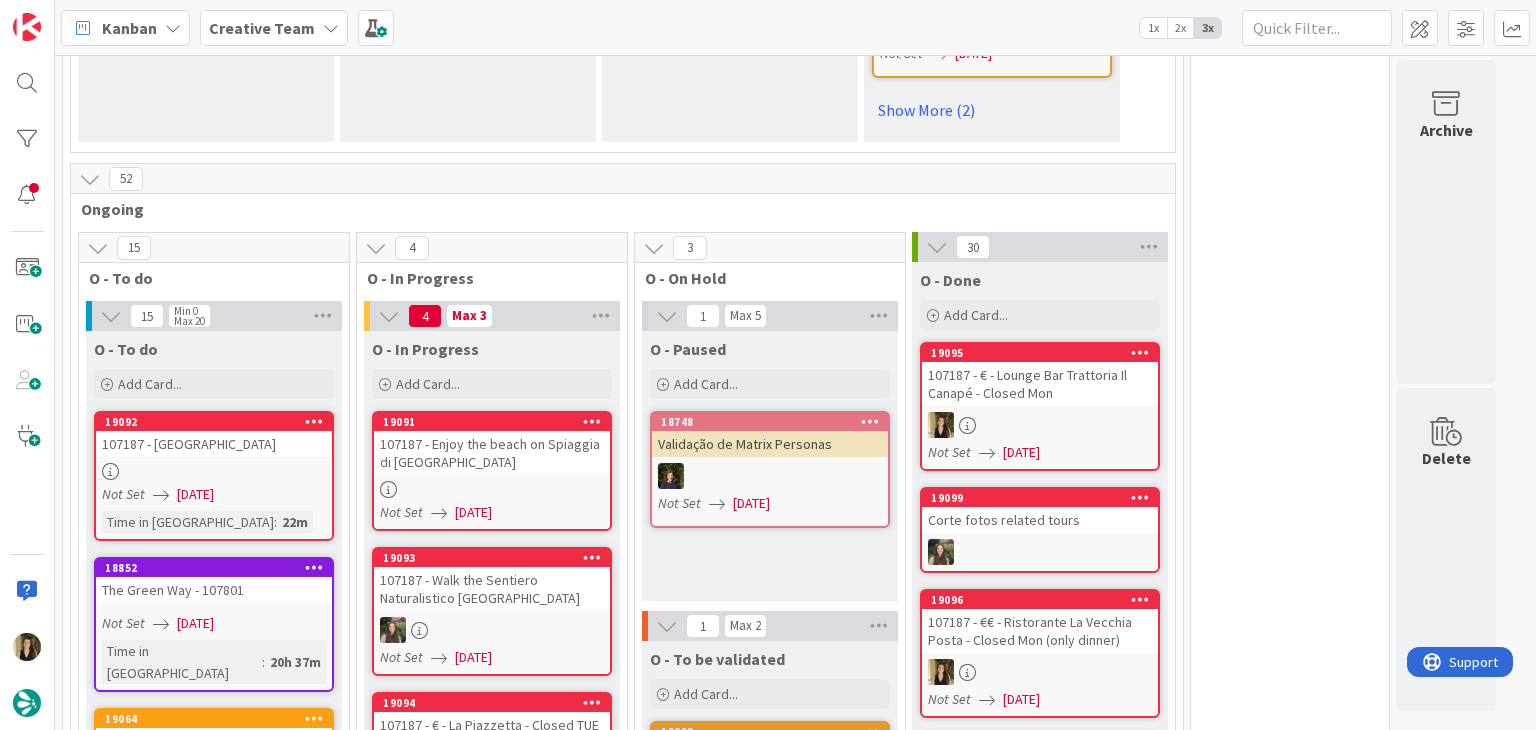 click at bounding box center (492, 489) 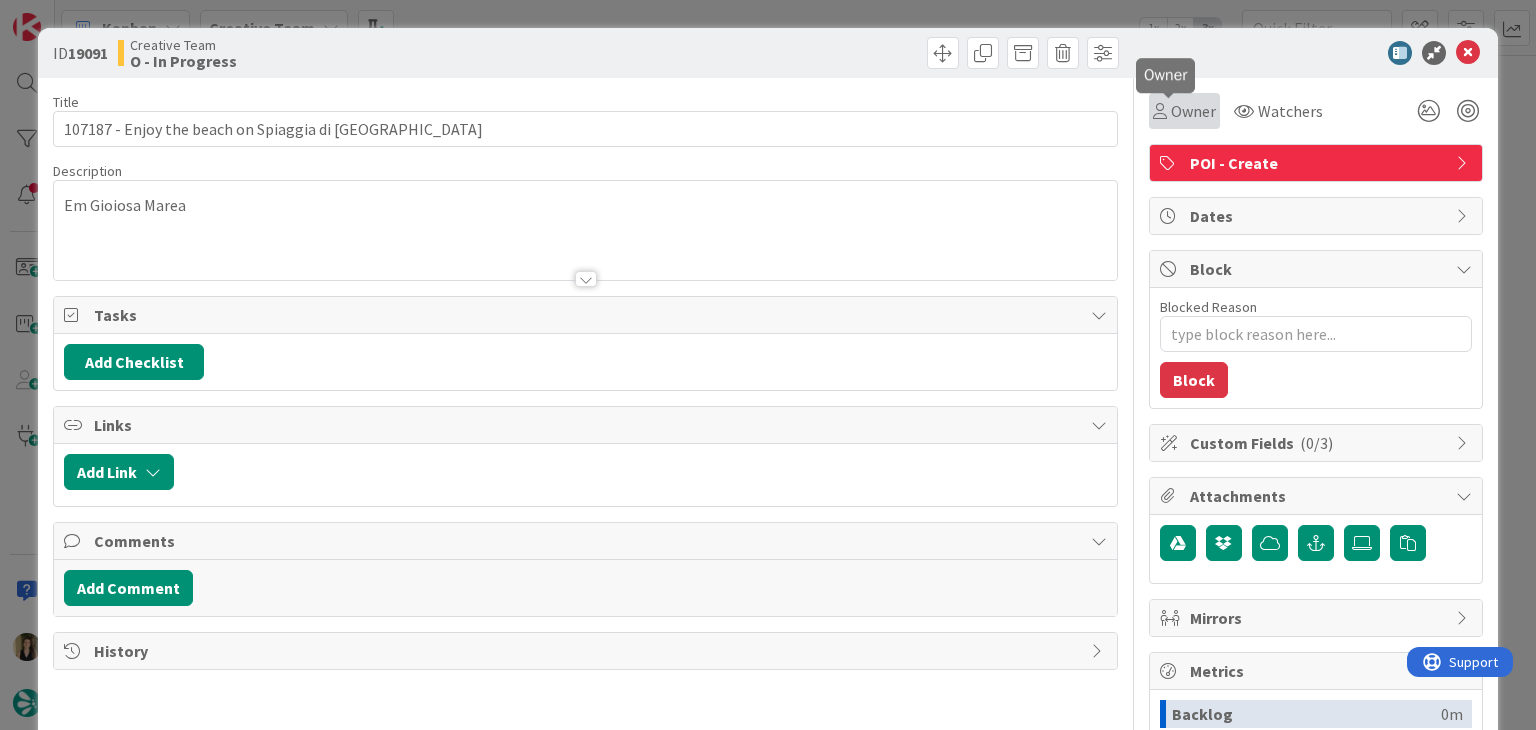 scroll, scrollTop: 0, scrollLeft: 0, axis: both 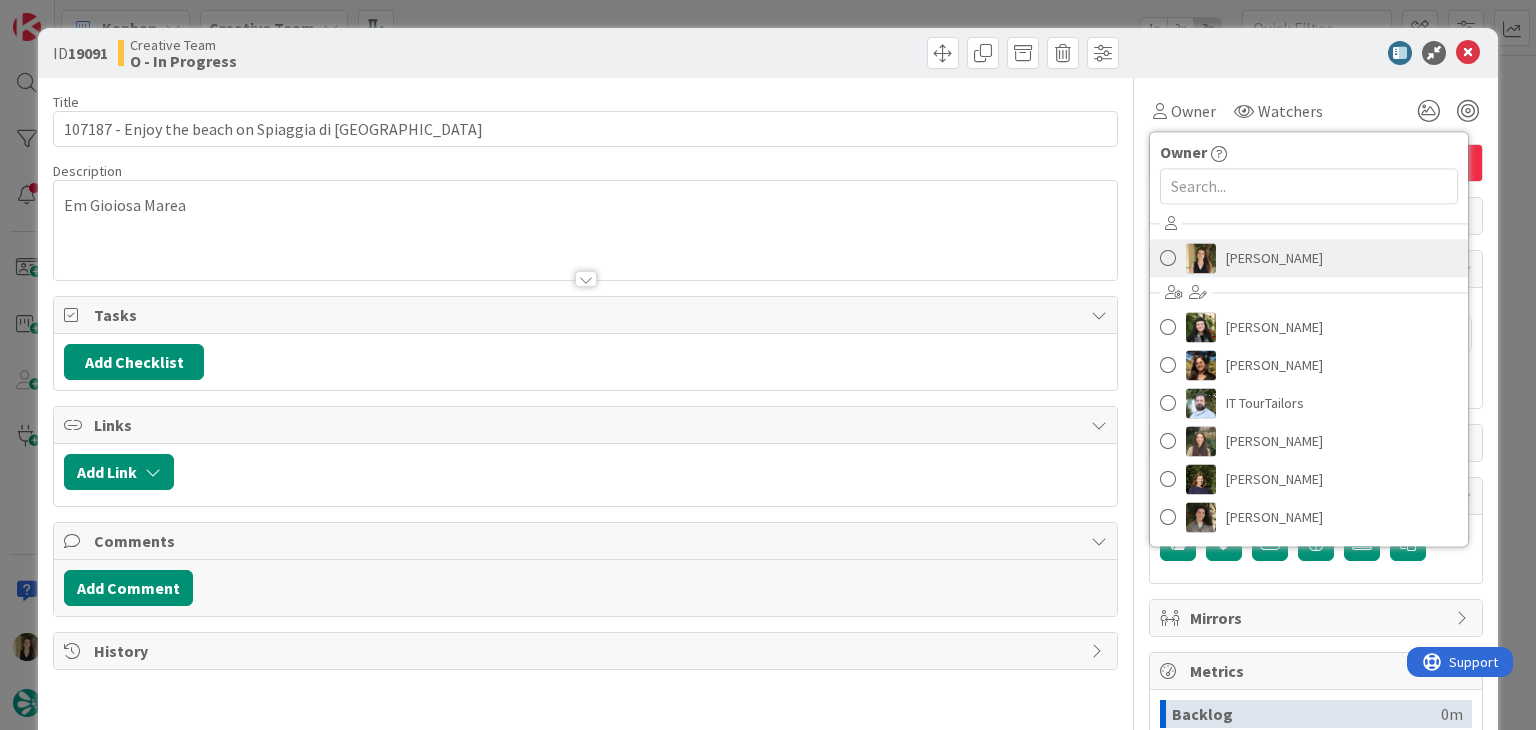 click on "[PERSON_NAME]" at bounding box center (1274, 258) 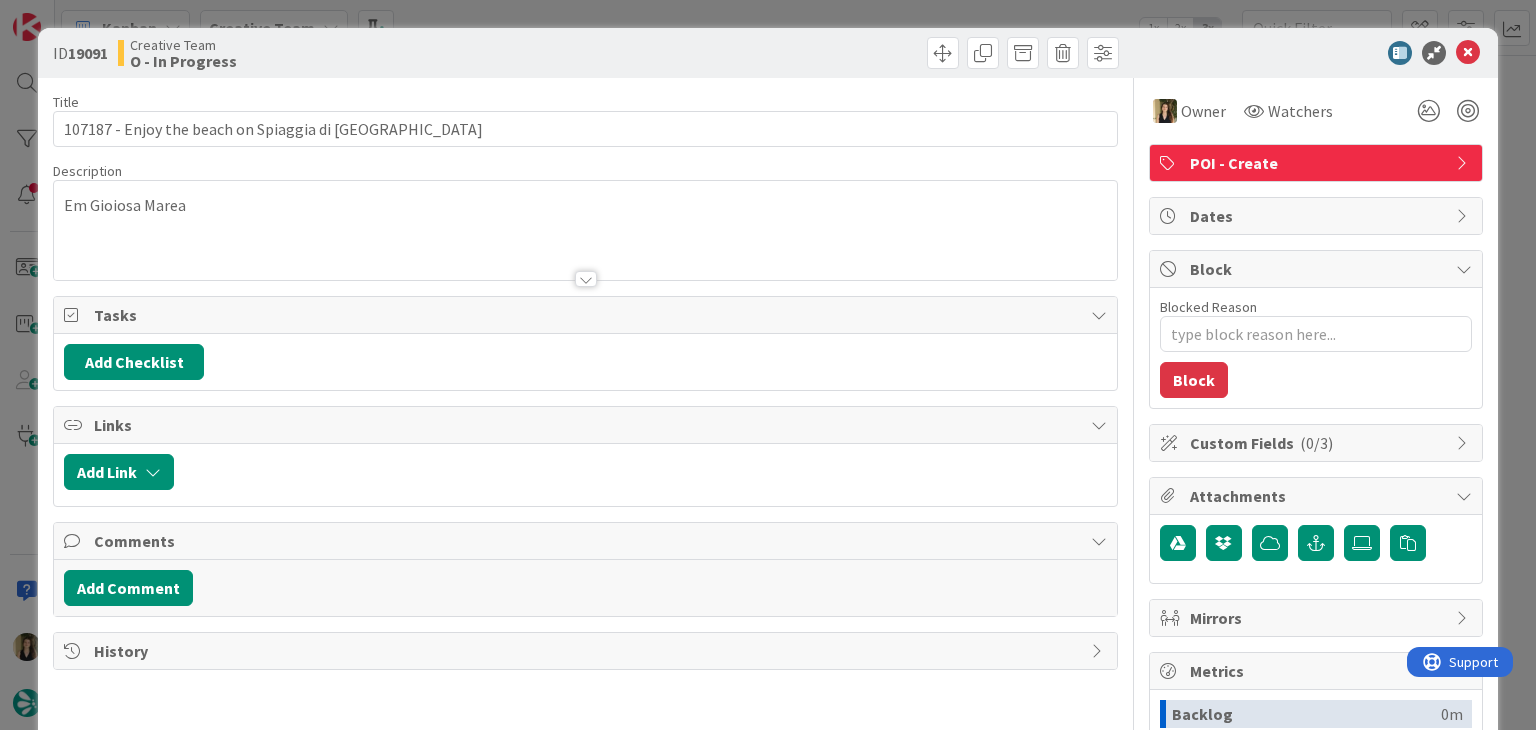 click on "ID  19091 Creative Team O - In Progress Title 53 / 128 107187 - Enjoy the beach on Spiaggia di Gioiosa Marea Description Em Gioiosa Marea Owner Watchers POI - Create  Tasks Add Checklist Links Add Link Comments Add Comment History Owner Owner Remove Set as Watcher [PERSON_NAME] [PERSON_NAME] [PERSON_NAME]  IT TourTailors [PERSON_NAME] [PERSON_NAME] [PERSON_NAME] Watchers POI - Create  Dates Block Blocked Reason 0 / 256 Block Custom Fields ( 0/3 ) Attachments Mirrors Metrics Backlog 0m To Do 41m Buffer 0m In Progress 0m Total Time 41m Lead Time 41m Cycle Time 0m Blocked Time 0m Show Details" at bounding box center [768, 365] 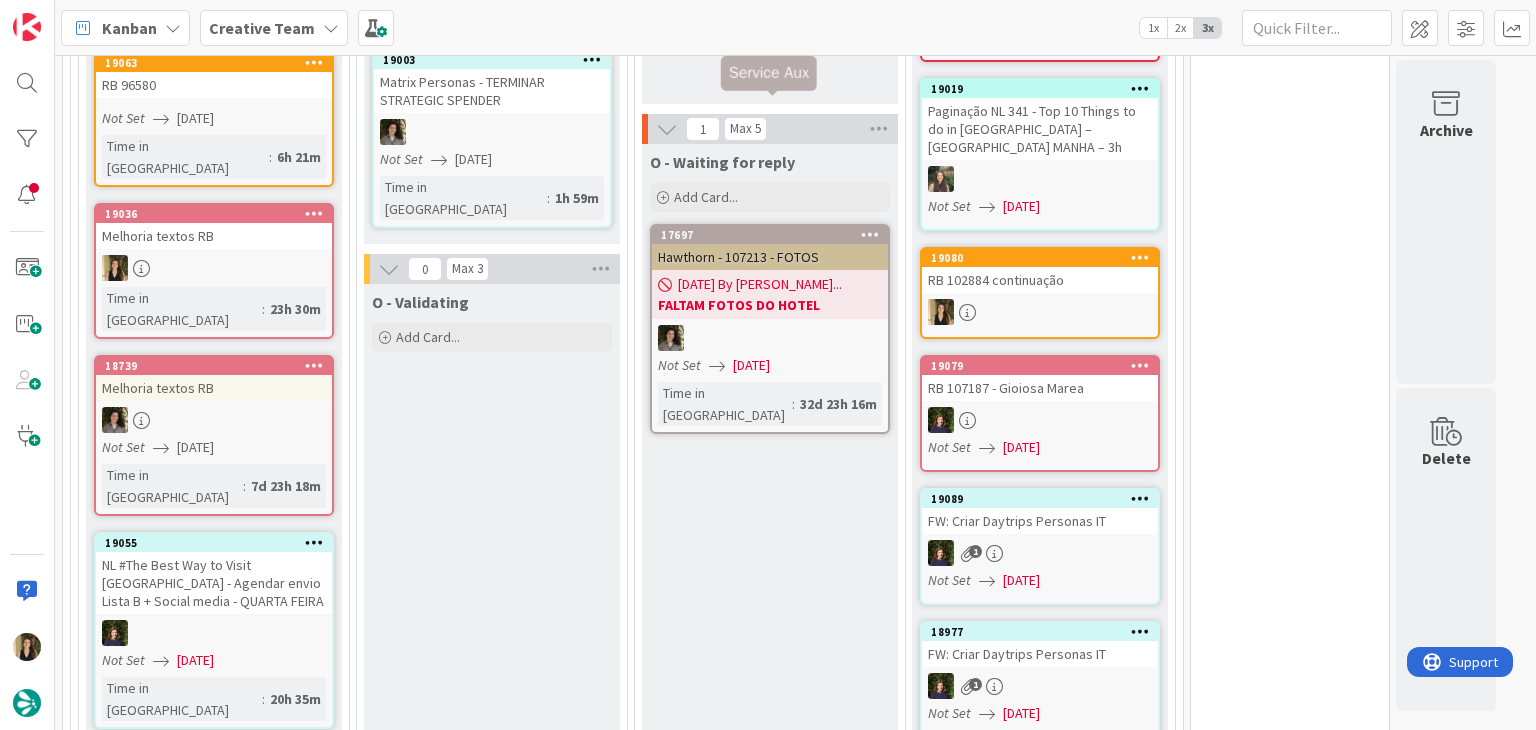 scroll, scrollTop: 2672, scrollLeft: 0, axis: vertical 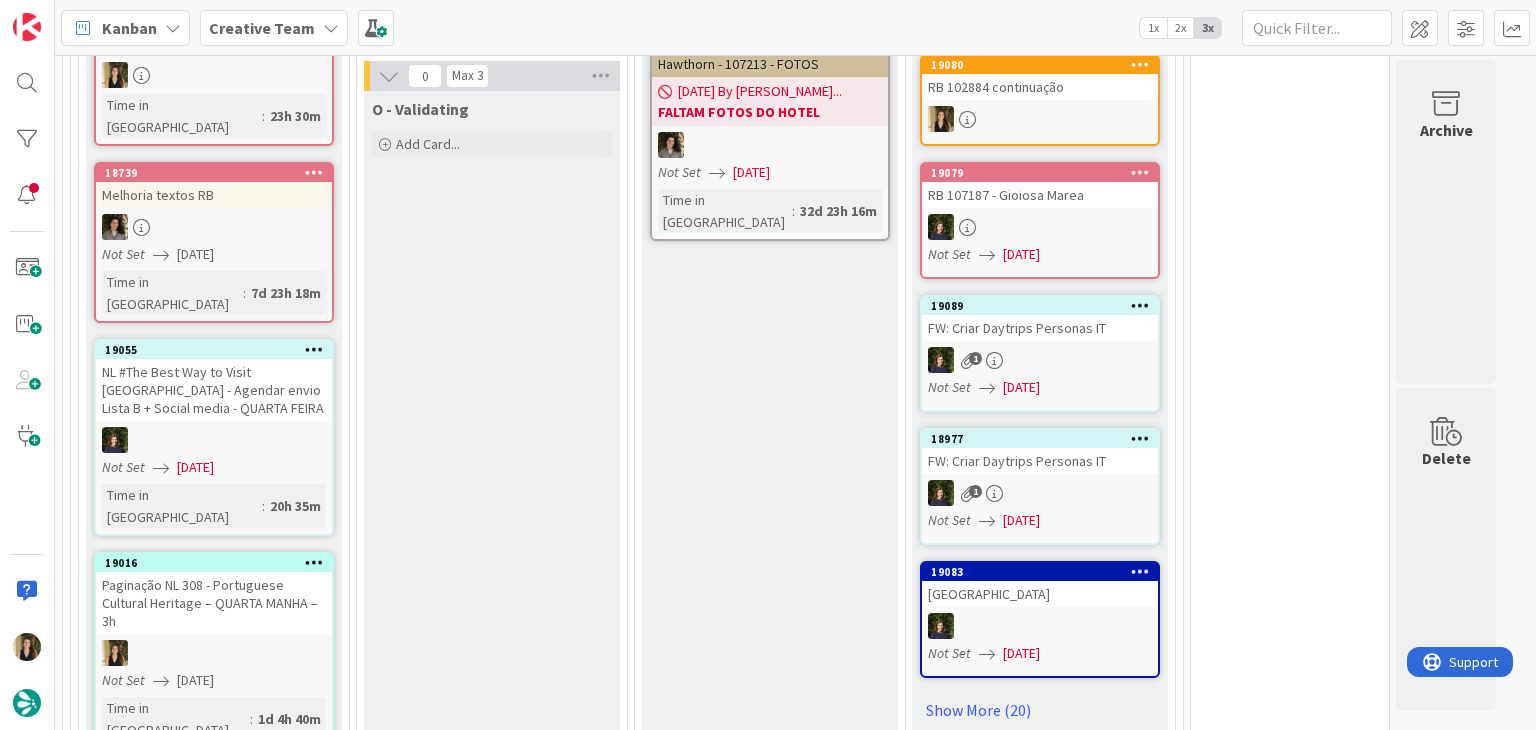 click on "[DATE]" at bounding box center [195, 680] 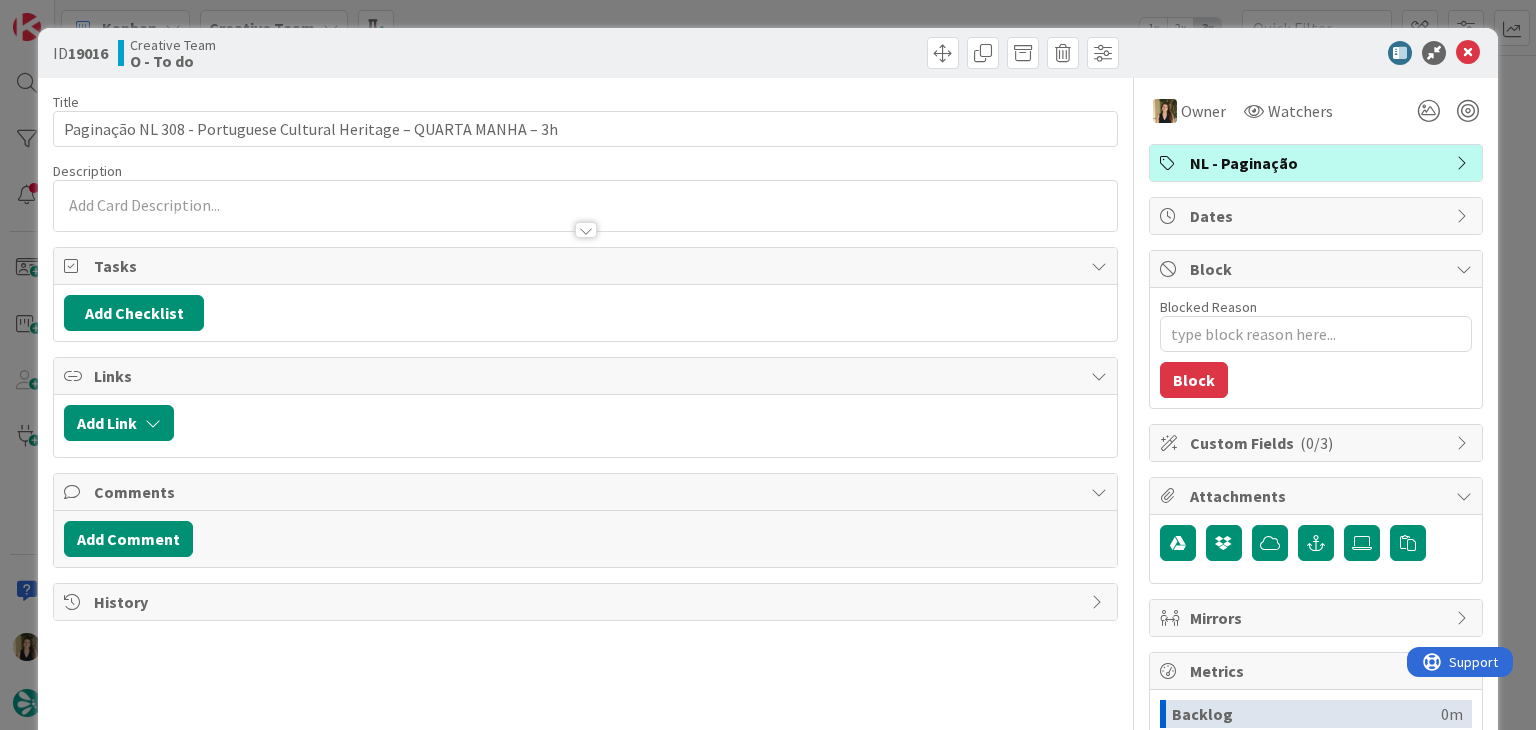 scroll, scrollTop: 0, scrollLeft: 0, axis: both 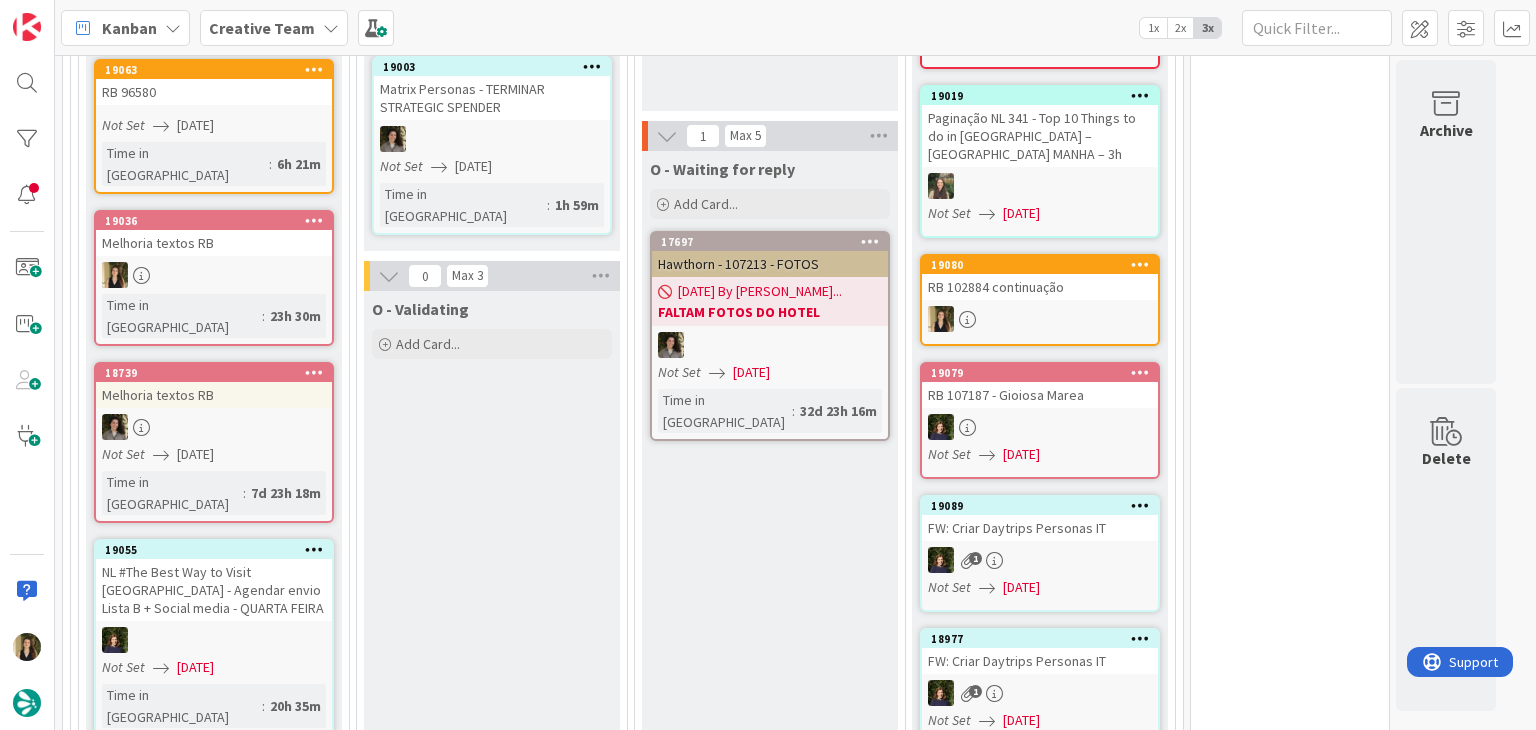 click on "Paginação NL 308 - Portuguese Cultural Heritage – QUARTA MANHA – 3h" at bounding box center (214, 803) 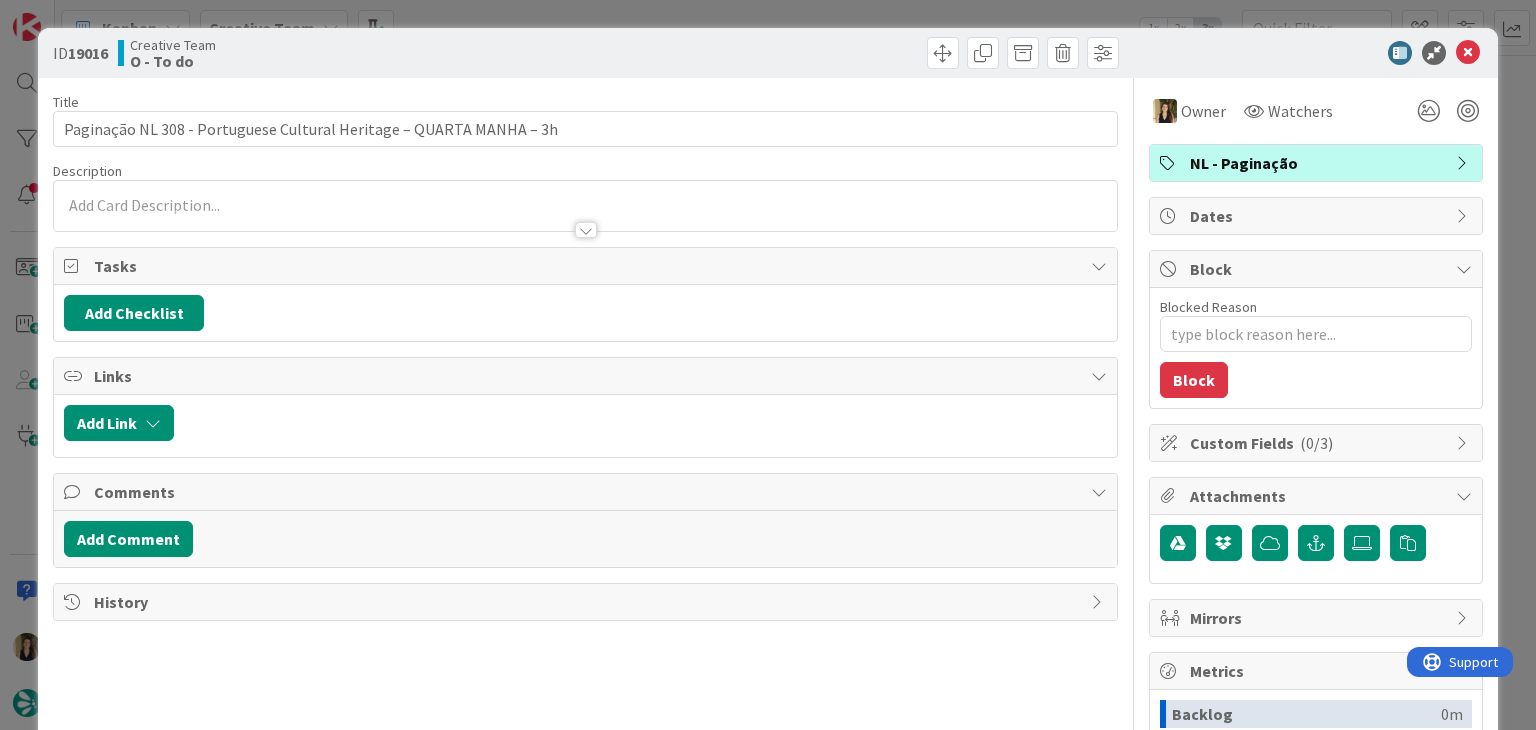 scroll, scrollTop: 0, scrollLeft: 0, axis: both 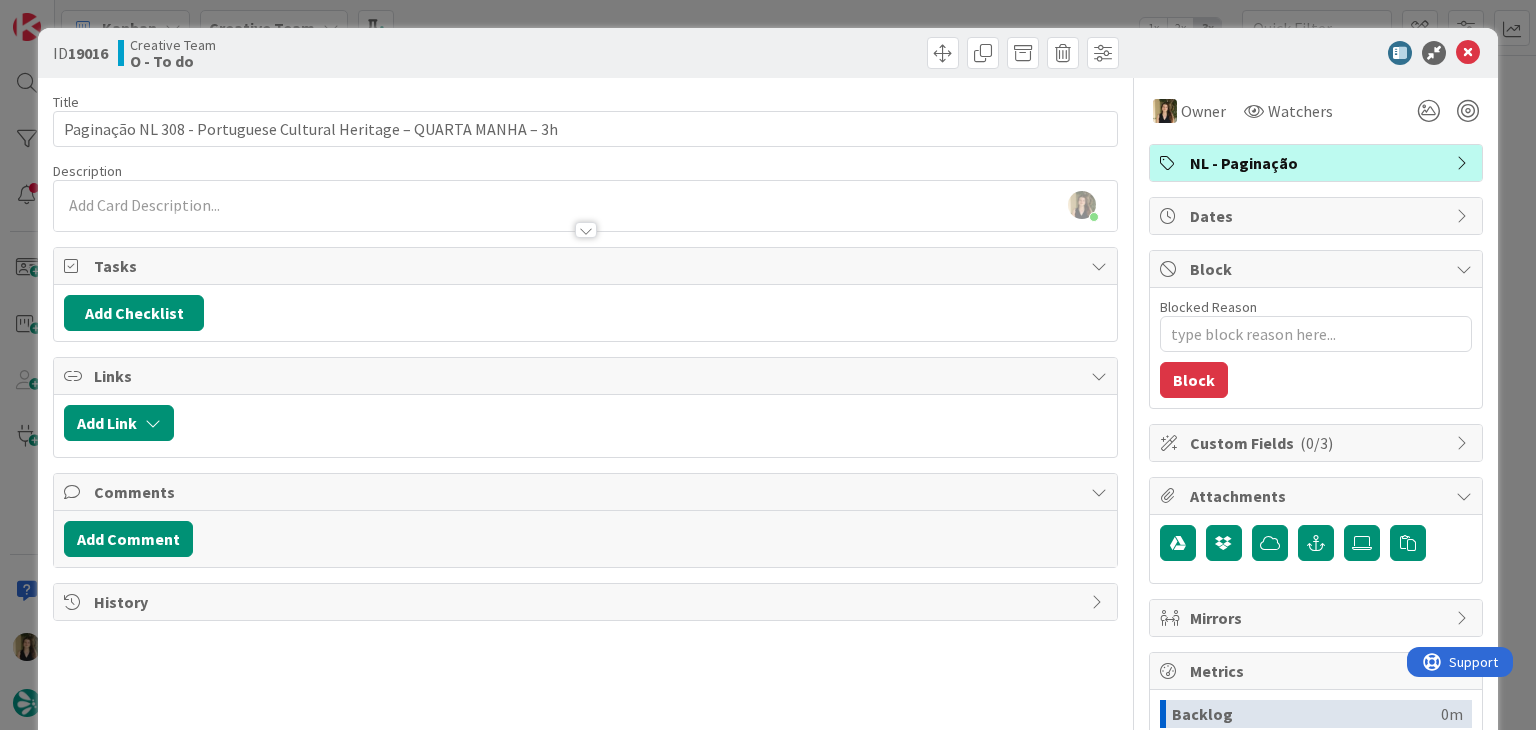 click on "Title 67 / 128 Paginação NL 308 - Portuguese Cultural Heritage – QUARTA MANHA – 3h Description [PERSON_NAME] just joined Owner Watchers NL - Paginação Tasks Add Checklist Links Add Link Comments Add Comment History" at bounding box center (585, 554) 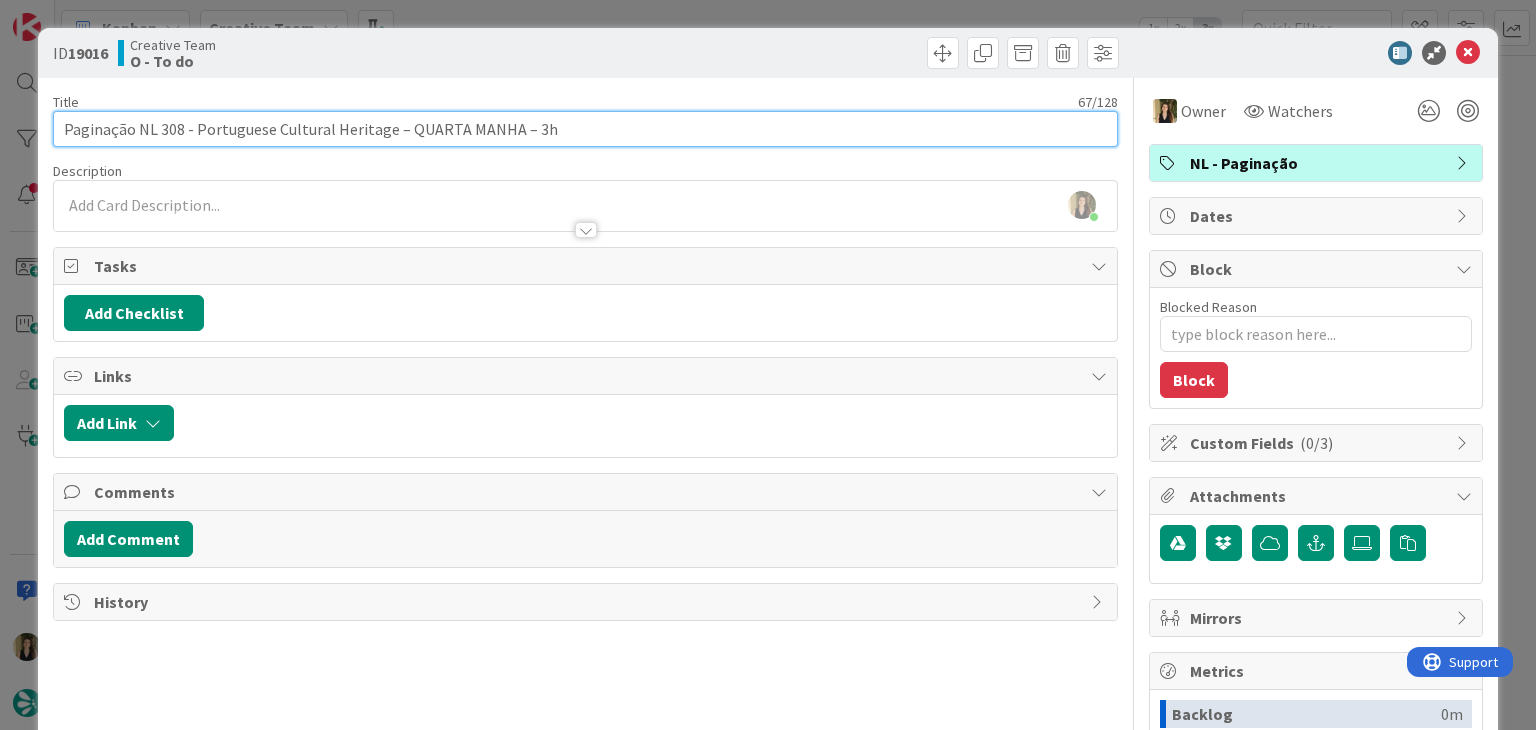 click on "Paginação NL 308 - Portuguese Cultural Heritage – QUARTA MANHA – 3h" at bounding box center [585, 129] 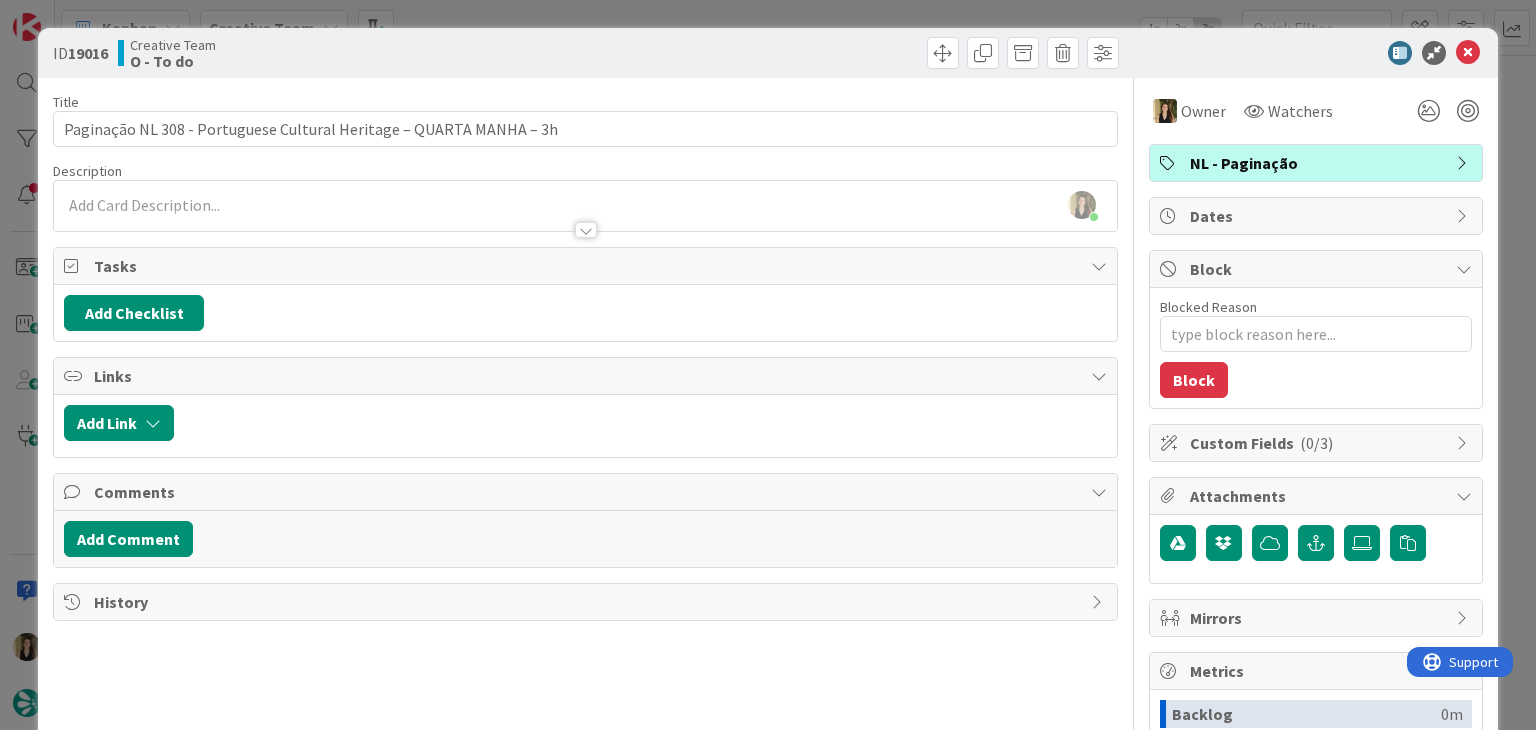 click on "Creative Team O - To do" at bounding box center (349, 53) 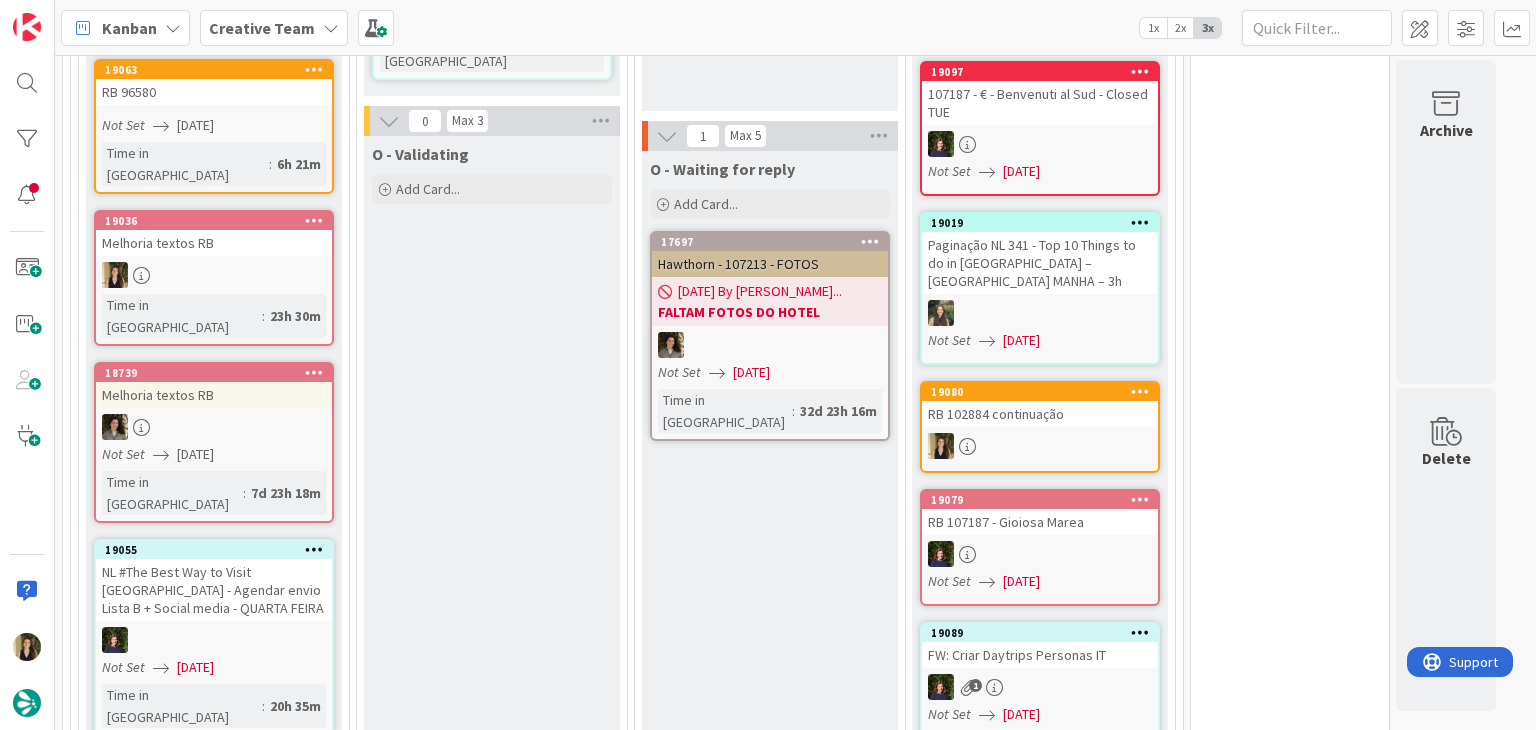 scroll, scrollTop: 0, scrollLeft: 0, axis: both 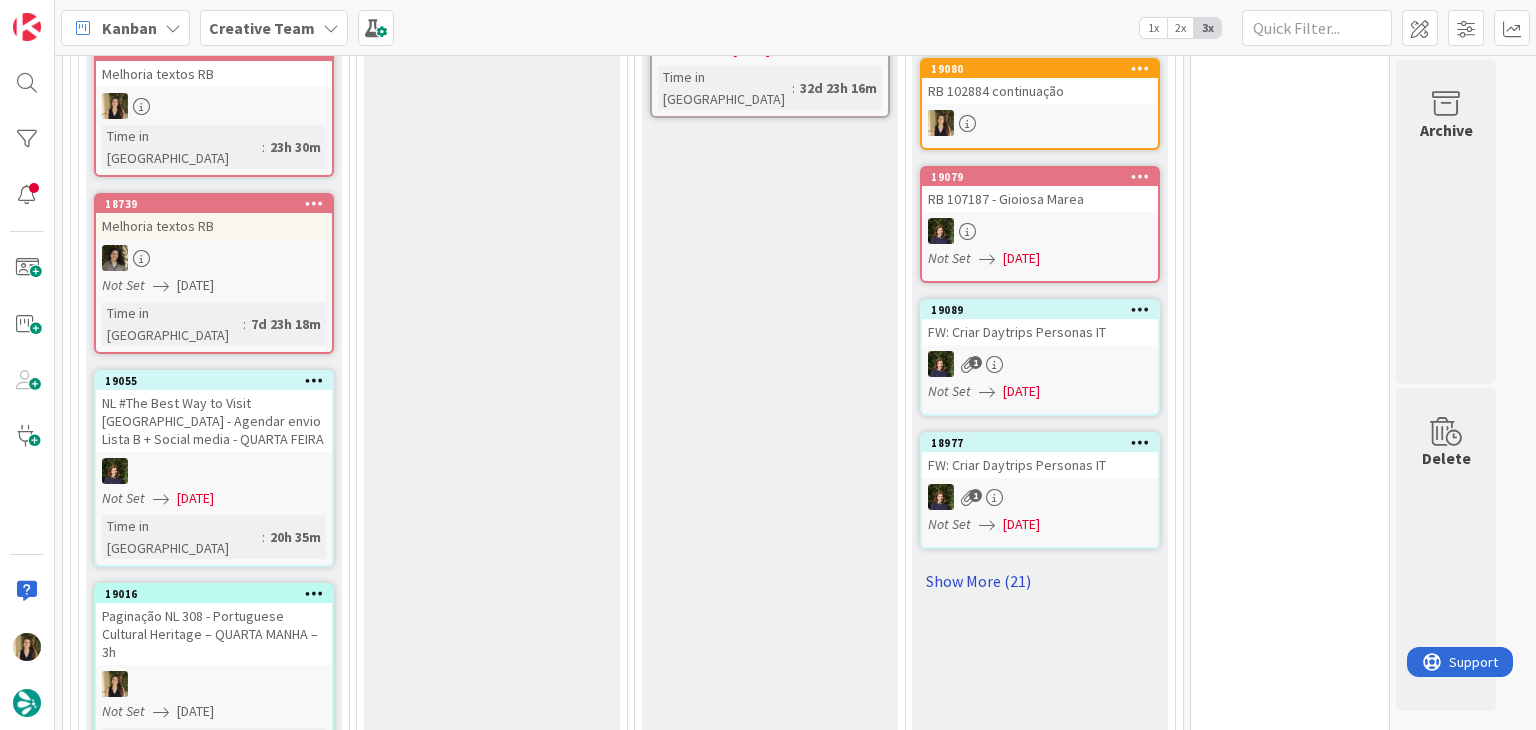click on "Show More (21)" at bounding box center [1040, 581] 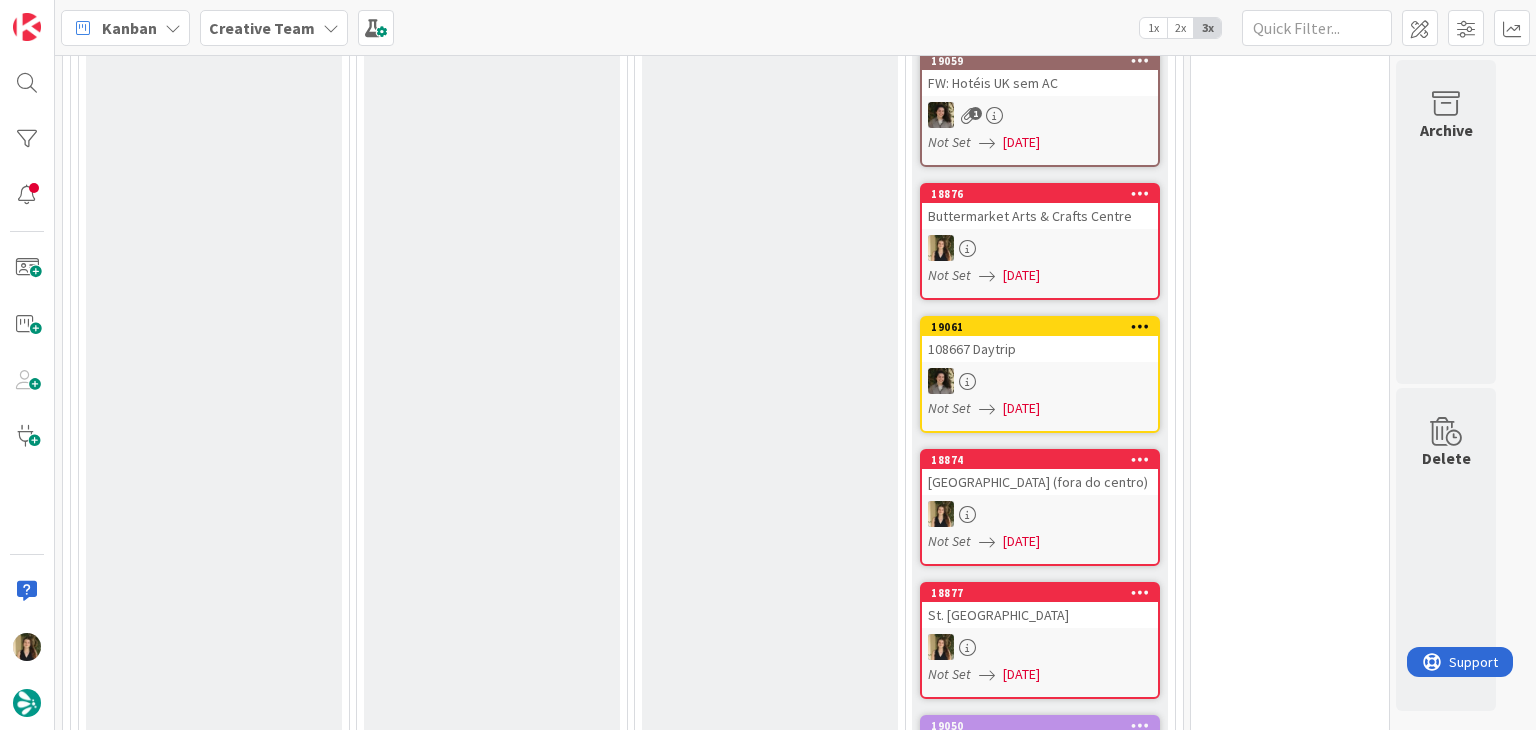 scroll, scrollTop: 5295, scrollLeft: 0, axis: vertical 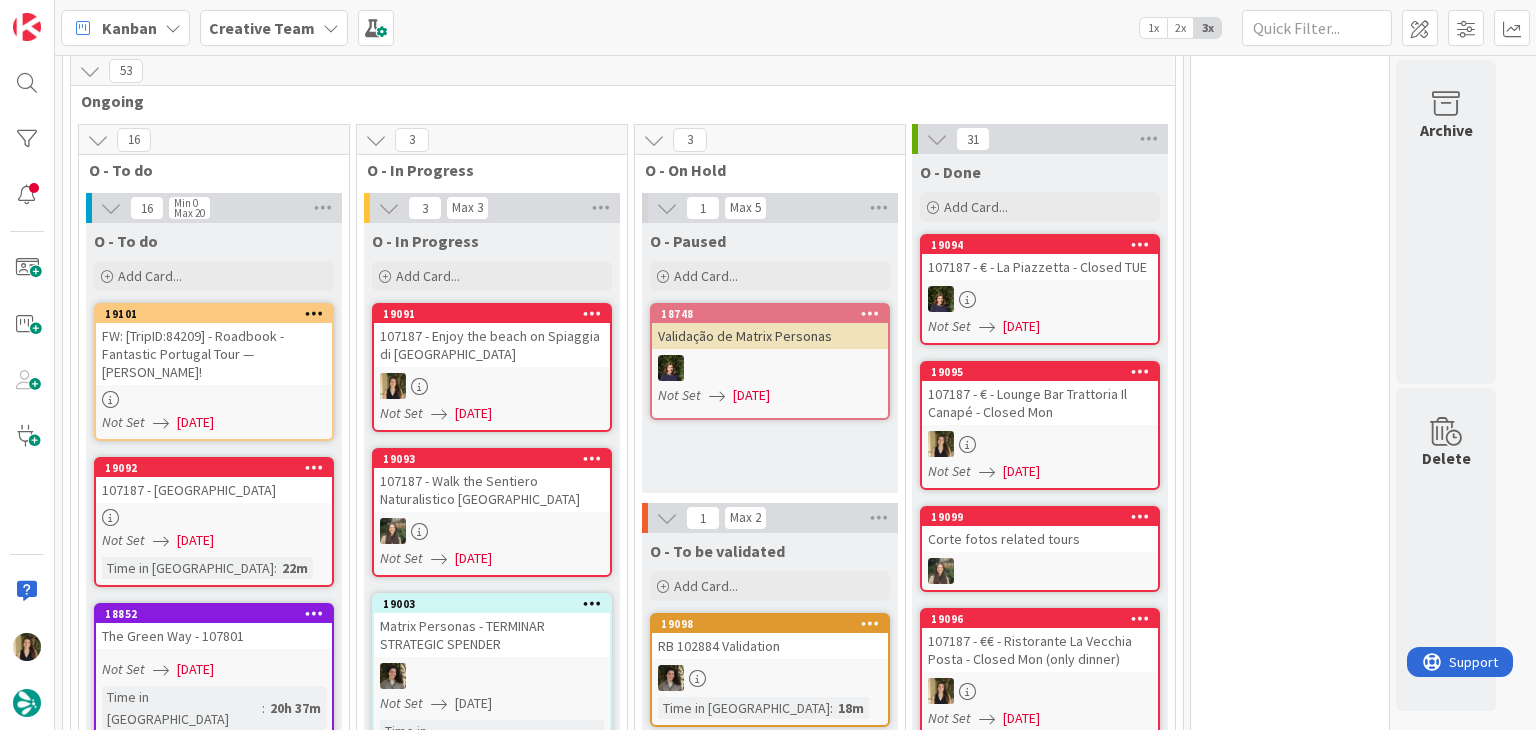 click on "FW: [TripID:84209] - Roadbook - Fantastic Portugal Tour — [PERSON_NAME]!" at bounding box center (214, 354) 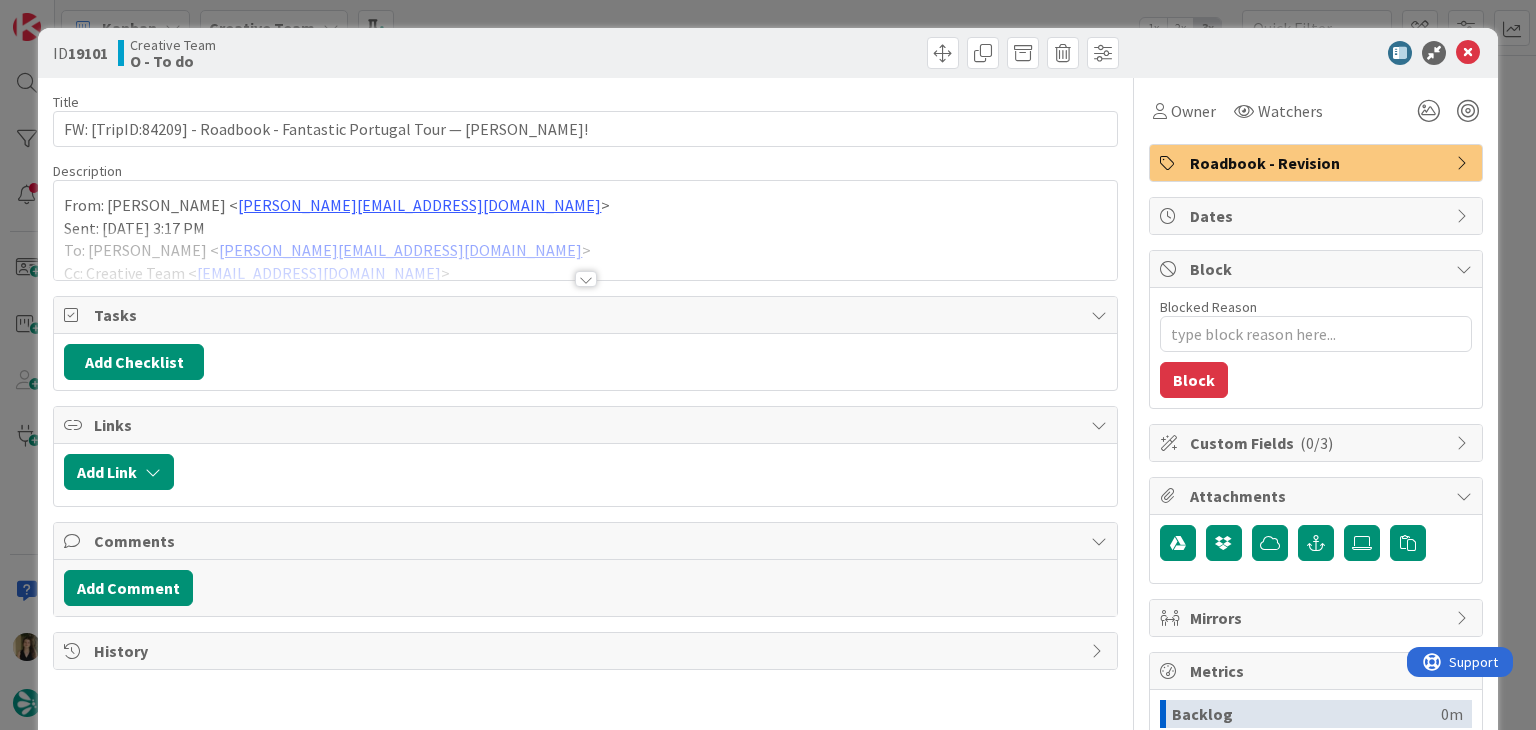 scroll, scrollTop: 0, scrollLeft: 0, axis: both 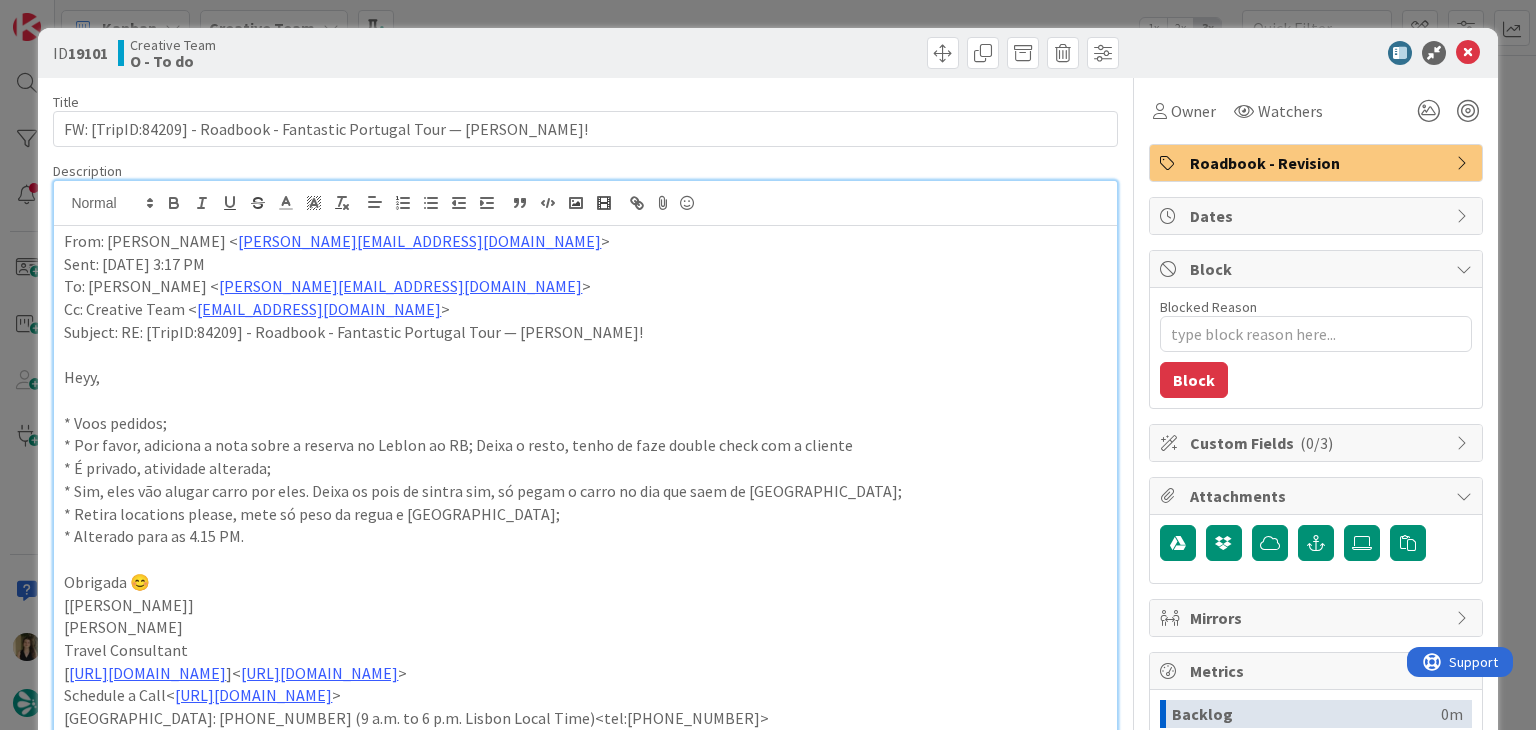 click on "ID  19101 Creative Team O - To do Title 69 / 128 FW: [TripID:84209] - Roadbook - Fantastic Portugal Tour — [PERSON_NAME]! Description [PERSON_NAME] just joined From: [PERSON_NAME] < [EMAIL_ADDRESS][DOMAIN_NAME] > Sent: [DATE] 3:17 PM To: [PERSON_NAME] < [PERSON_NAME][EMAIL_ADDRESS][DOMAIN_NAME] > Cc: Creative Team < [EMAIL_ADDRESS][DOMAIN_NAME] > Subject: RE: [TripID:84209] - Roadbook - Fantastic Portugal Tour — [PERSON_NAME]! Heyy, * Voos pedidos;  * Por favor, adiciona a nota sobre a reserva no Leblon ao RB; Deixa o resto, tenho de faze double check com a cliente  * É privado, atividade alterada;  * Sim, eles vão alugar carro por eles. Deixa os pois de sintra sim, só pegam o carro no dia que saem de [GEOGRAPHIC_DATA];  * Retira locations please, mete só peso da regua e pinhão;  * Alterado para as 4.15 PM. Obrigada 😊 [[PERSON_NAME]] [PERSON_NAME] Travel Consultant [ [URL][DOMAIN_NAME] ]< [URL][DOMAIN_NAME] > > < >" at bounding box center [768, 365] 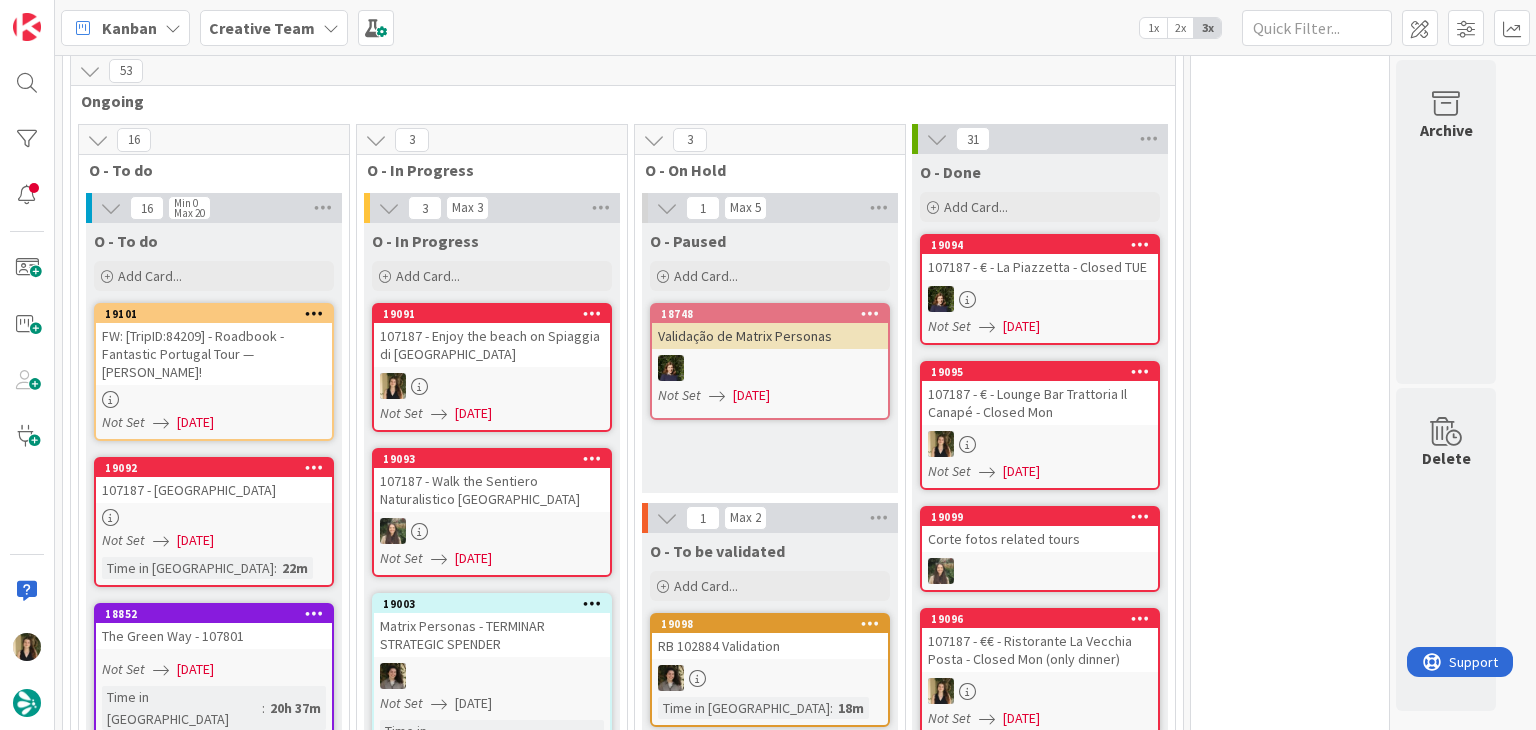 scroll, scrollTop: 0, scrollLeft: 0, axis: both 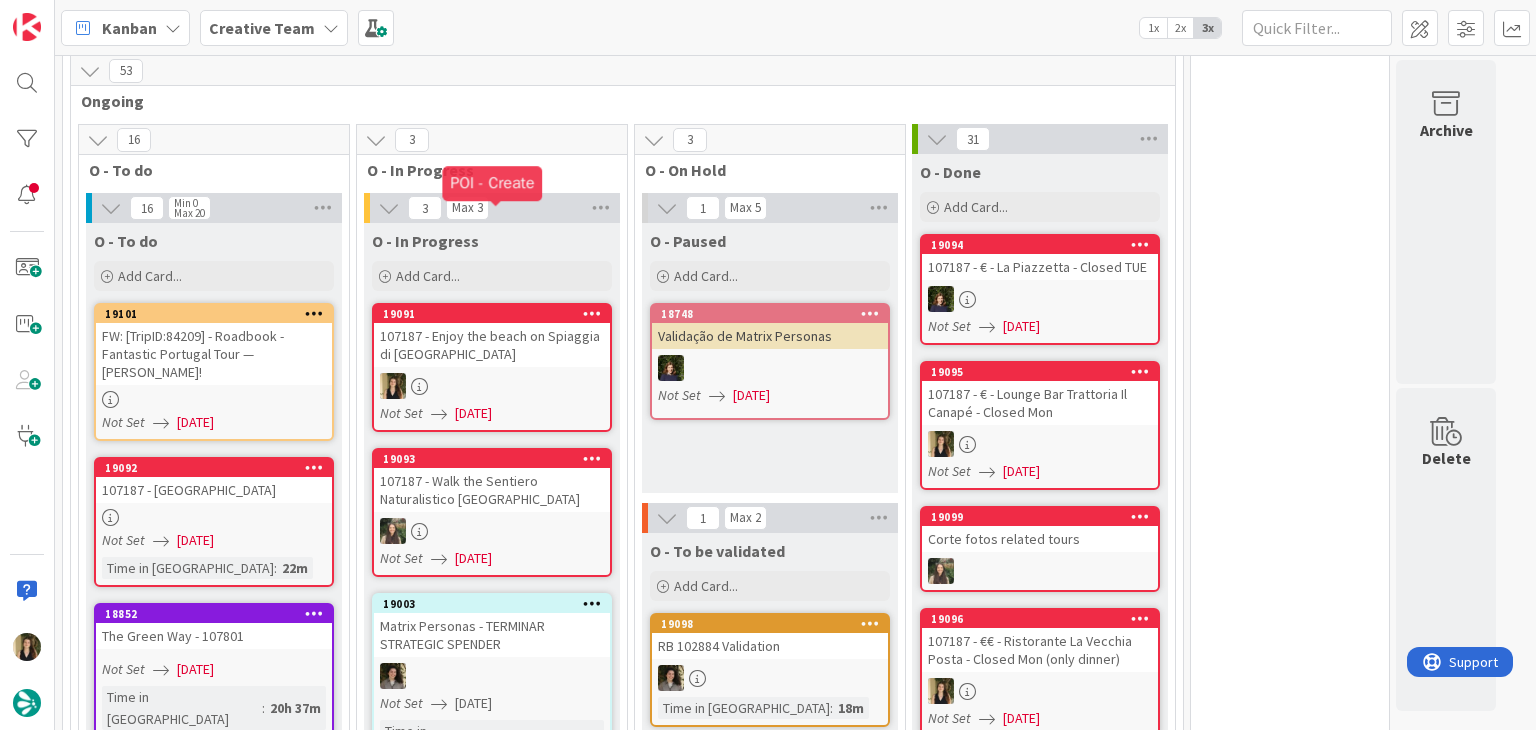 click on "107187 - Enjoy the beach on Spiaggia di [GEOGRAPHIC_DATA]" at bounding box center (492, 345) 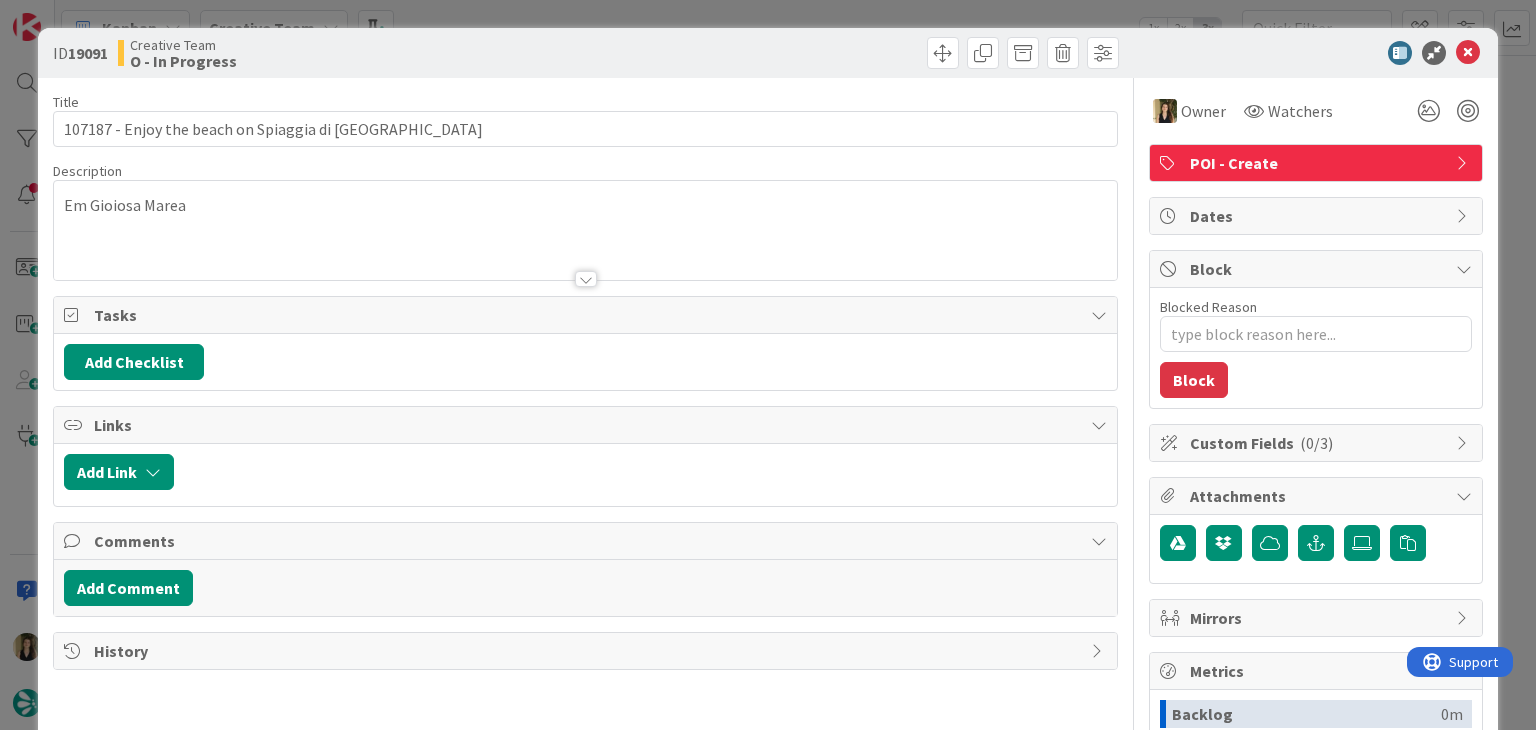 scroll, scrollTop: 0, scrollLeft: 0, axis: both 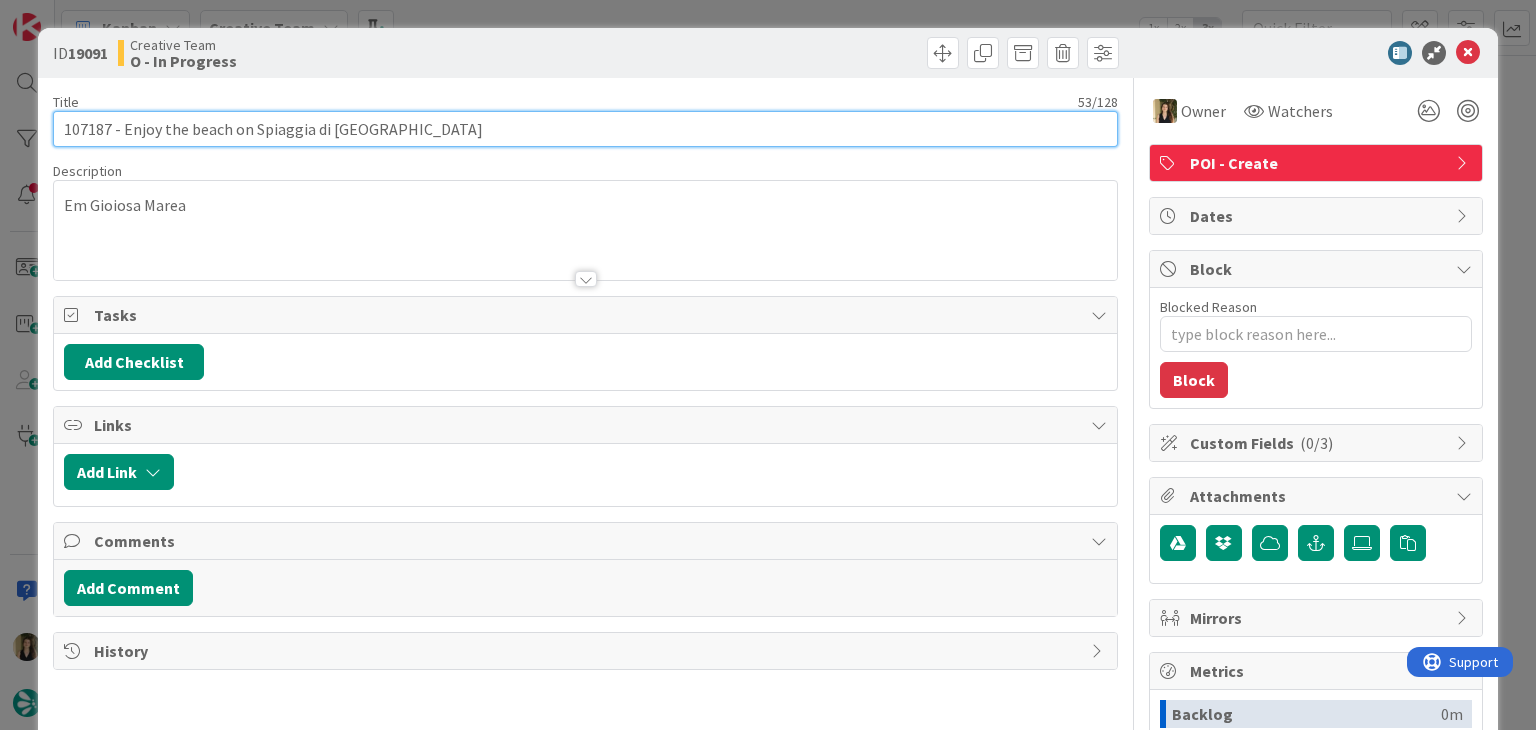 drag, startPoint x: 453, startPoint y: 134, endPoint x: 164, endPoint y: 129, distance: 289.04324 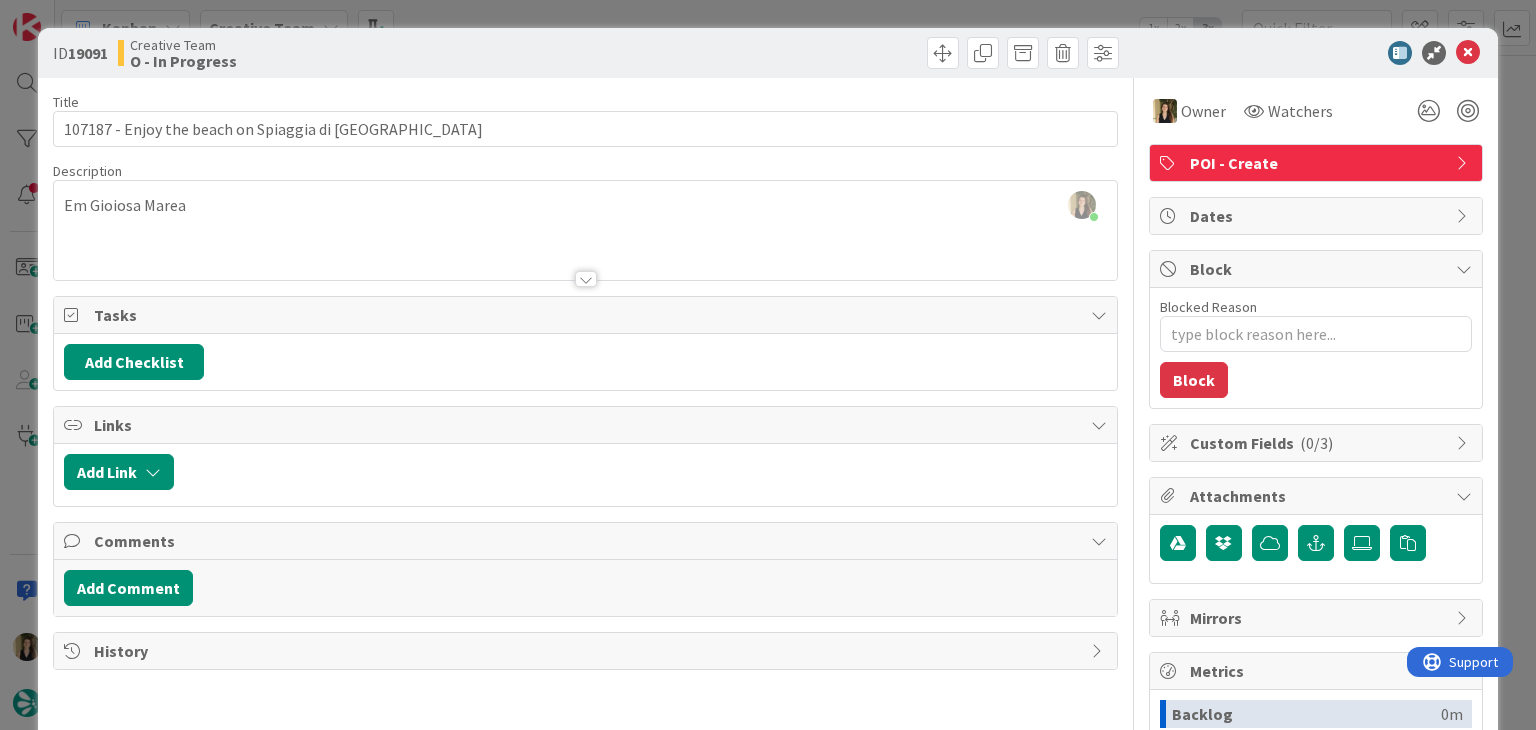 drag, startPoint x: 370, startPoint y: 207, endPoint x: 418, endPoint y: 201, distance: 48.373547 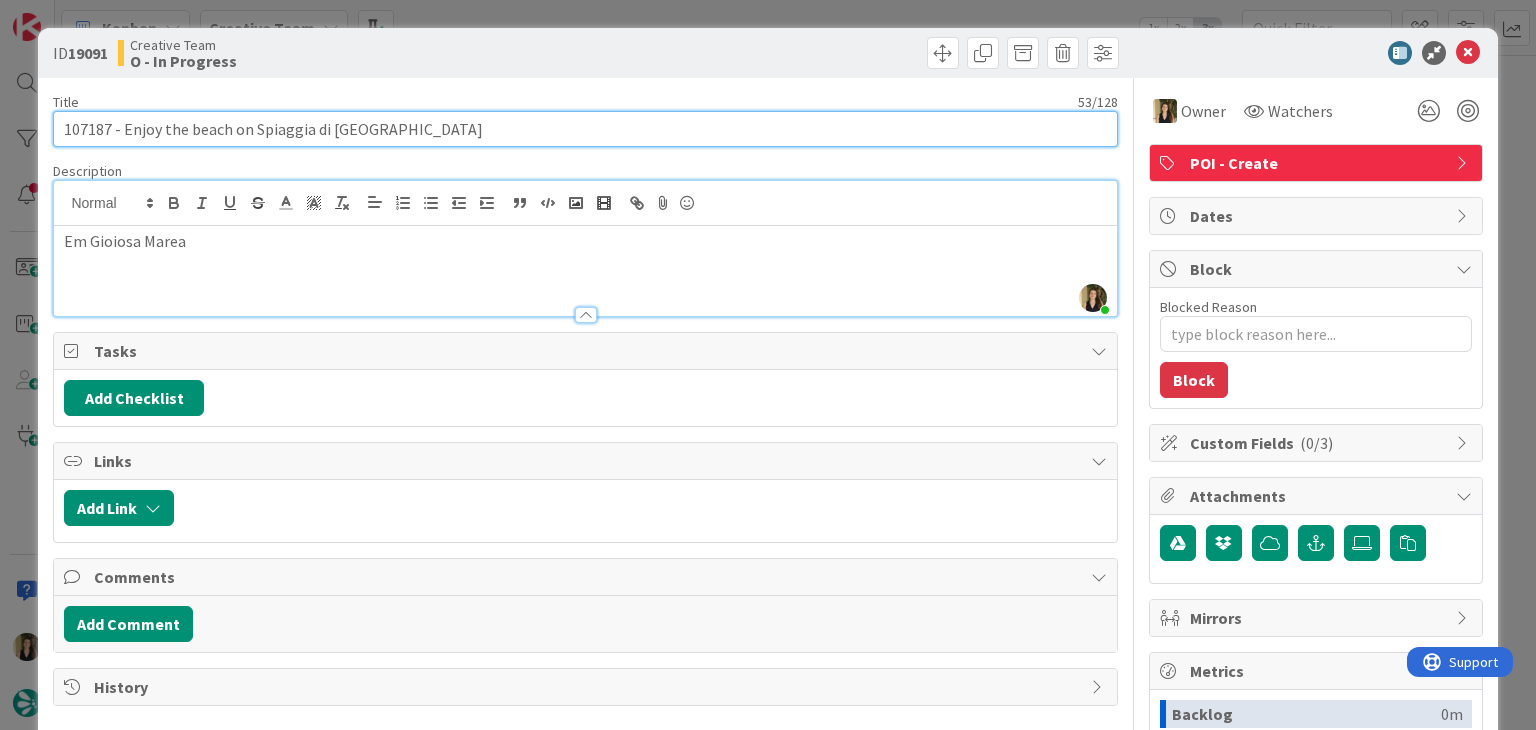 drag, startPoint x: 473, startPoint y: 135, endPoint x: 126, endPoint y: 125, distance: 347.14407 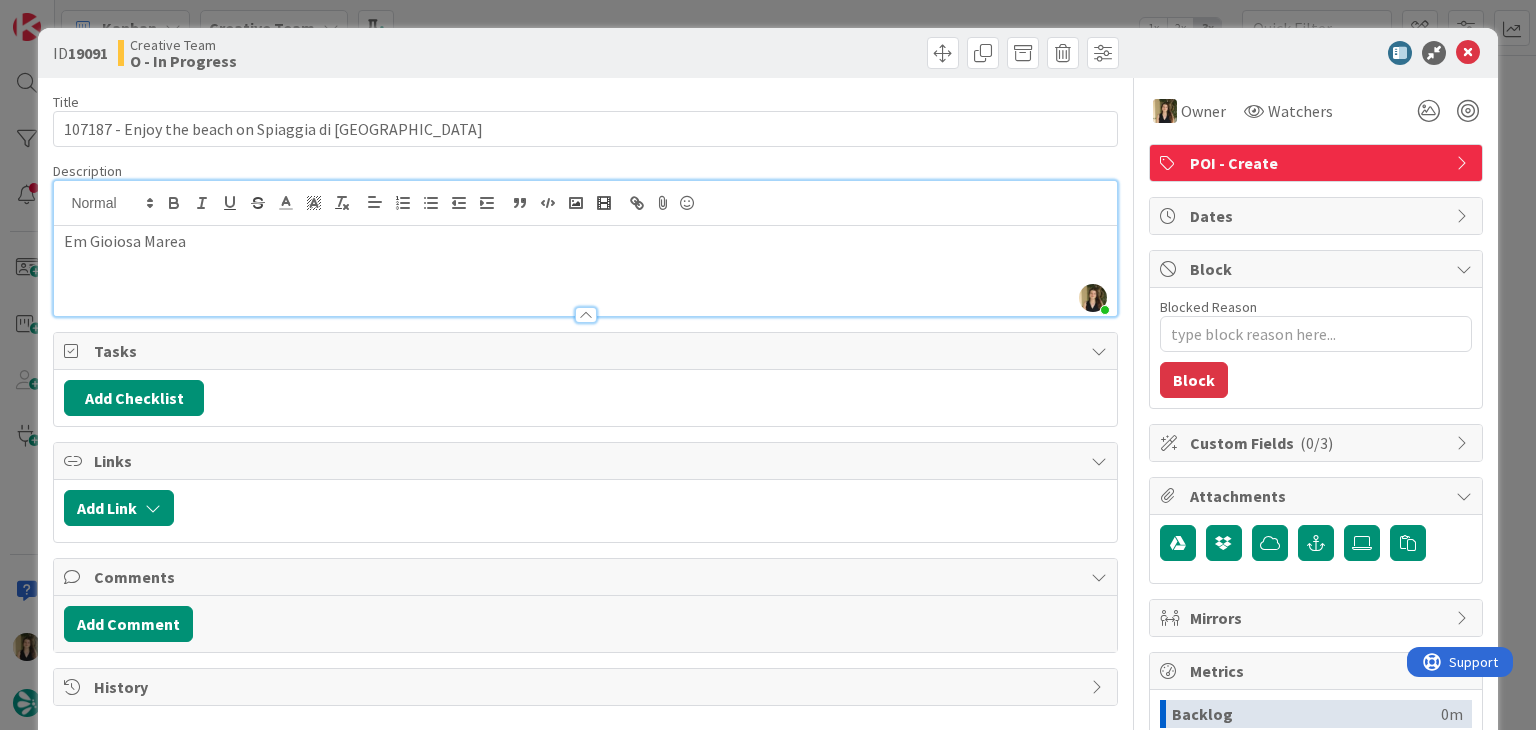 click on "Em Gioiosa Marea" at bounding box center [585, 271] 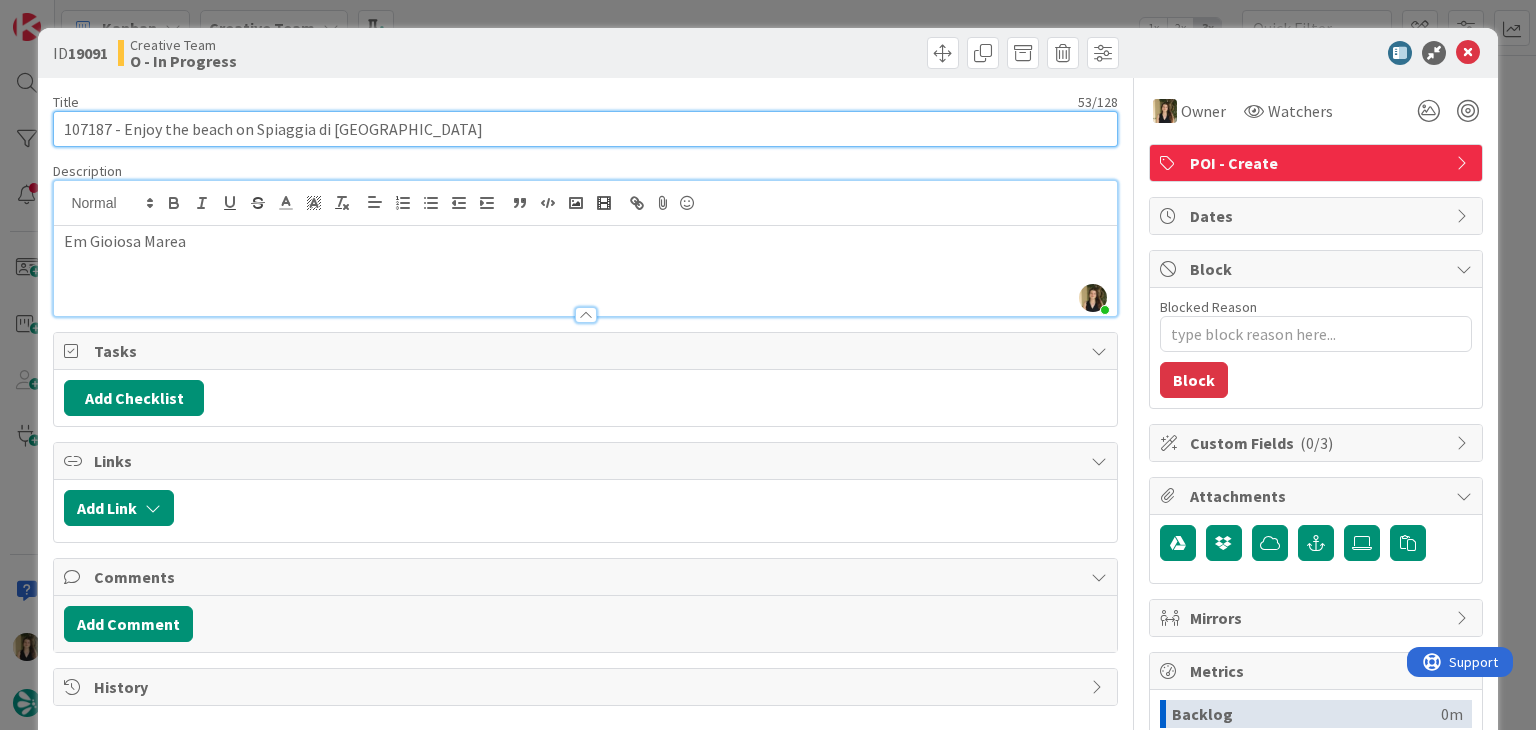 drag, startPoint x: 440, startPoint y: 126, endPoint x: 269, endPoint y: 118, distance: 171.18703 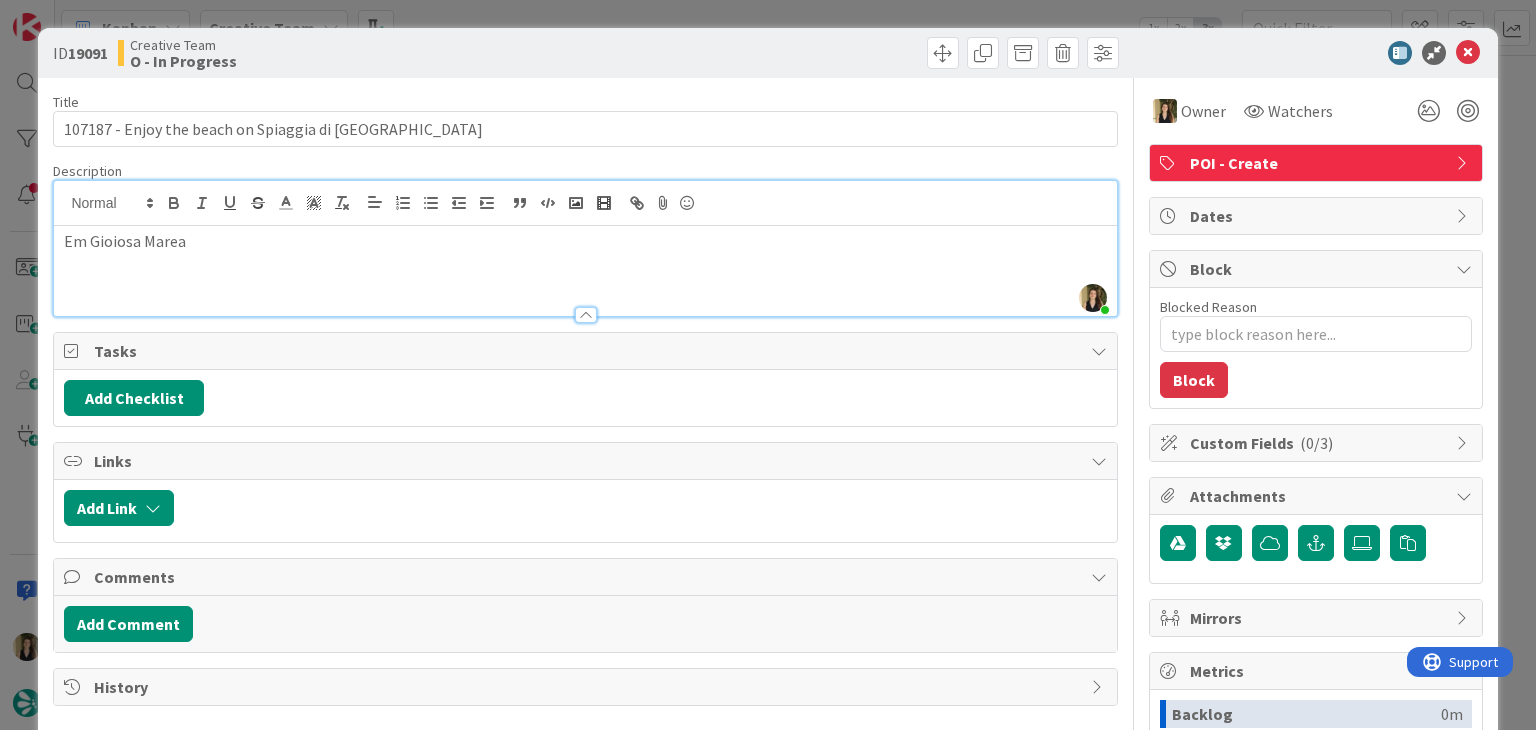 click on "Em Gioiosa Marea" at bounding box center (585, 271) 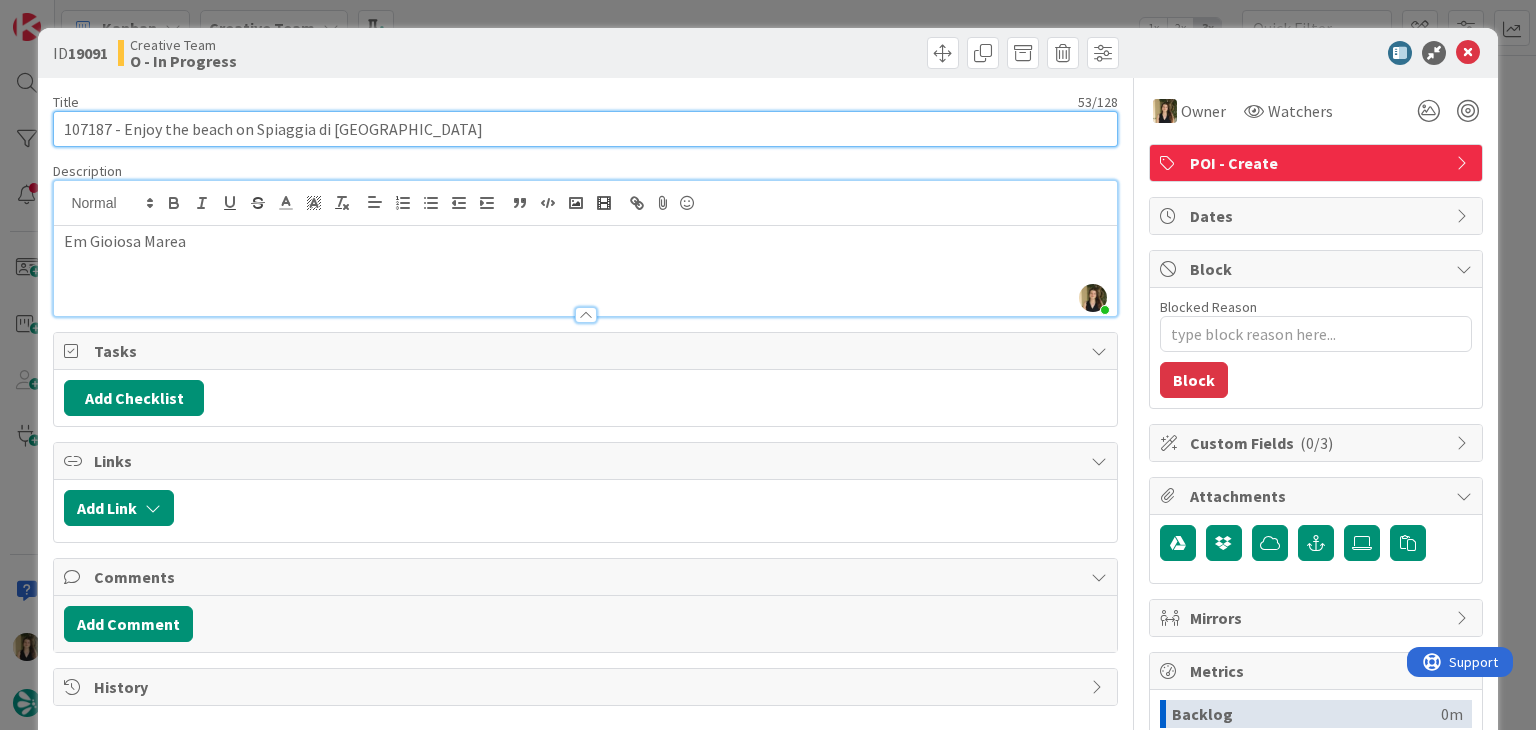 drag, startPoint x: 439, startPoint y: 131, endPoint x: 124, endPoint y: 127, distance: 315.0254 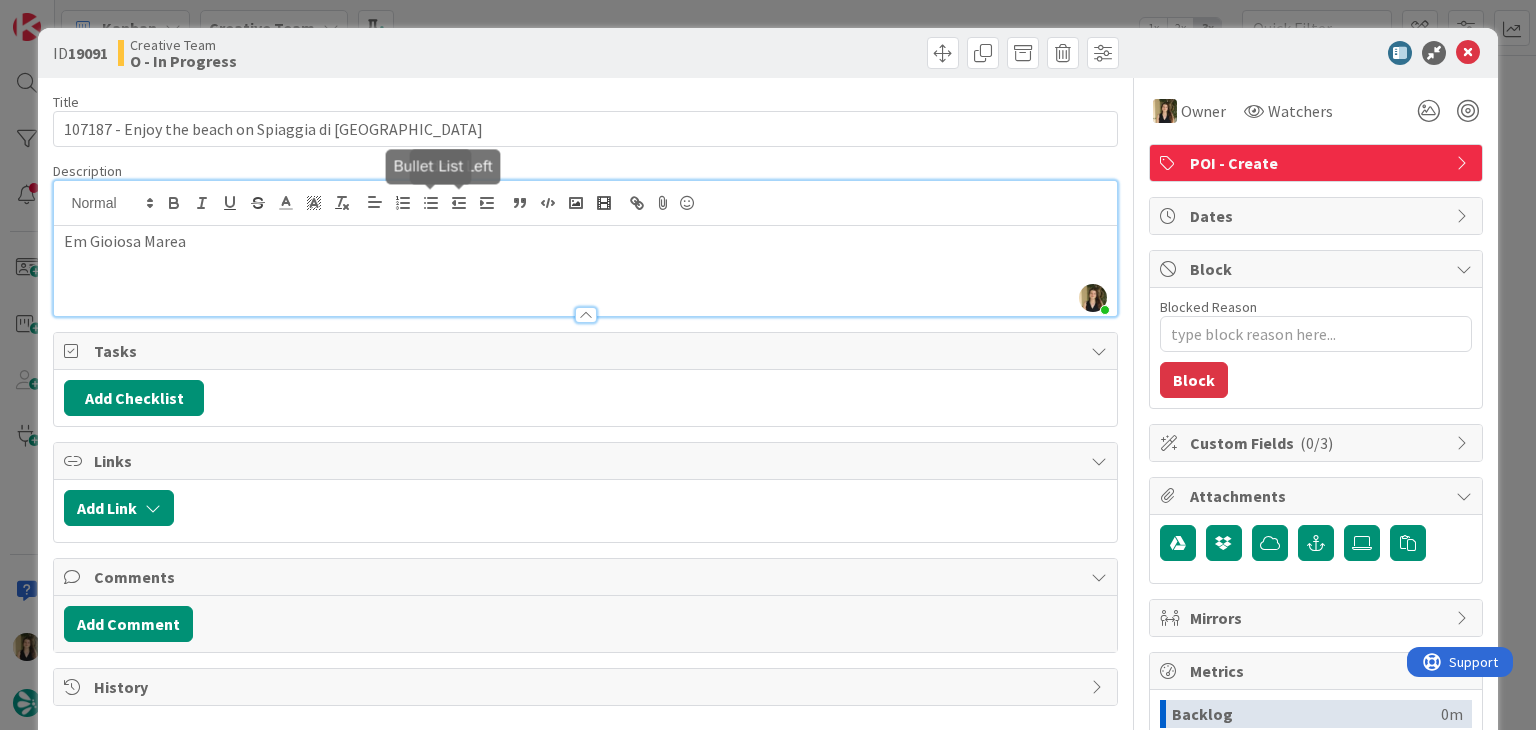 click on "Em Gioiosa Marea" at bounding box center [585, 241] 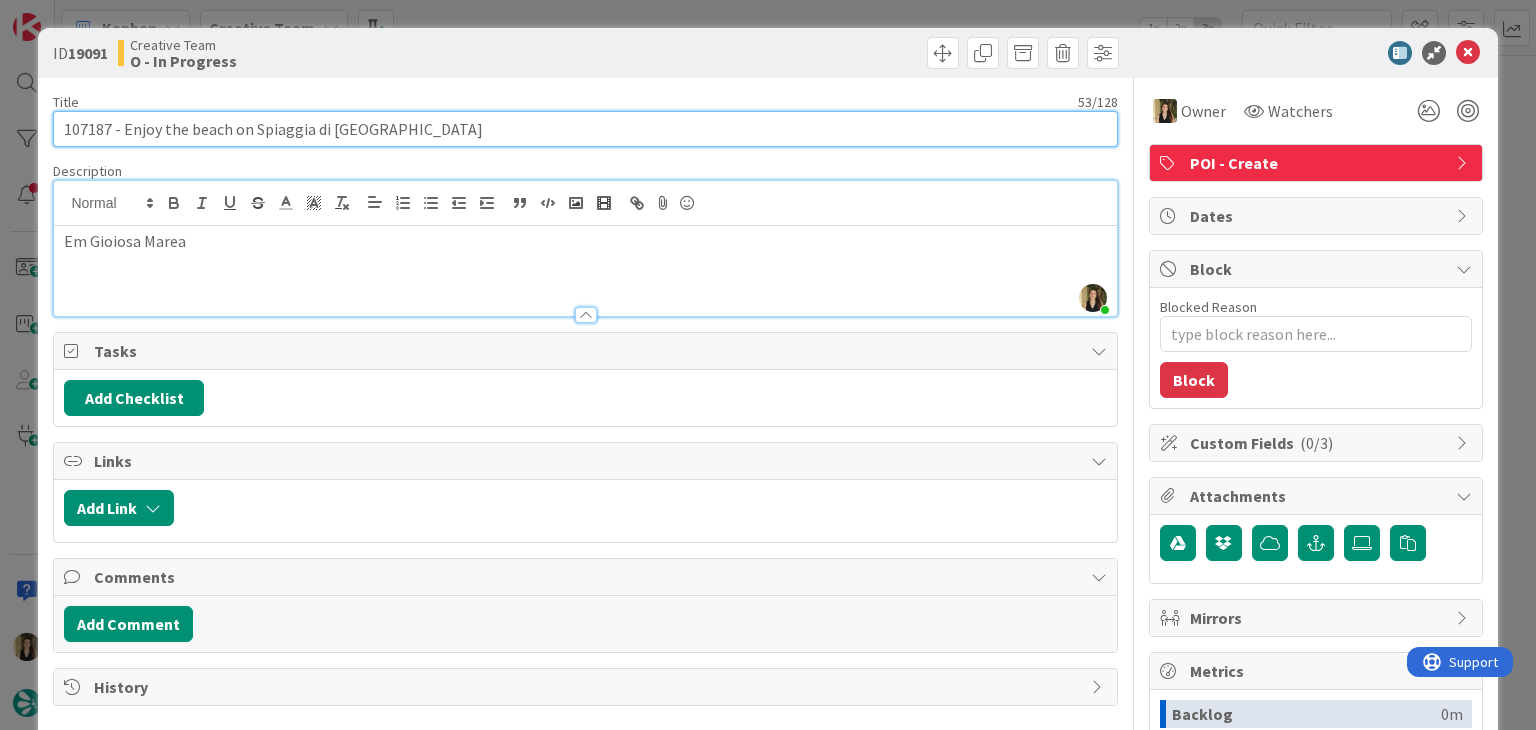 drag, startPoint x: 433, startPoint y: 126, endPoint x: 254, endPoint y: 126, distance: 179 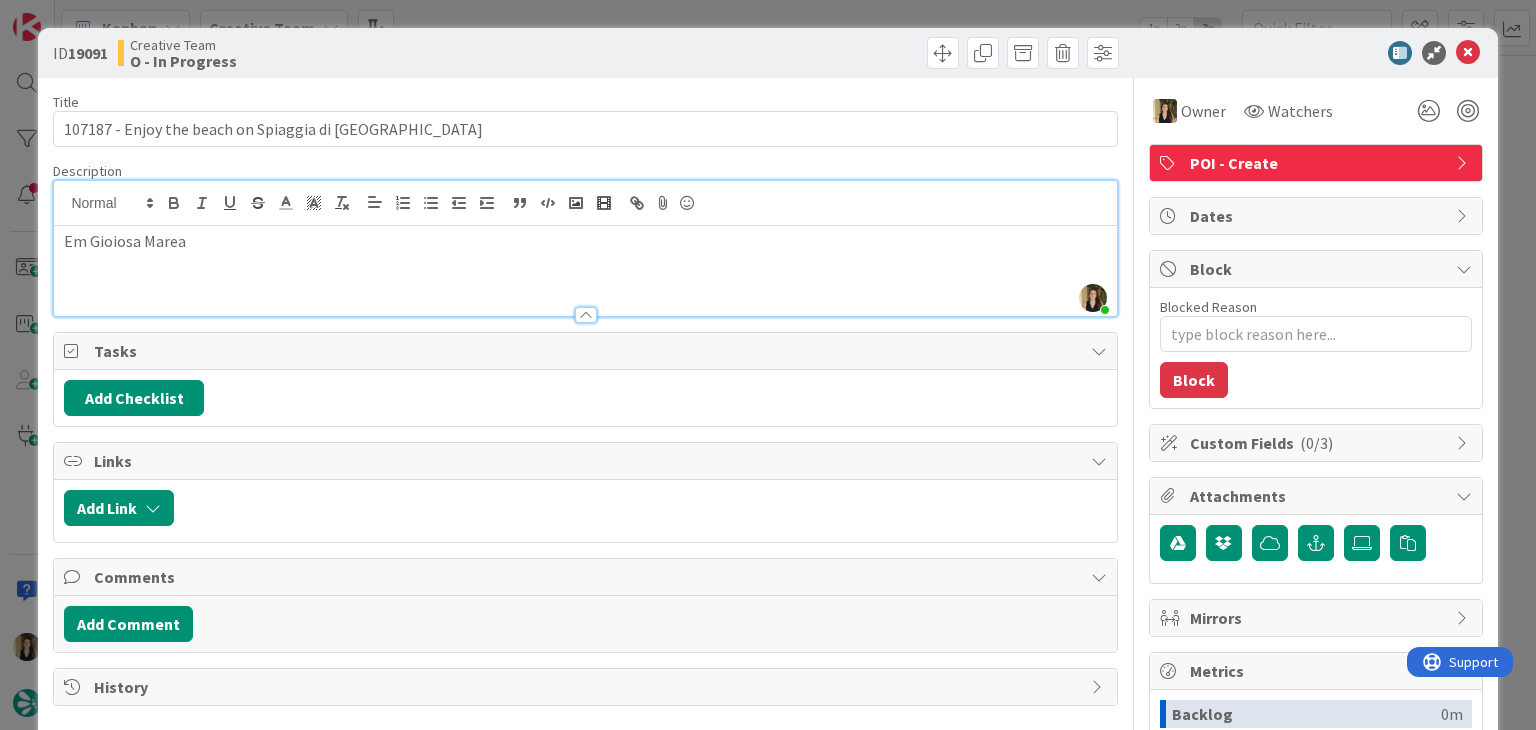 click on "ID  19091 Creative Team O - In Progress Title 53 / 128 107187 - Enjoy the beach on Spiaggia di Gioiosa Marea Description [PERSON_NAME] joined  18 m ago Em Gioiosa Marea Owner Watchers POI - Create  Tasks Add Checklist Links Add Link Comments Add Comment History Owner Watchers POI - Create  Dates Block Blocked Reason 0 / 256 Block Custom Fields ( 0/3 ) Attachments Mirrors Metrics Backlog 0m To Do 41m Buffer 0m In Progress 4m Total Time 45m Lead Time 45m Cycle Time 4m Blocked Time 0m Show Details" at bounding box center (768, 365) 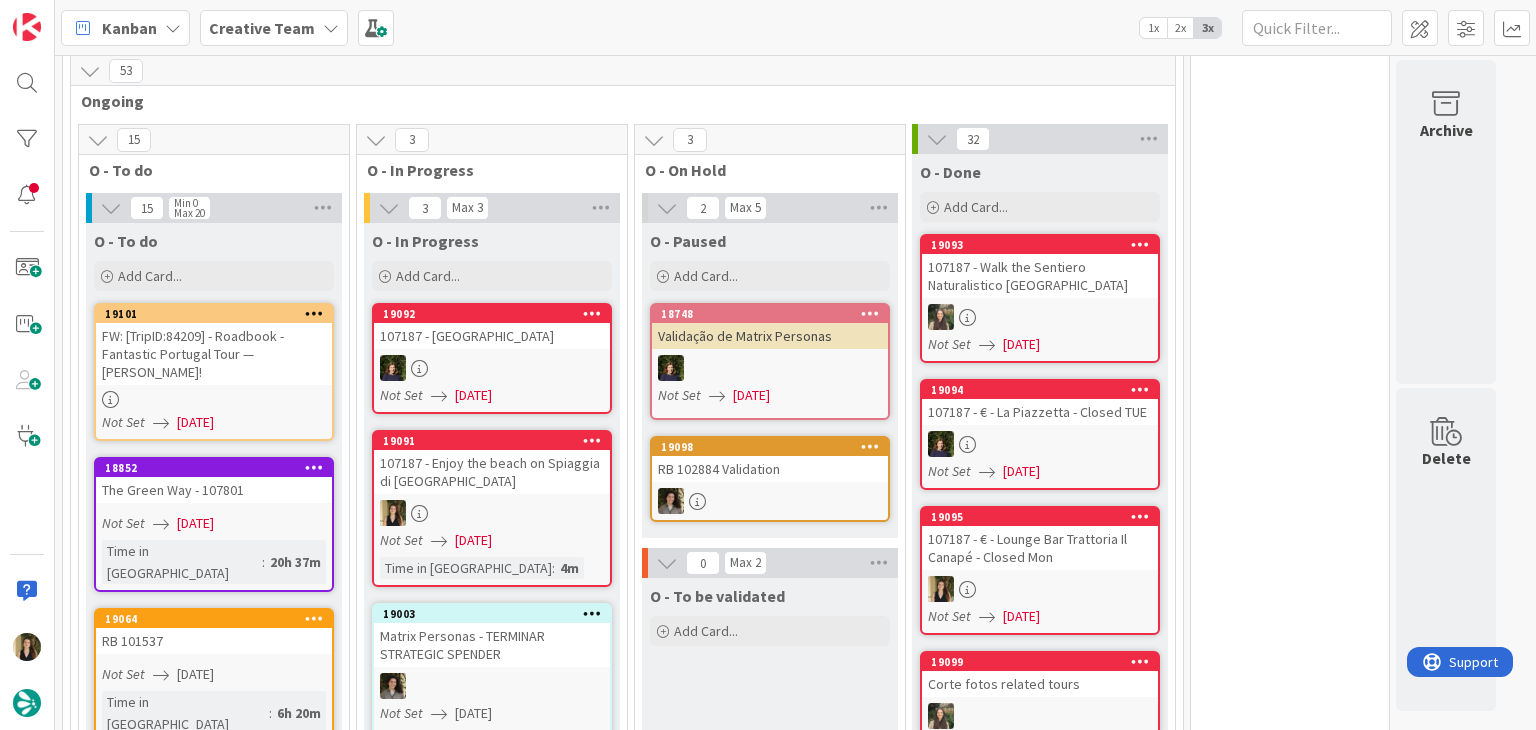 click on "107187 - Enjoy the beach on Spiaggia di [GEOGRAPHIC_DATA]" at bounding box center [492, 472] 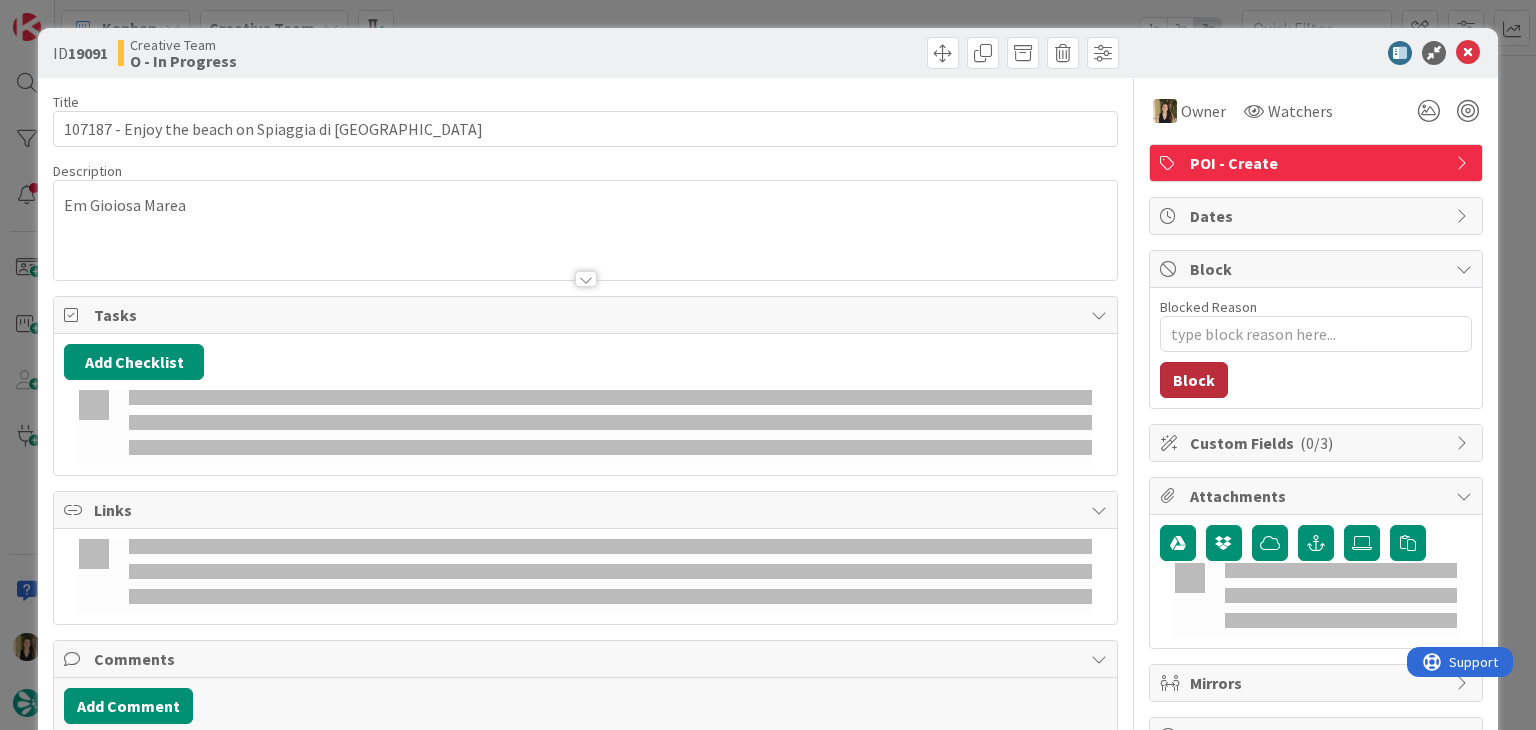 scroll, scrollTop: 0, scrollLeft: 0, axis: both 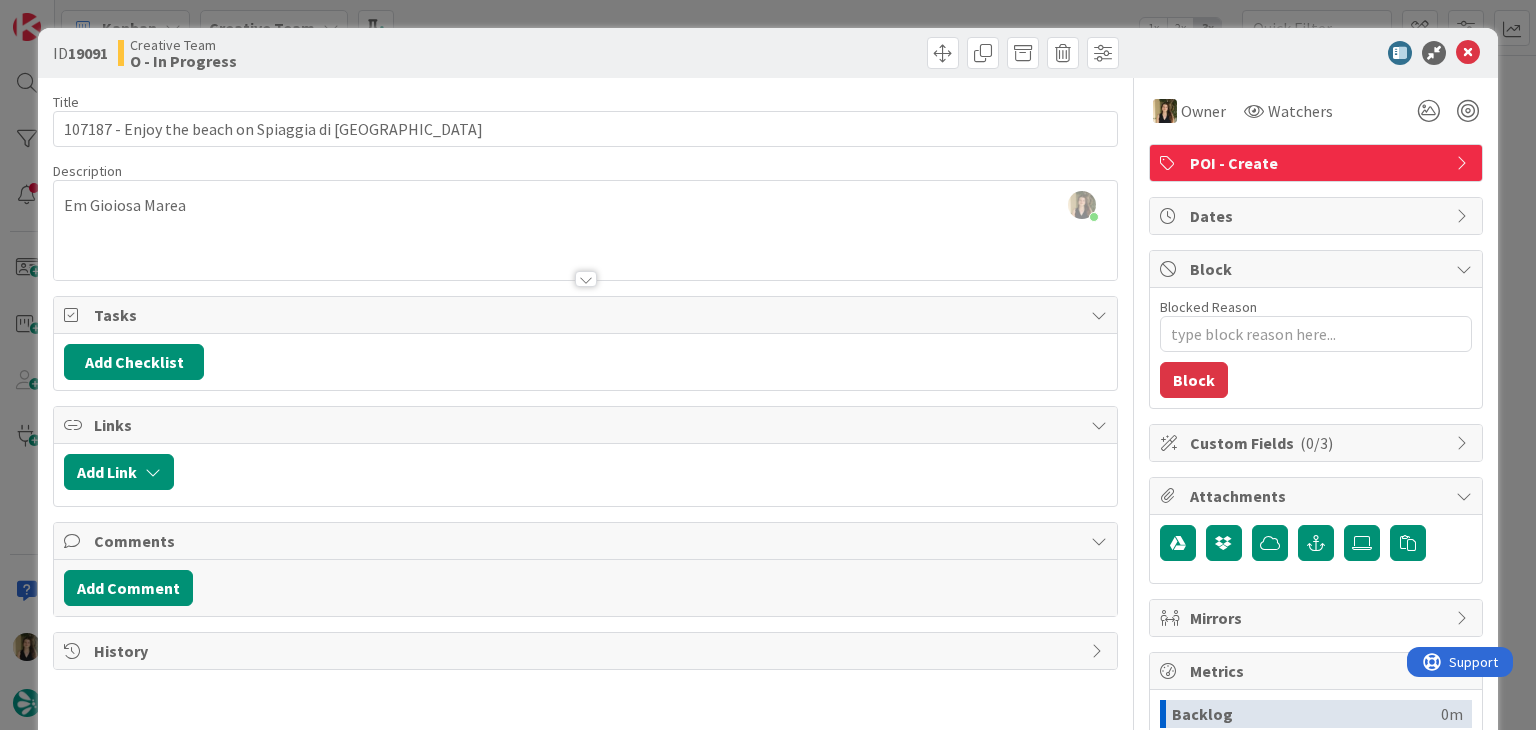click on "ID  19091 Creative Team O - In Progress Title 53 / 128 107187 - Enjoy the beach on Spiaggia di Gioiosa Marea Description [PERSON_NAME] just joined Em Gioiosa Marea Owner Watchers POI - Create  Tasks Add Checklist Links Add Link Comments Add Comment History Owner Watchers POI - Create  Dates Block Blocked Reason 0 / 256 Block Custom Fields ( 0/3 ) Attachments Mirrors Metrics Backlog 0m To Do 41m Buffer 0m In Progress 23m Total Time 1h 4m Lead Time 1h 4m Cycle Time 23m Blocked Time 0m Show Details" at bounding box center [768, 365] 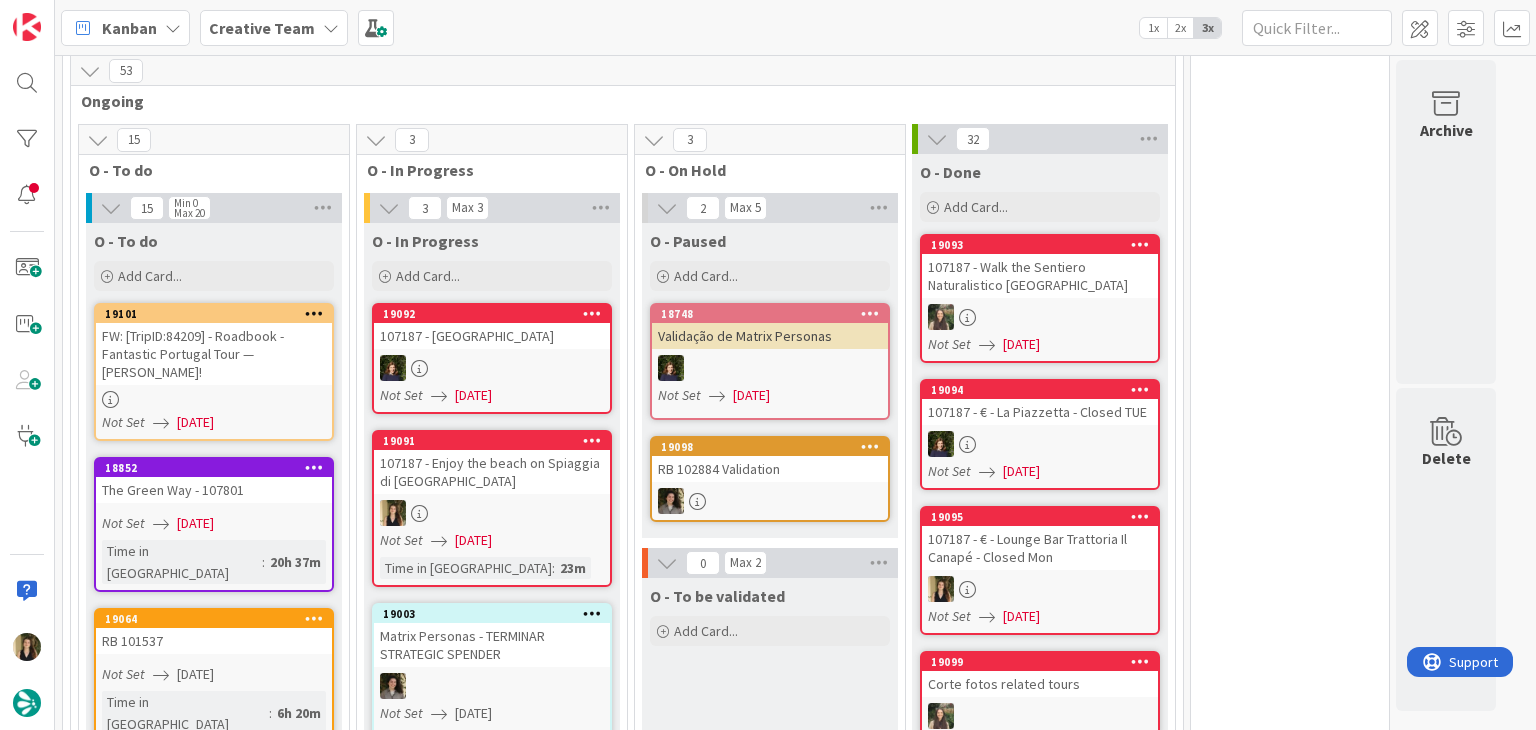 scroll, scrollTop: 0, scrollLeft: 0, axis: both 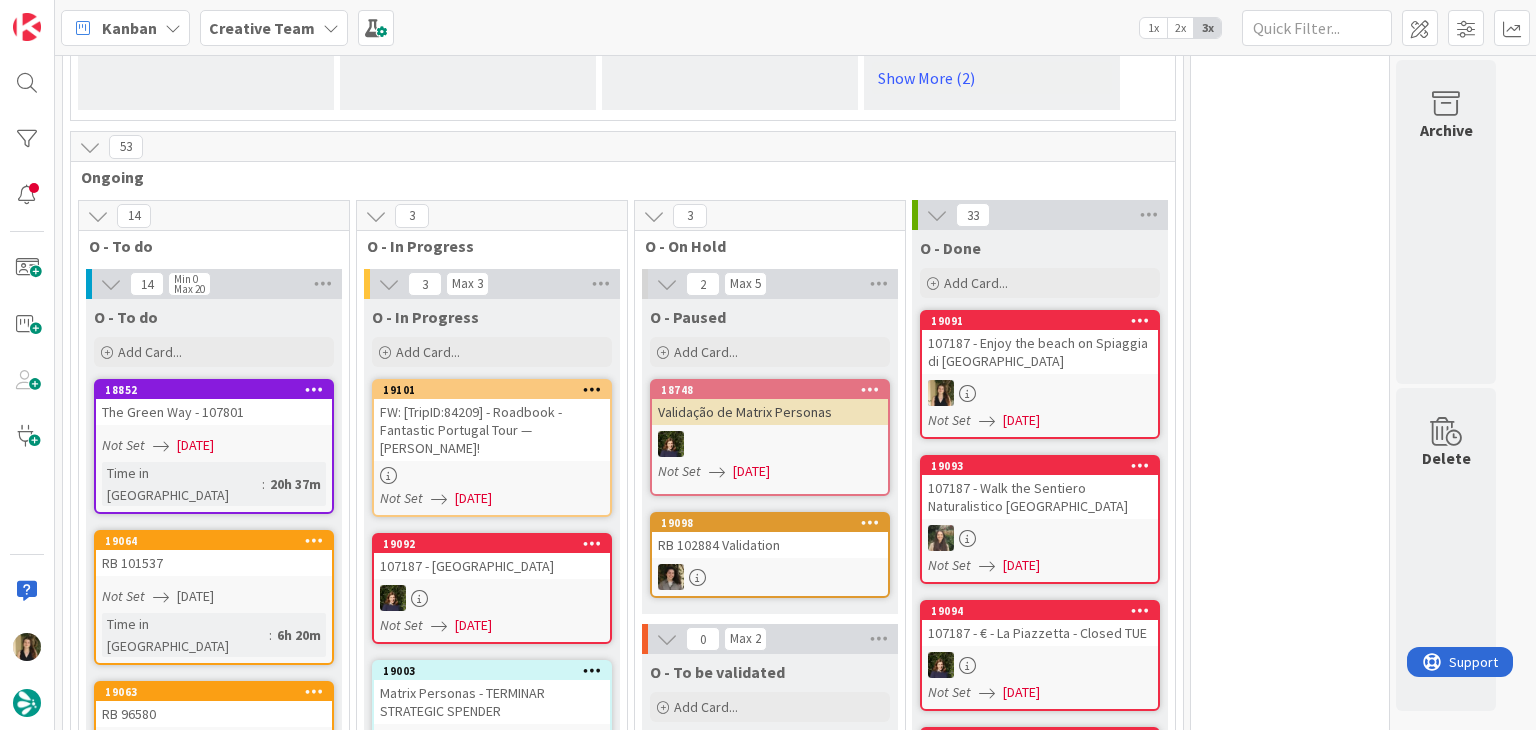 click on "FW: [TripID:84209] - Roadbook - Fantastic Portugal Tour — [PERSON_NAME]!" at bounding box center (492, 430) 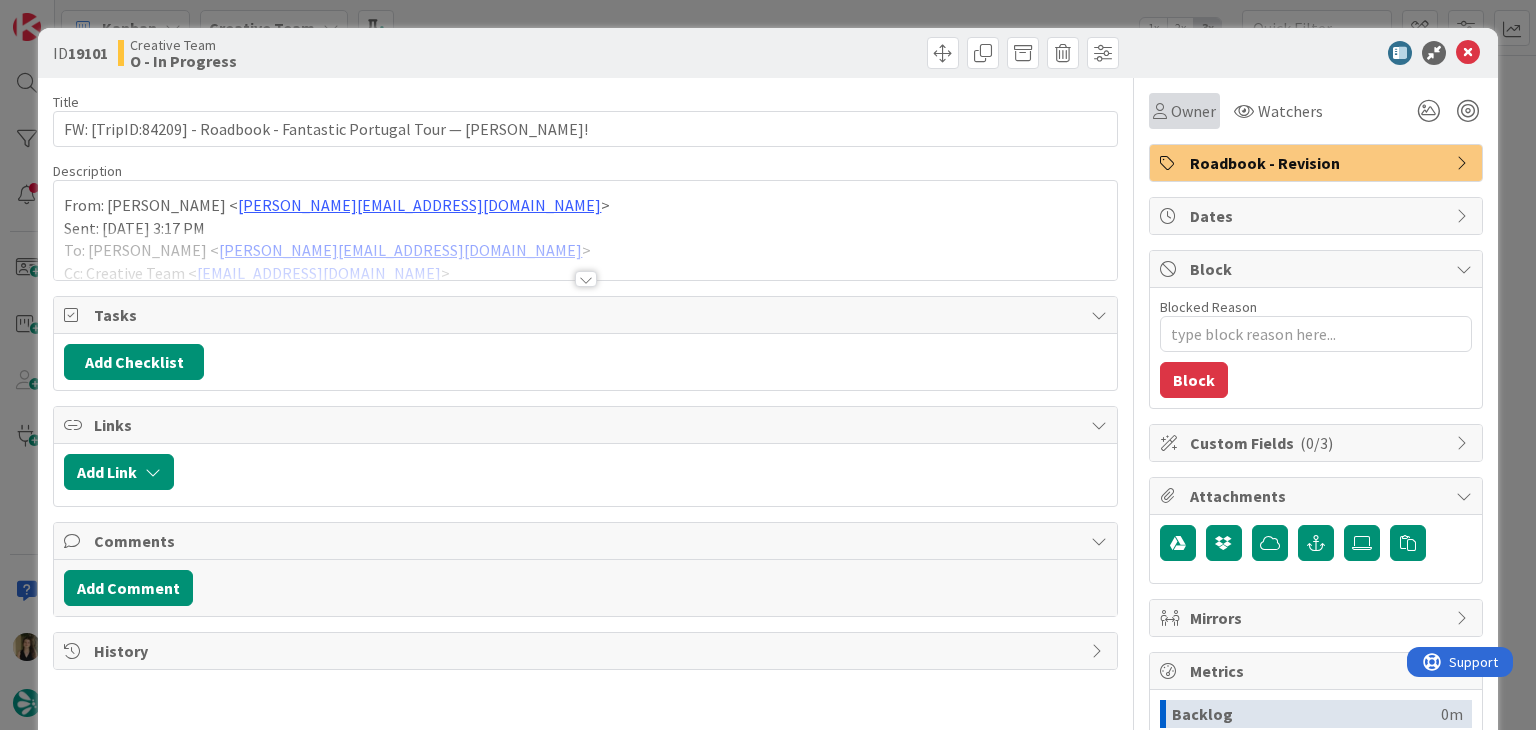 scroll, scrollTop: 0, scrollLeft: 0, axis: both 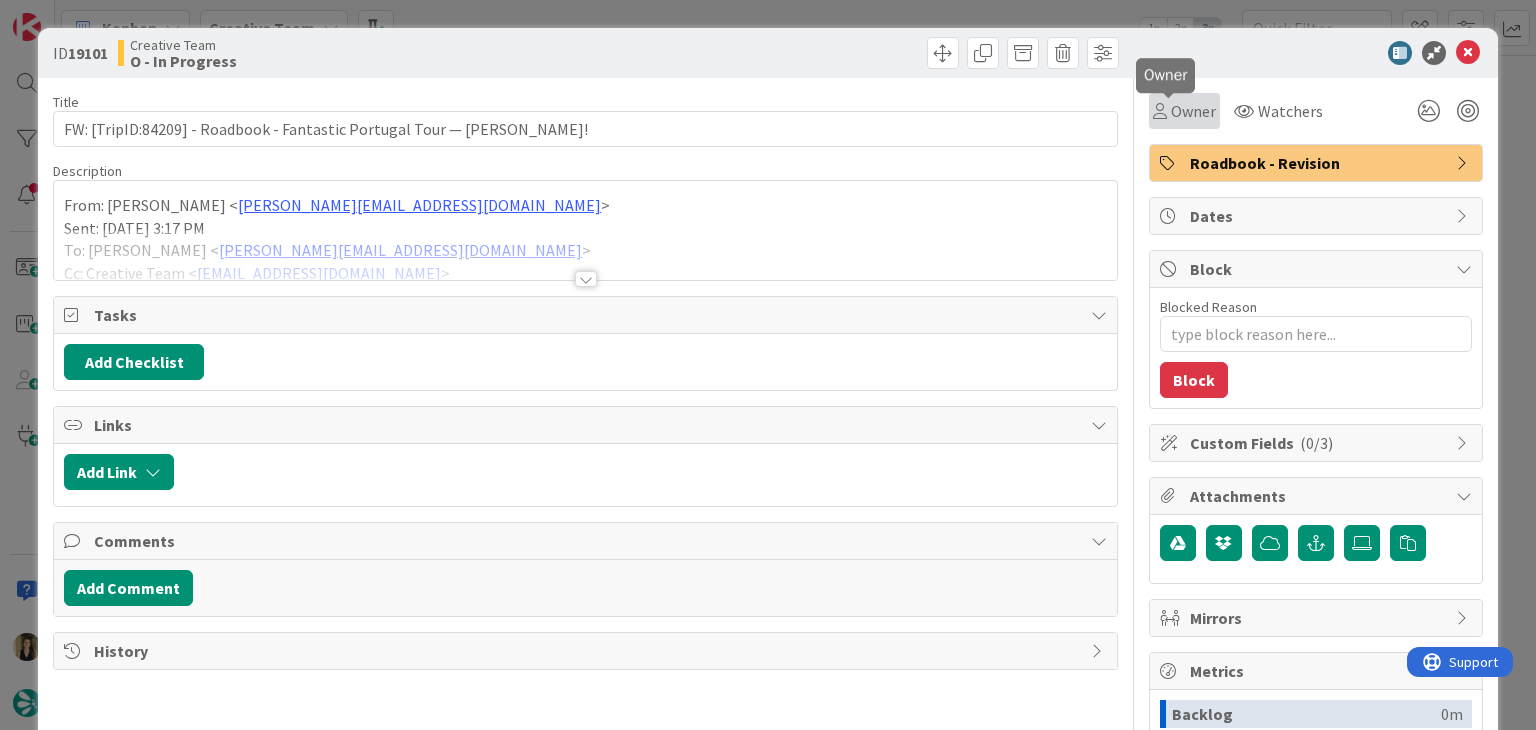 click on "Owner" at bounding box center (1193, 111) 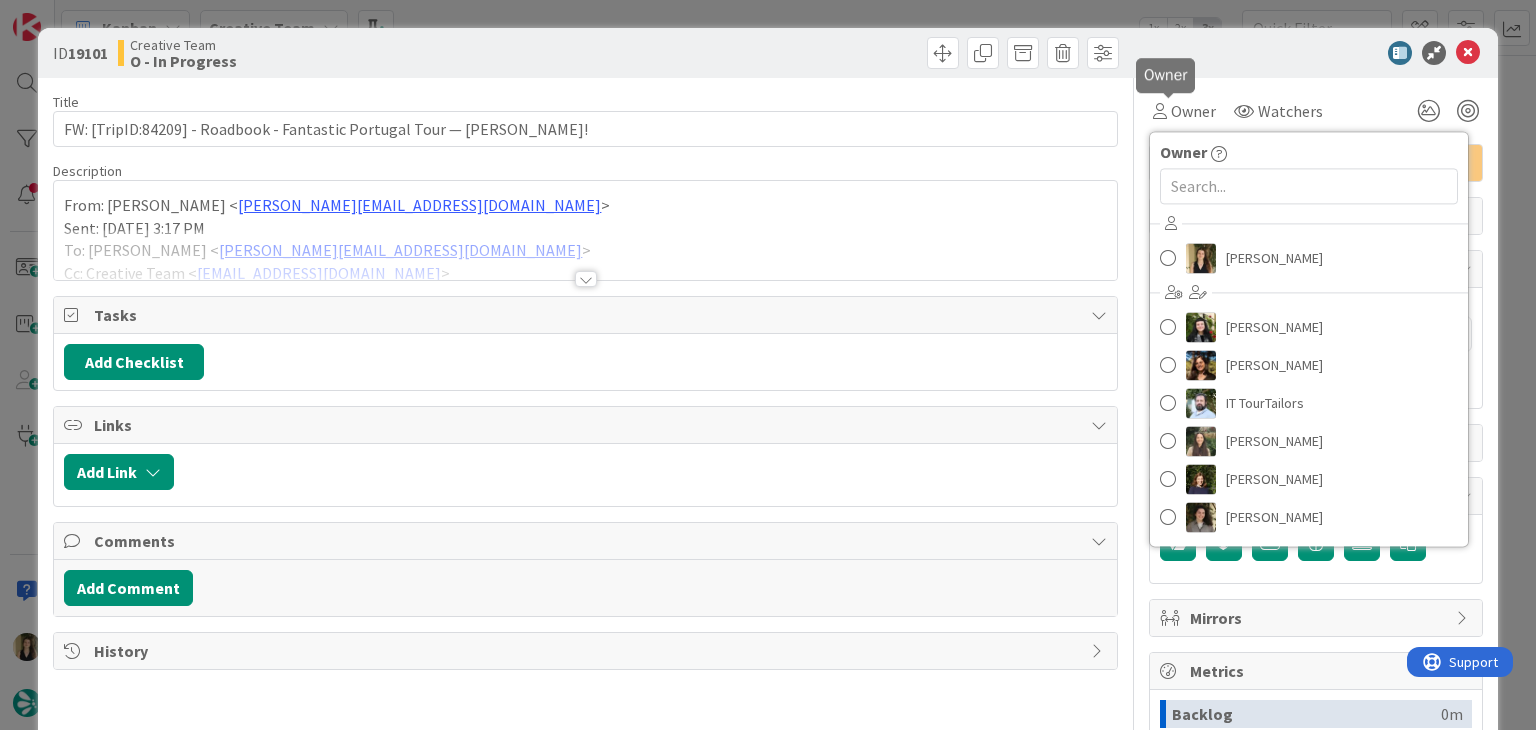 scroll, scrollTop: 0, scrollLeft: 0, axis: both 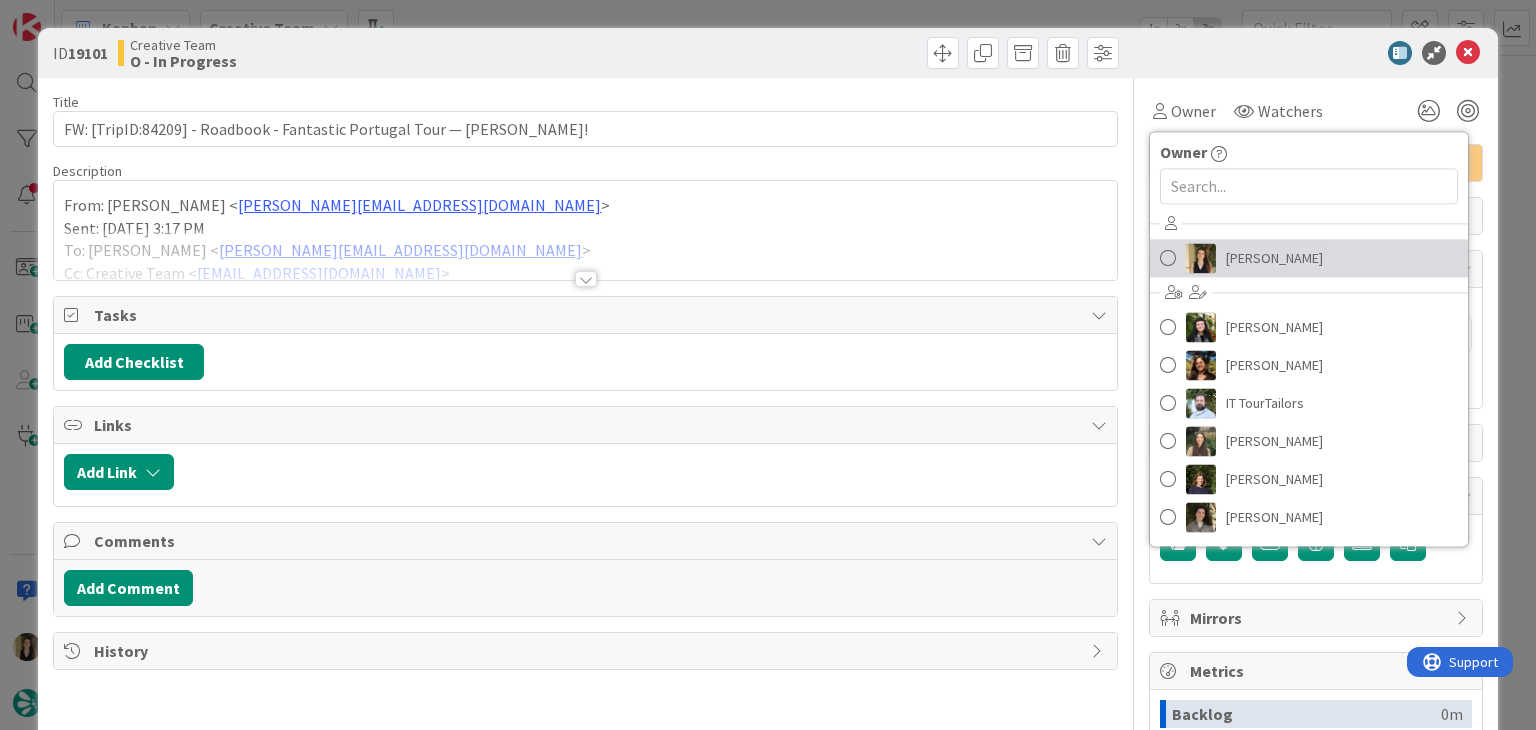 click on "[PERSON_NAME]" at bounding box center (1274, 258) 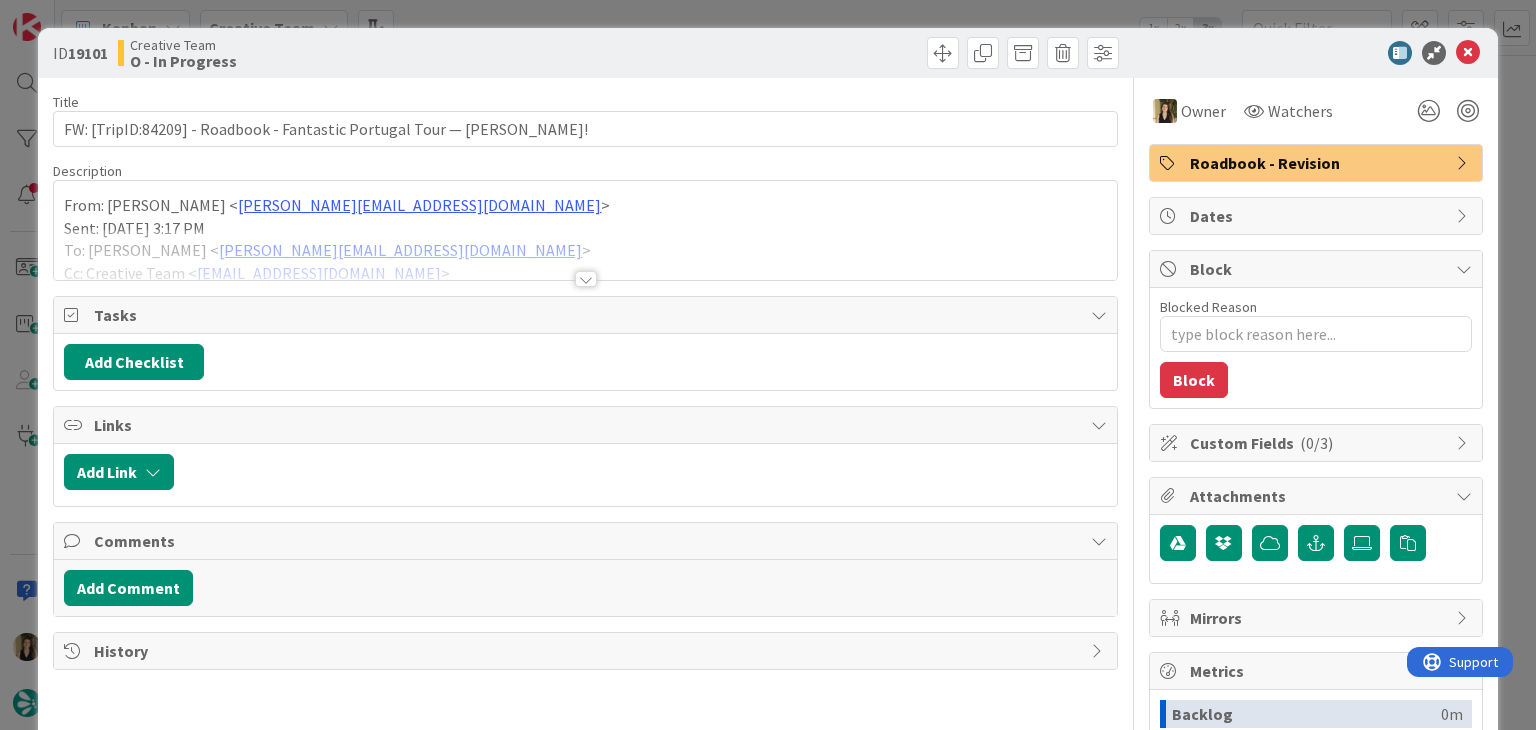 click at bounding box center [586, 279] 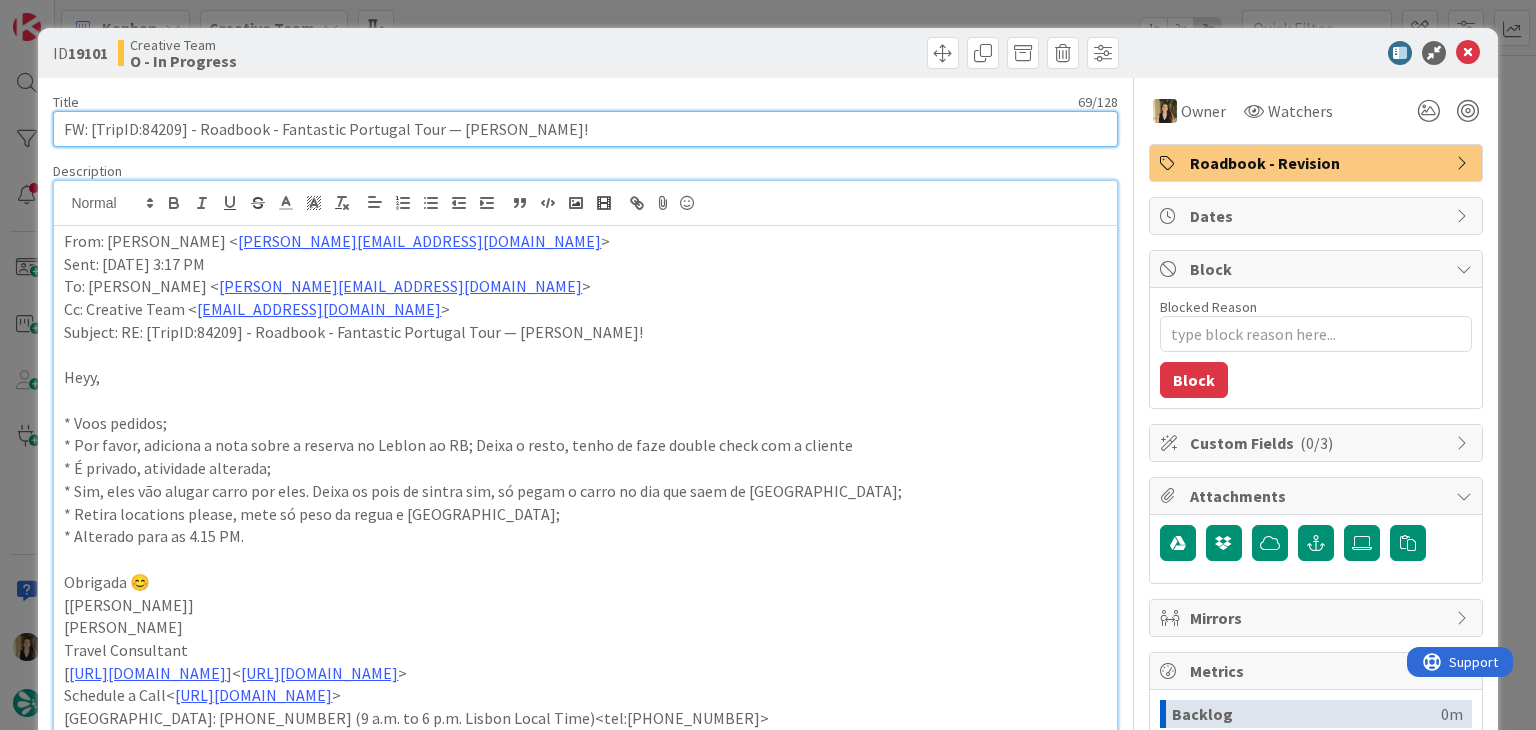 click on "FW: [TripID:84209] - Roadbook - Fantastic Portugal Tour — [PERSON_NAME]!" at bounding box center [585, 129] 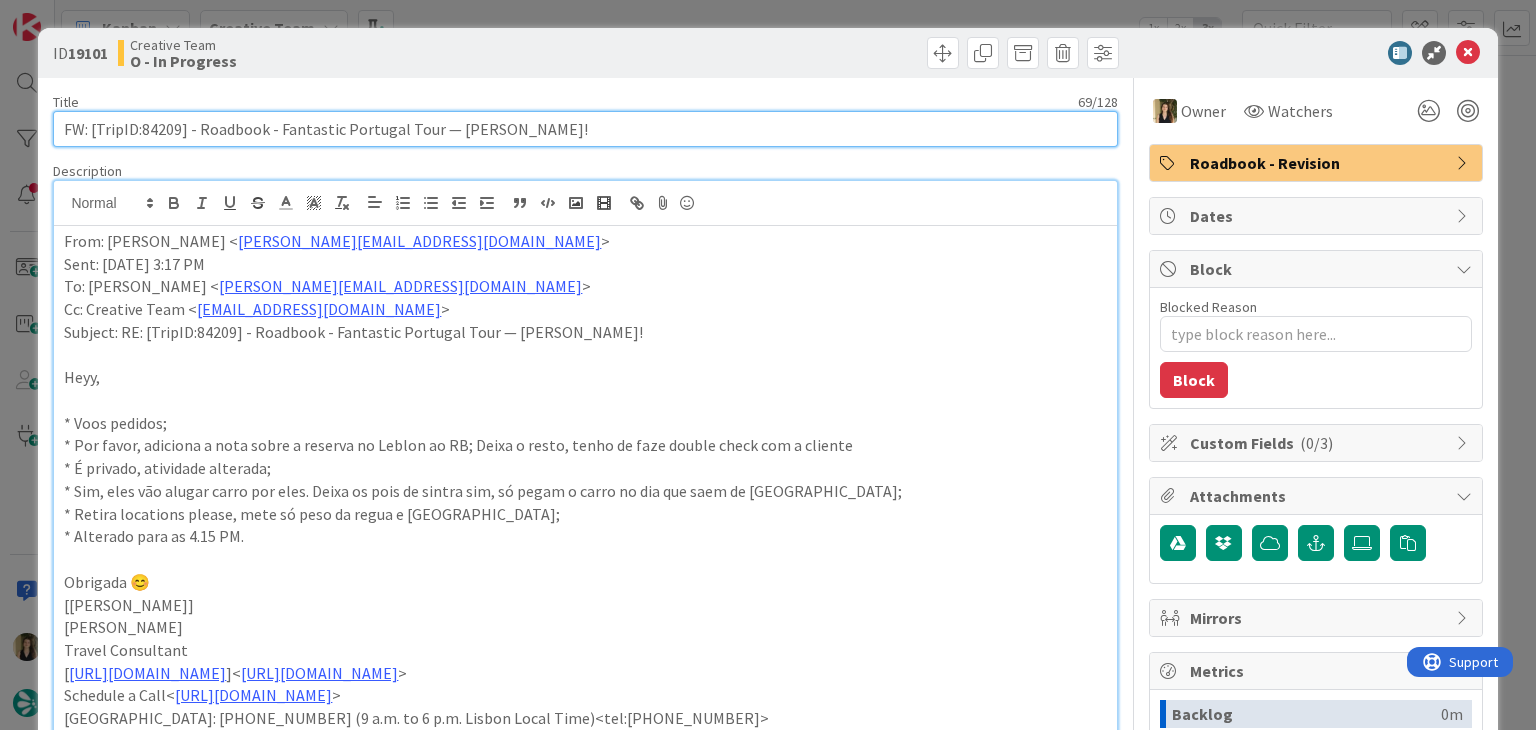 click on "FW: [TripID:84209] - Roadbook - Fantastic Portugal Tour — [PERSON_NAME]!" at bounding box center (585, 129) 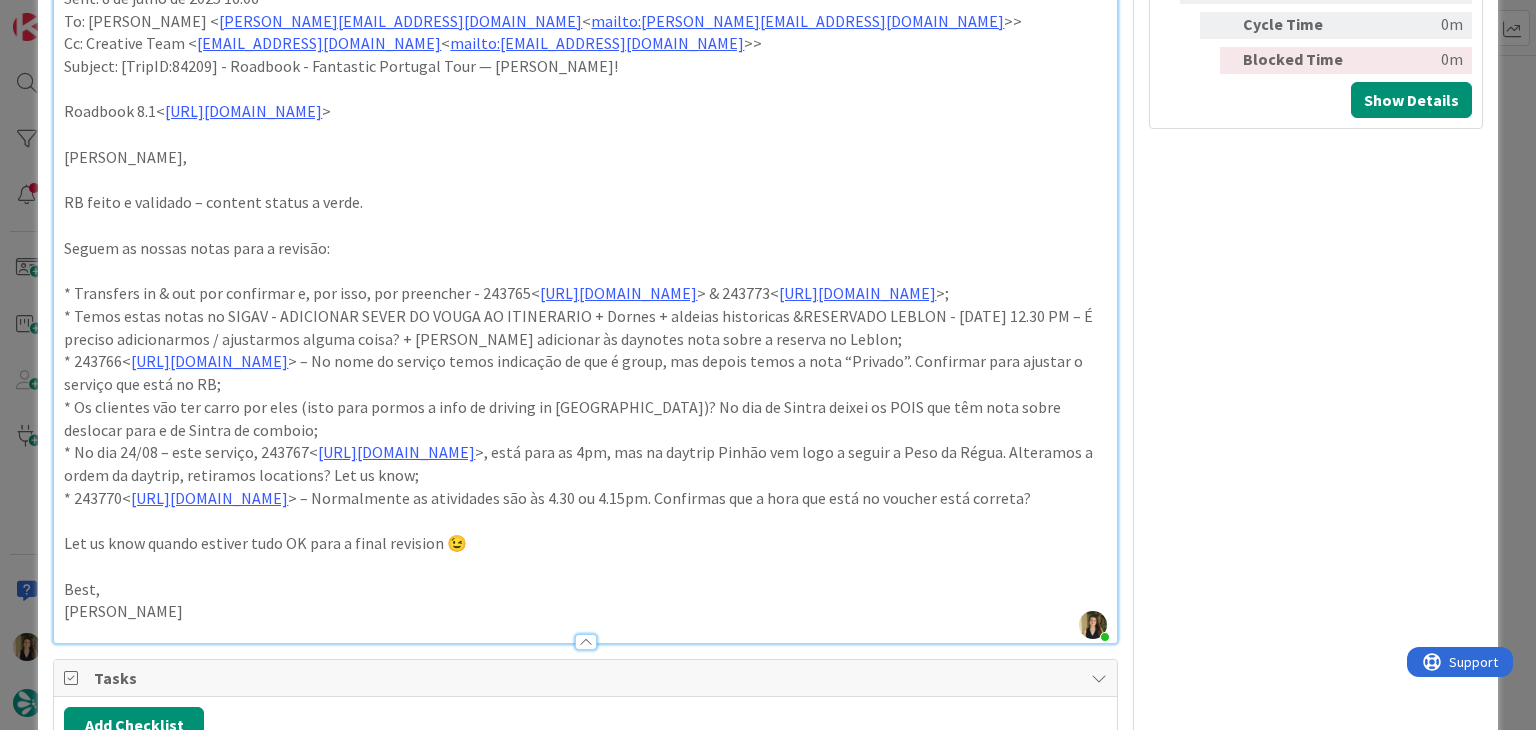 scroll, scrollTop: 900, scrollLeft: 0, axis: vertical 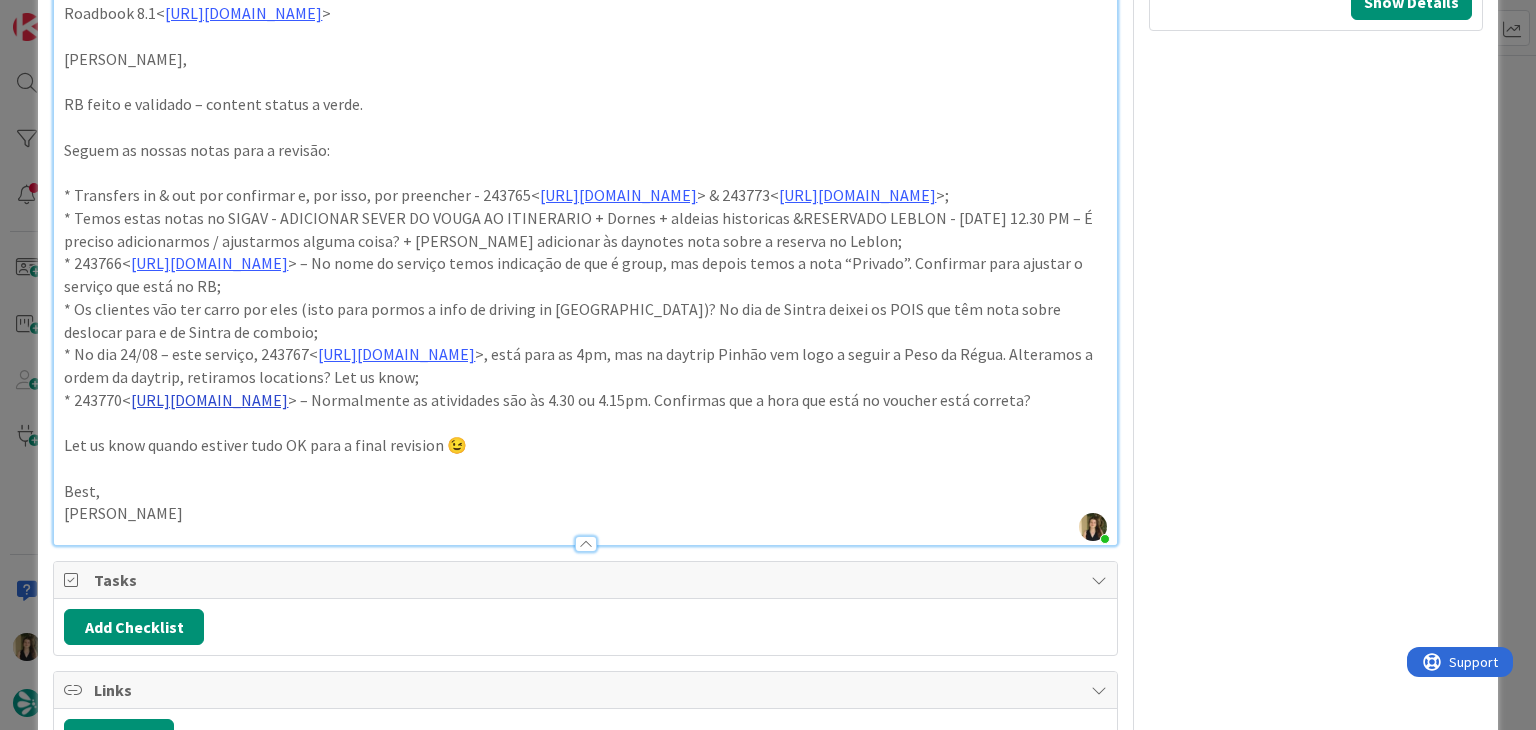 click on "[URL][DOMAIN_NAME]" at bounding box center [209, 400] 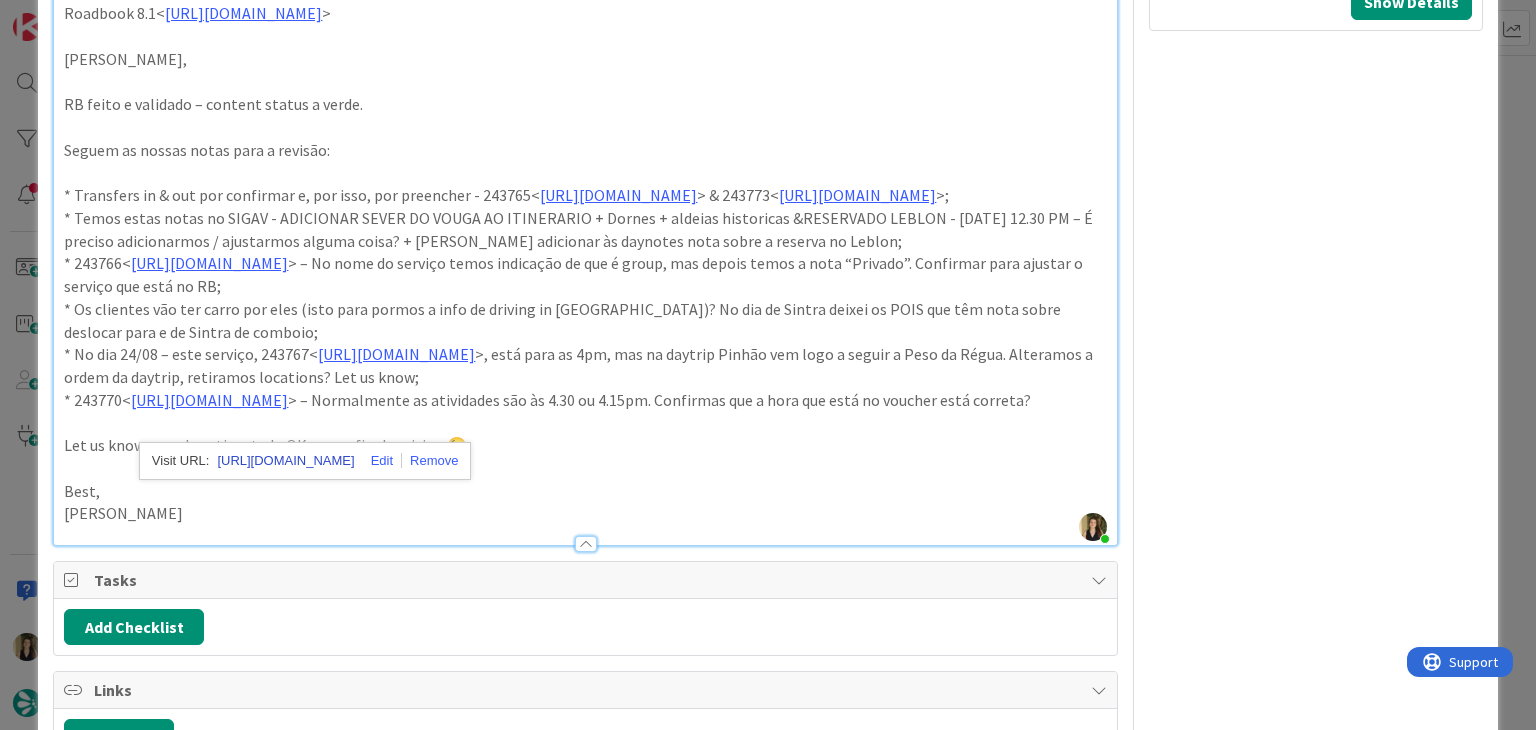 click on "[URL][DOMAIN_NAME]" at bounding box center [285, 461] 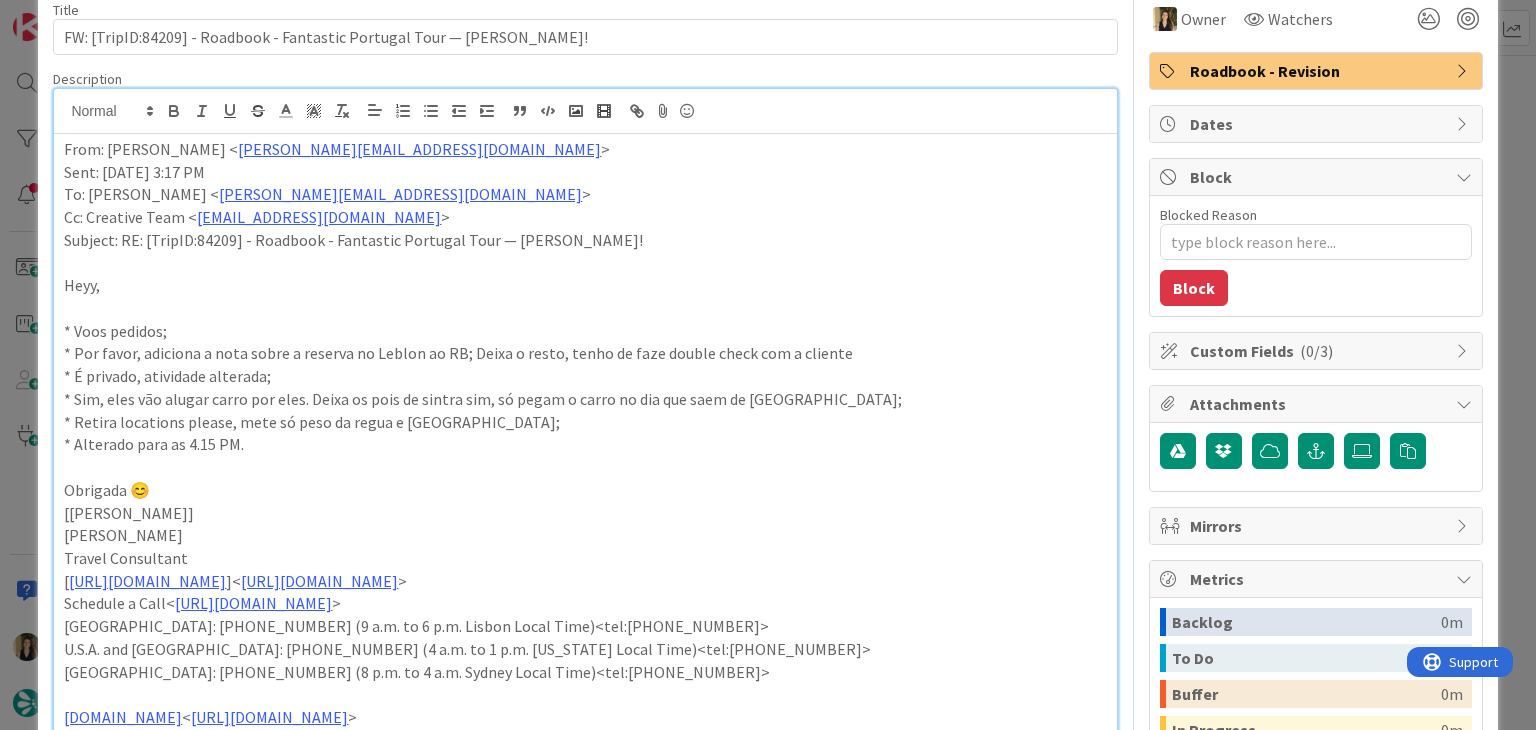 scroll, scrollTop: 100, scrollLeft: 0, axis: vertical 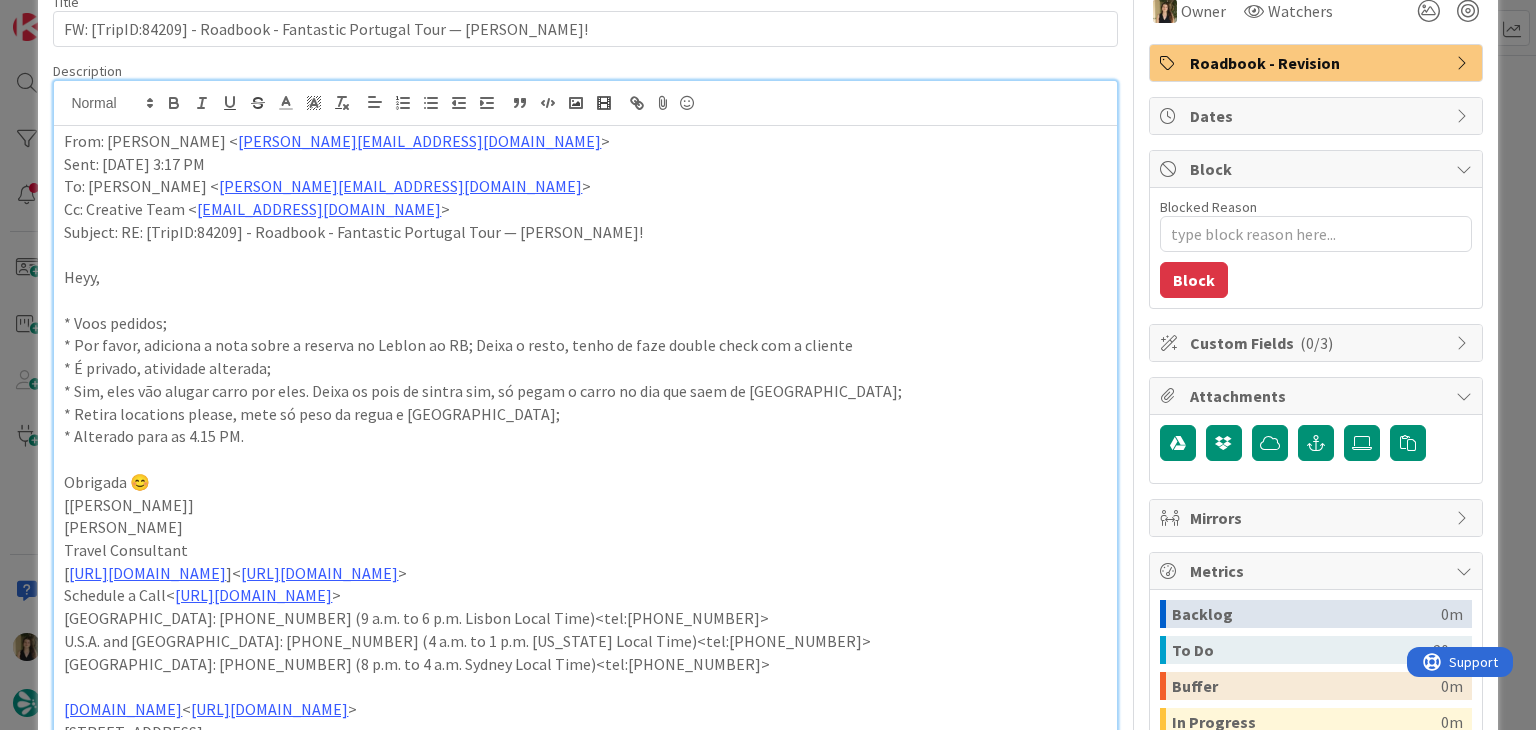 type on "x" 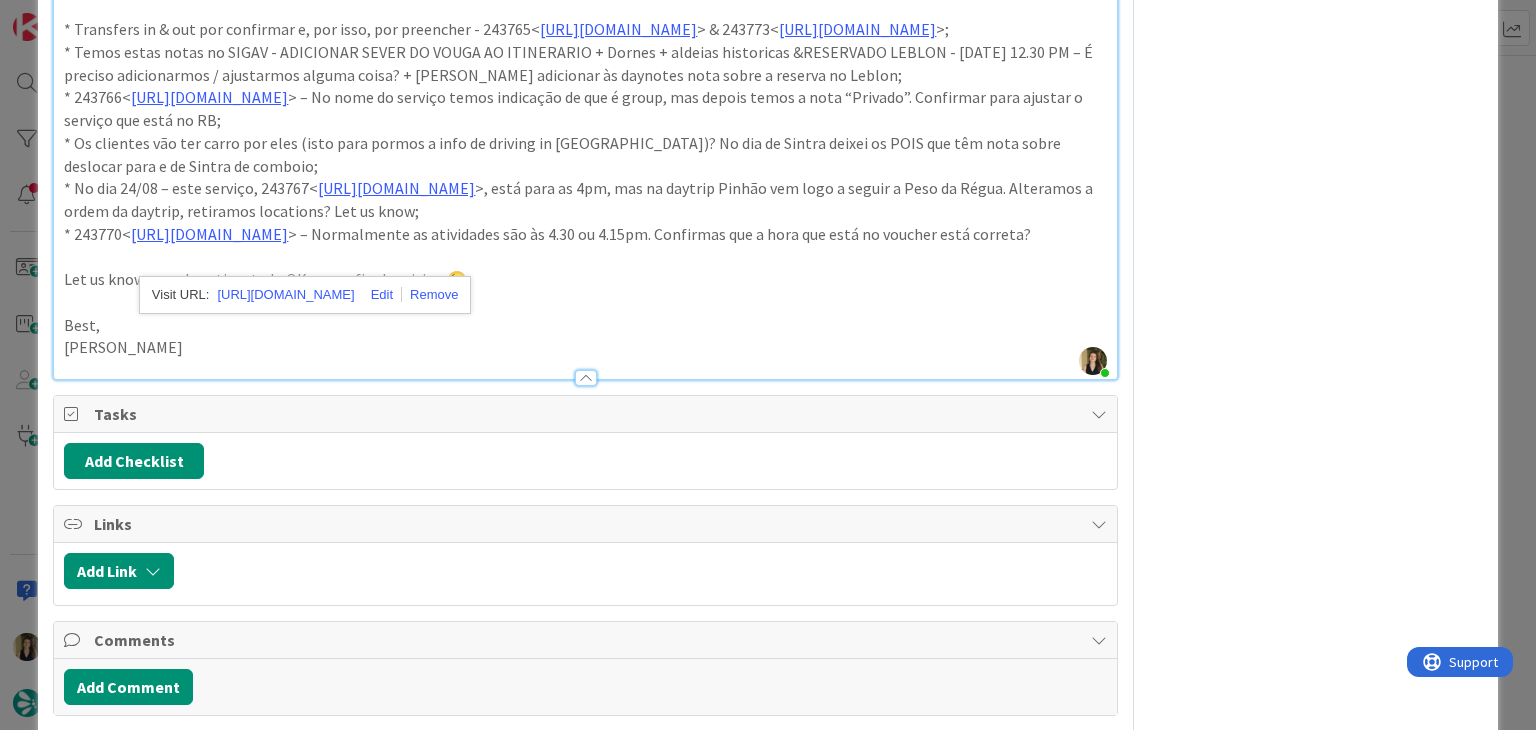 scroll, scrollTop: 1288, scrollLeft: 0, axis: vertical 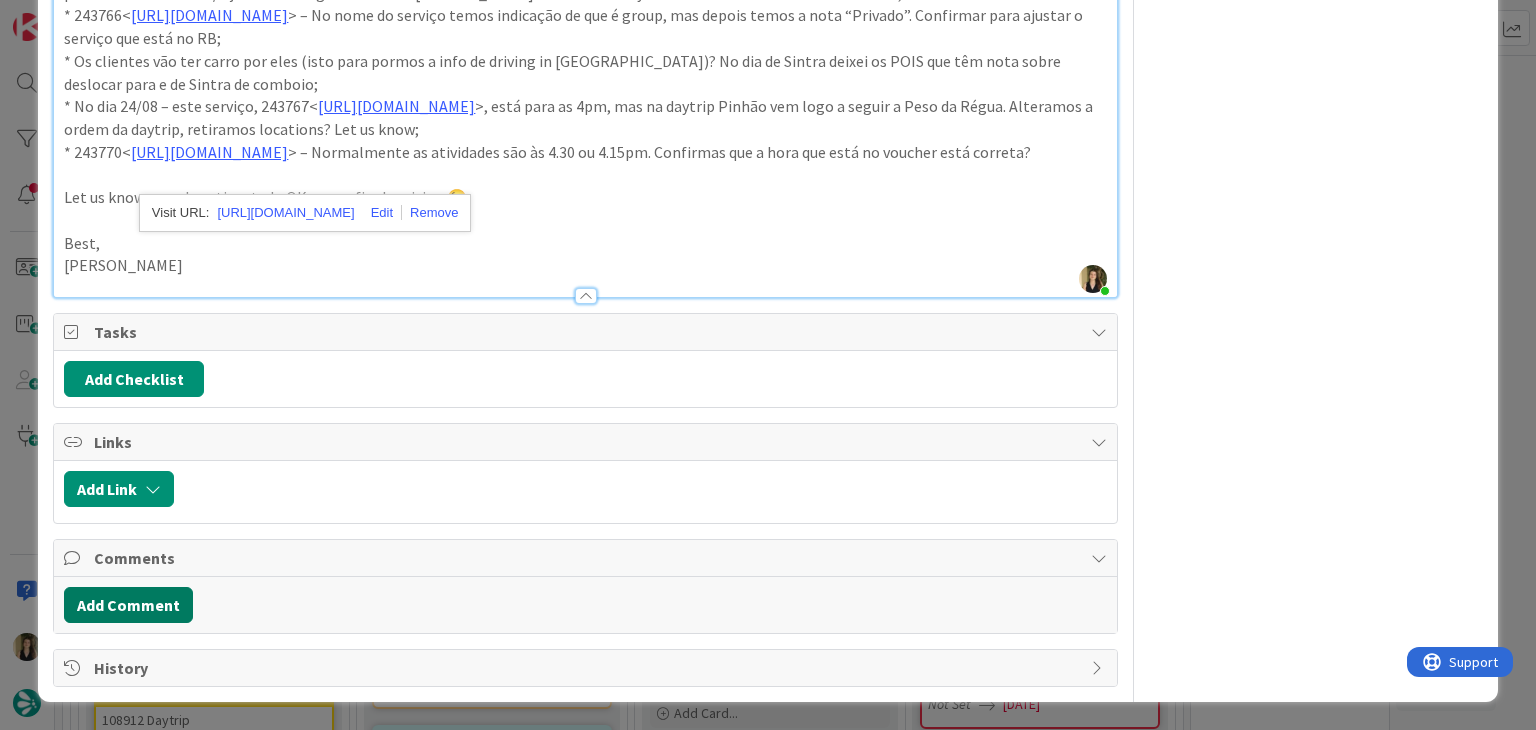 click on "Add Comment" at bounding box center [128, 605] 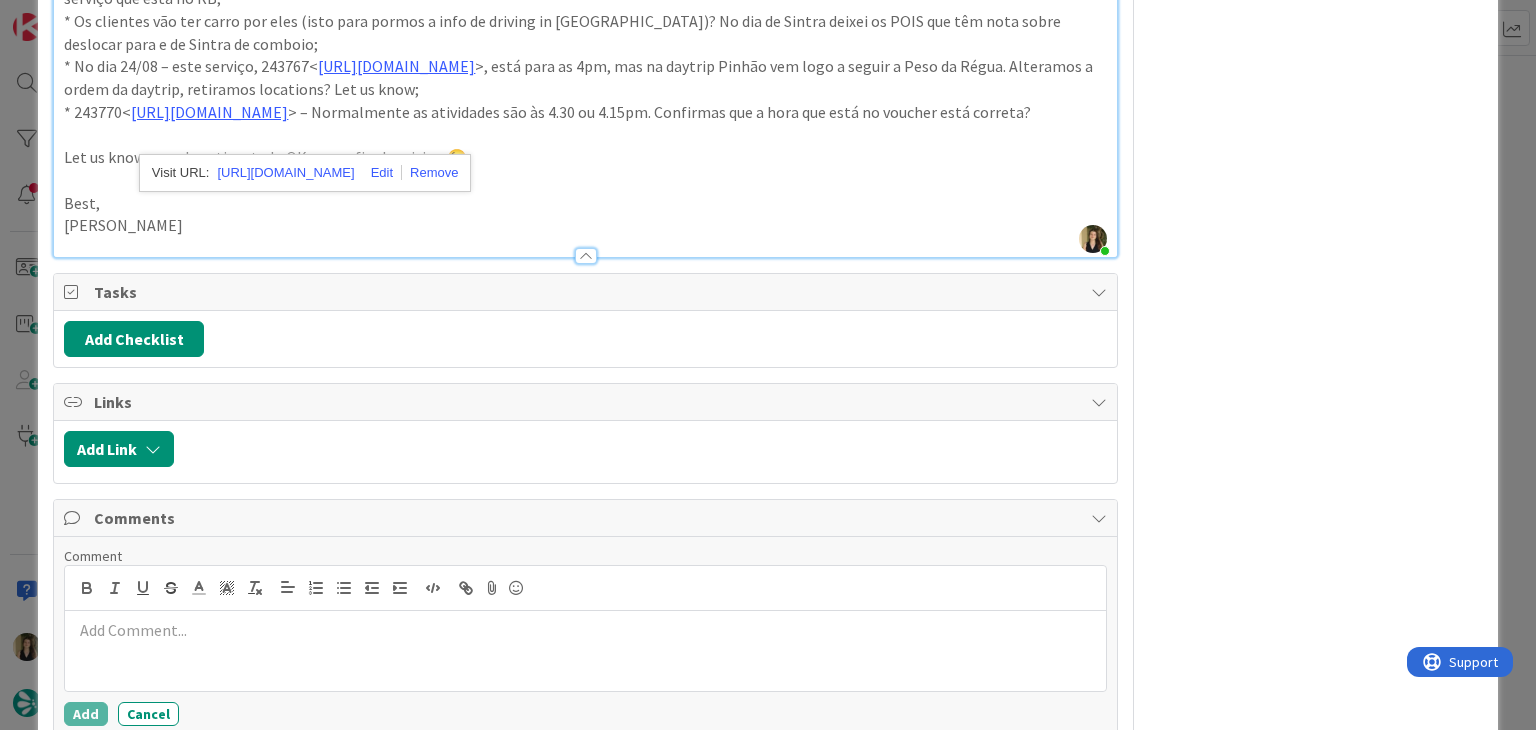 type 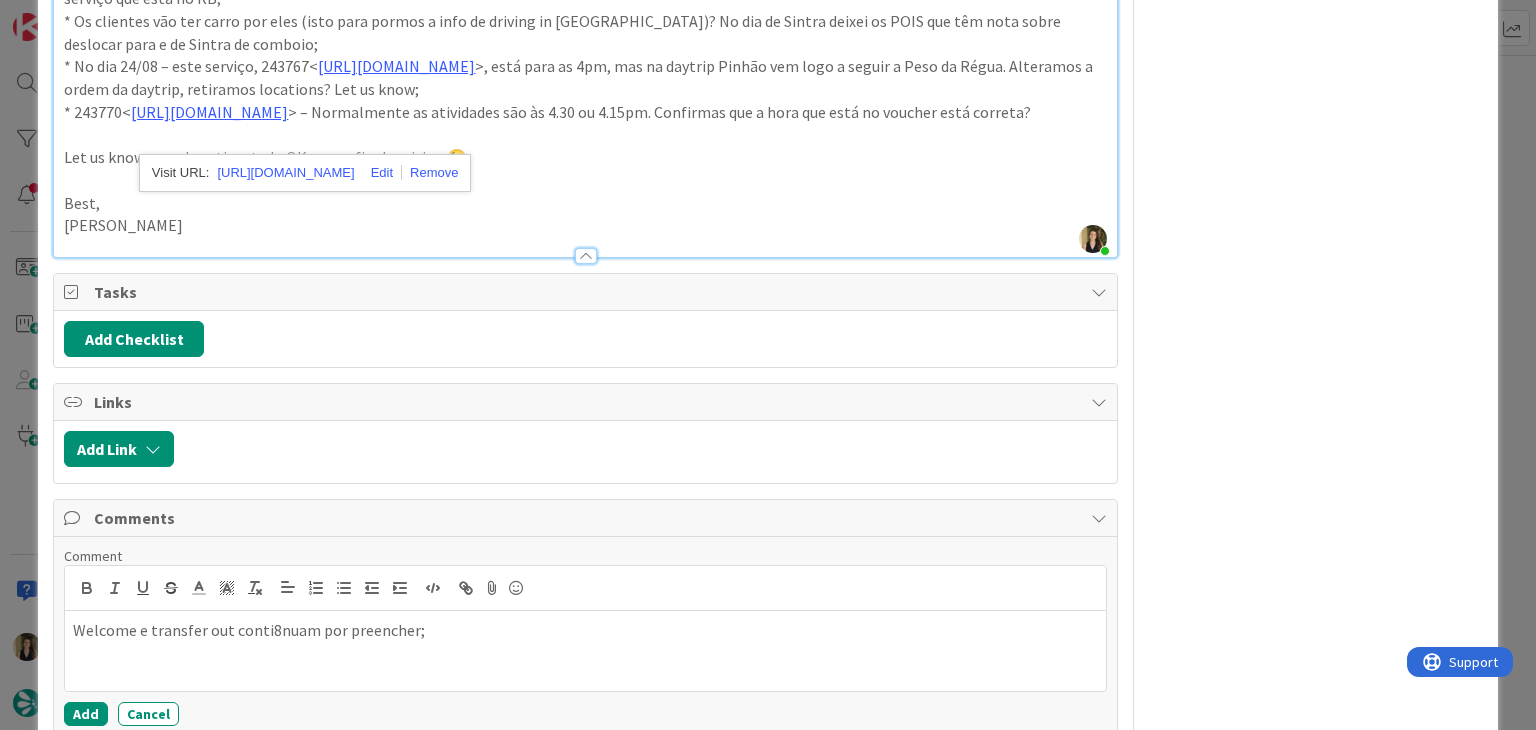click on "Welcome e transfer out conti8nuam por preencher;" at bounding box center (585, 630) 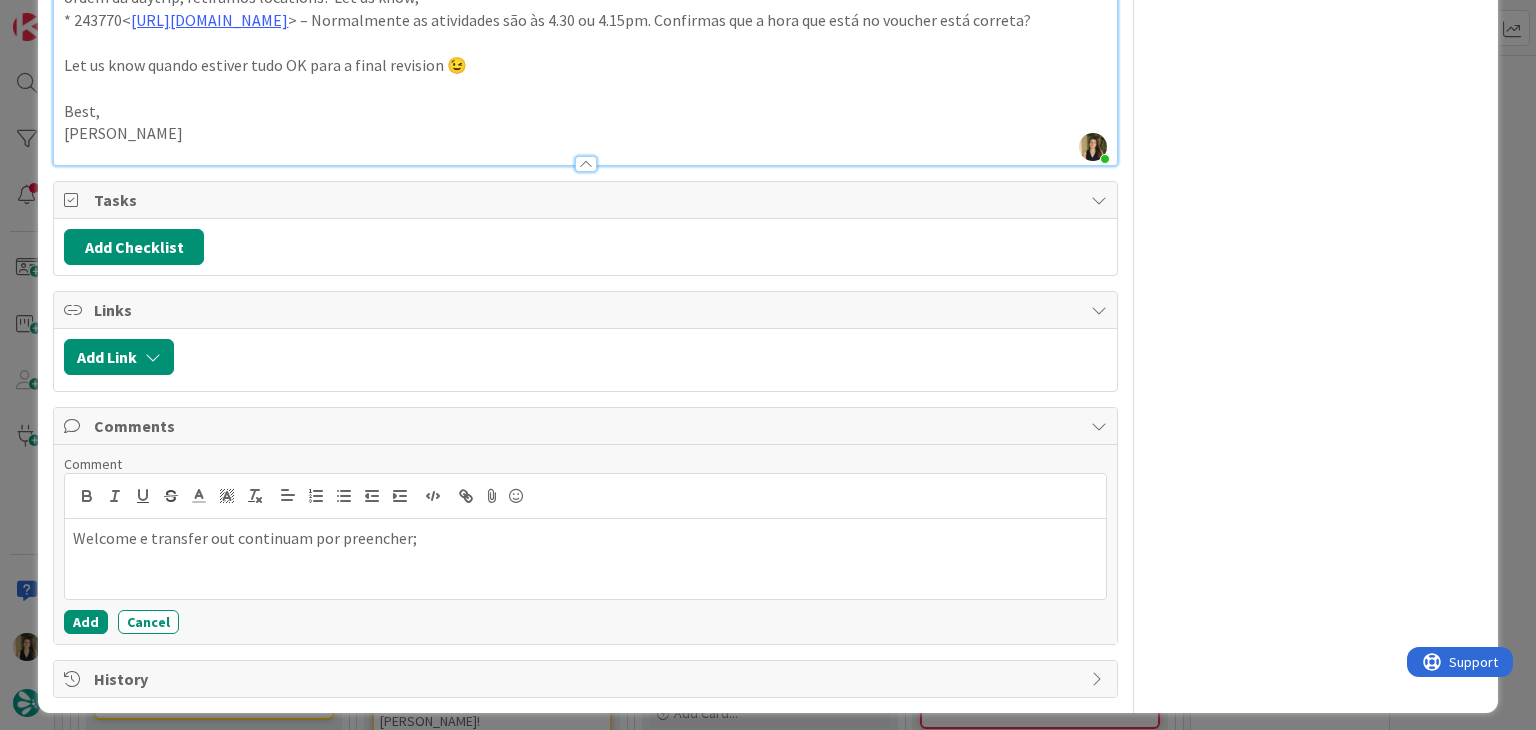 scroll, scrollTop: 1432, scrollLeft: 0, axis: vertical 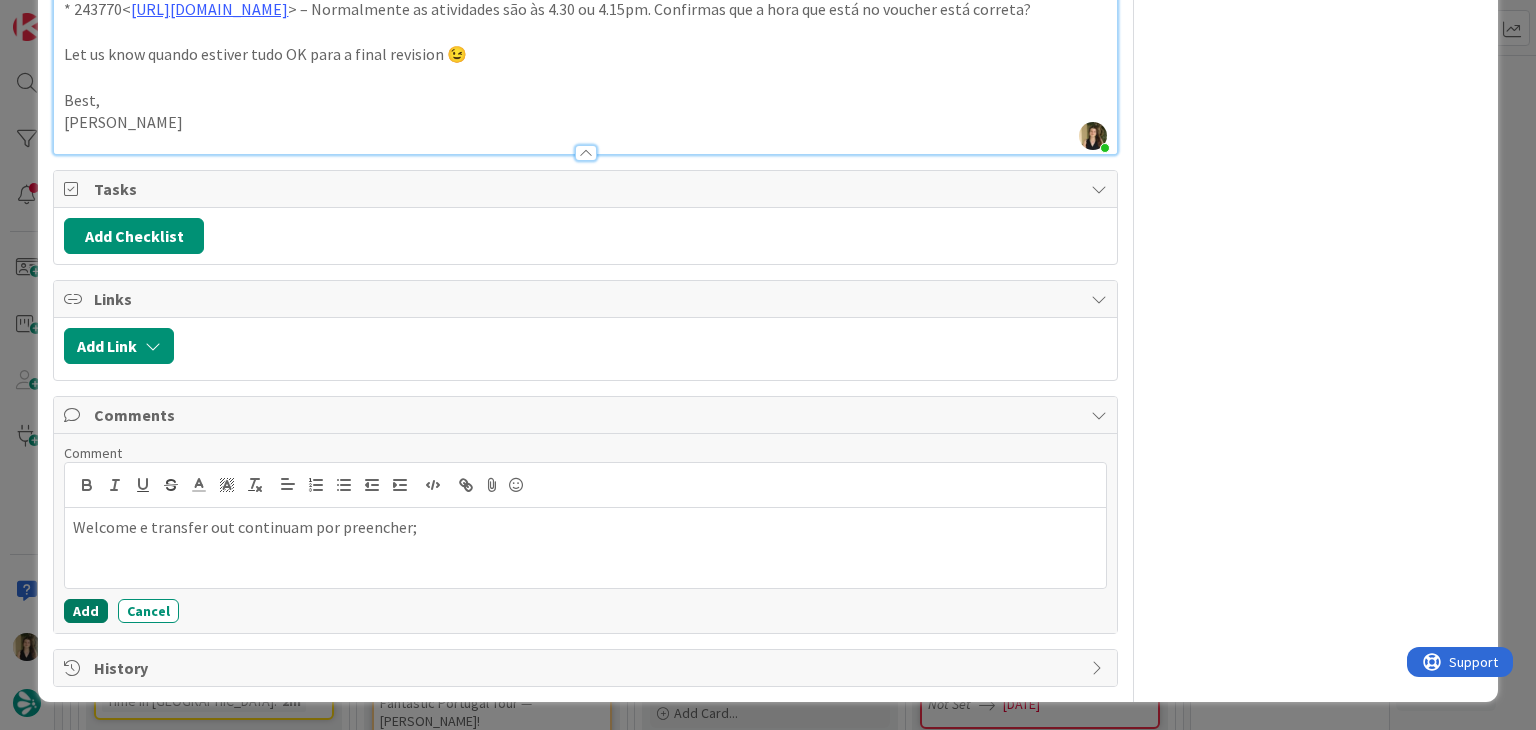 click on "Add" at bounding box center (86, 611) 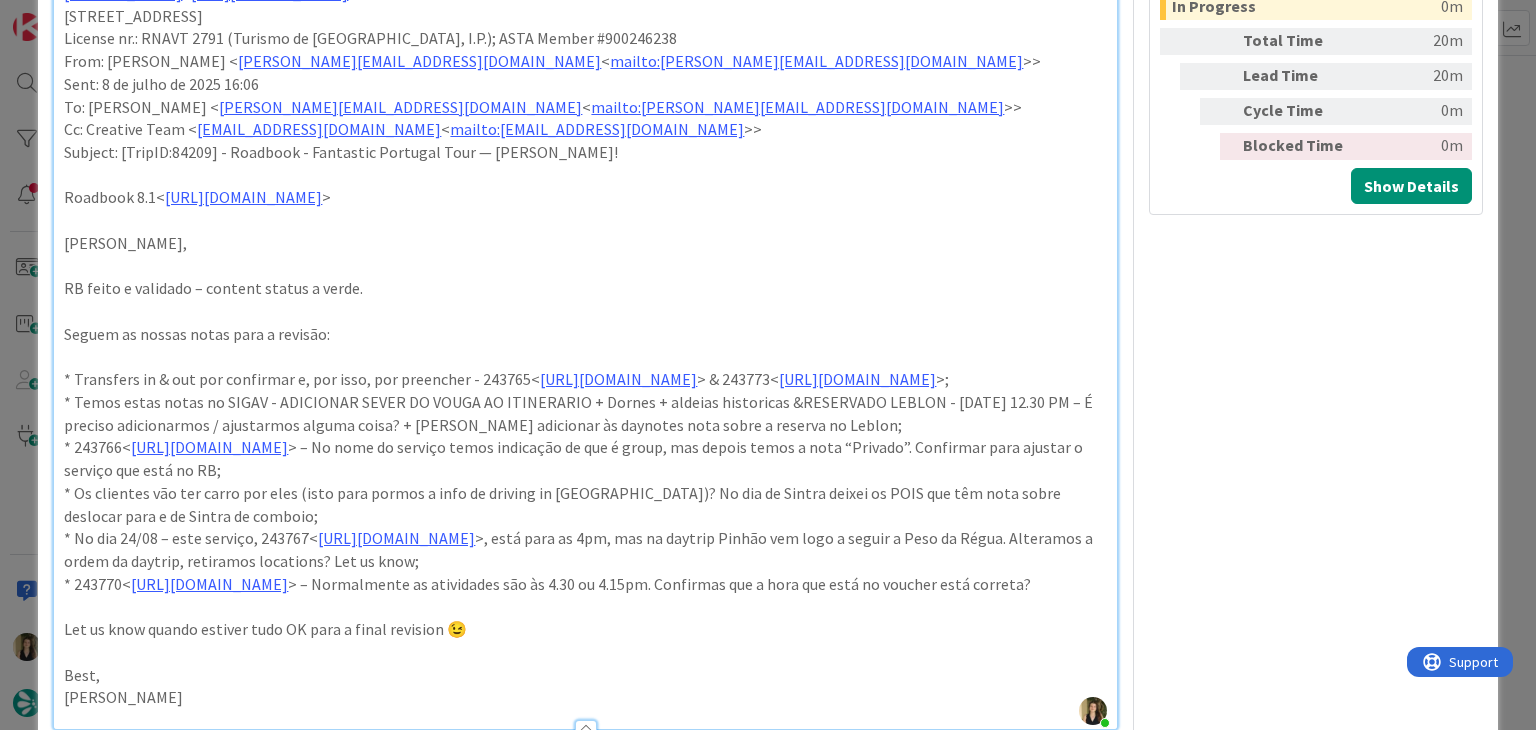 scroll, scrollTop: 812, scrollLeft: 0, axis: vertical 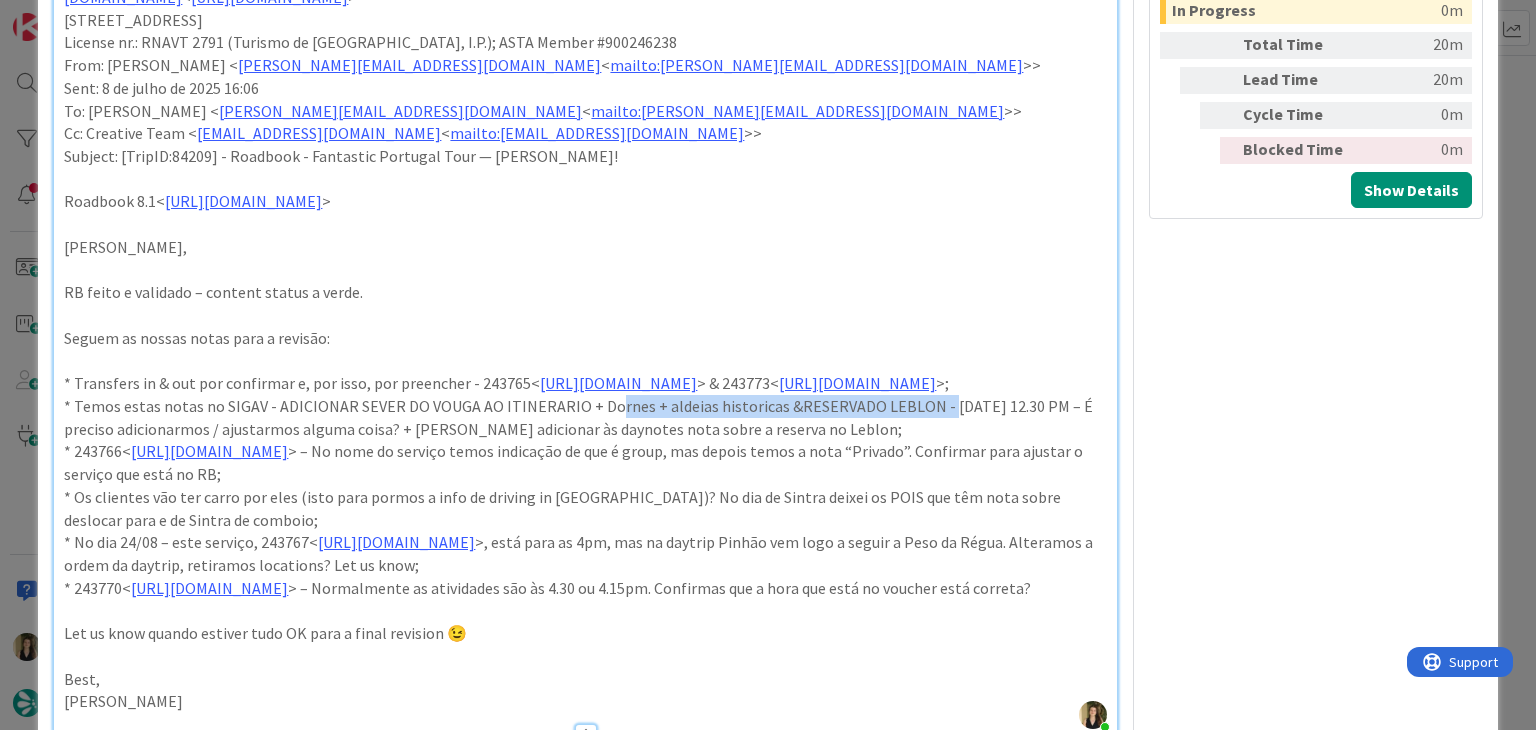 drag, startPoint x: 618, startPoint y: 423, endPoint x: 922, endPoint y: 429, distance: 304.0592 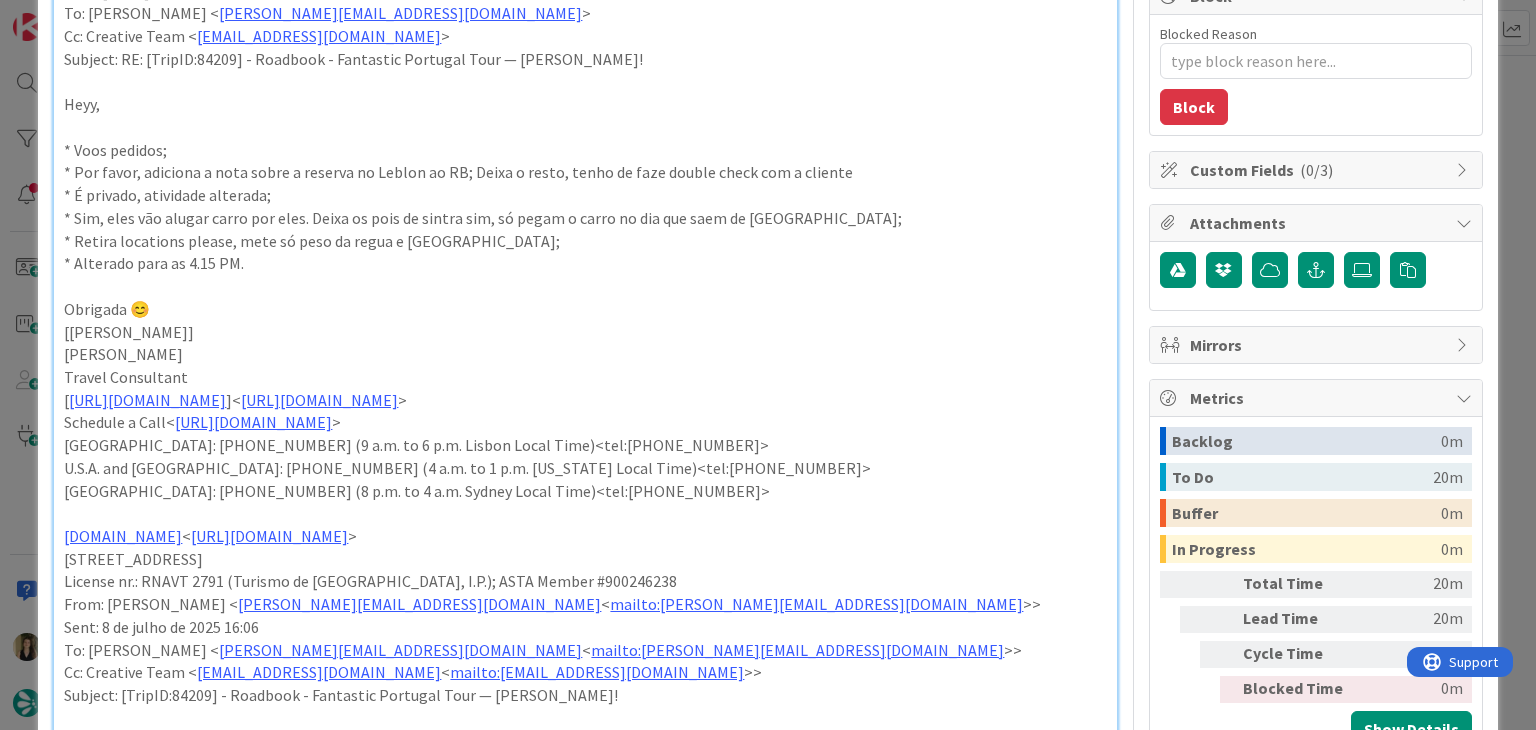 scroll, scrollTop: 212, scrollLeft: 0, axis: vertical 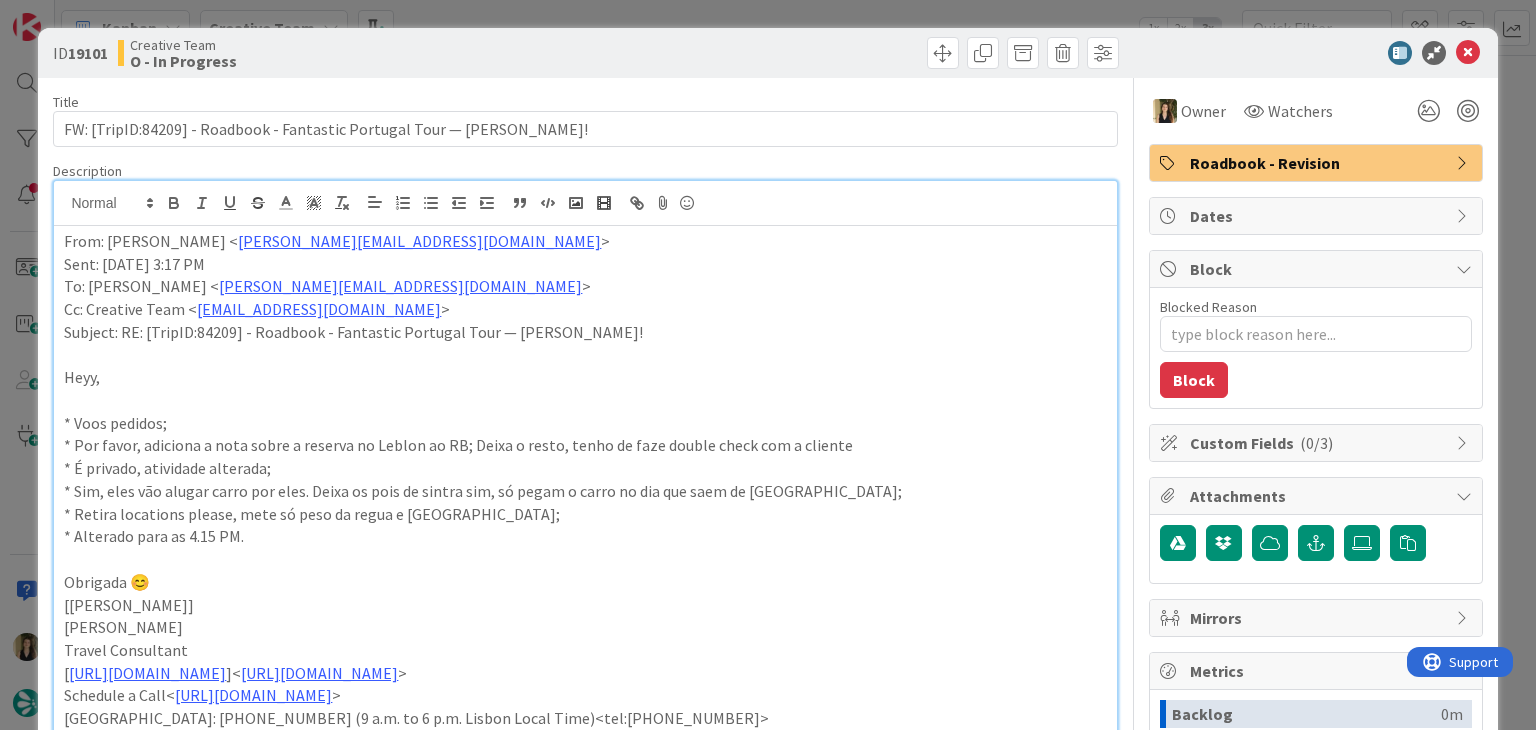 click on "ID  19101 Creative Team O - In Progress Title 69 / 128 FW: [TripID:84209] - Roadbook - Fantastic Portugal Tour — [PERSON_NAME]! Description [PERSON_NAME] joined  14 m ago From: [PERSON_NAME] < [EMAIL_ADDRESS][DOMAIN_NAME] > Sent: [DATE] 3:17 PM To: [PERSON_NAME] < [PERSON_NAME][EMAIL_ADDRESS][DOMAIN_NAME] > Cc: Creative Team < [EMAIL_ADDRESS][DOMAIN_NAME] > Subject: RE: [TripID:84209] - Roadbook - Fantastic Portugal Tour — [PERSON_NAME]! Heyy, * Voos pedidos;  * Por favor, adiciona a nota sobre a reserva no Leblon ao RB; Deixa o resto, tenho de faze double check com a cliente  * É privado, atividade alterada;  * Sim, eles vão alugar carro por eles. Deixa os pois de sintra sim, só pegam o carro no dia que saem de [GEOGRAPHIC_DATA];  * Retira locations please, mete só peso da regua e pinhão;  * Alterado para as 4.15 PM. Obrigada 😊 [[PERSON_NAME]] [PERSON_NAME] Travel Consultant [ [URL][DOMAIN_NAME] ]< > Schedule a Call< > [DOMAIN_NAME] < > <" at bounding box center (768, 365) 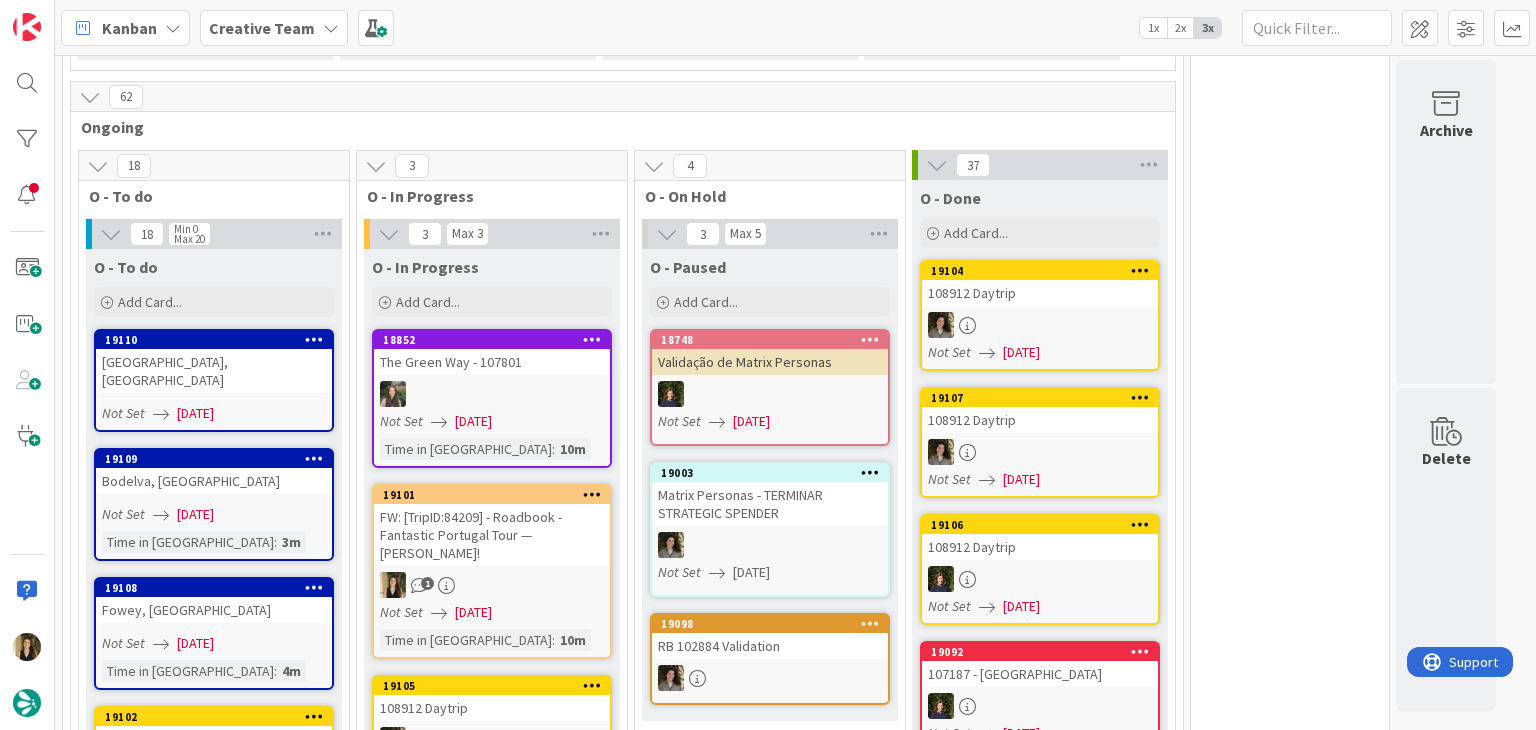 scroll, scrollTop: 1816, scrollLeft: 0, axis: vertical 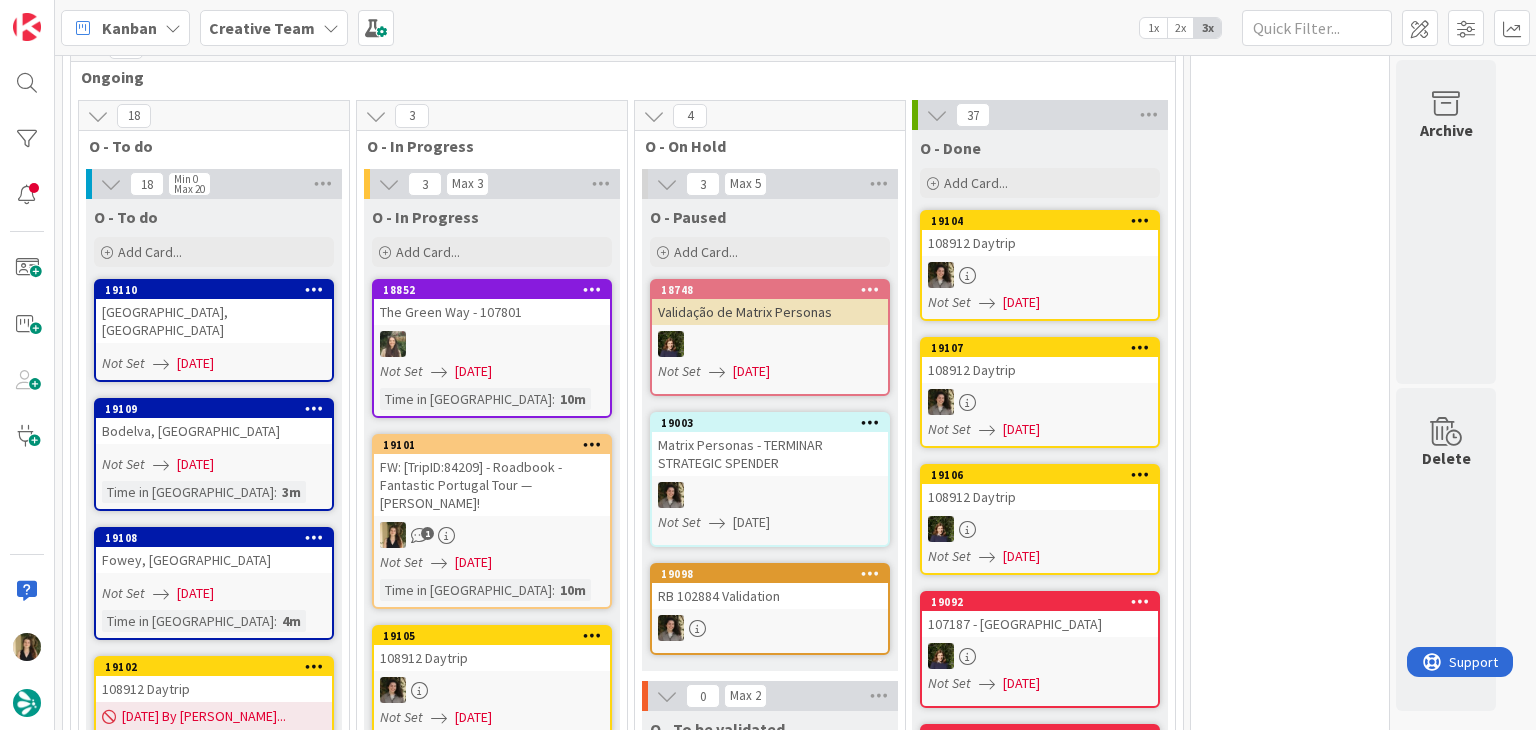 click on "Time in Column : 10m" at bounding box center [492, 590] 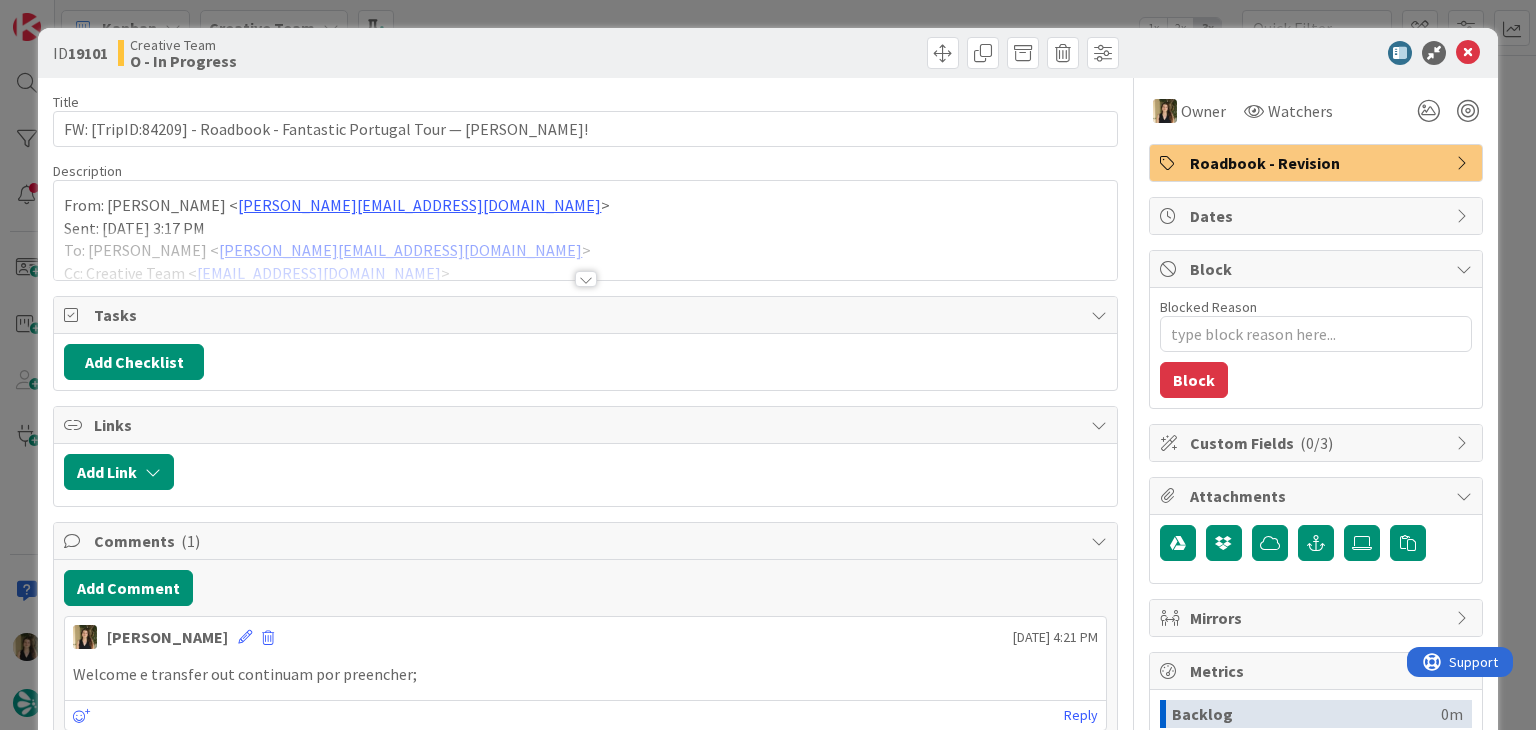scroll, scrollTop: 0, scrollLeft: 0, axis: both 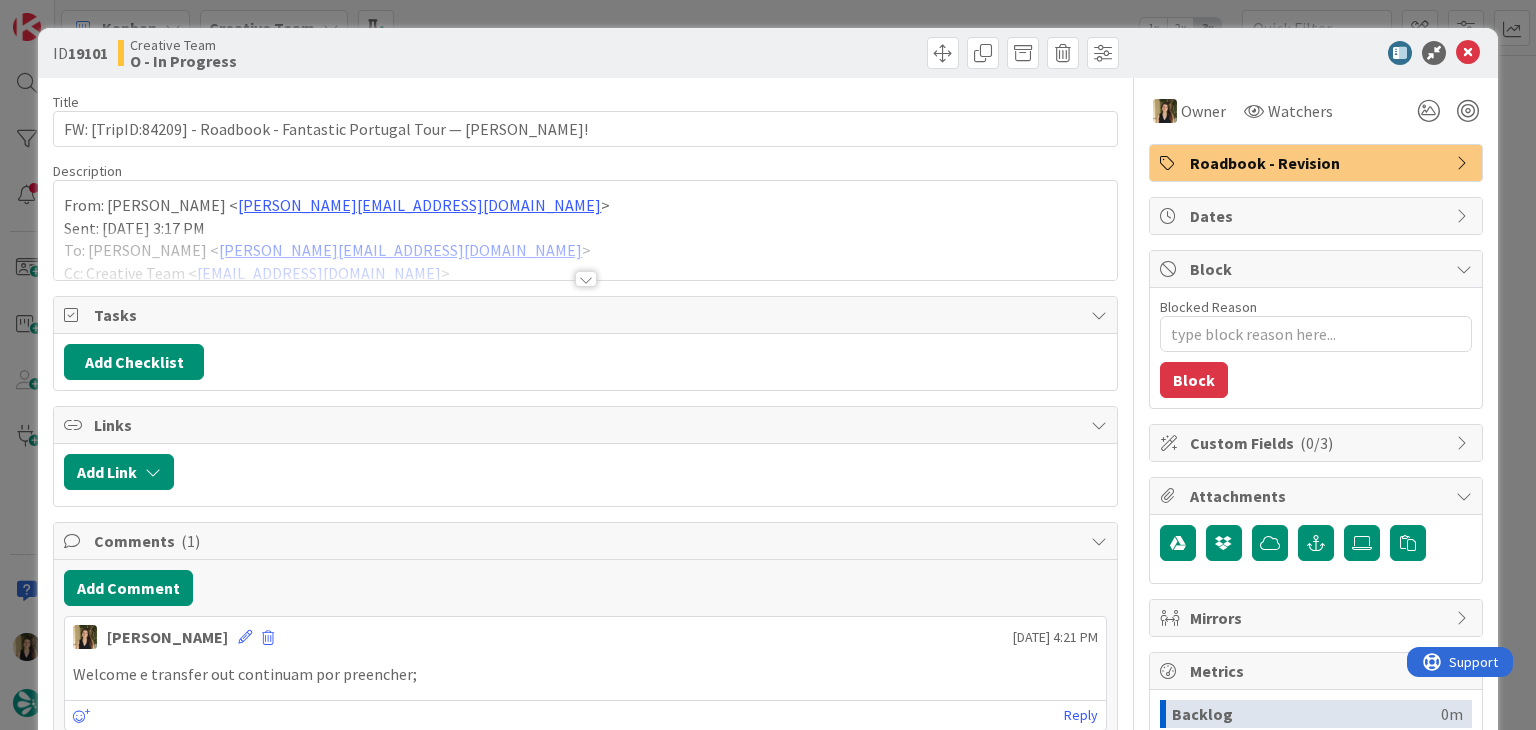 click at bounding box center [586, 279] 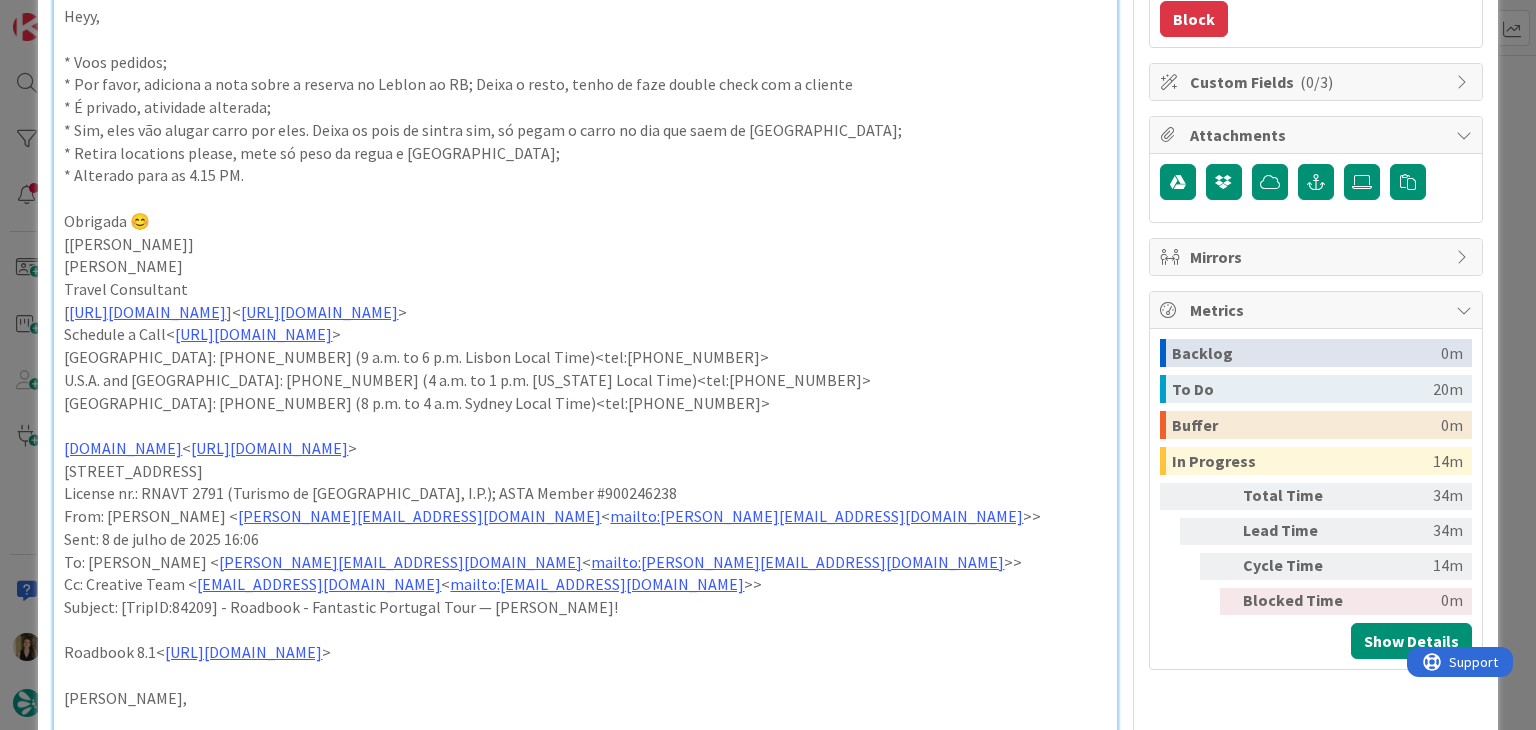 scroll, scrollTop: 0, scrollLeft: 0, axis: both 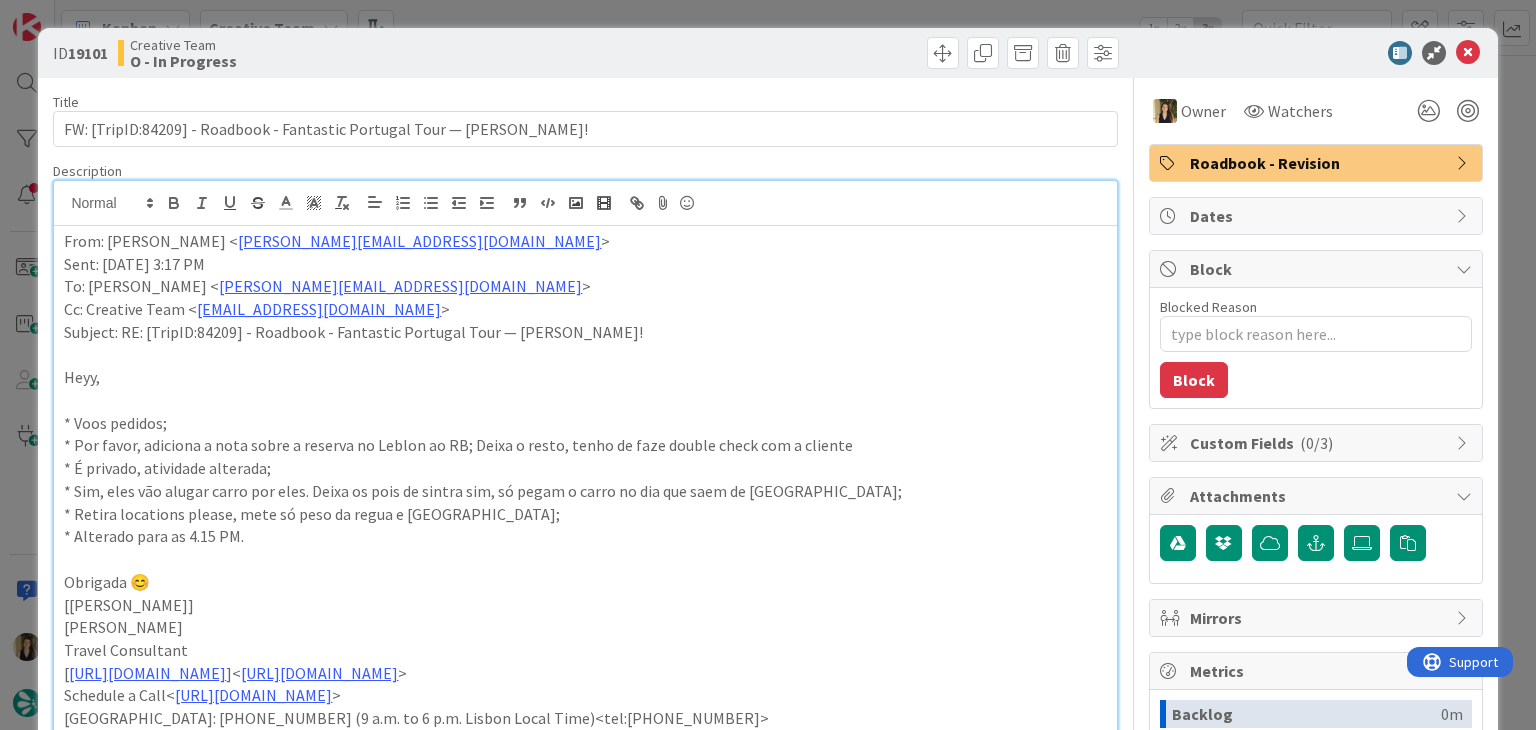 click on "ID  19101 Creative Team O - In Progress Title 69 / 128 FW: [TripID:84209] - Roadbook - Fantastic Portugal Tour — [PERSON_NAME]! Description [PERSON_NAME] just joined From: [PERSON_NAME] < [EMAIL_ADDRESS][DOMAIN_NAME] > Sent: [DATE] 3:17 PM To: [PERSON_NAME] < [PERSON_NAME][EMAIL_ADDRESS][DOMAIN_NAME] > Cc: Creative Team < [EMAIL_ADDRESS][DOMAIN_NAME] > Subject: RE: [TripID:84209] - Roadbook - Fantastic Portugal Tour — [PERSON_NAME]! Heyy, * Voos pedidos;  * Por favor, adiciona a nota sobre a reserva no Leblon ao RB; Deixa o resto, tenho de faze double check com a cliente  * É privado, atividade alterada;  * Sim, eles vão alugar carro por eles. Deixa os pois de sintra sim, só pegam o carro no dia que saem de [GEOGRAPHIC_DATA];  * Retira locations please, mete só peso da regua e pinhão;  * Alterado para as 4.15 PM. Obrigada 😊 [[PERSON_NAME]] [PERSON_NAME] Travel Consultant [ [URL][DOMAIN_NAME] ]< [URL][DOMAIN_NAME] >" at bounding box center [768, 365] 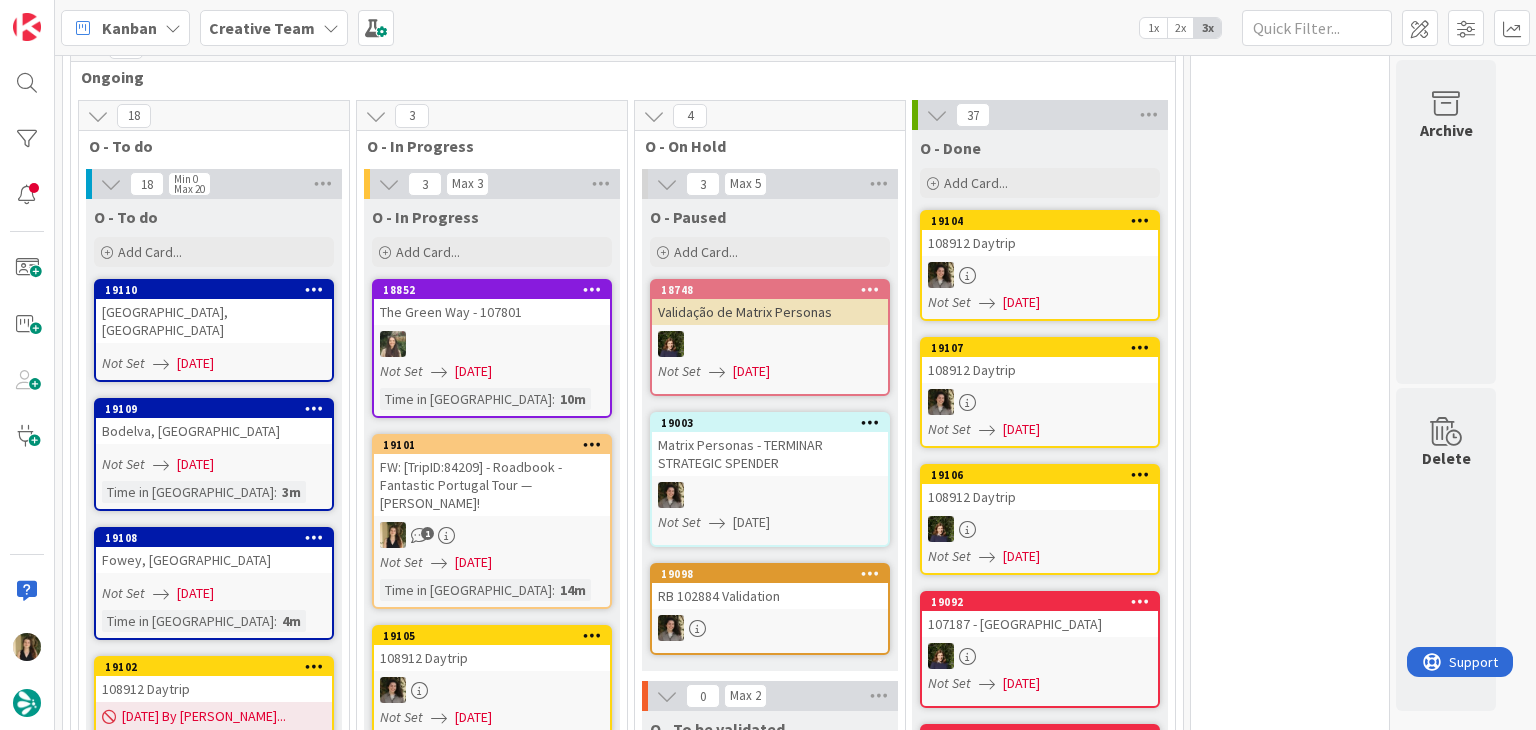 scroll, scrollTop: 0, scrollLeft: 0, axis: both 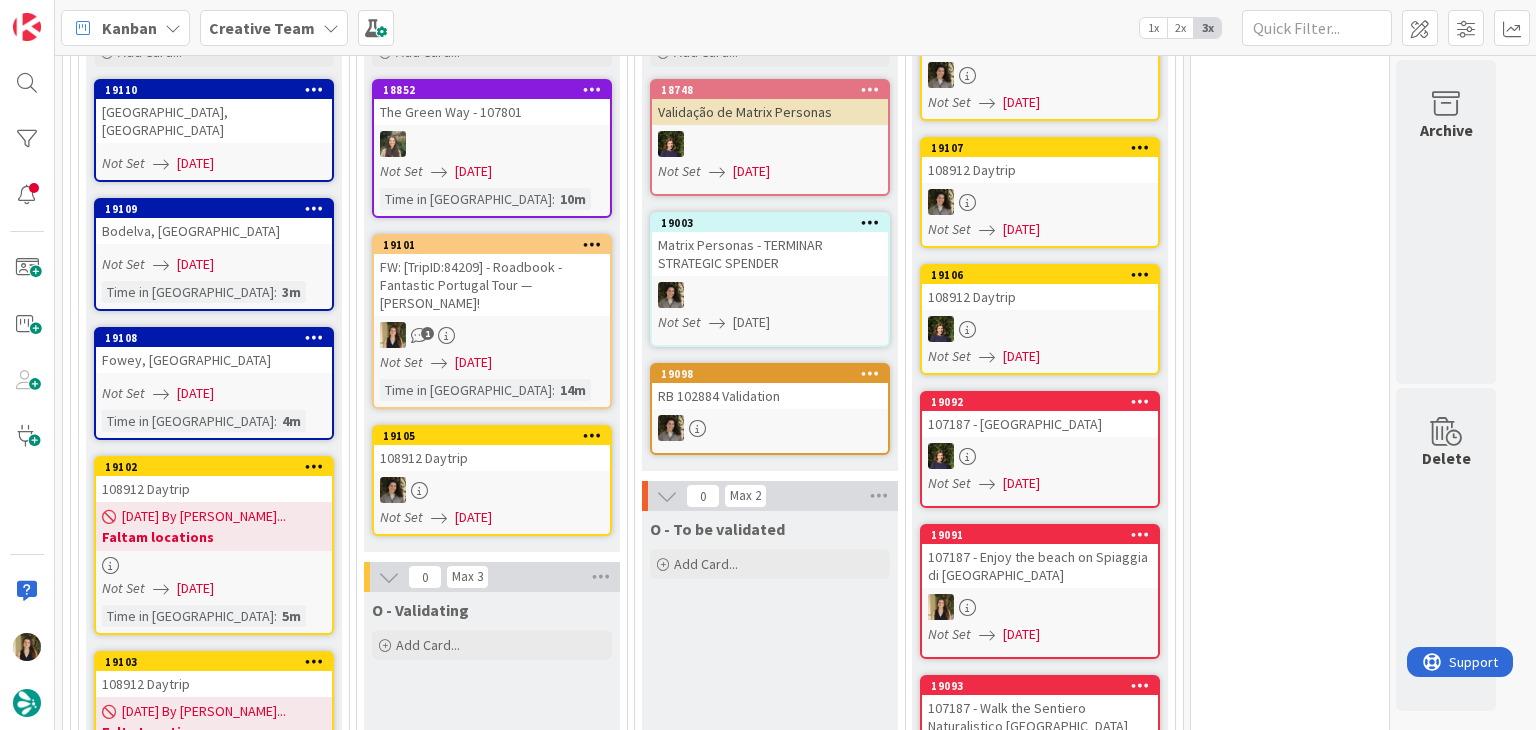 click on "O - Validating Add Card..." at bounding box center [492, 2784] 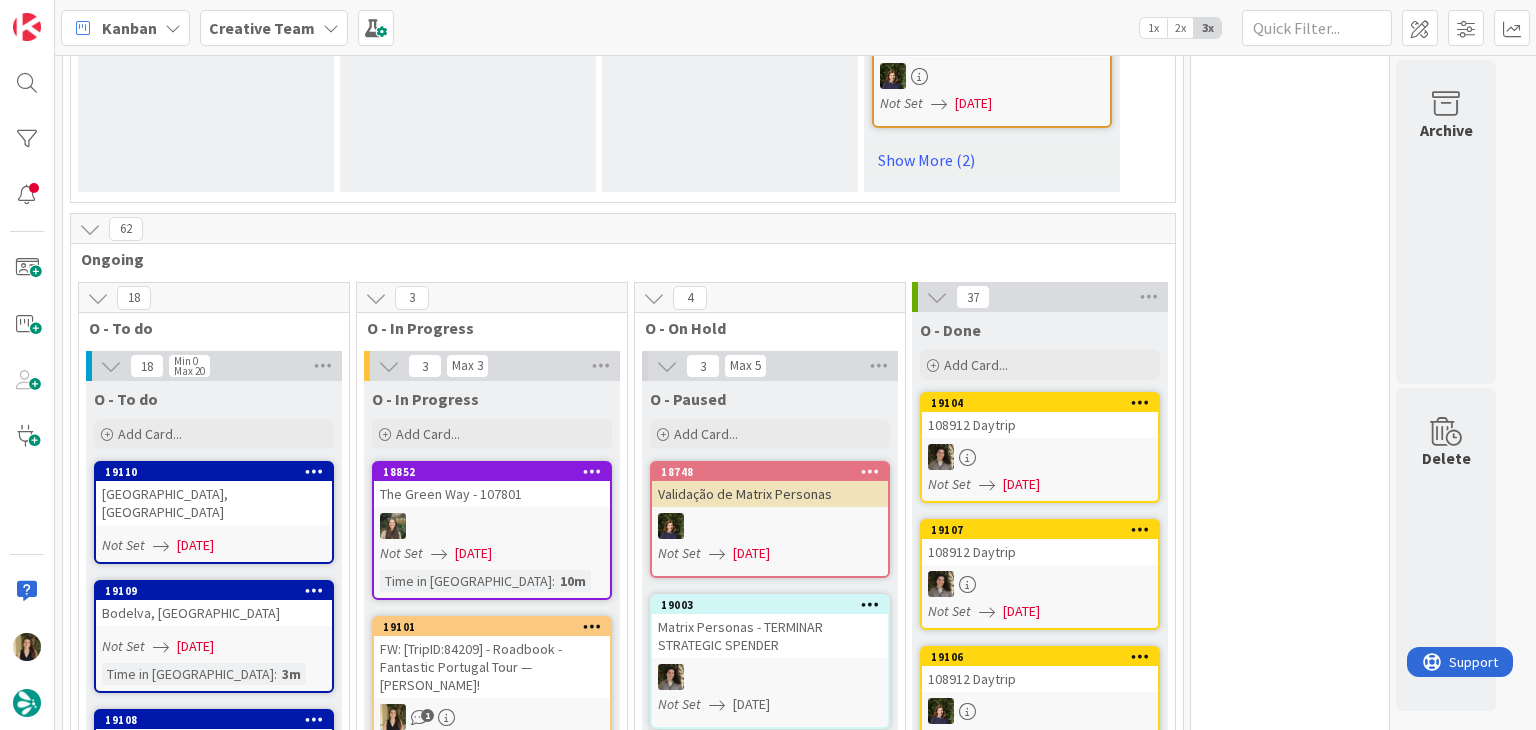 scroll, scrollTop: 1416, scrollLeft: 0, axis: vertical 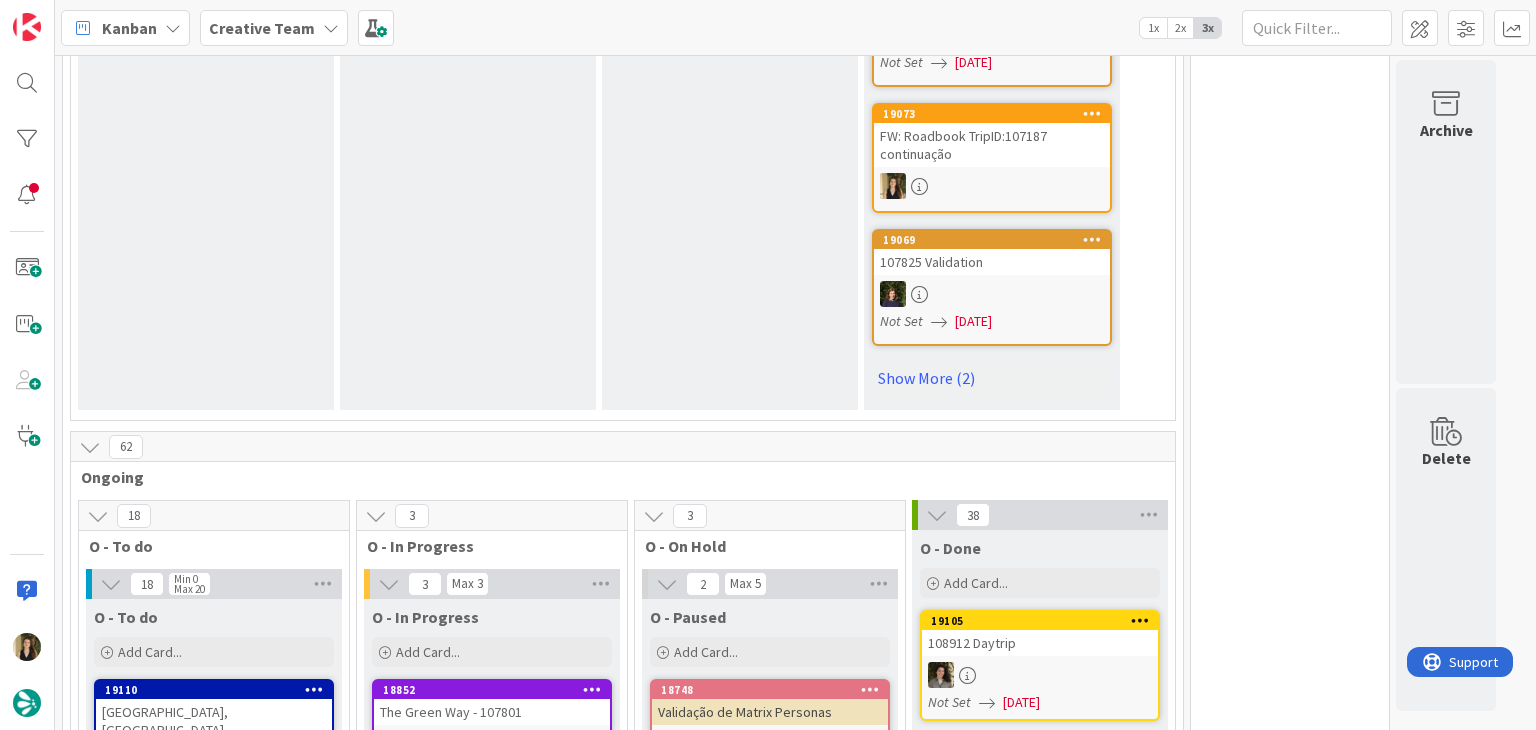 click on "The Green Way - 107801" at bounding box center (492, 712) 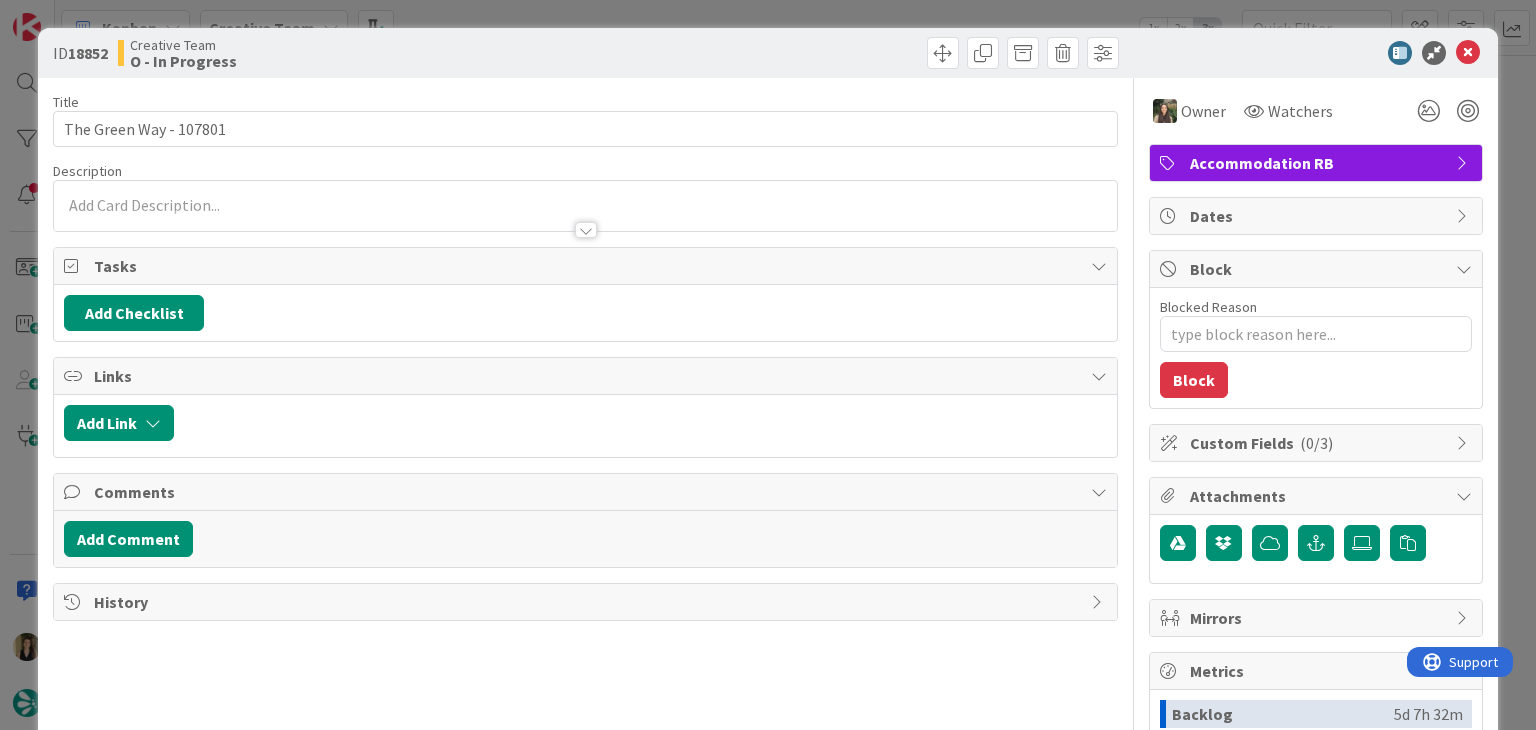 scroll, scrollTop: 0, scrollLeft: 0, axis: both 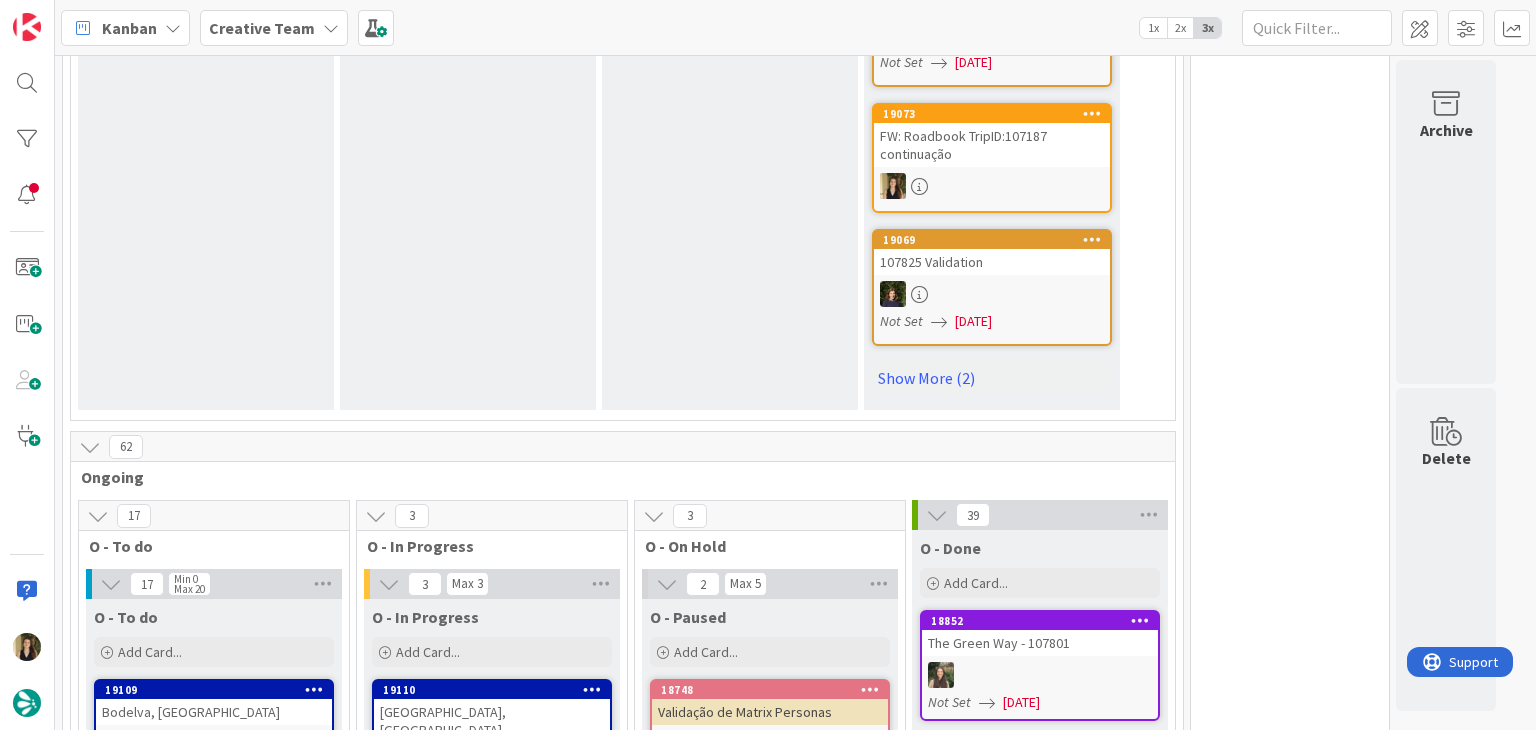 drag, startPoint x: 717, startPoint y: 111, endPoint x: 705, endPoint y: 157, distance: 47.539455 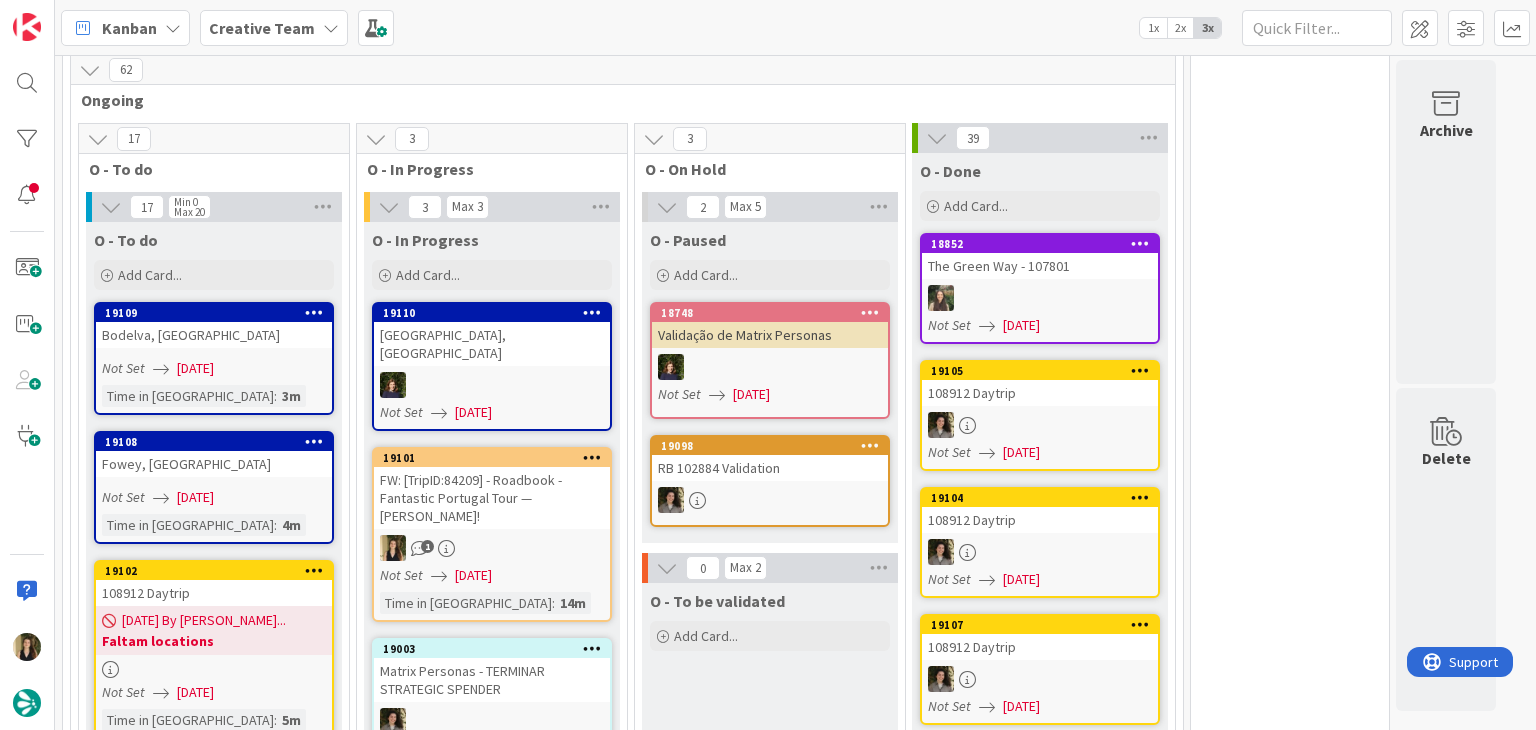 scroll, scrollTop: 1816, scrollLeft: 0, axis: vertical 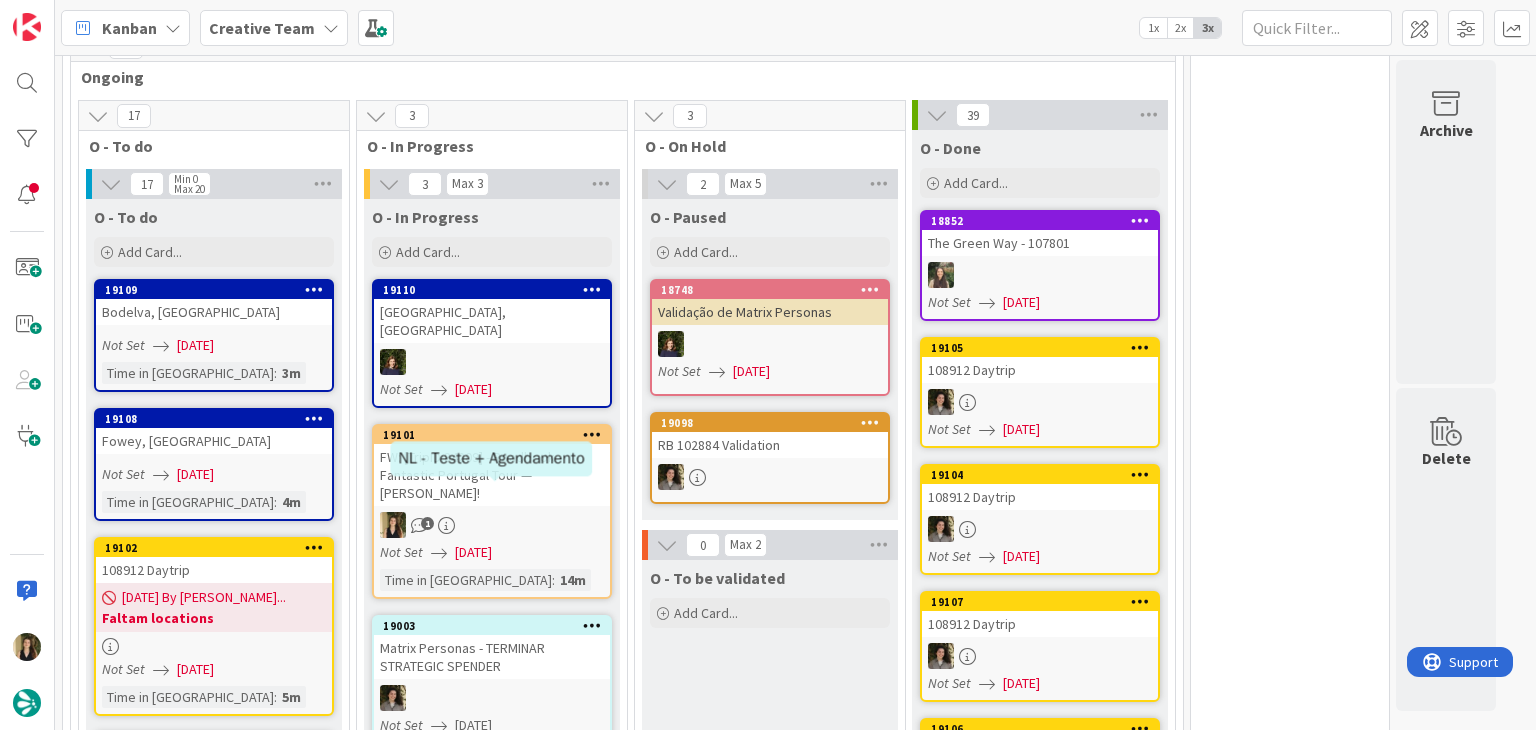 click on "Not Set [DATE]" at bounding box center (495, 552) 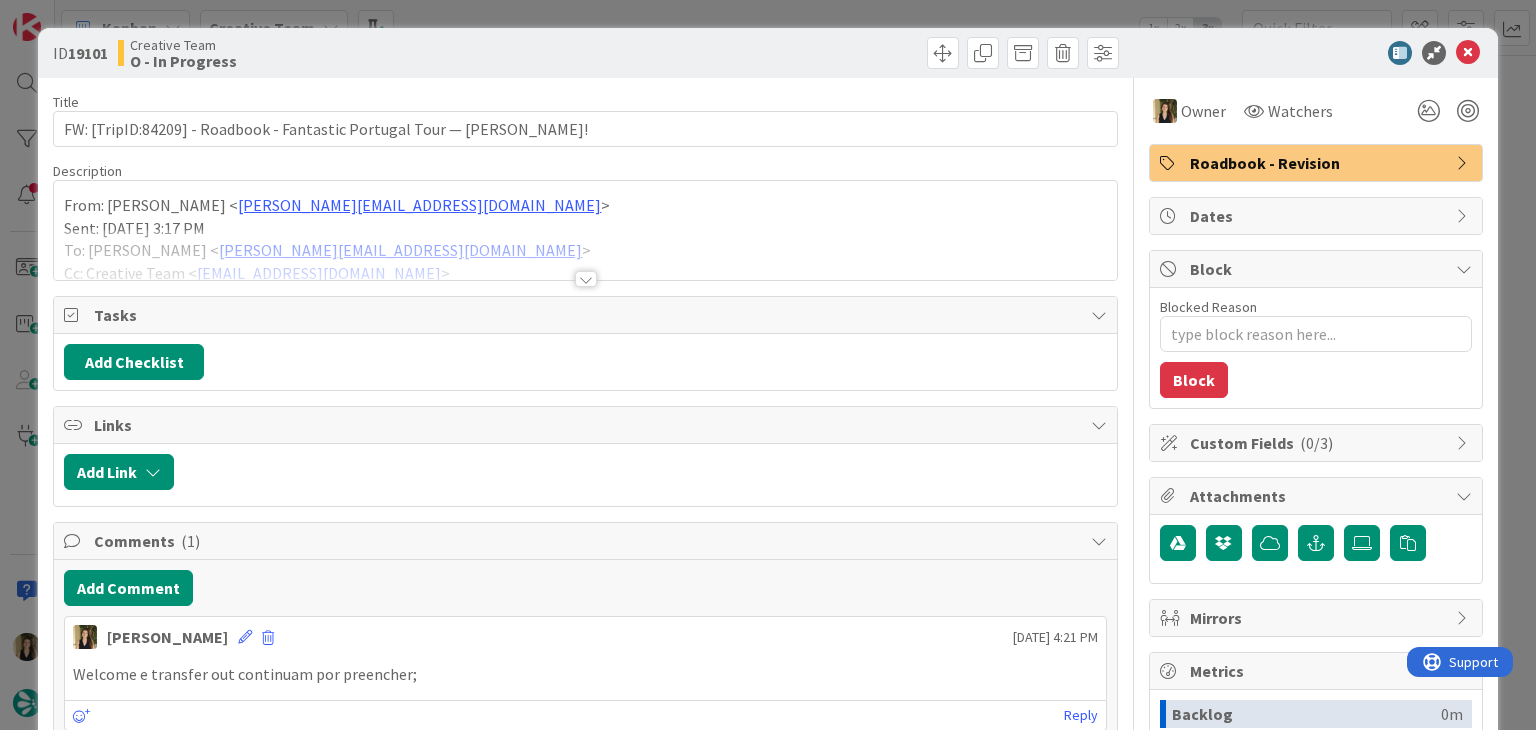 scroll, scrollTop: 130, scrollLeft: 0, axis: vertical 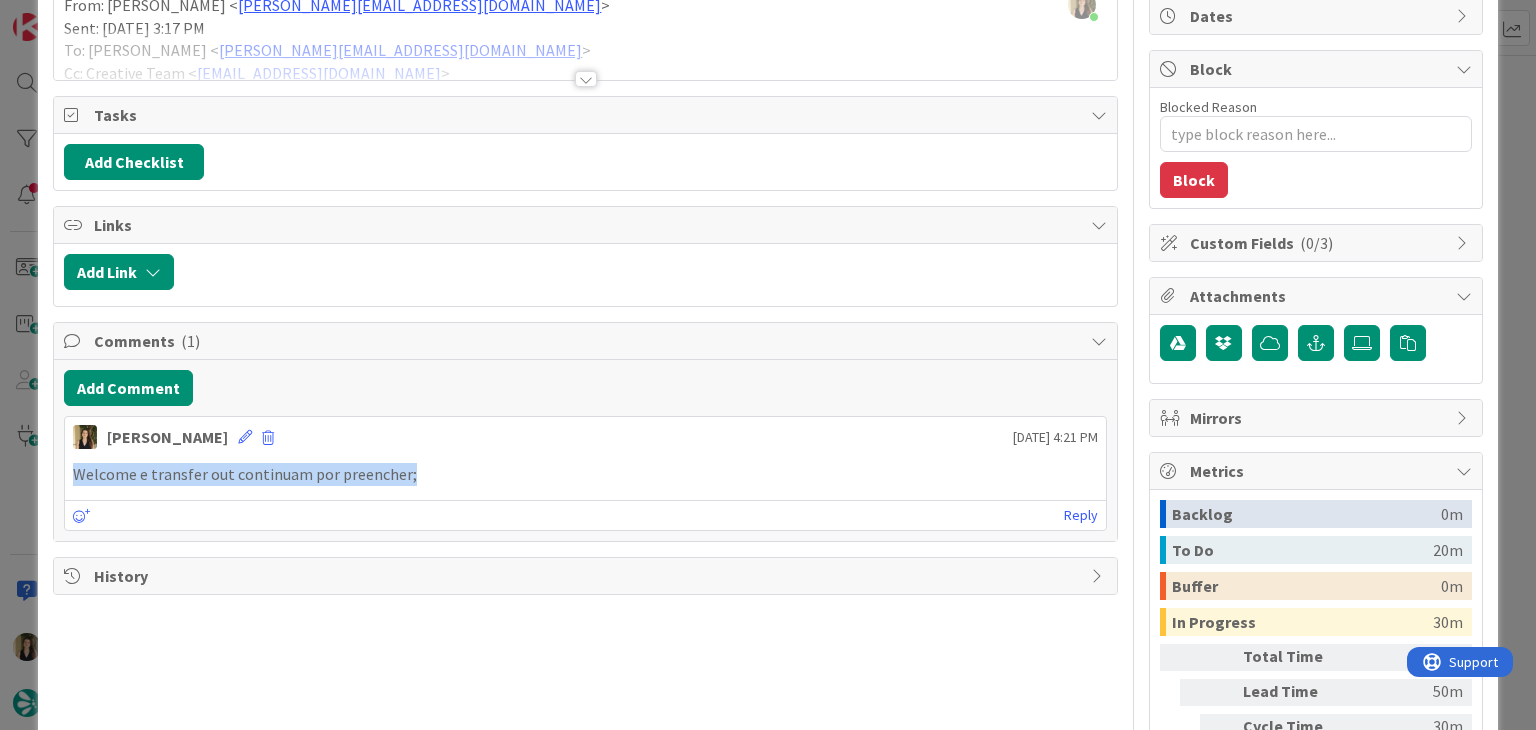 drag, startPoint x: 436, startPoint y: 471, endPoint x: 70, endPoint y: 473, distance: 366.00546 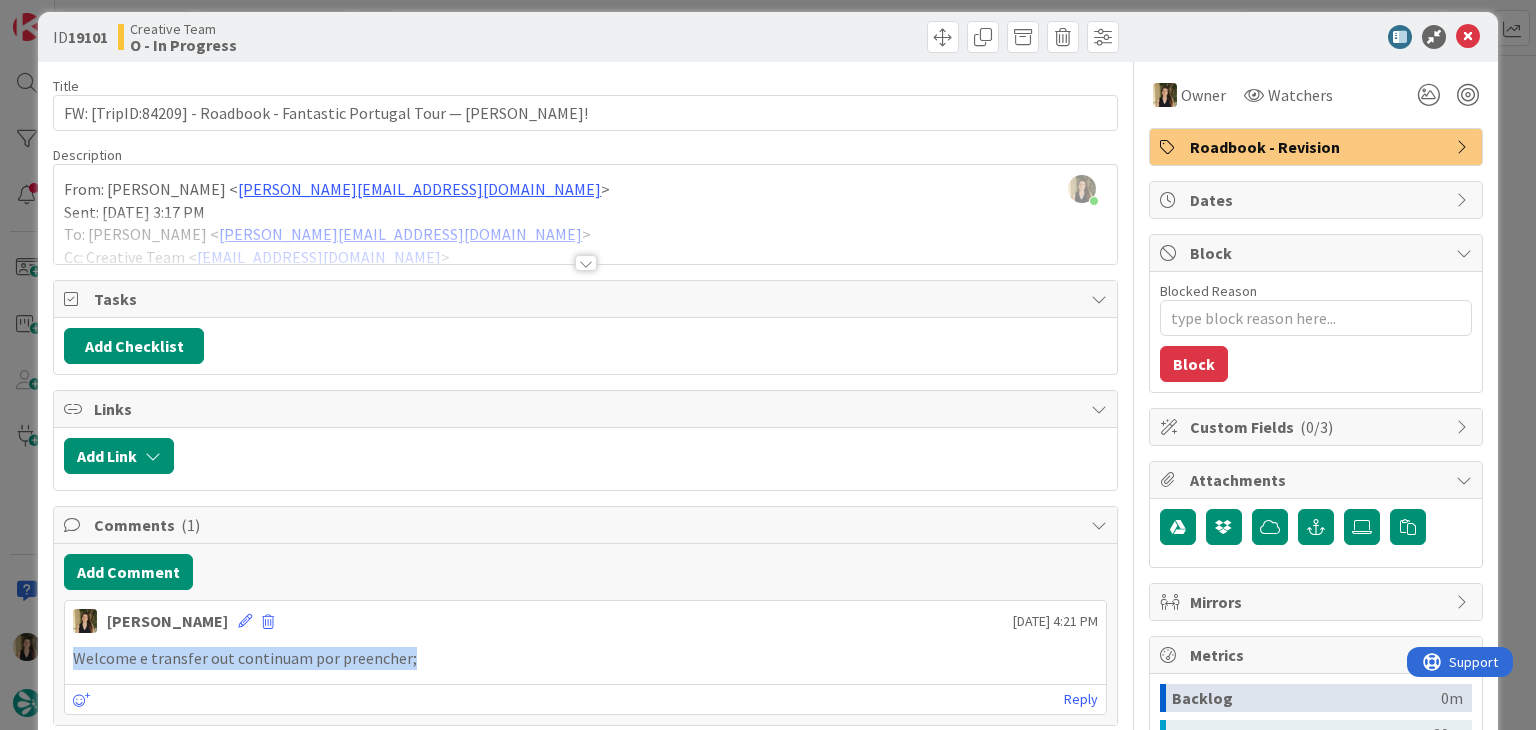 scroll, scrollTop: 0, scrollLeft: 0, axis: both 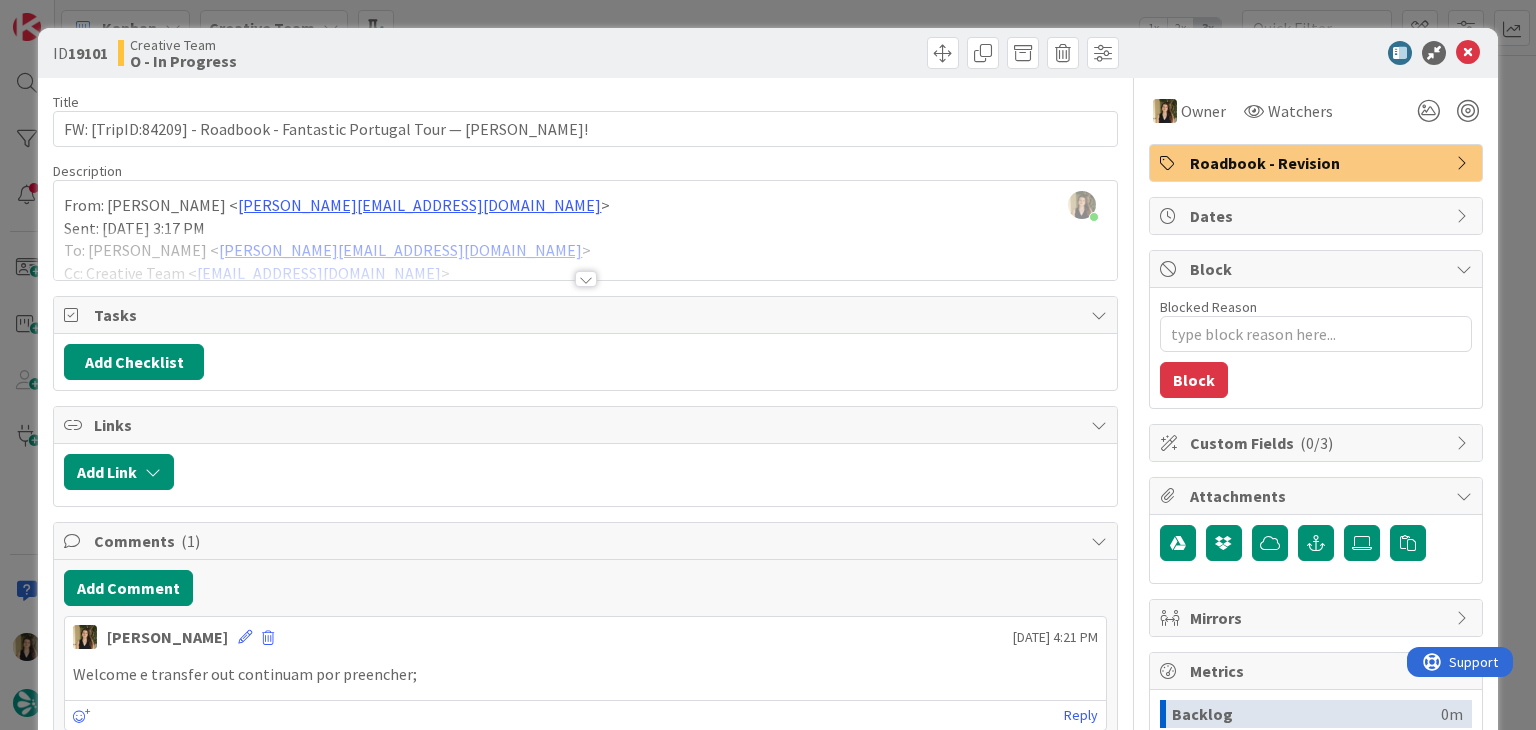 click at bounding box center (855, 53) 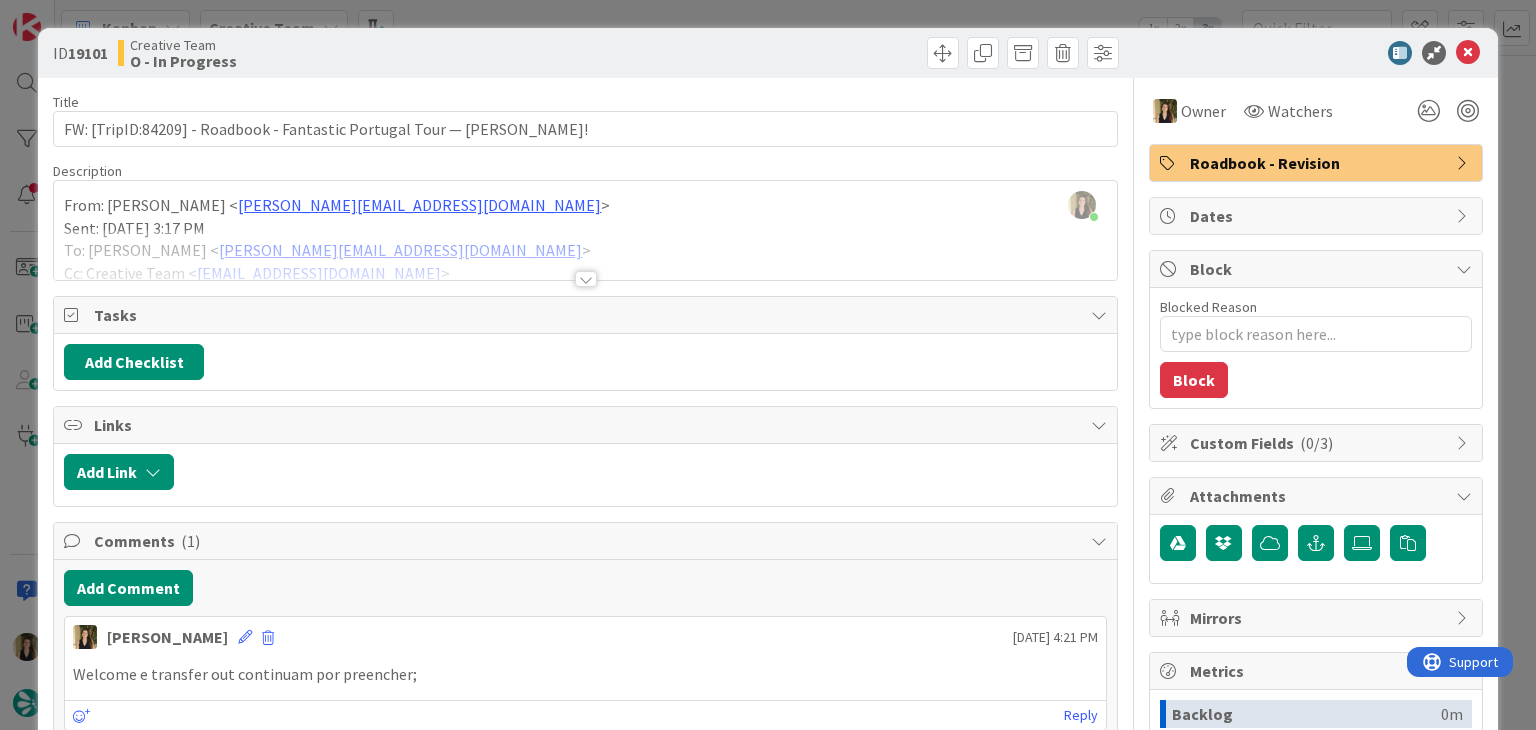 click on "ID  19101 Creative Team O - In Progress Title 69 / 128 FW: [TripID:84209] - Roadbook - Fantastic Portugal Tour — [PERSON_NAME]! Description [PERSON_NAME] just joined From: [PERSON_NAME] < [EMAIL_ADDRESS][DOMAIN_NAME] > Sent: [DATE] 3:17 PM To: [PERSON_NAME] < [PERSON_NAME][EMAIL_ADDRESS][DOMAIN_NAME] > Cc: Creative Team < [EMAIL_ADDRESS][DOMAIN_NAME] > Subject: RE: [TripID:84209] - Roadbook - Fantastic Portugal Tour — [PERSON_NAME]! Heyy, * Voos pedidos;  * Por favor, adiciona a nota sobre a reserva no Leblon ao RB; Deixa o resto, tenho de faze double check com a cliente  * É privado, atividade alterada;  * Sim, eles vão alugar carro por eles. Deixa os pois de sintra sim, só pegam o carro no dia que saem de [GEOGRAPHIC_DATA];  * Retira locations please, mete só peso da regua e pinhão;  * Alterado para as 4.15 PM. Obrigada 😊 [[PERSON_NAME]] [PERSON_NAME] Travel Consultant [ [URL][DOMAIN_NAME] ]< [URL][DOMAIN_NAME] >" at bounding box center (768, 365) 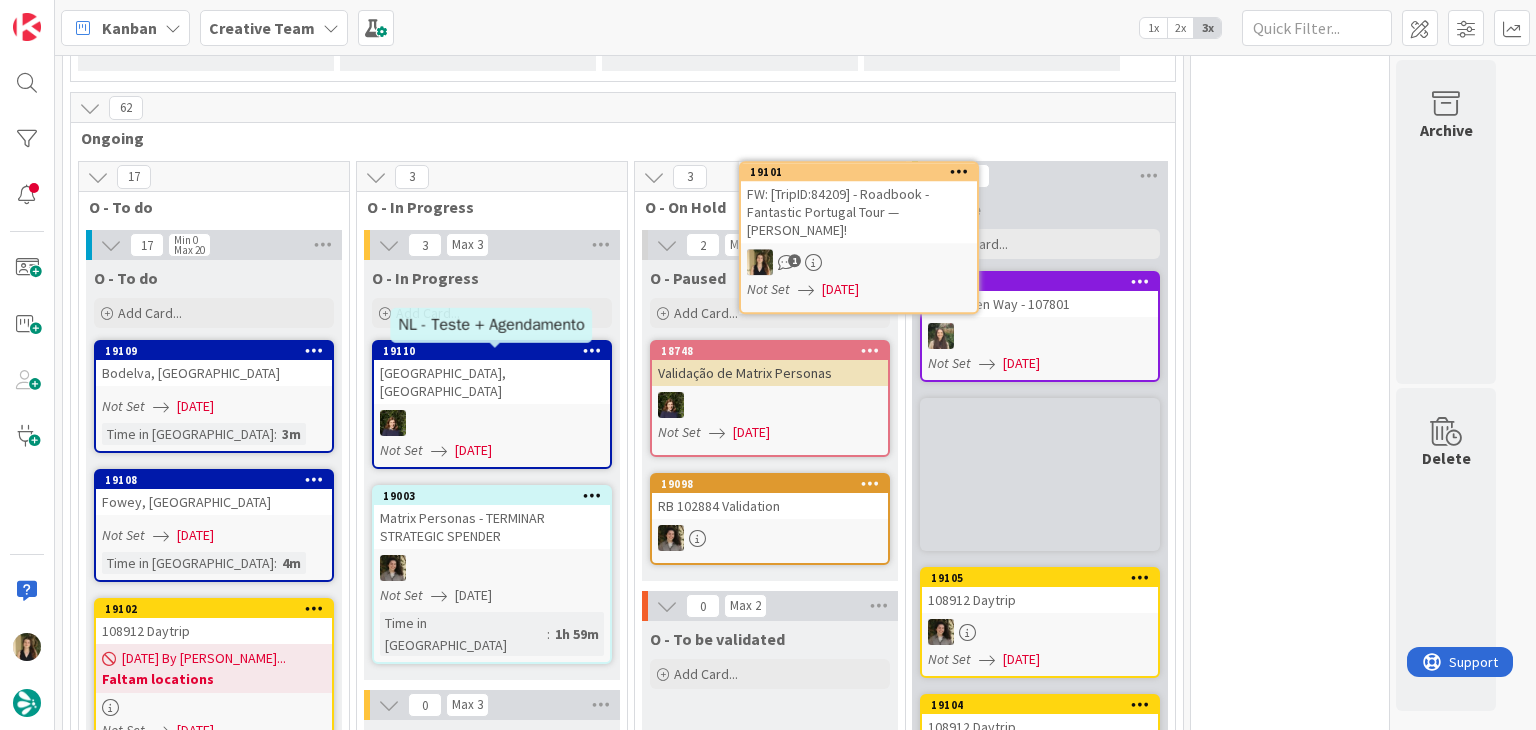 scroll, scrollTop: 0, scrollLeft: 0, axis: both 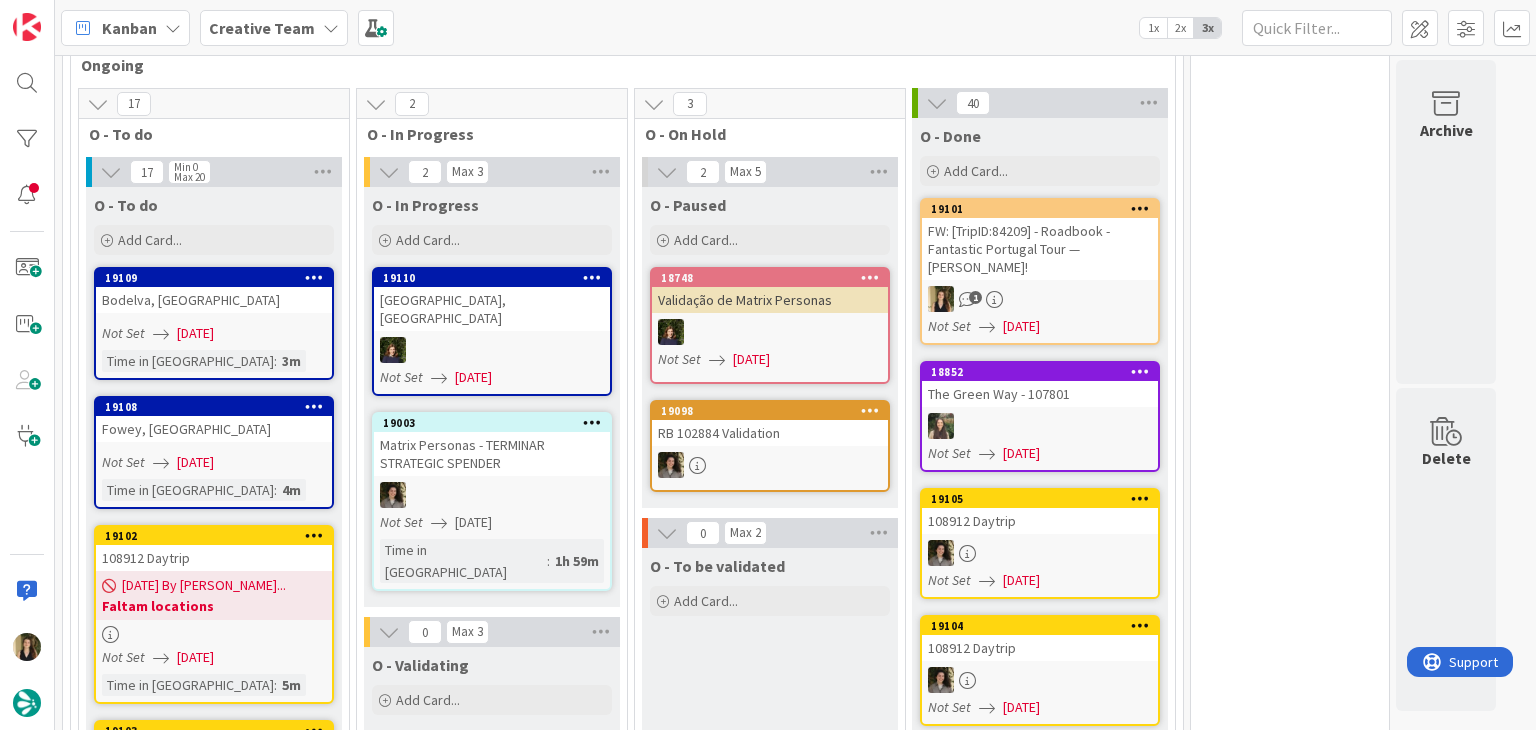 click on "O - Validating Add Card..." at bounding box center (492, 3114) 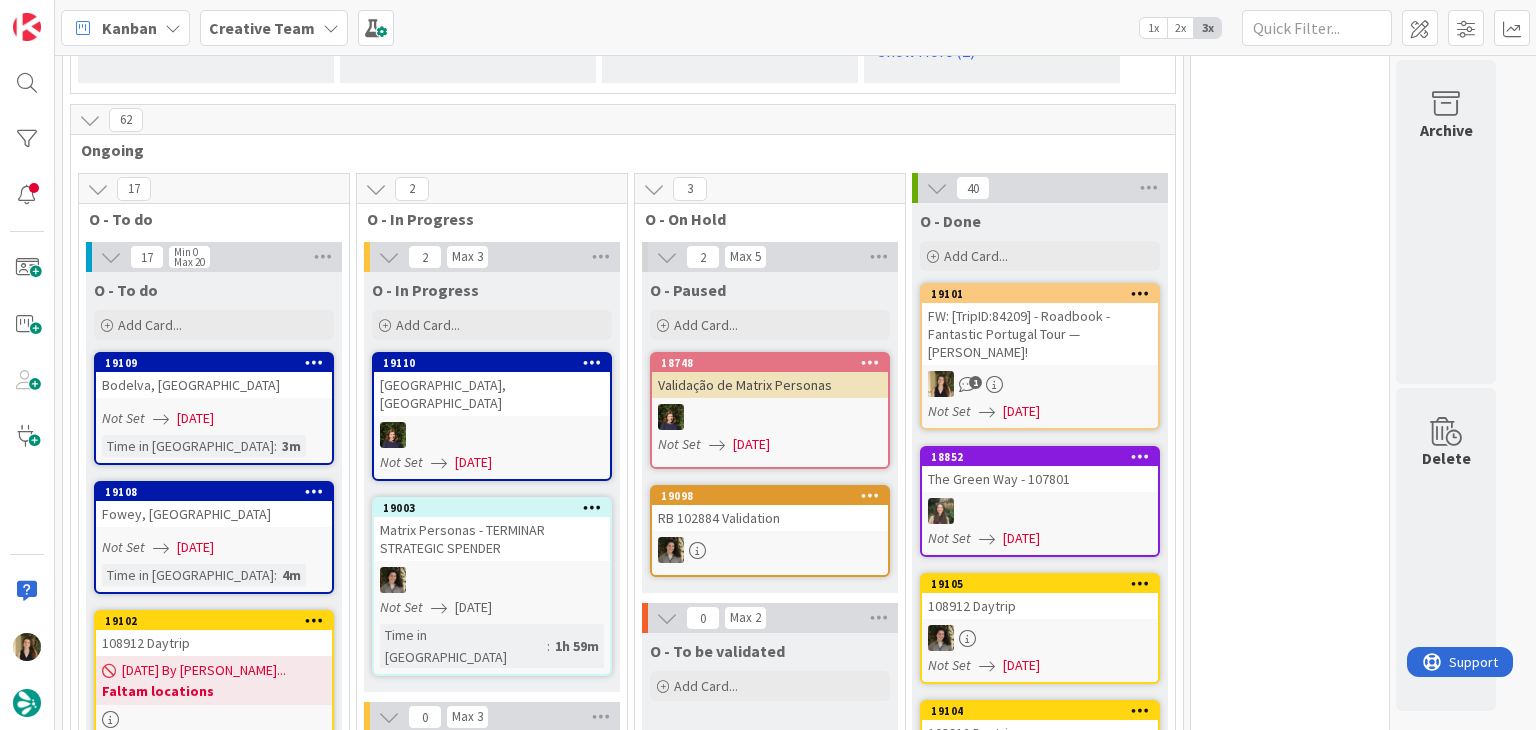 scroll, scrollTop: 1728, scrollLeft: 0, axis: vertical 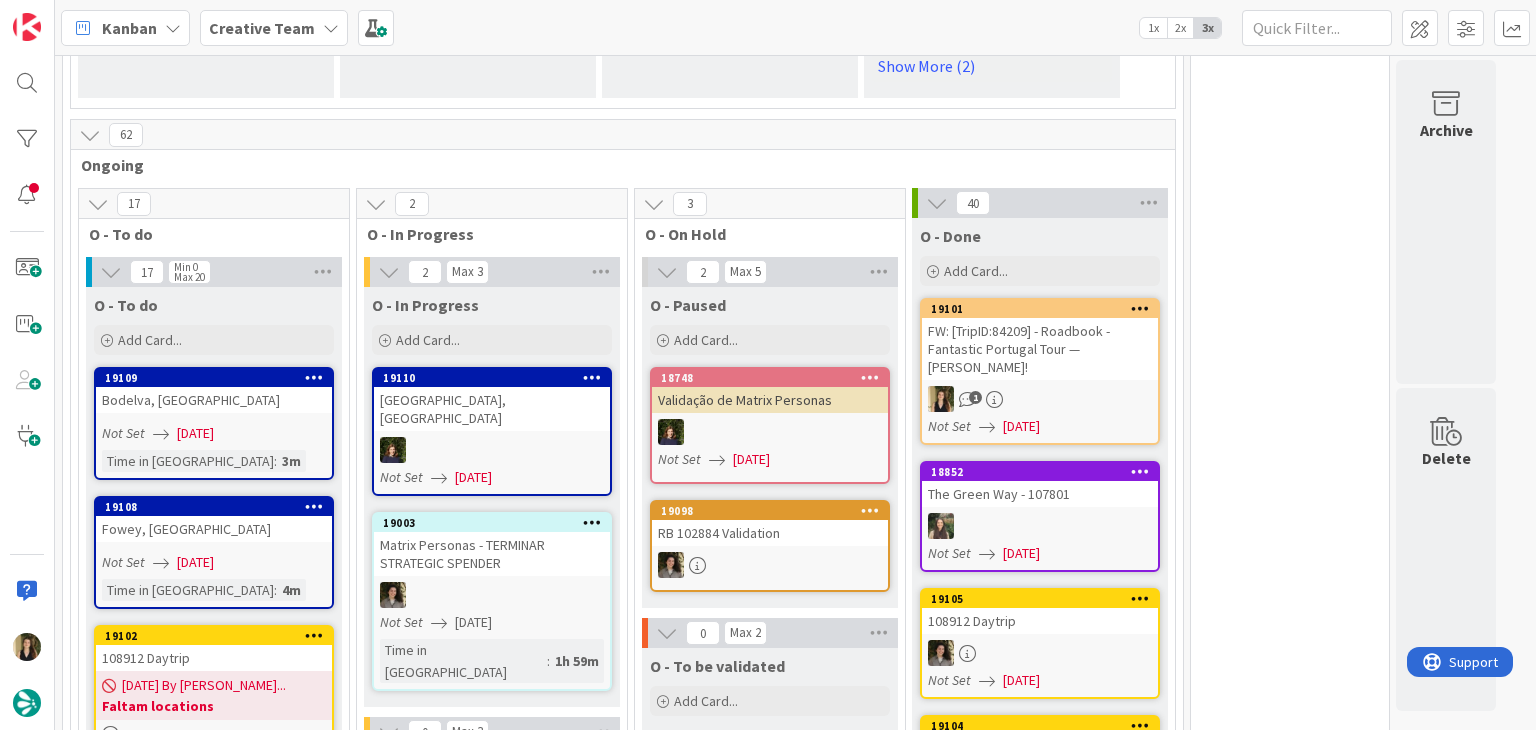 click on "Bodelva, [GEOGRAPHIC_DATA]" at bounding box center (214, 400) 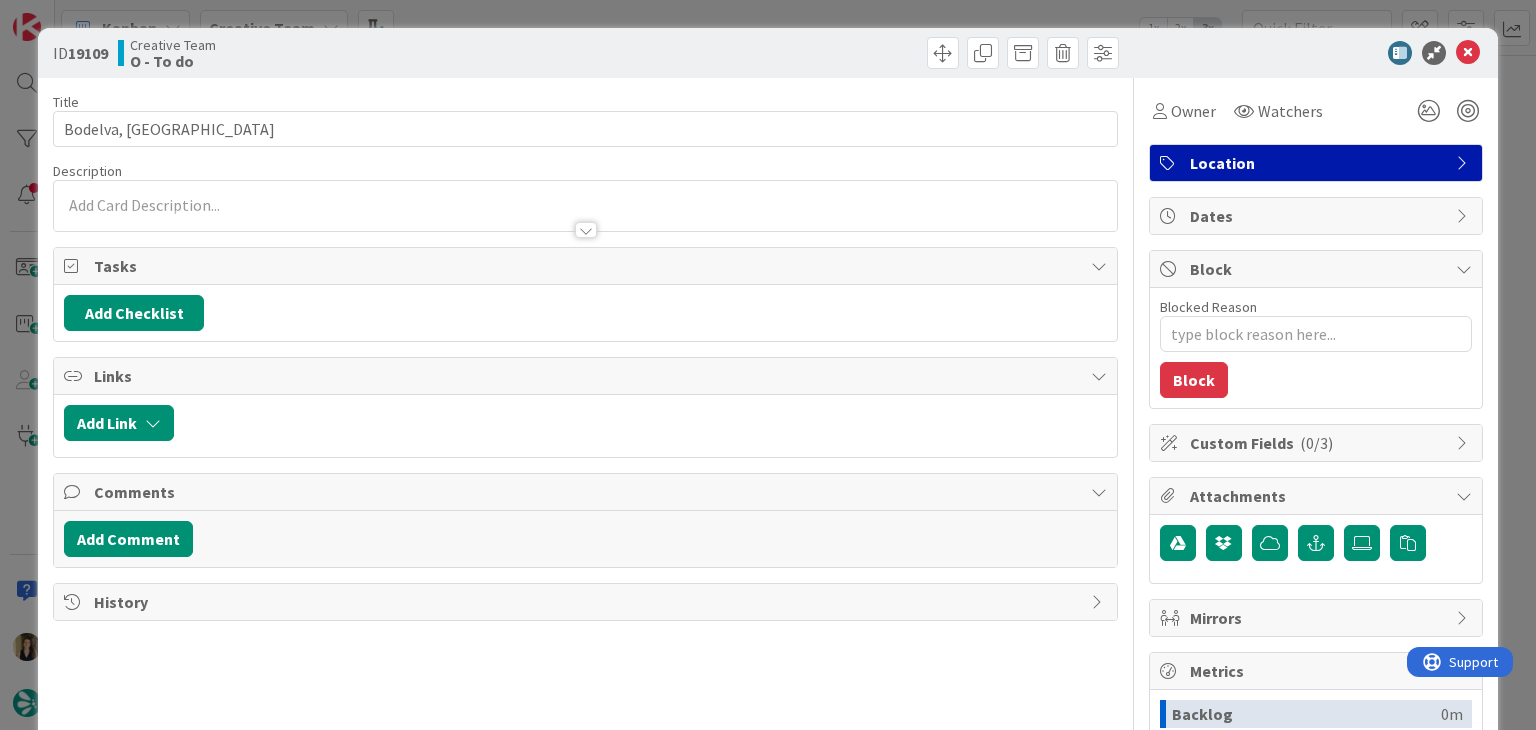 scroll, scrollTop: 0, scrollLeft: 0, axis: both 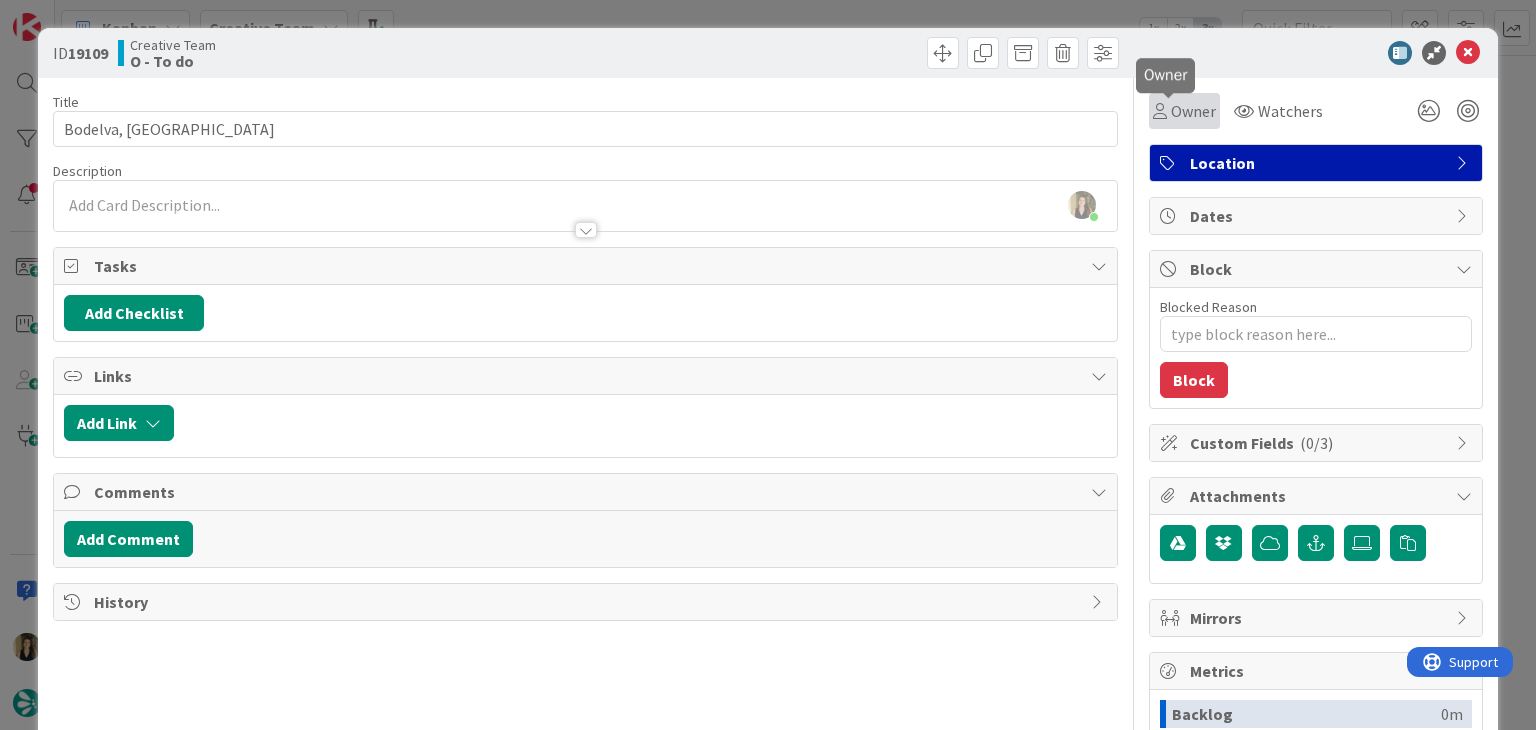 click on "Owner" at bounding box center (1193, 111) 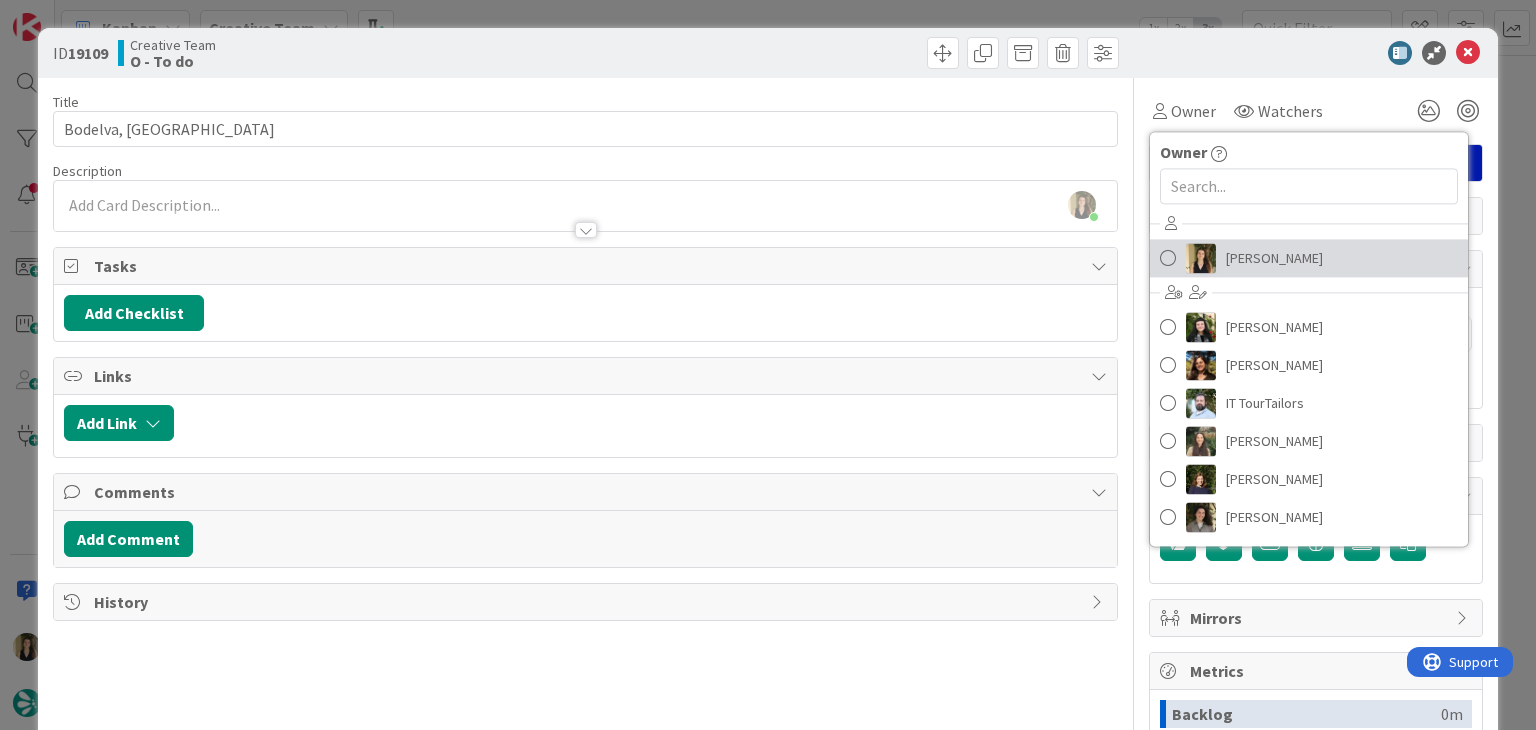 click on "[PERSON_NAME]" at bounding box center (1274, 258) 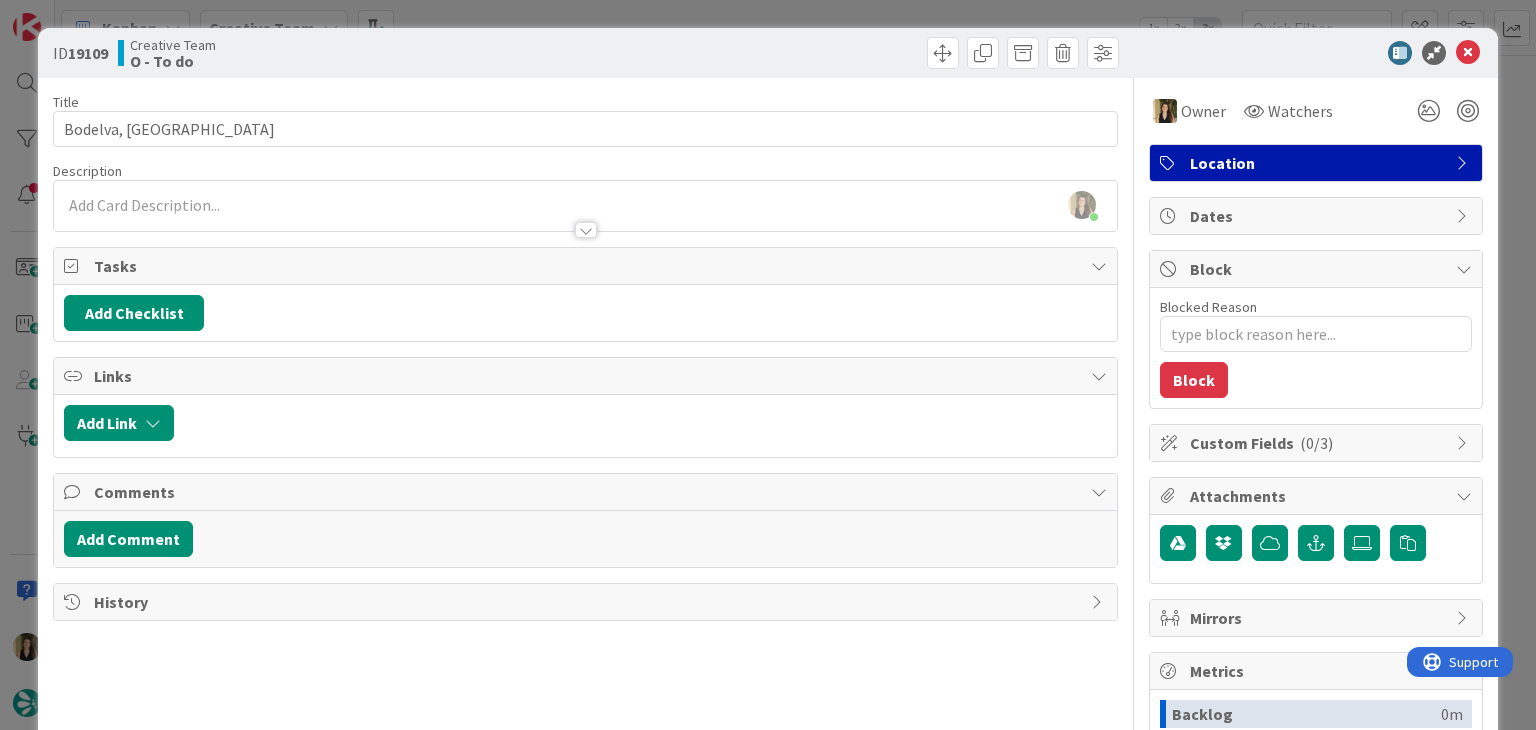 click on "ID  19109 Creative Team O - To do Title 11 / 128 Bodelva, [GEOGRAPHIC_DATA] Description [PERSON_NAME] just joined Owner Watchers Location Tasks Add Checklist Links Add Link Comments Add Comment History Owner Owner Remove Set as Watcher [PERSON_NAME] [PERSON_NAME] [PERSON_NAME]  IT TourTailors [PERSON_NAME] [PERSON_NAME] [PERSON_NAME] Watchers Location Dates Block Blocked Reason 0 / 256 Block Custom Fields ( 0/3 ) Attachments Mirrors Metrics Backlog 0m To Do 24m Buffer 0m In Progress 0m Total Time 24m Lead Time 24m Cycle Time 0m Blocked Time 0m Show Details" at bounding box center [768, 365] 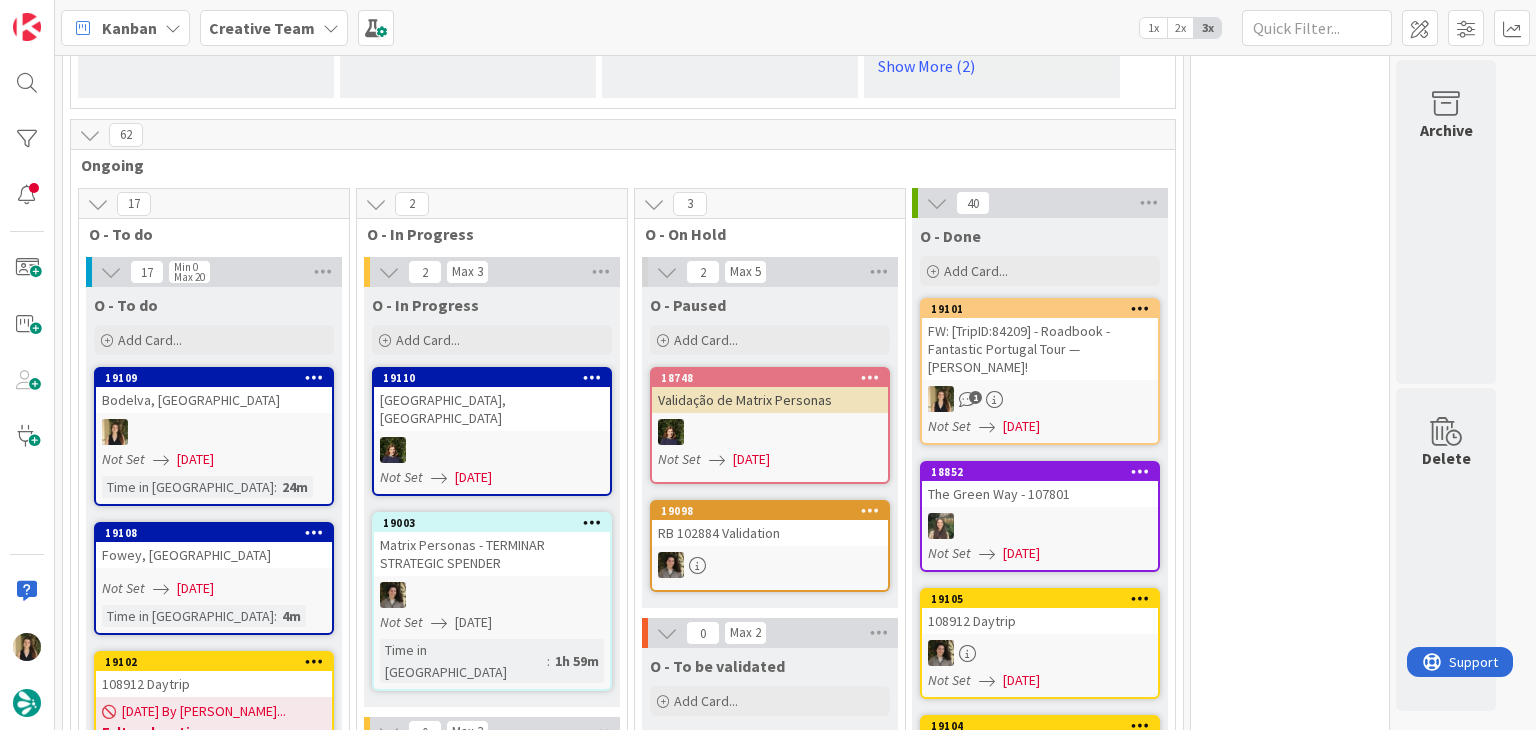 scroll, scrollTop: 0, scrollLeft: 0, axis: both 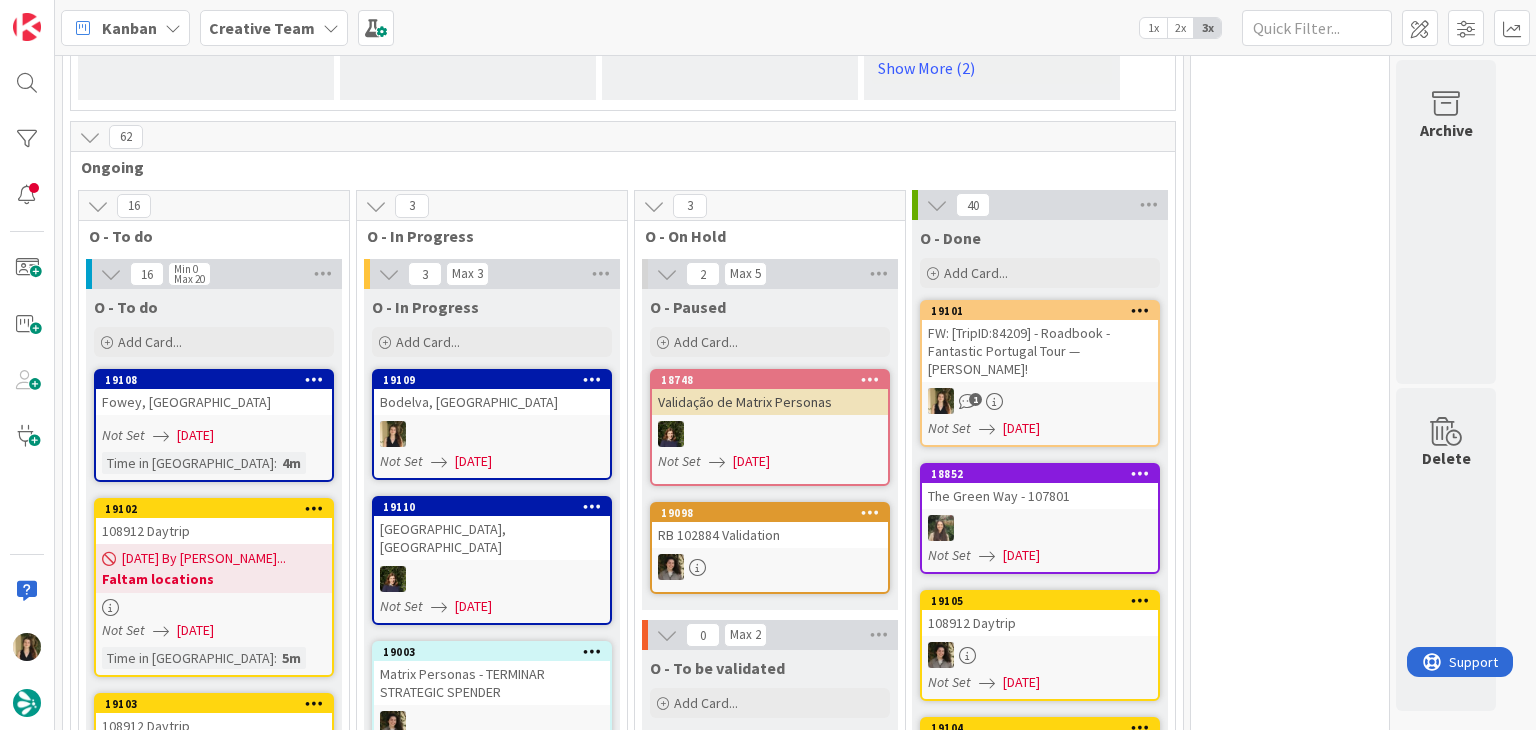 click on "19109 [GEOGRAPHIC_DATA], [GEOGRAPHIC_DATA] Not Set [DATE]" at bounding box center (492, 424) 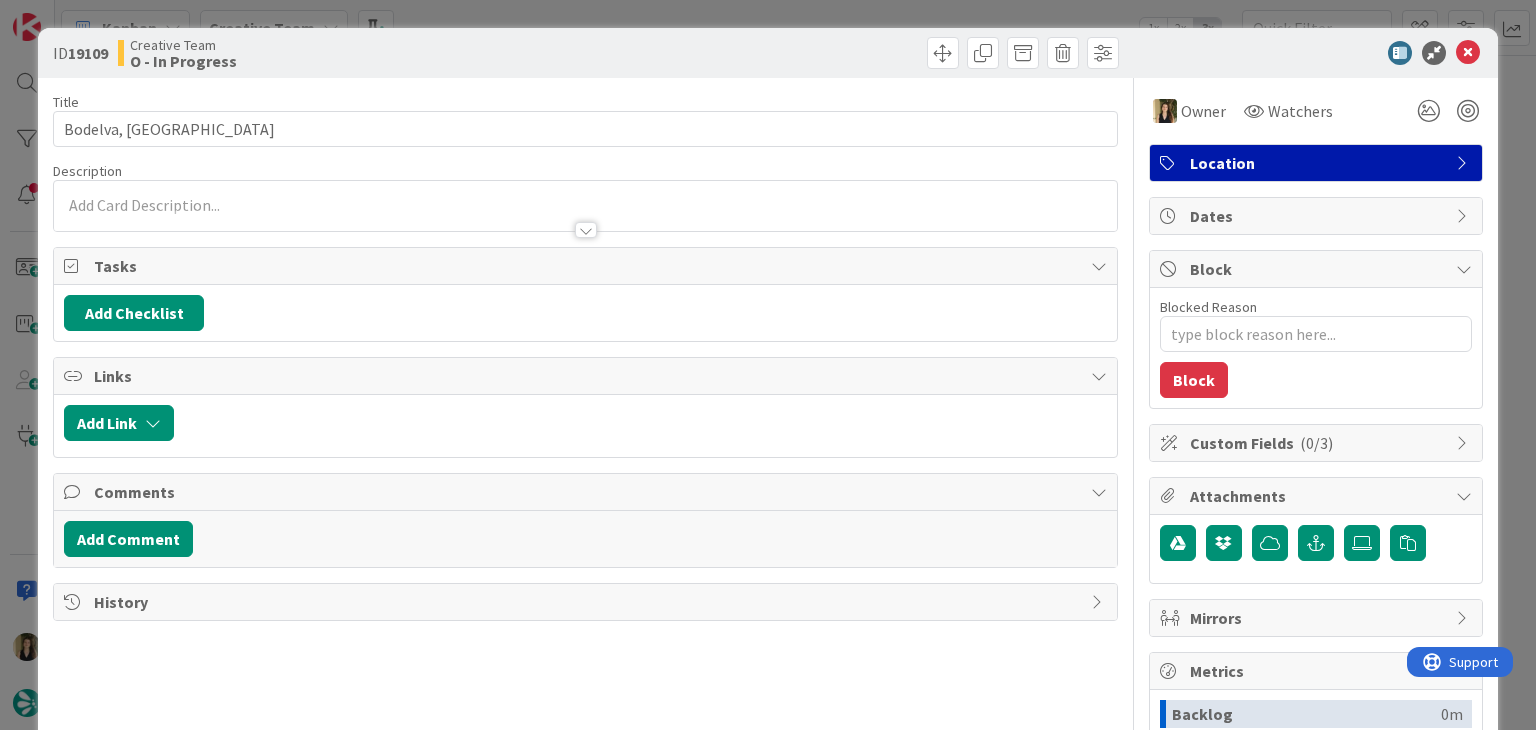 scroll, scrollTop: 0, scrollLeft: 0, axis: both 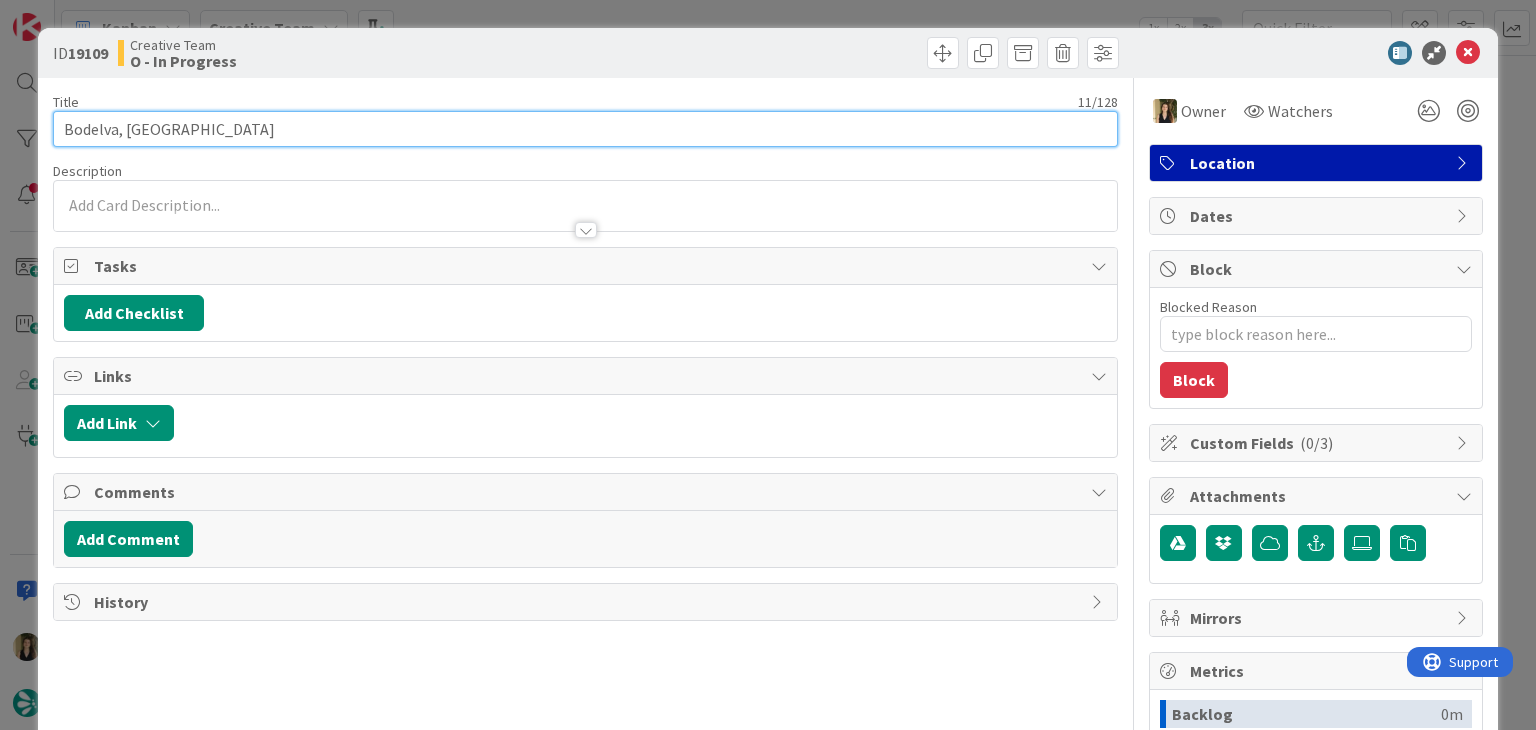 drag, startPoint x: 117, startPoint y: 131, endPoint x: 45, endPoint y: 130, distance: 72.00694 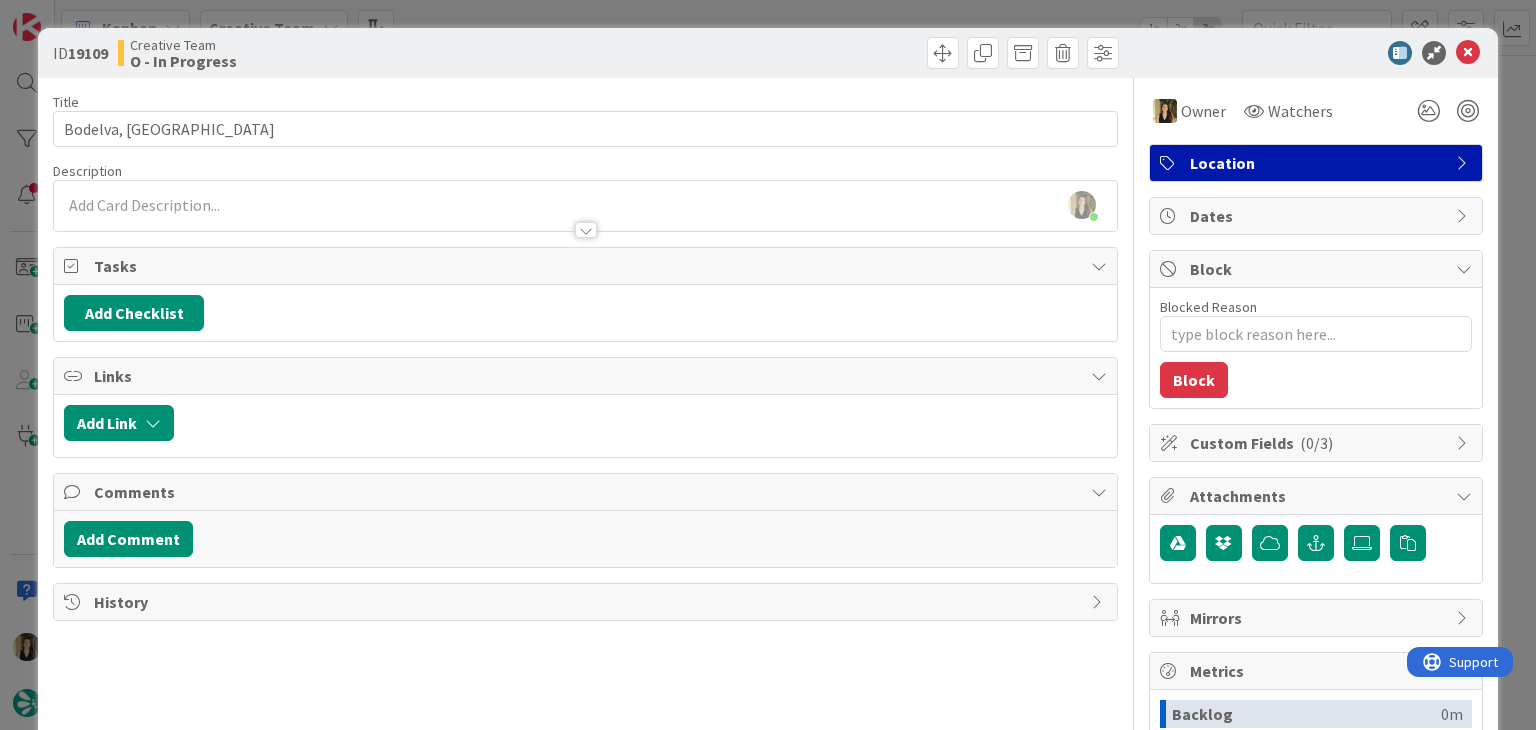 click on "ID  19109 Creative Team O - In Progress" at bounding box center (767, 53) 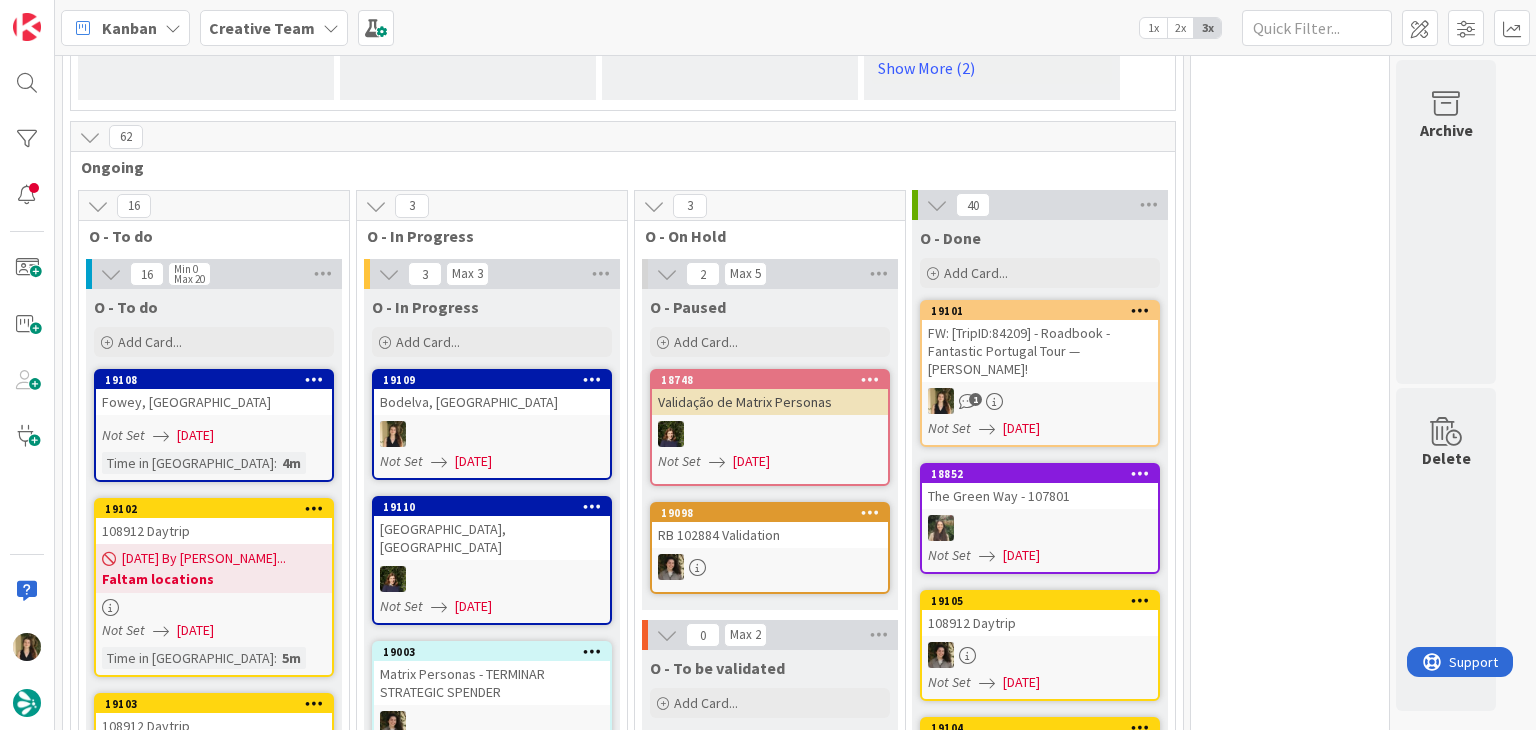 scroll, scrollTop: 0, scrollLeft: 0, axis: both 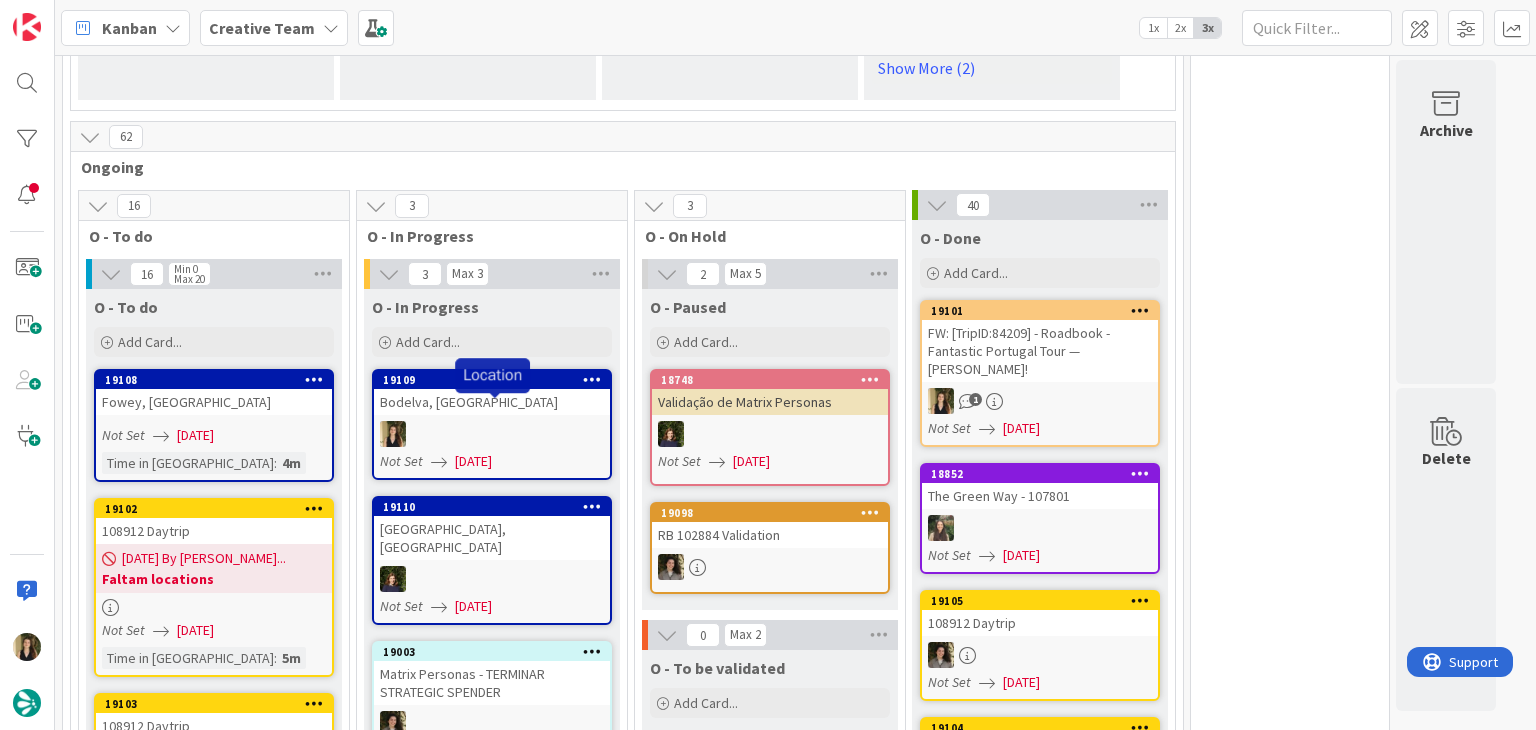 click at bounding box center (492, 434) 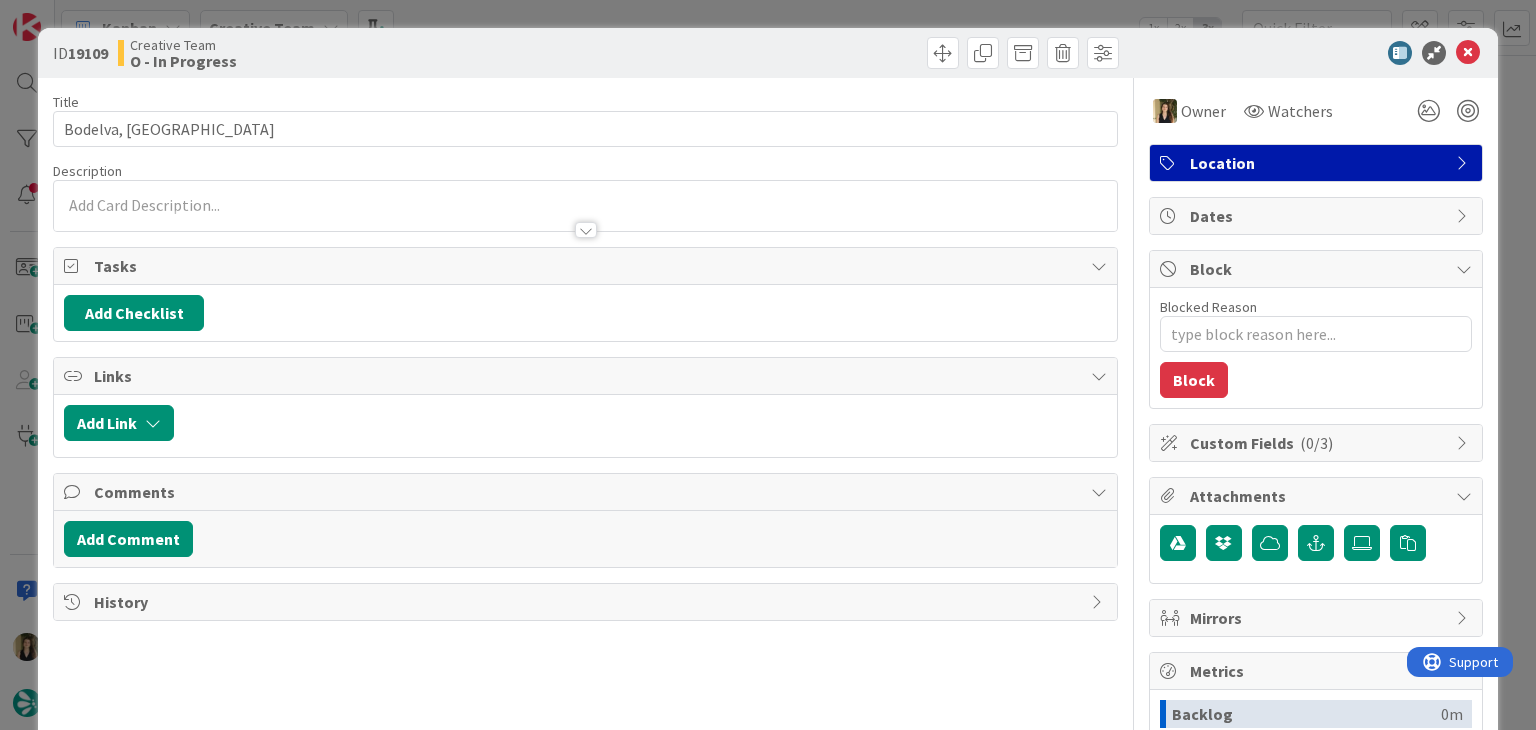 scroll, scrollTop: 0, scrollLeft: 0, axis: both 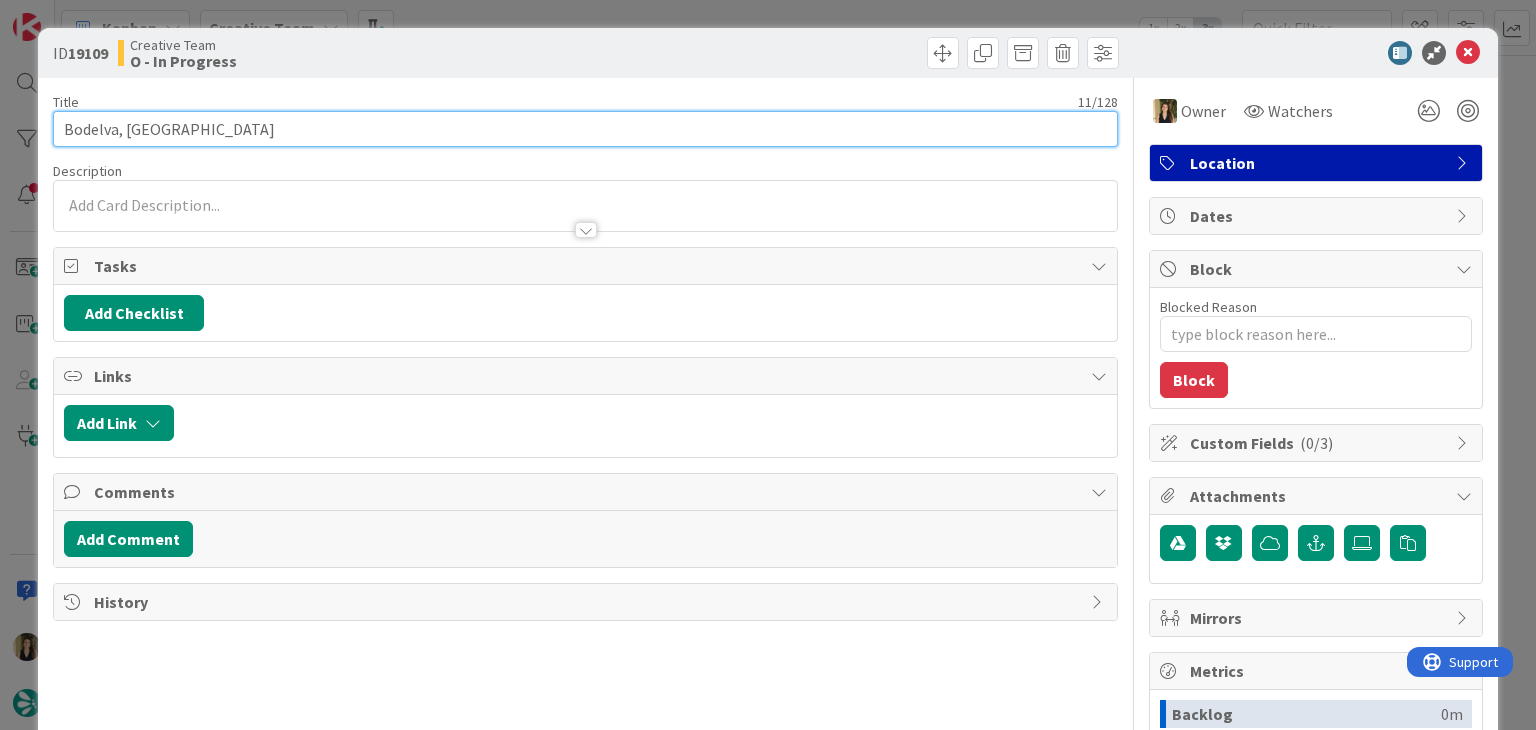 click on "Bodelva, [GEOGRAPHIC_DATA]" at bounding box center (585, 129) 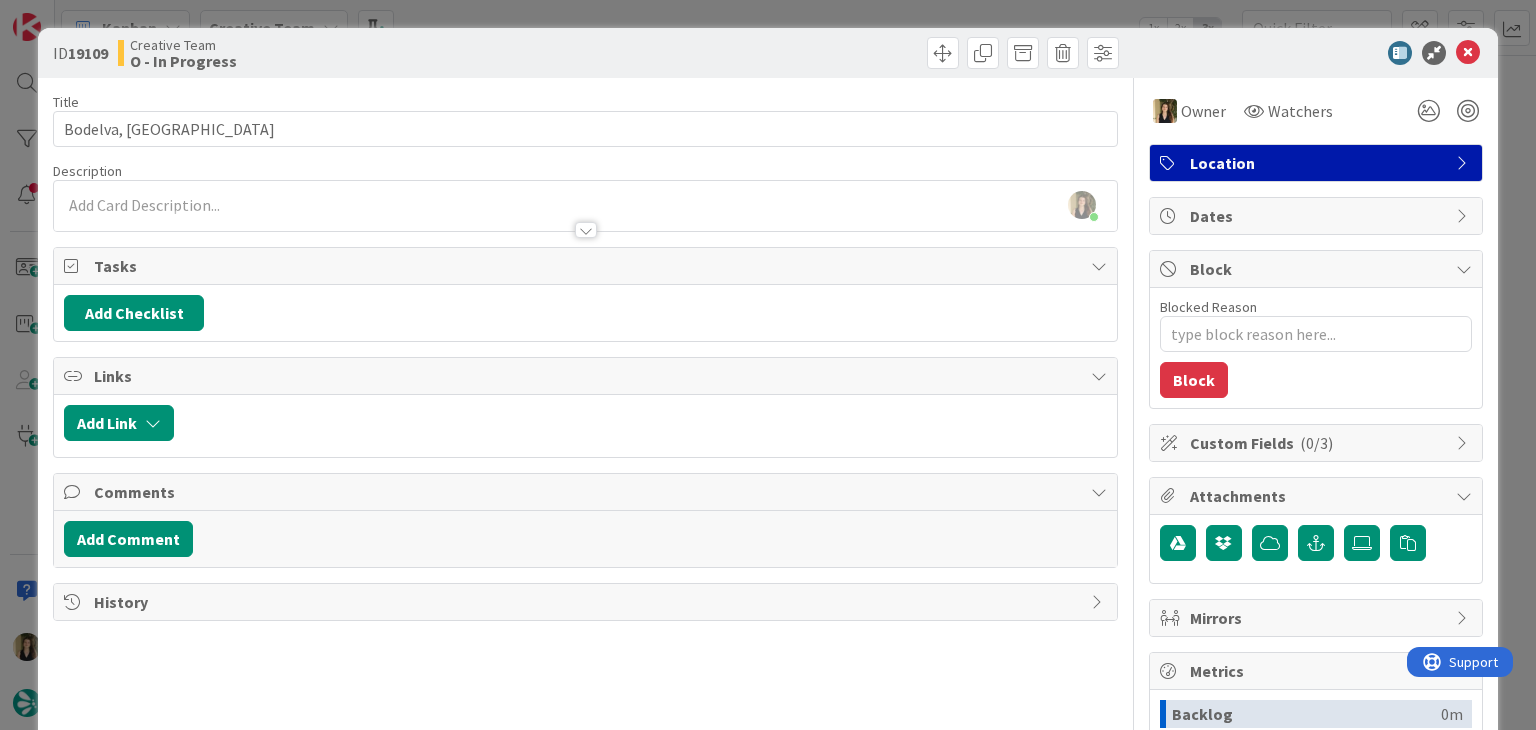click on "Creative Team O - In Progress" at bounding box center (349, 53) 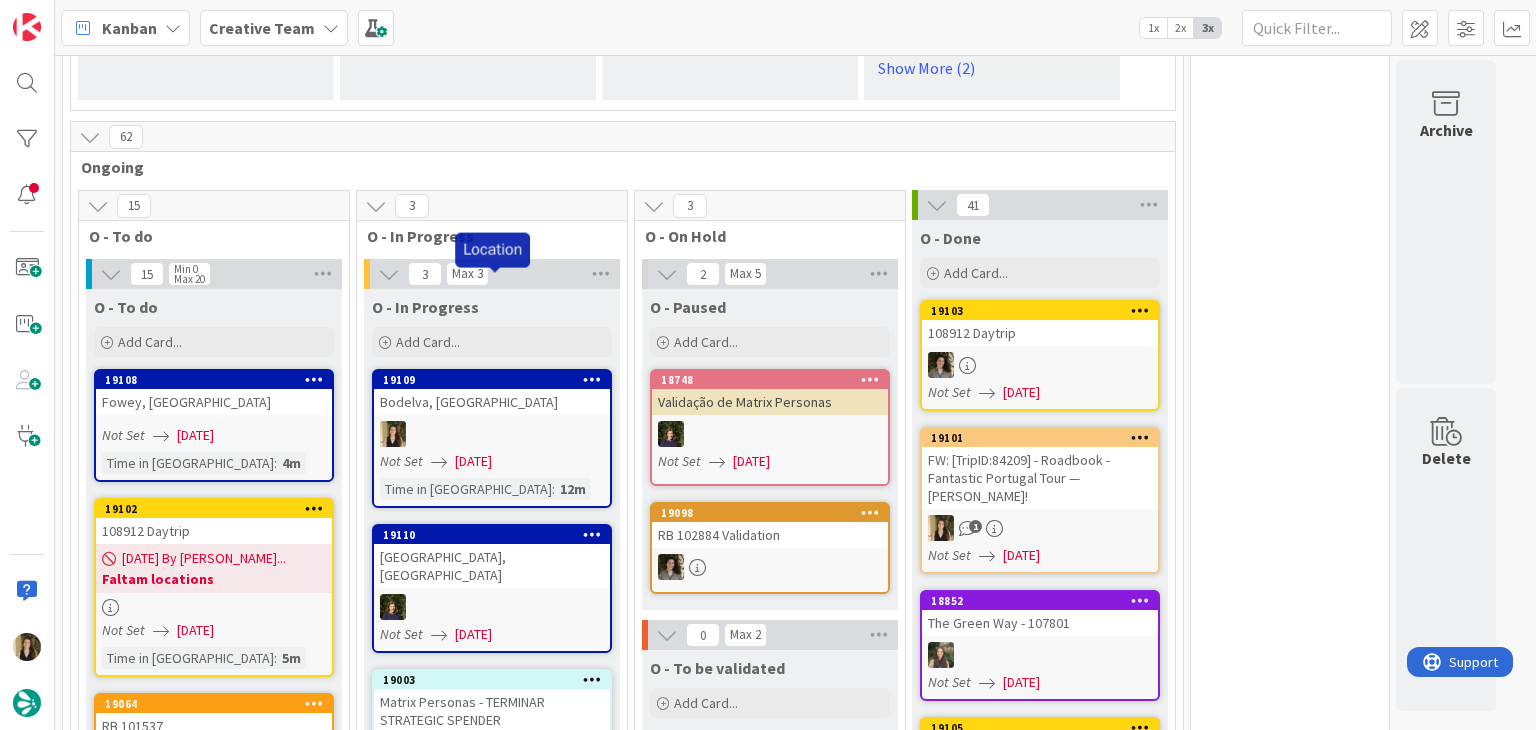 click at bounding box center (492, 434) 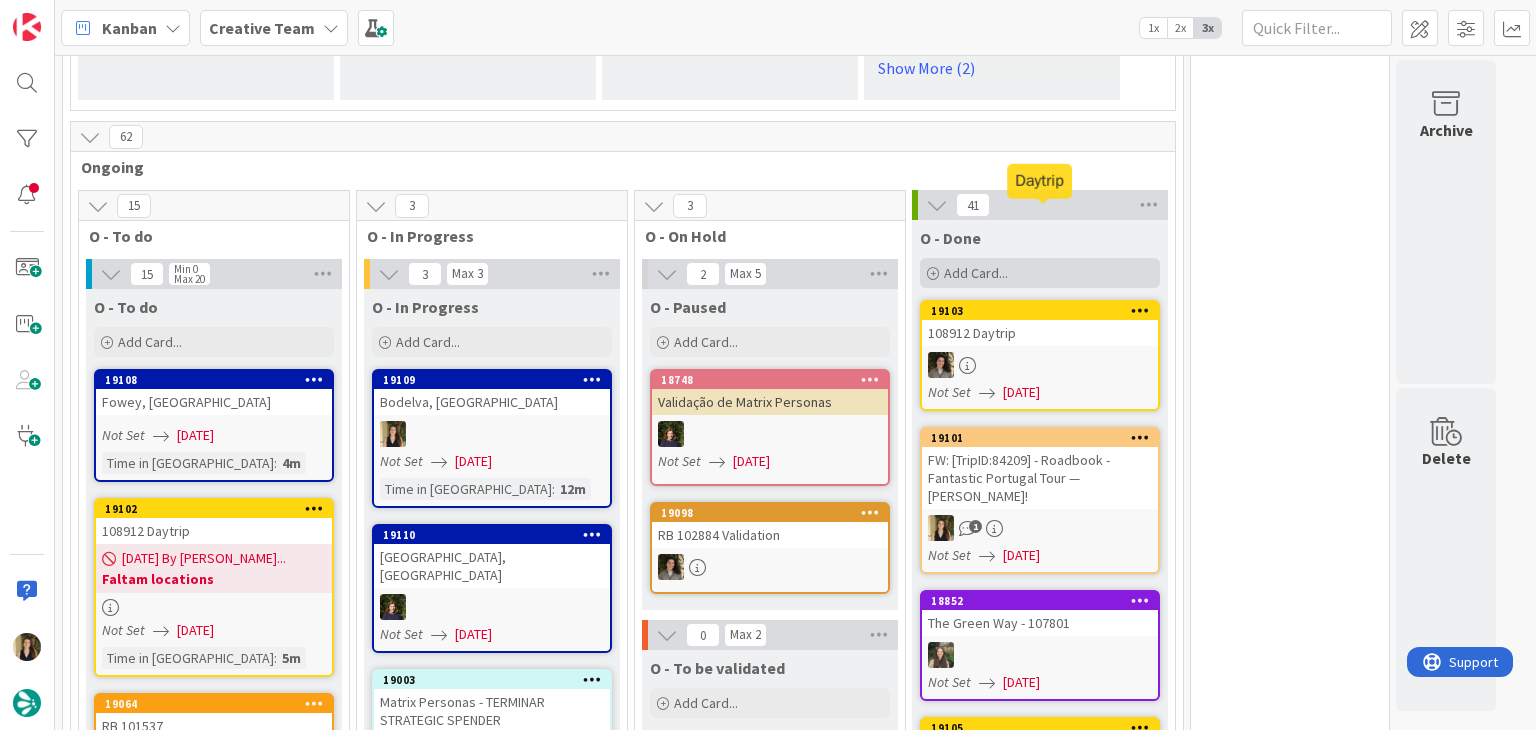 scroll, scrollTop: 0, scrollLeft: 0, axis: both 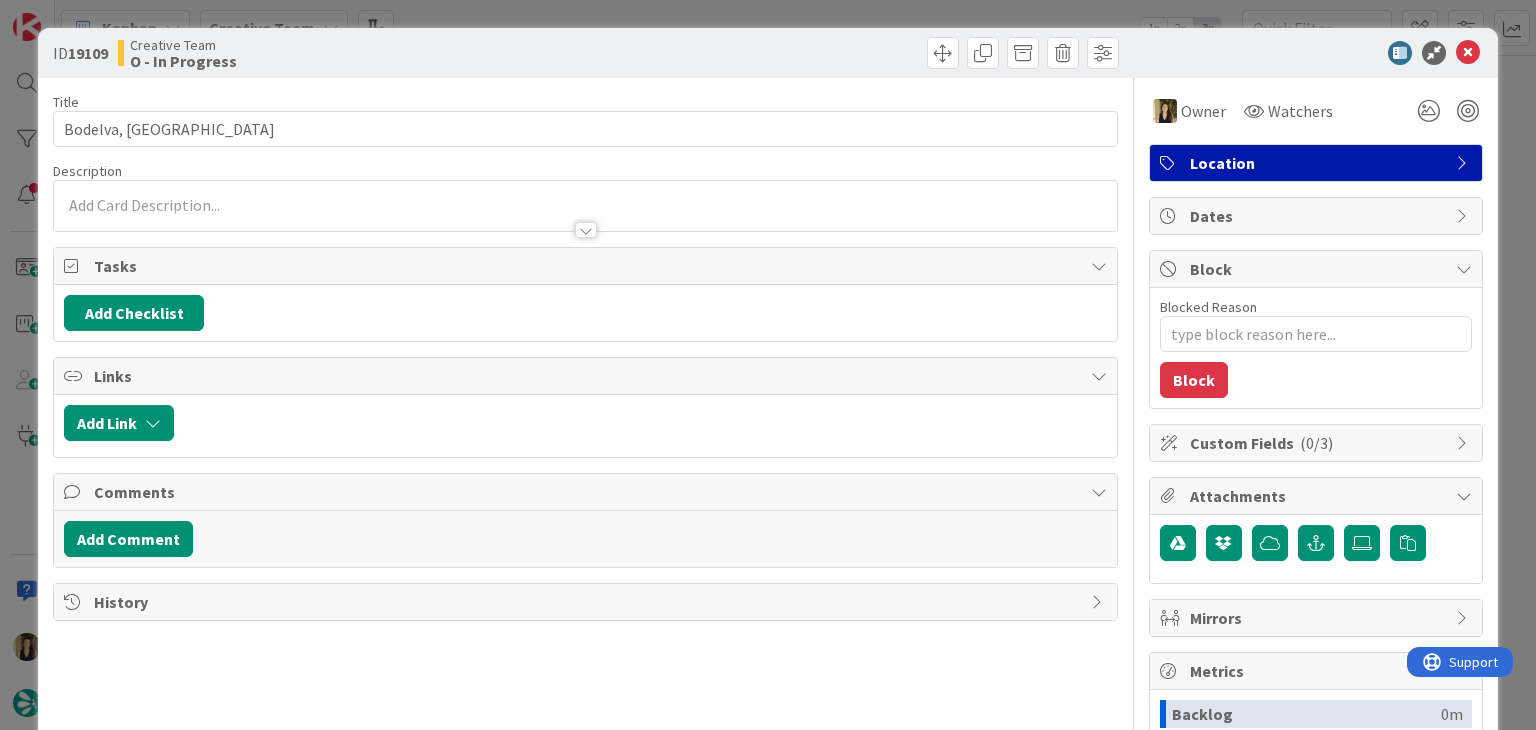 click on "ID  19109 Creative Team O - In Progress Title 11 / 128 Bodelva, [GEOGRAPHIC_DATA] Description Owner Watchers Location Tasks Add Checklist Links Add Link Comments Add Comment History Owner Watchers Location Dates Block Blocked Reason 0 / 256 Block Custom Fields ( 0/3 ) Attachments Mirrors Metrics Backlog 0m To Do 24m Buffer 0m In Progress 17m Total Time 41m Lead Time 41m Cycle Time 17m Blocked Time 0m Show Details" at bounding box center (768, 365) 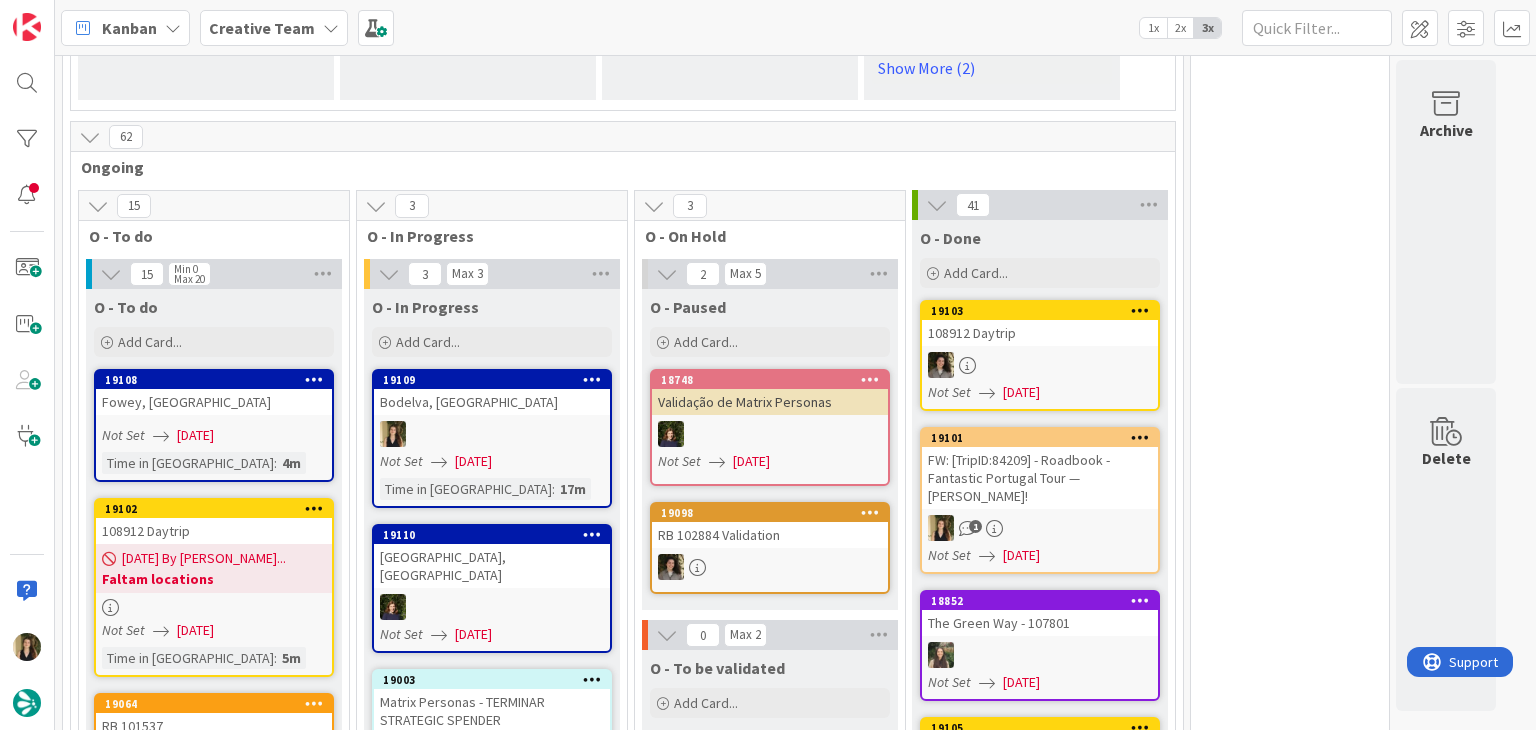 scroll, scrollTop: 0, scrollLeft: 0, axis: both 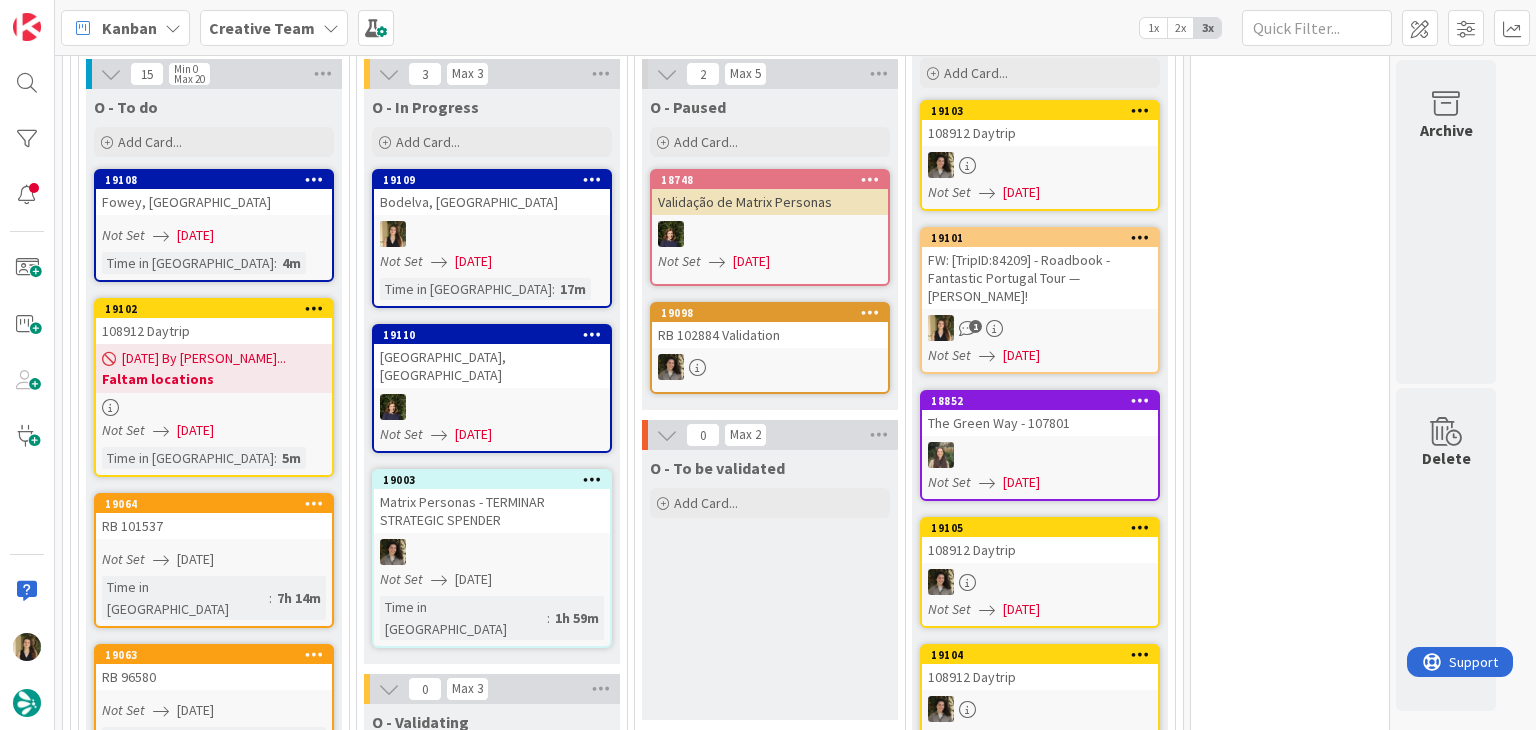 click on "O - Validating Add Card..." at bounding box center (492, 3157) 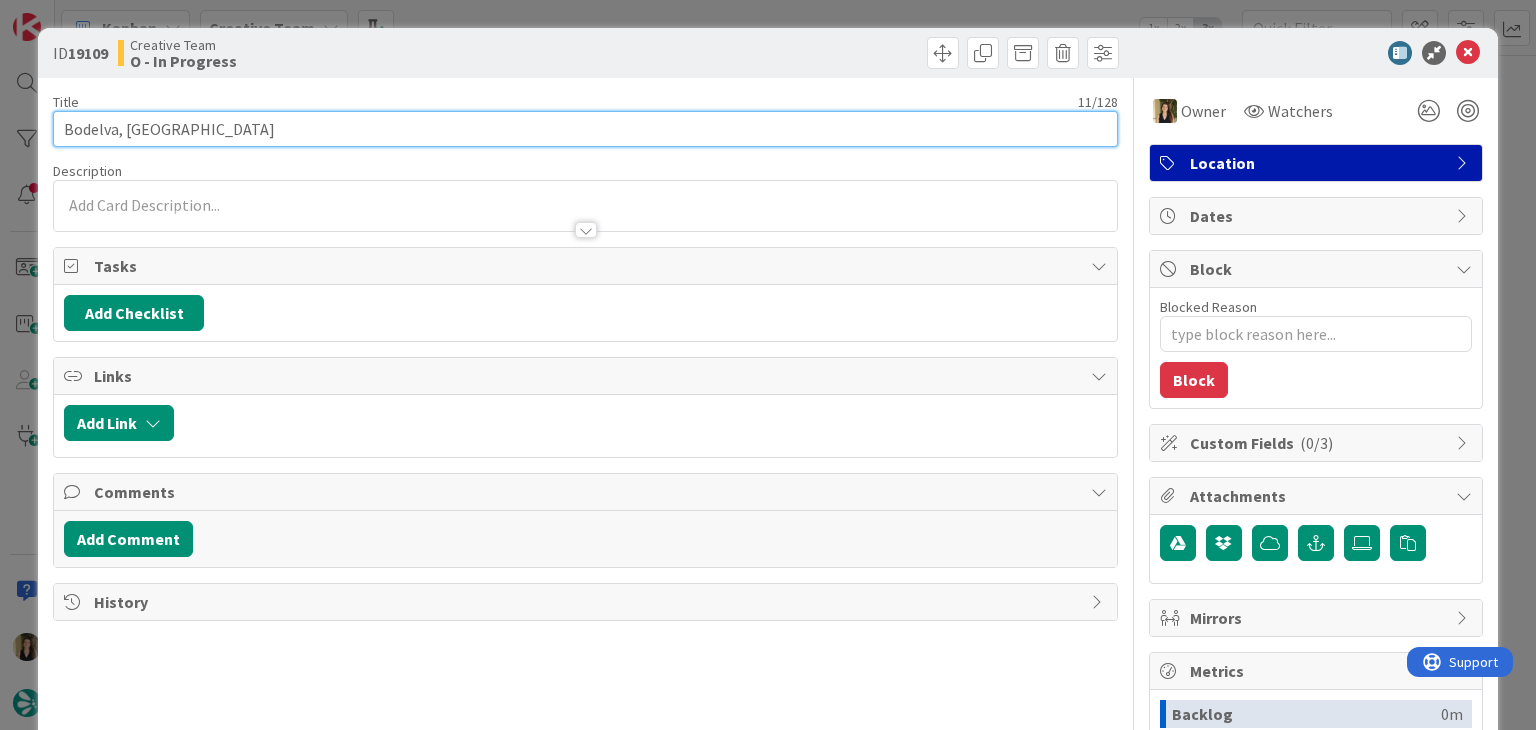 click on "Bodelva, [GEOGRAPHIC_DATA]" at bounding box center (585, 129) 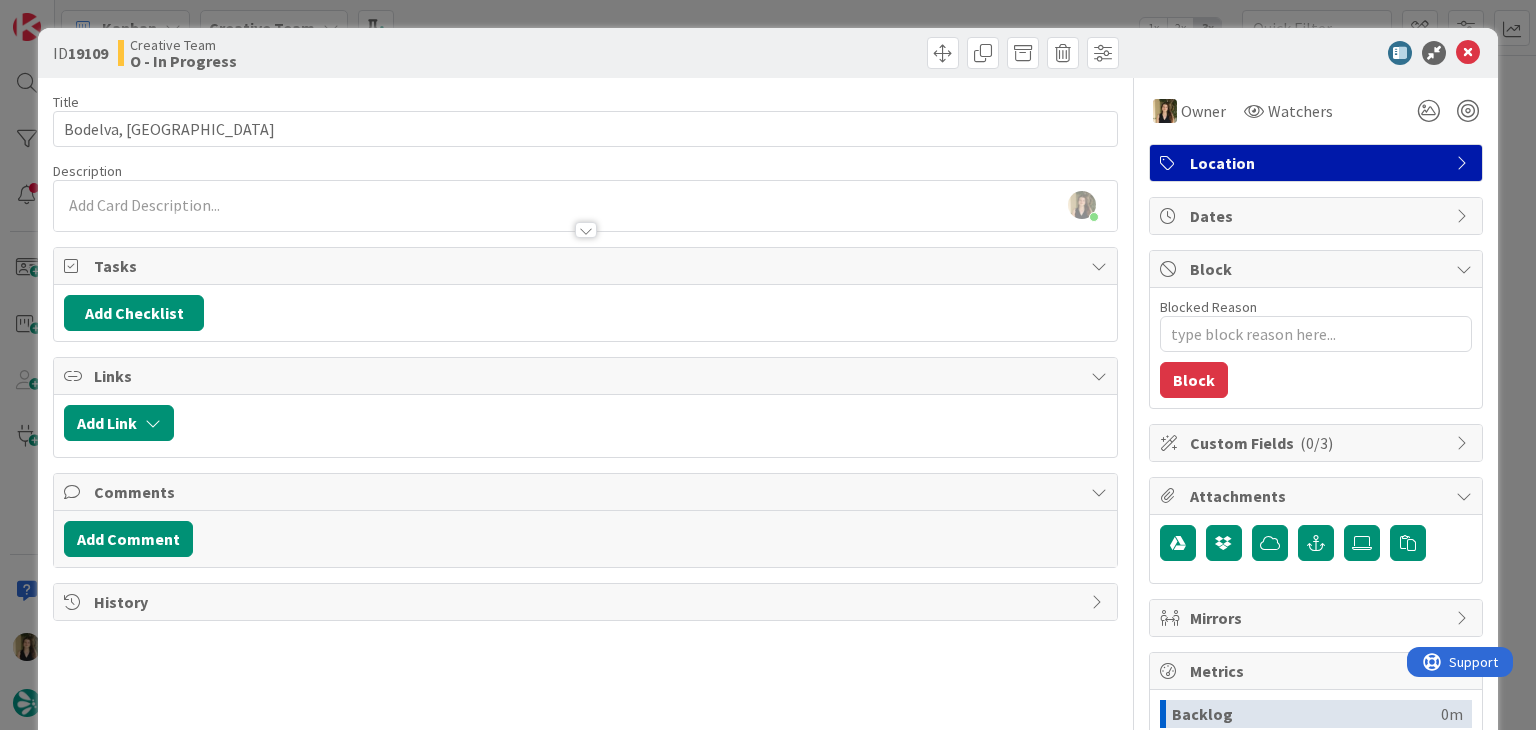 type on "x" 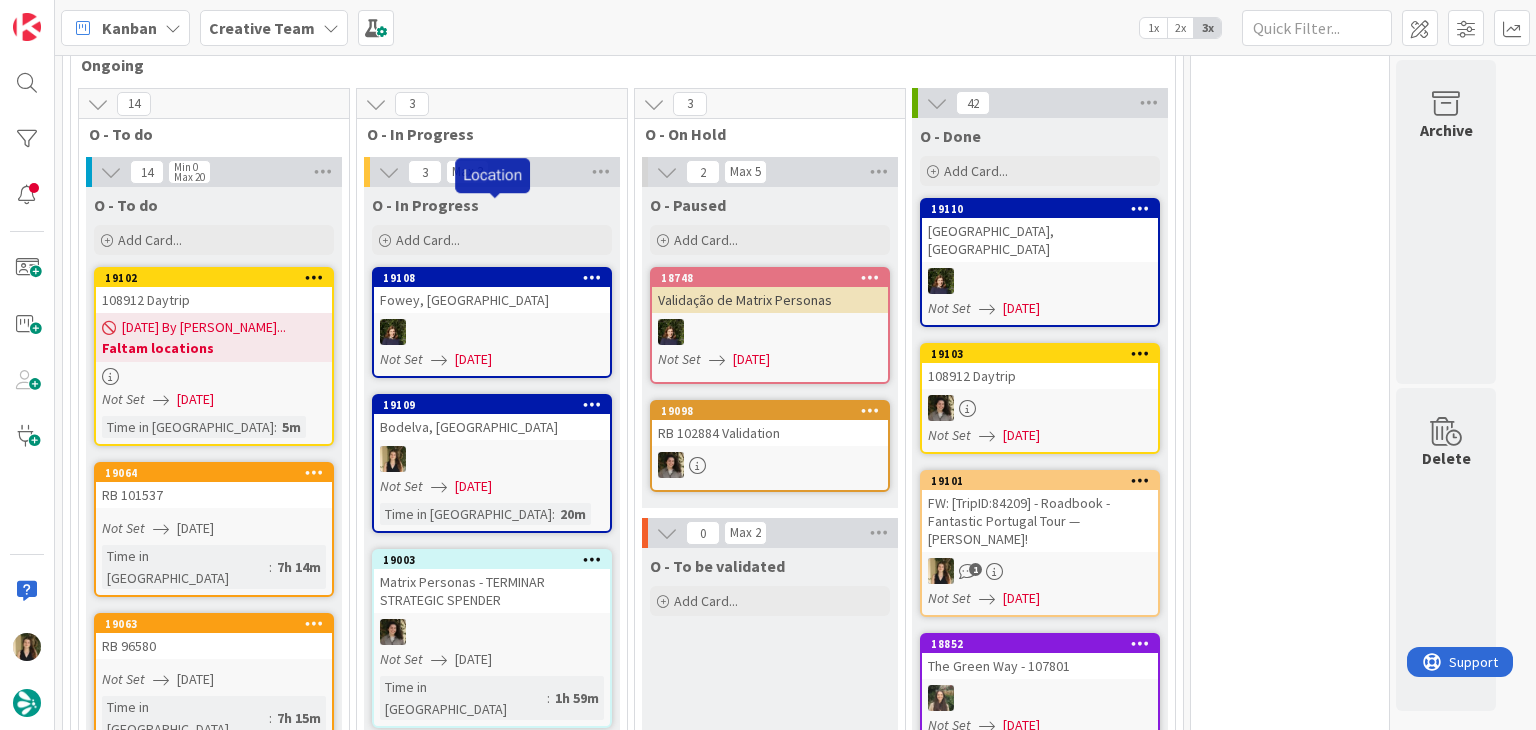 scroll, scrollTop: 0, scrollLeft: 0, axis: both 